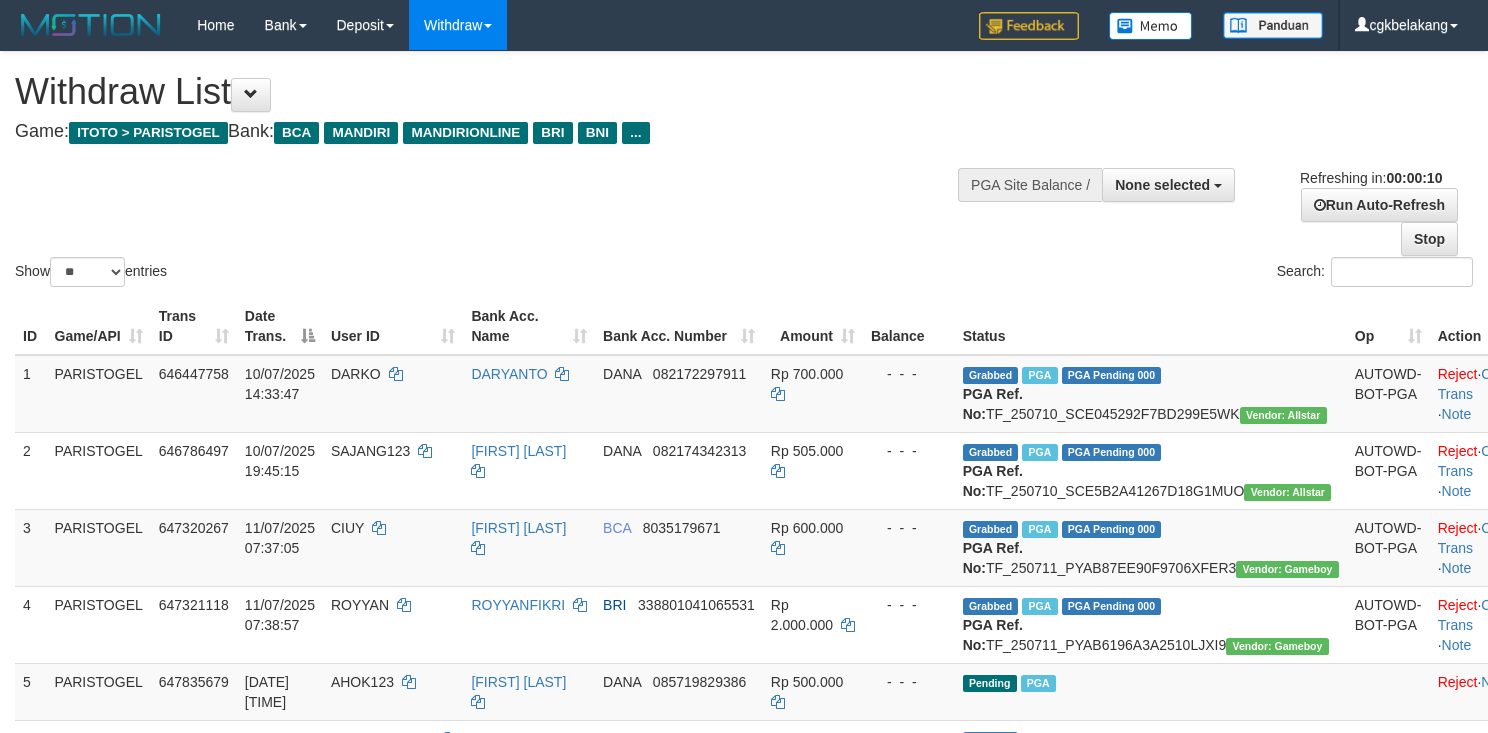 select 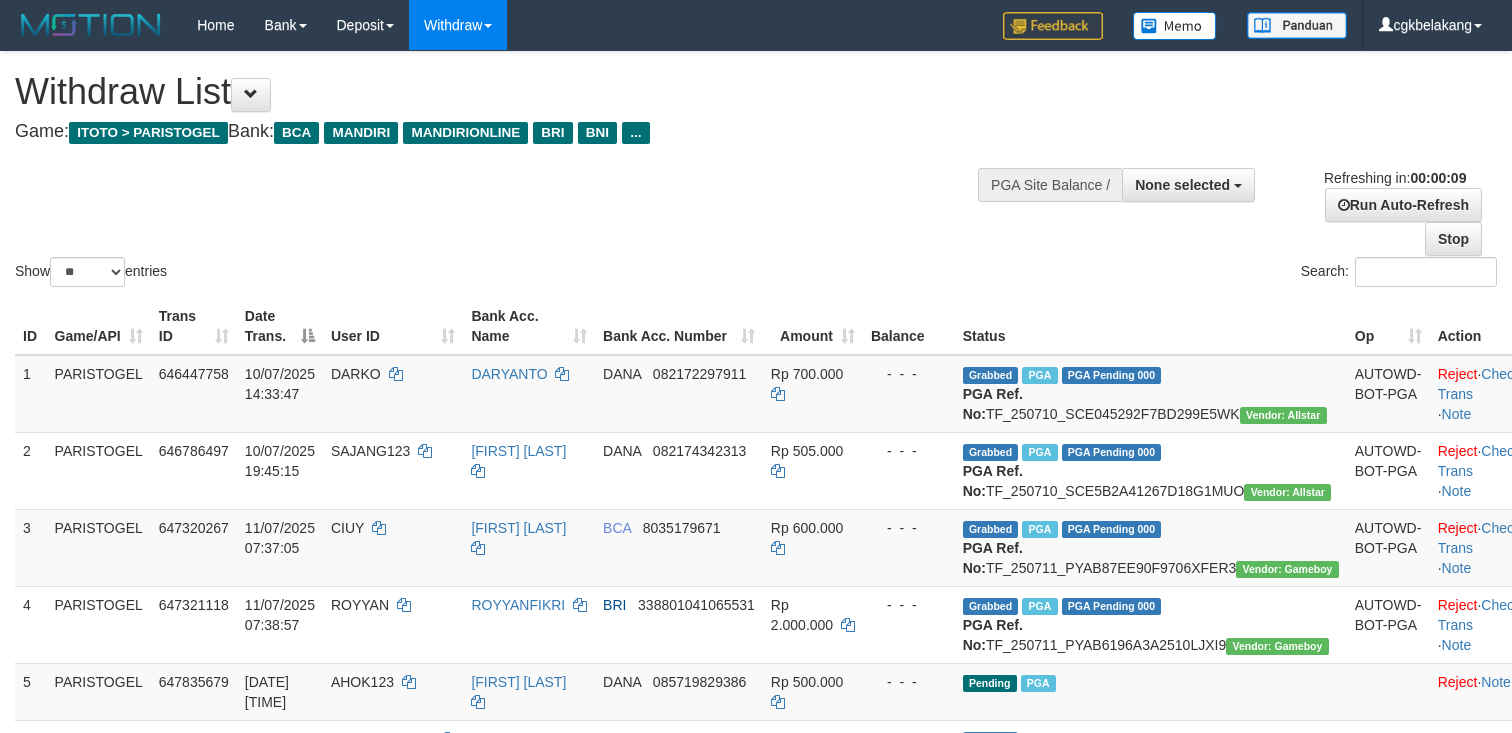 select 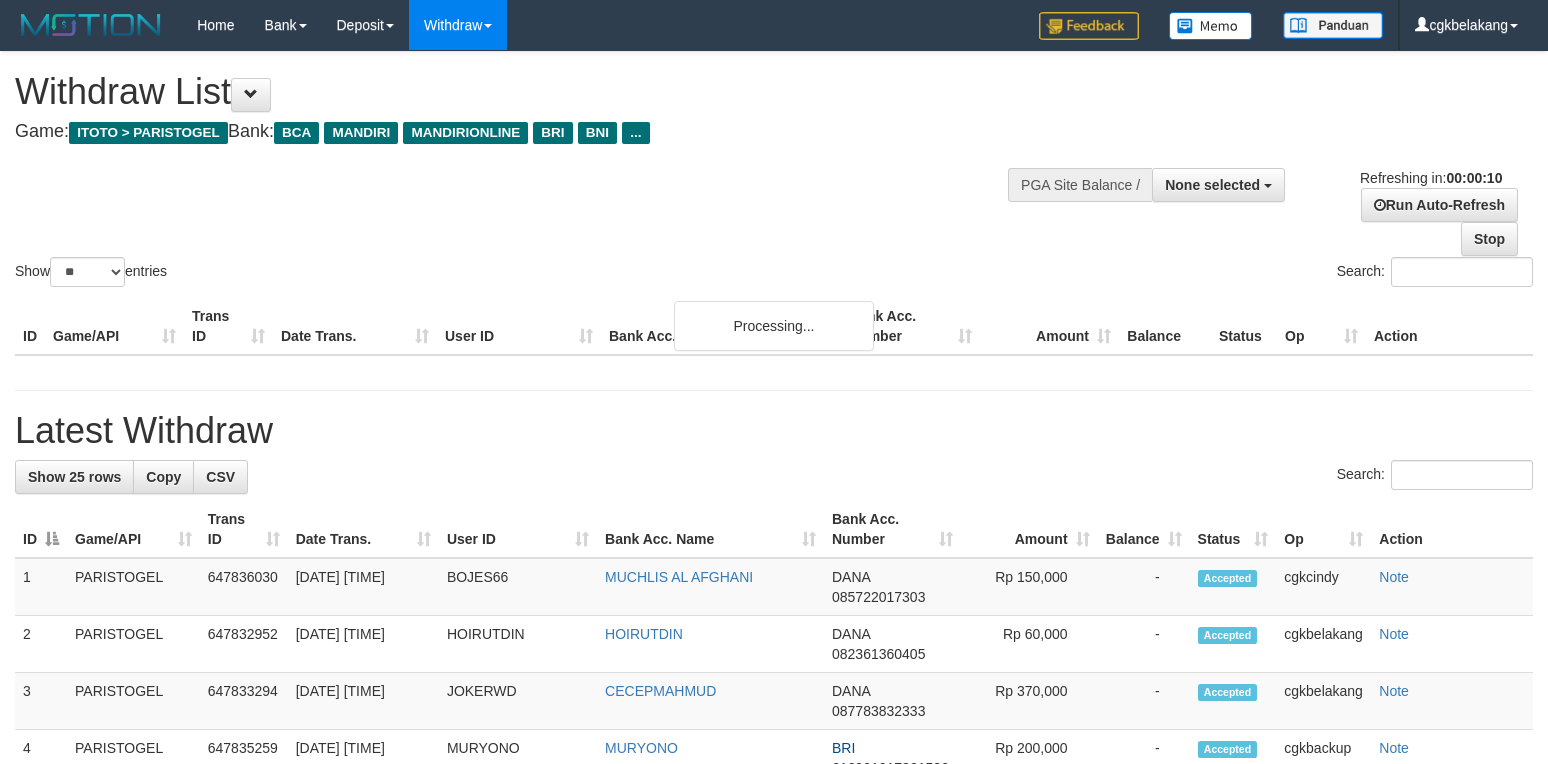 select 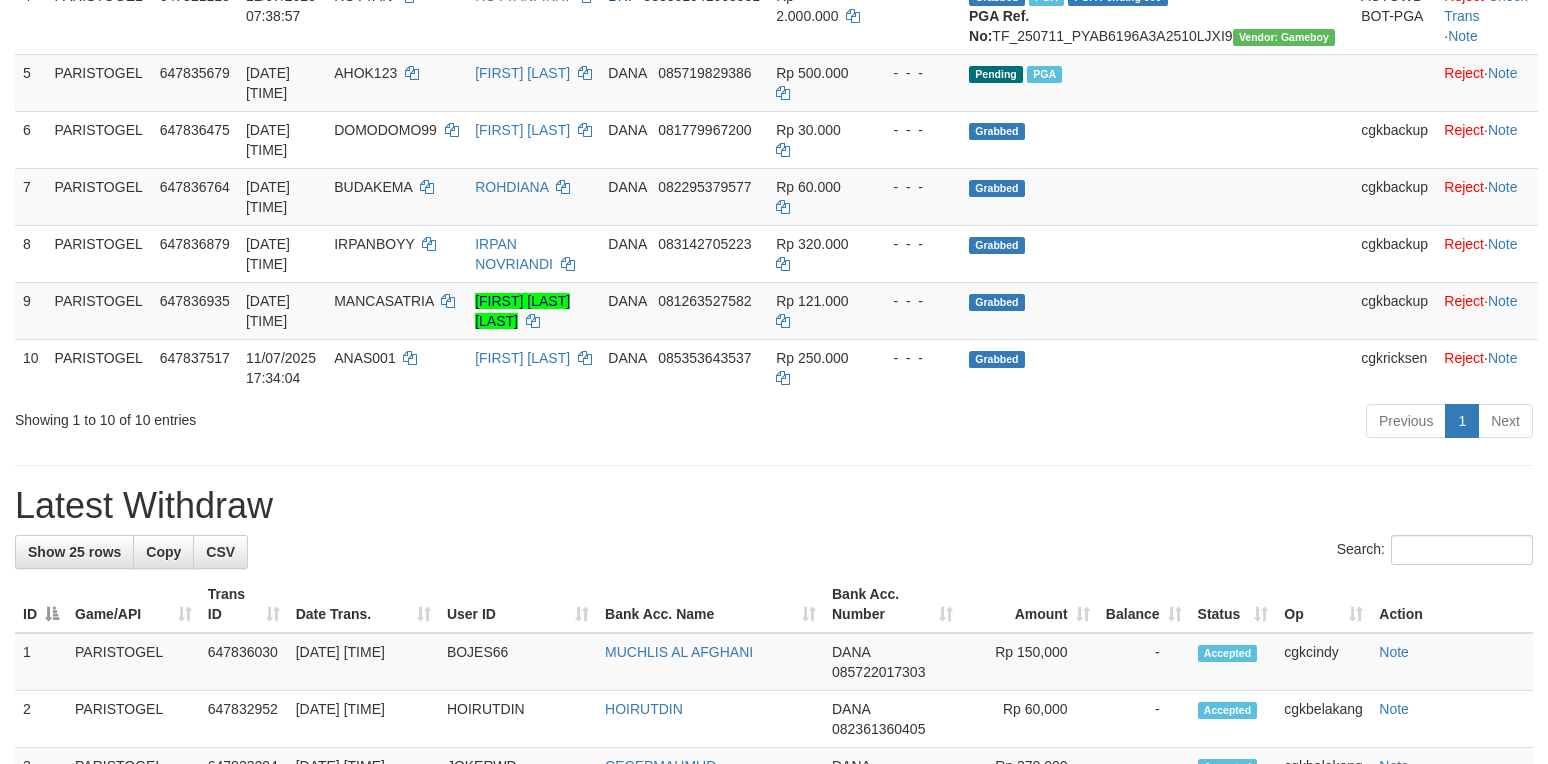 scroll, scrollTop: 533, scrollLeft: 0, axis: vertical 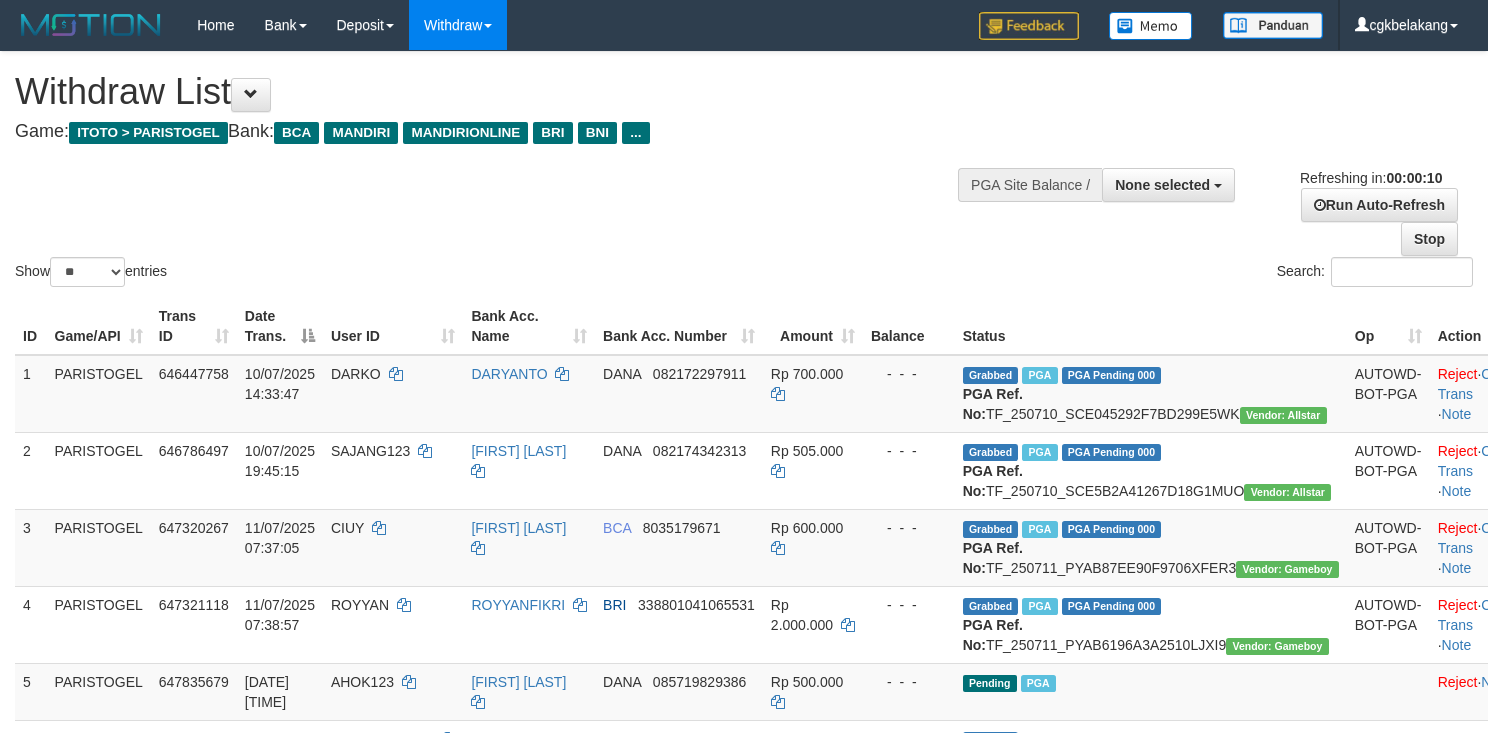 select 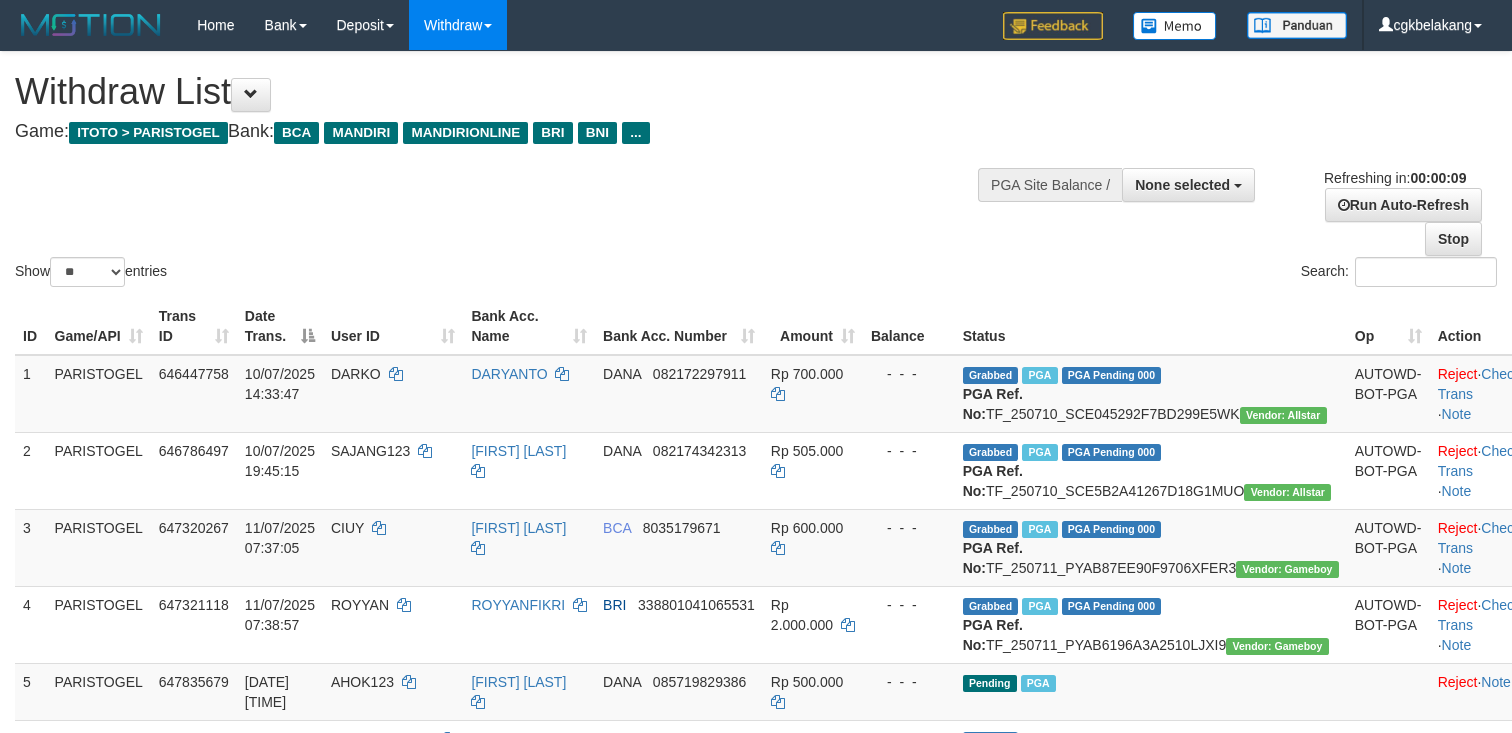 select 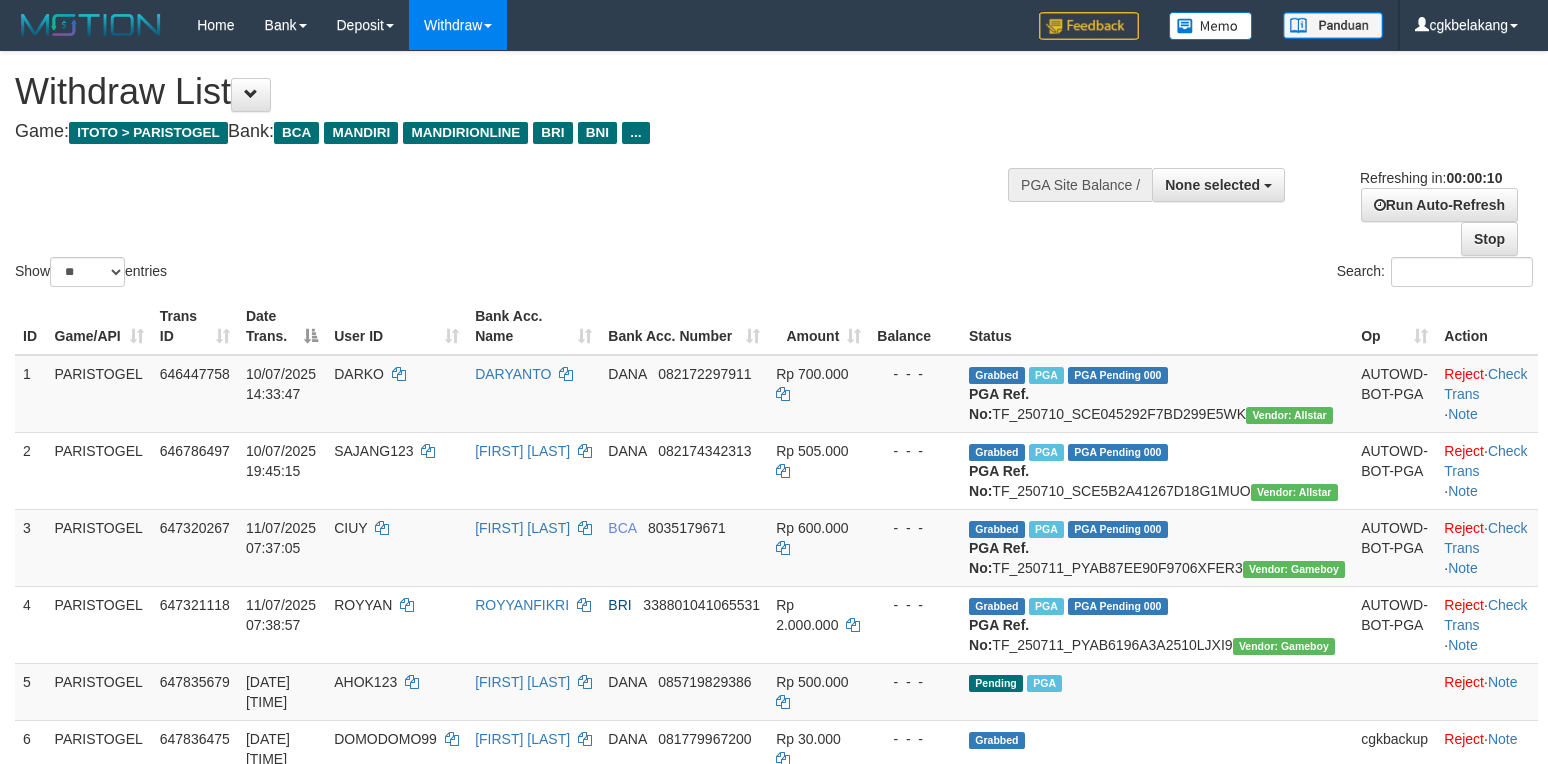 select 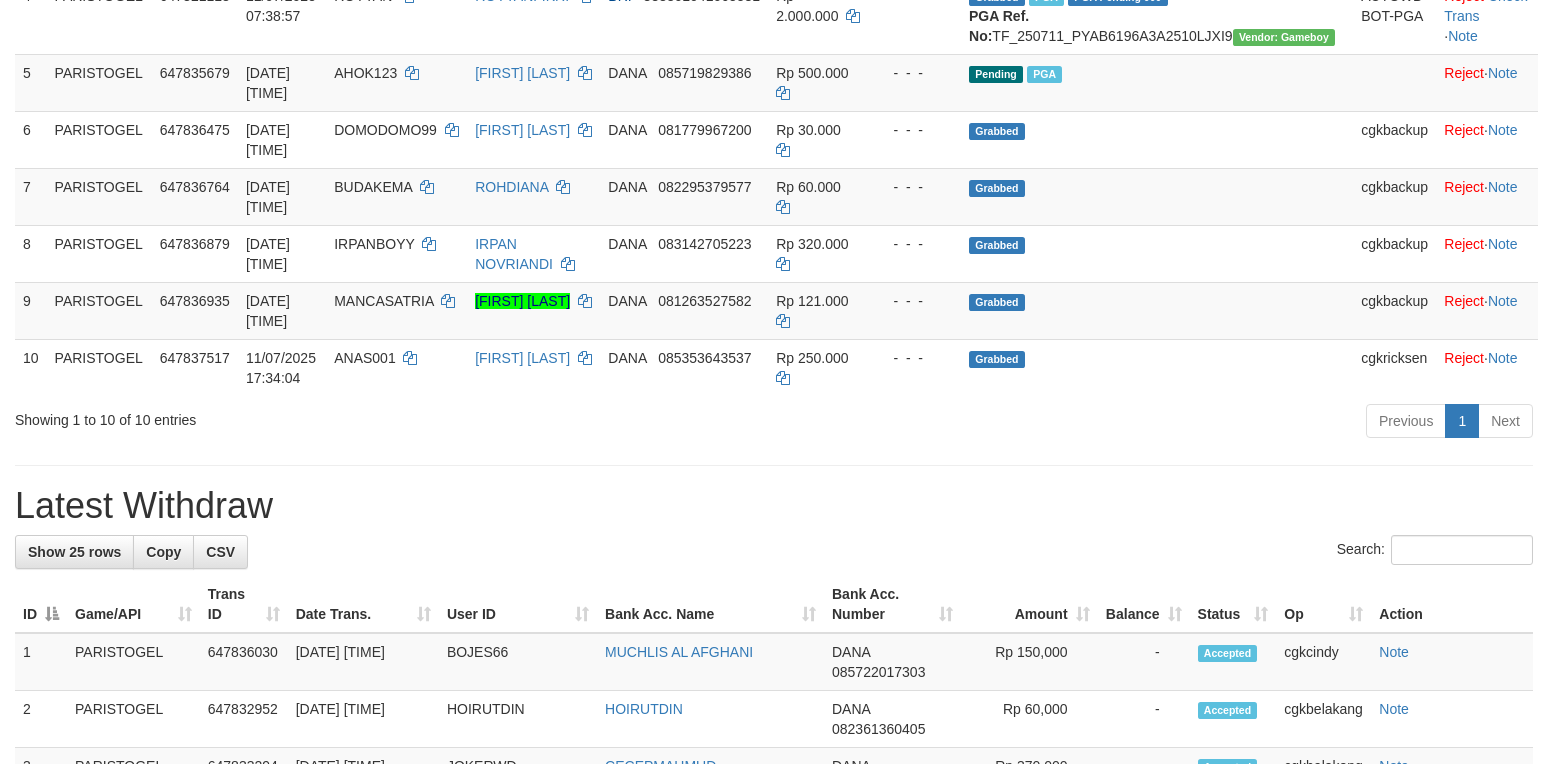 scroll, scrollTop: 533, scrollLeft: 0, axis: vertical 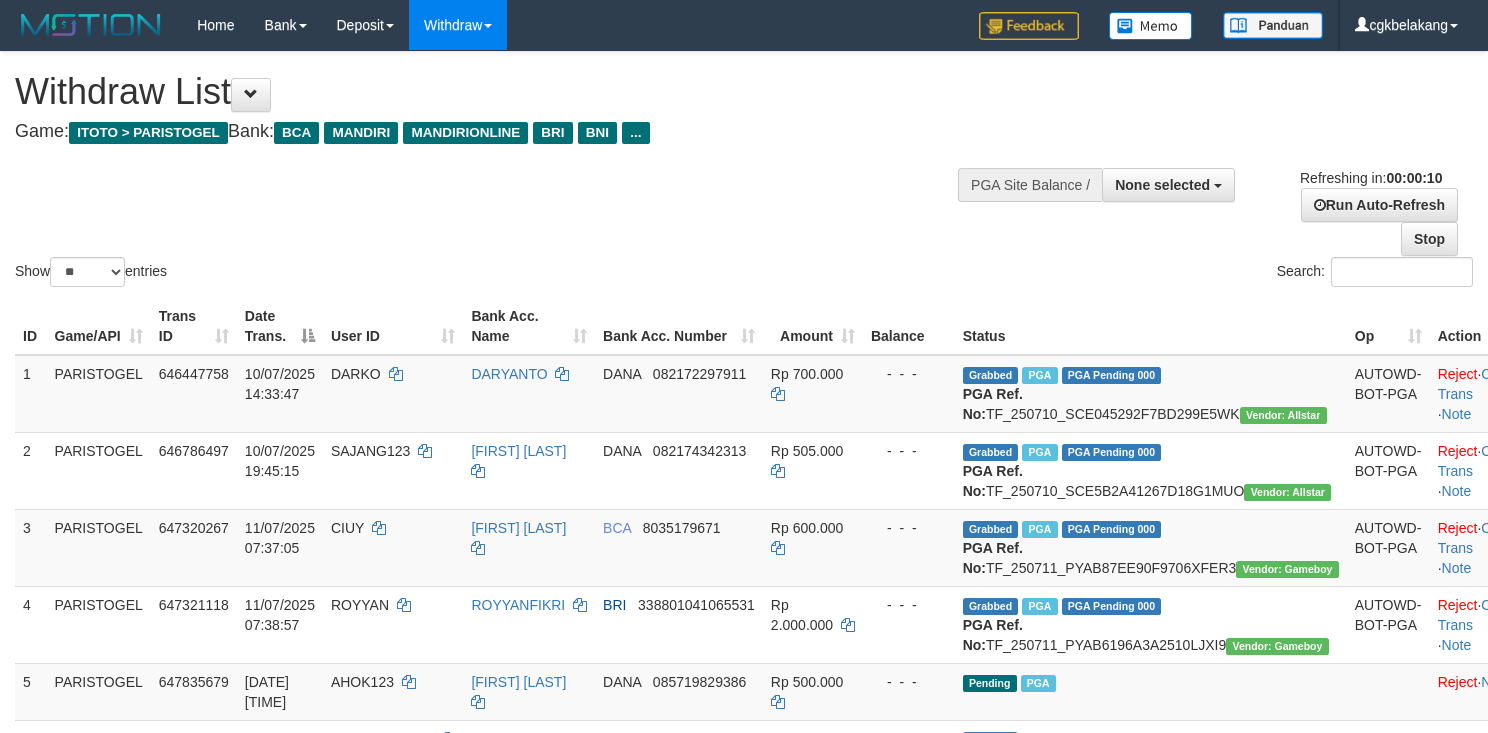 select 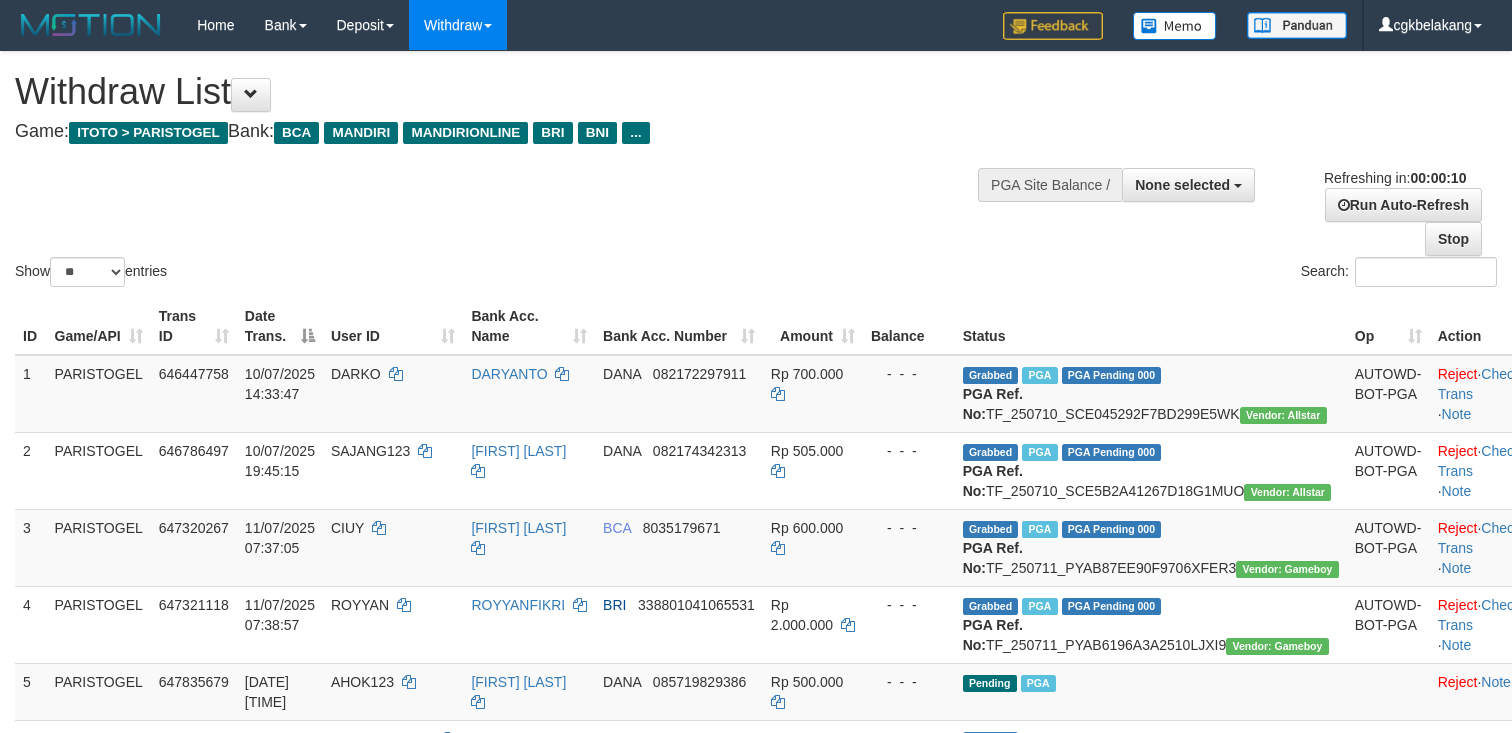 select 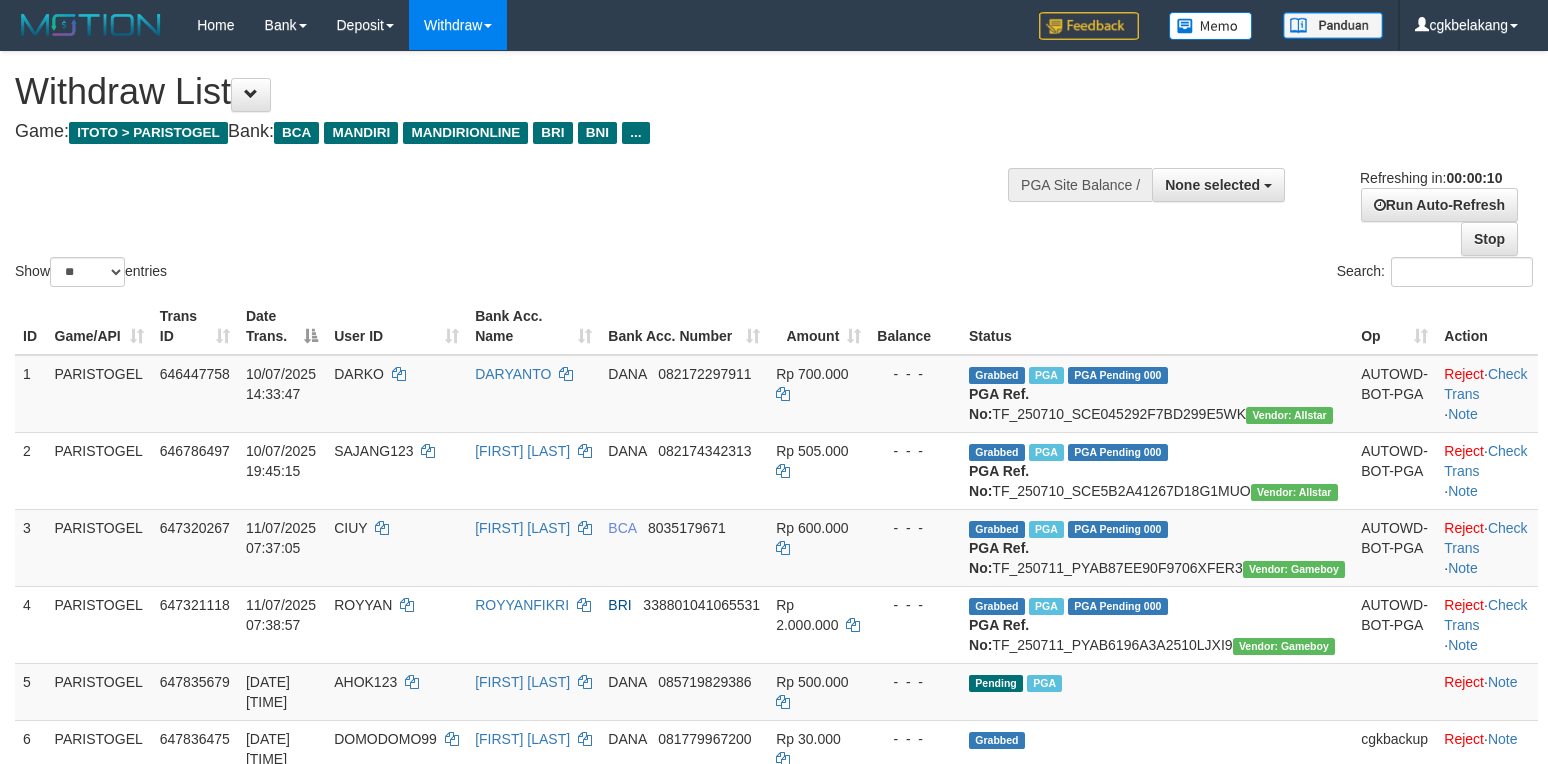 select 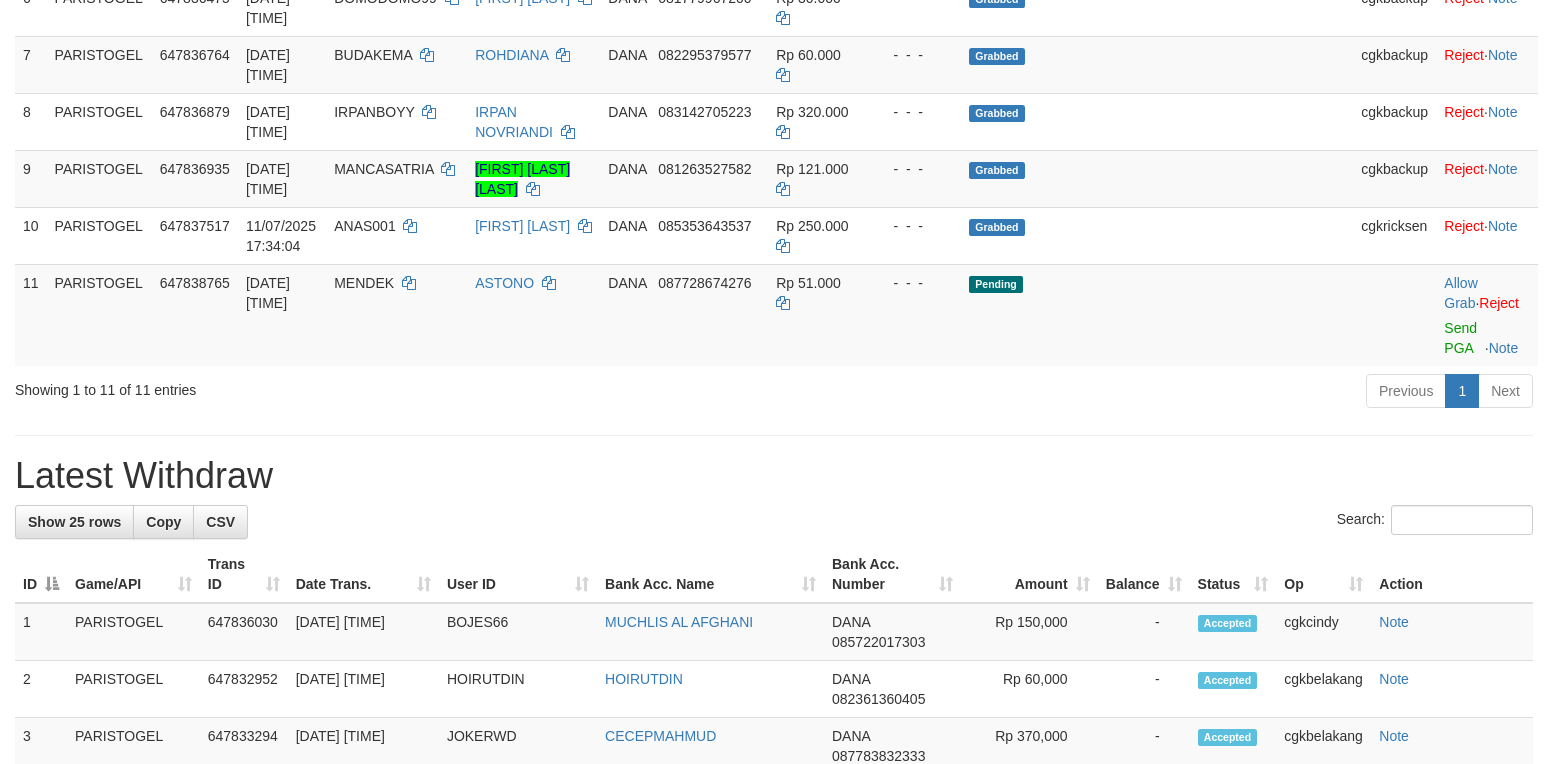 scroll, scrollTop: 666, scrollLeft: 0, axis: vertical 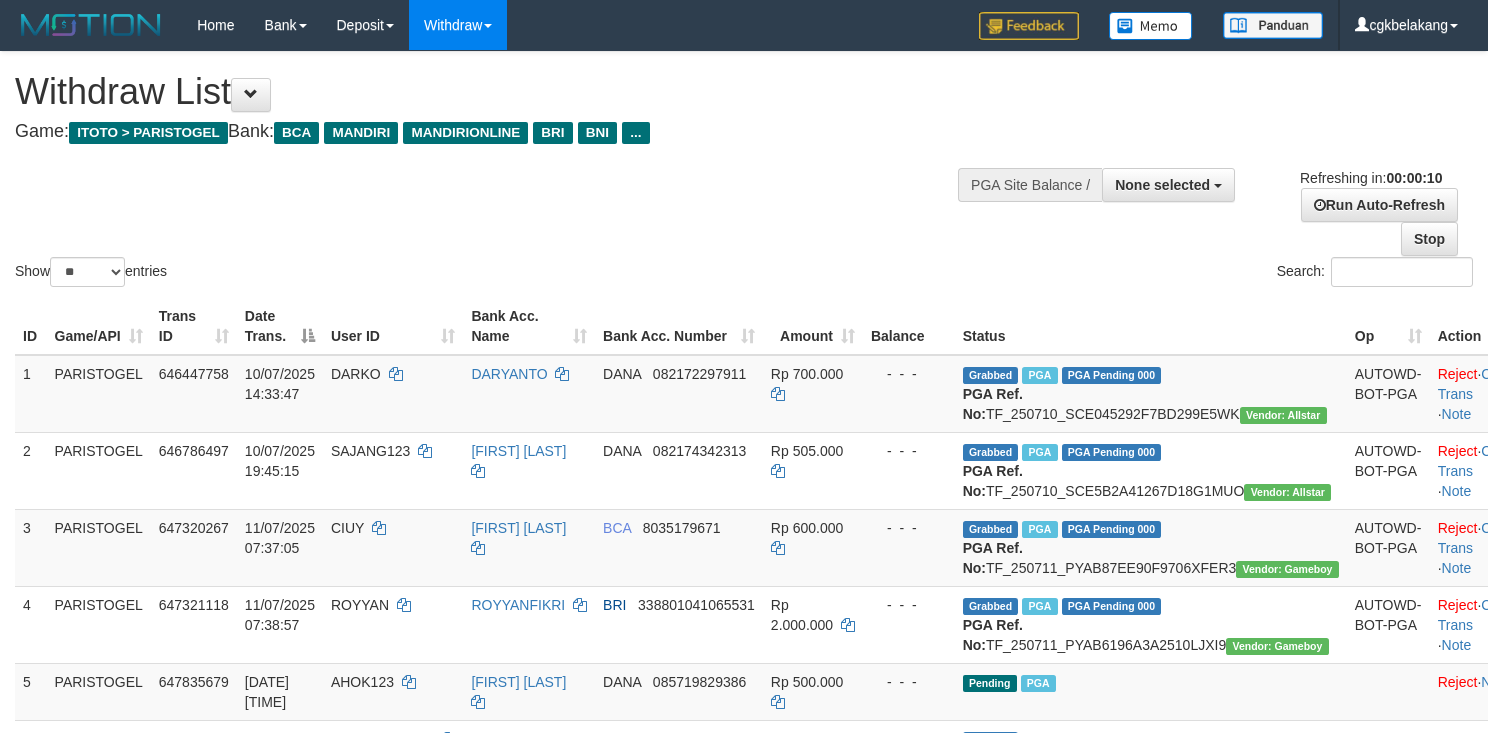 select 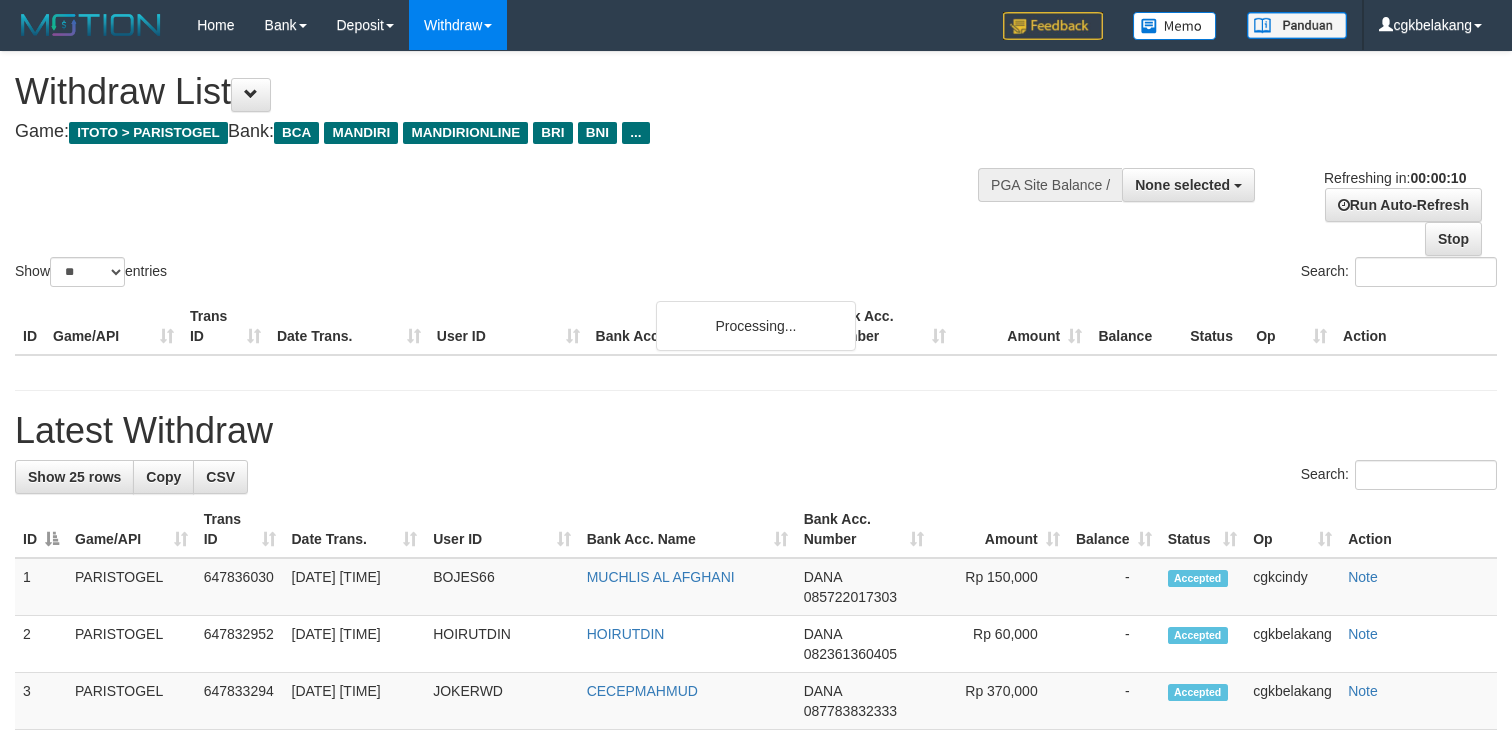 select 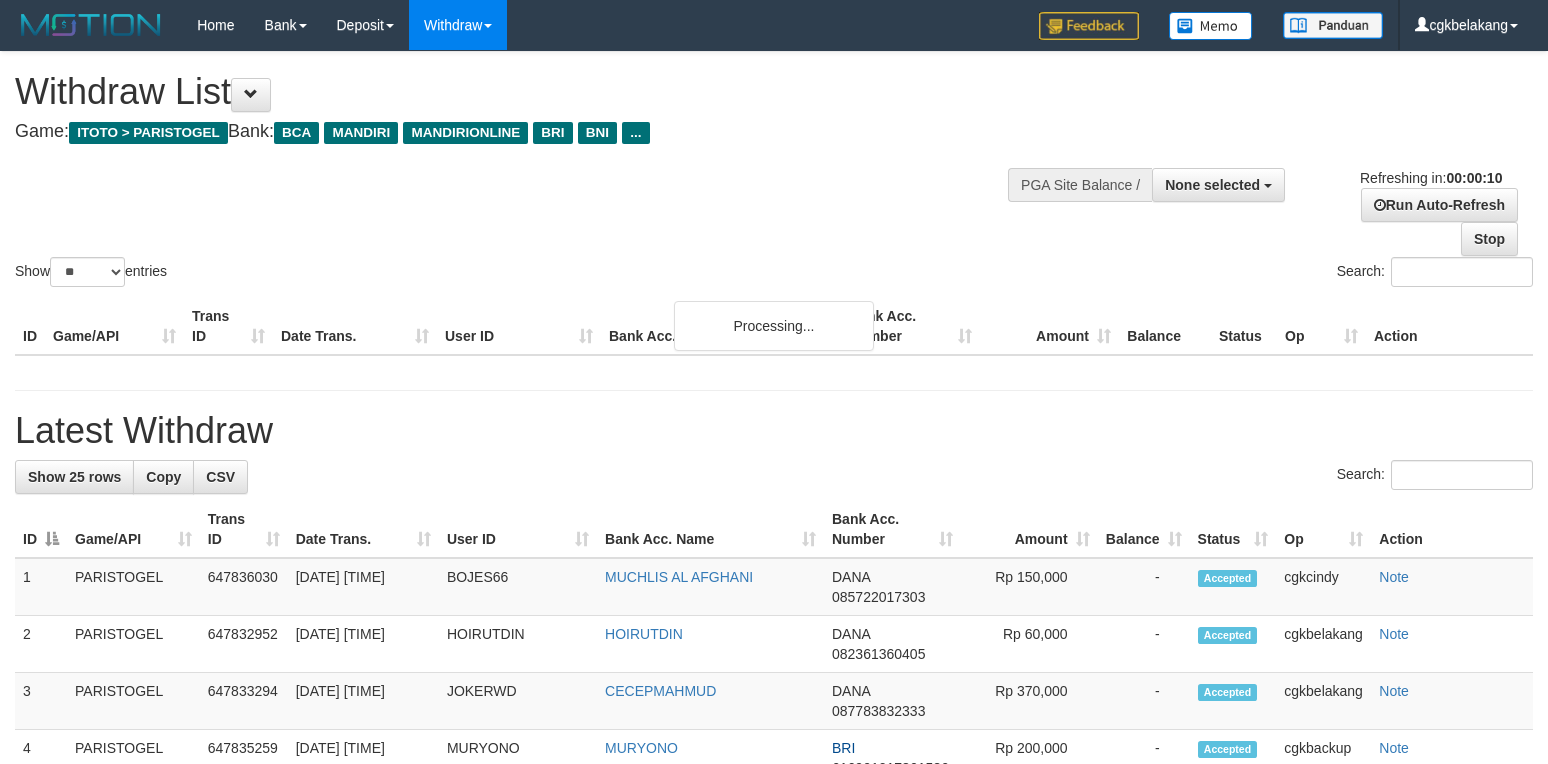 select 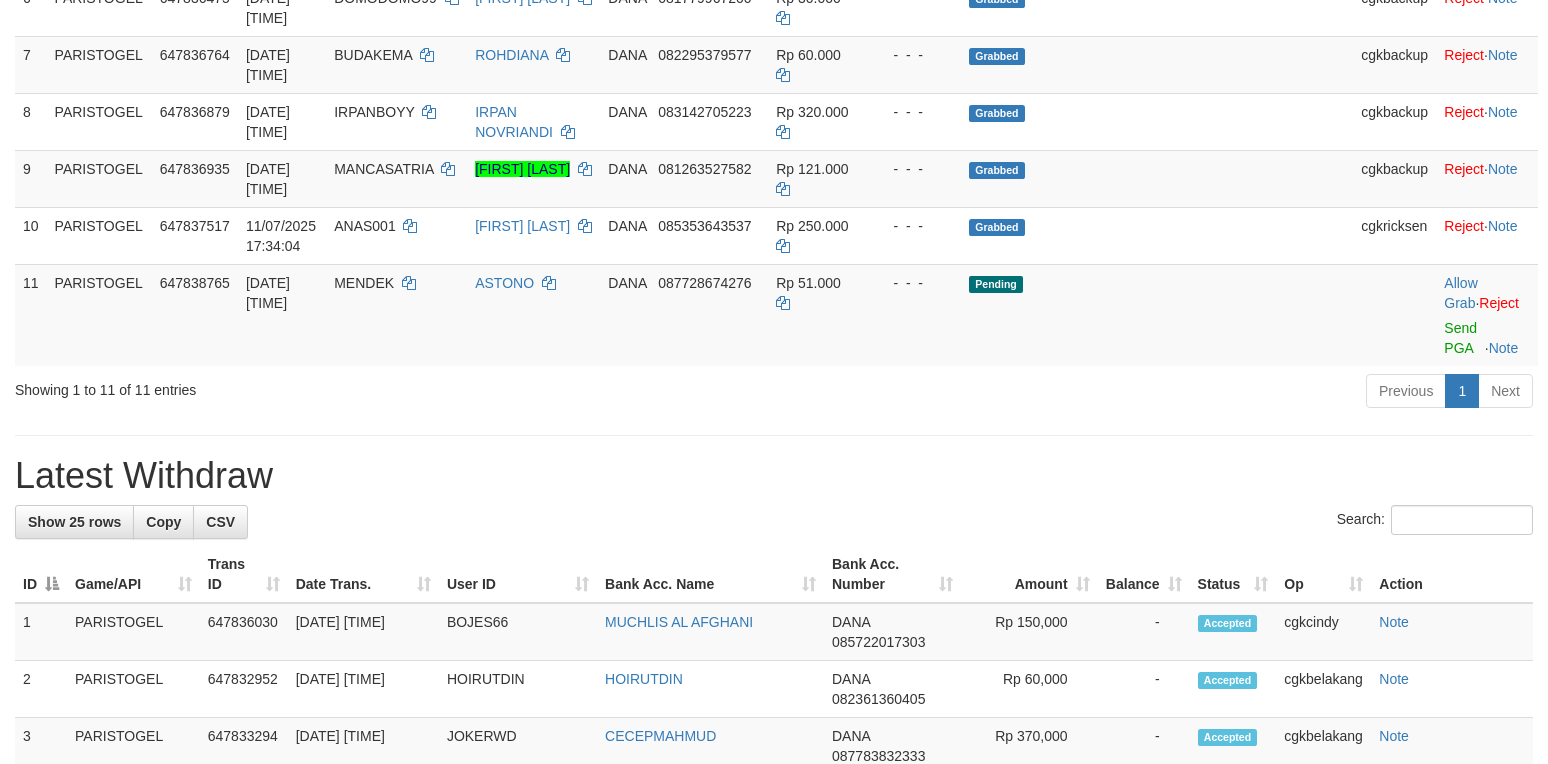 scroll, scrollTop: 666, scrollLeft: 0, axis: vertical 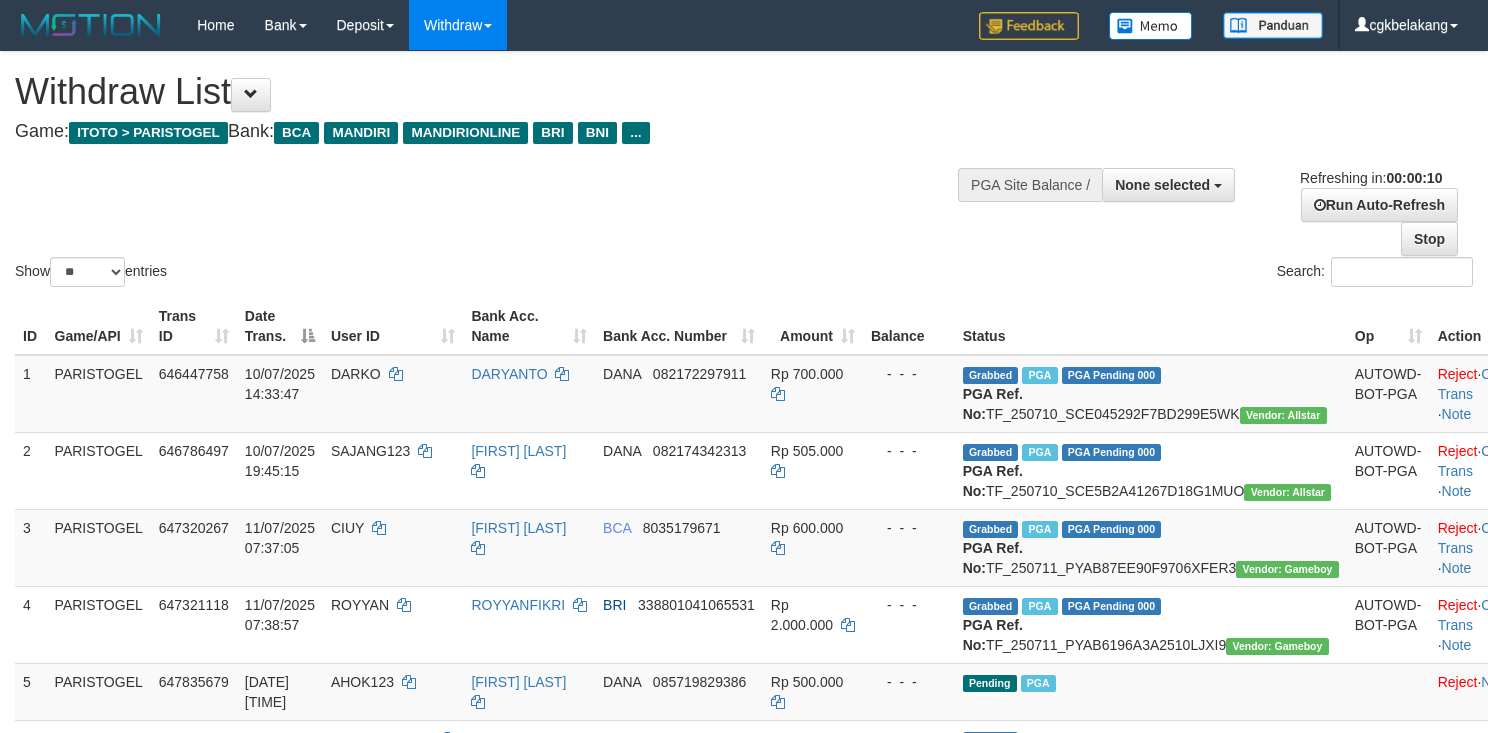 select 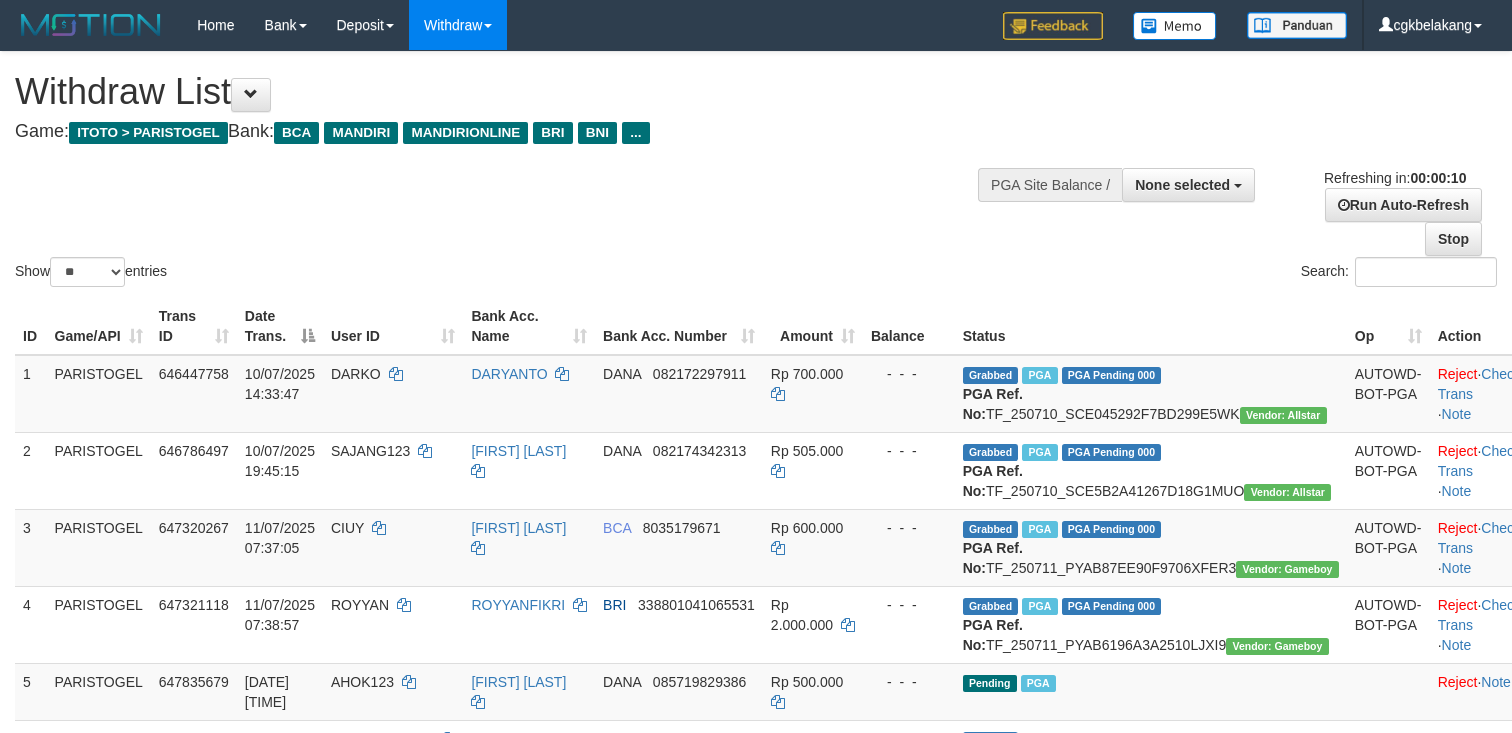 select 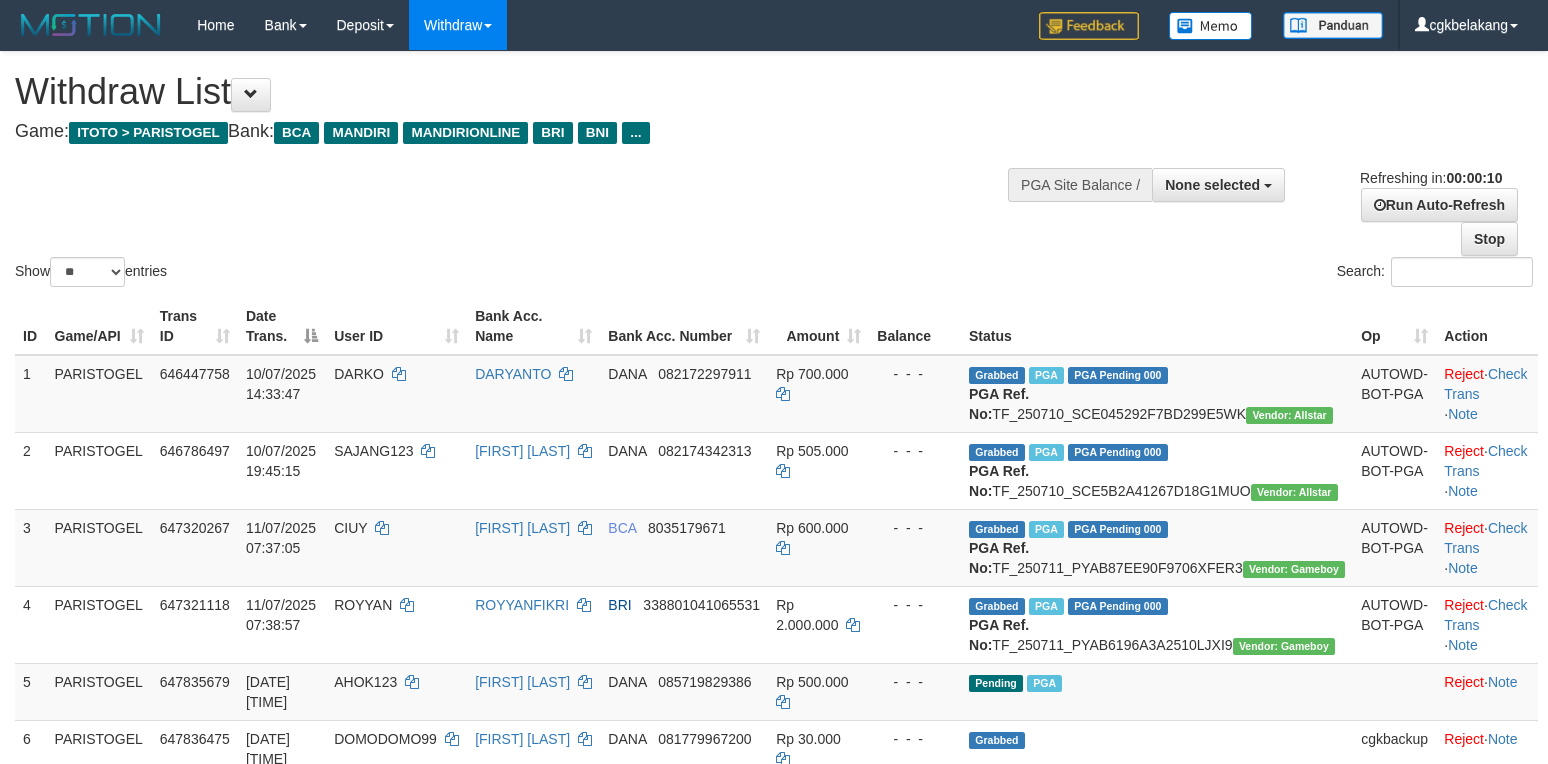 select 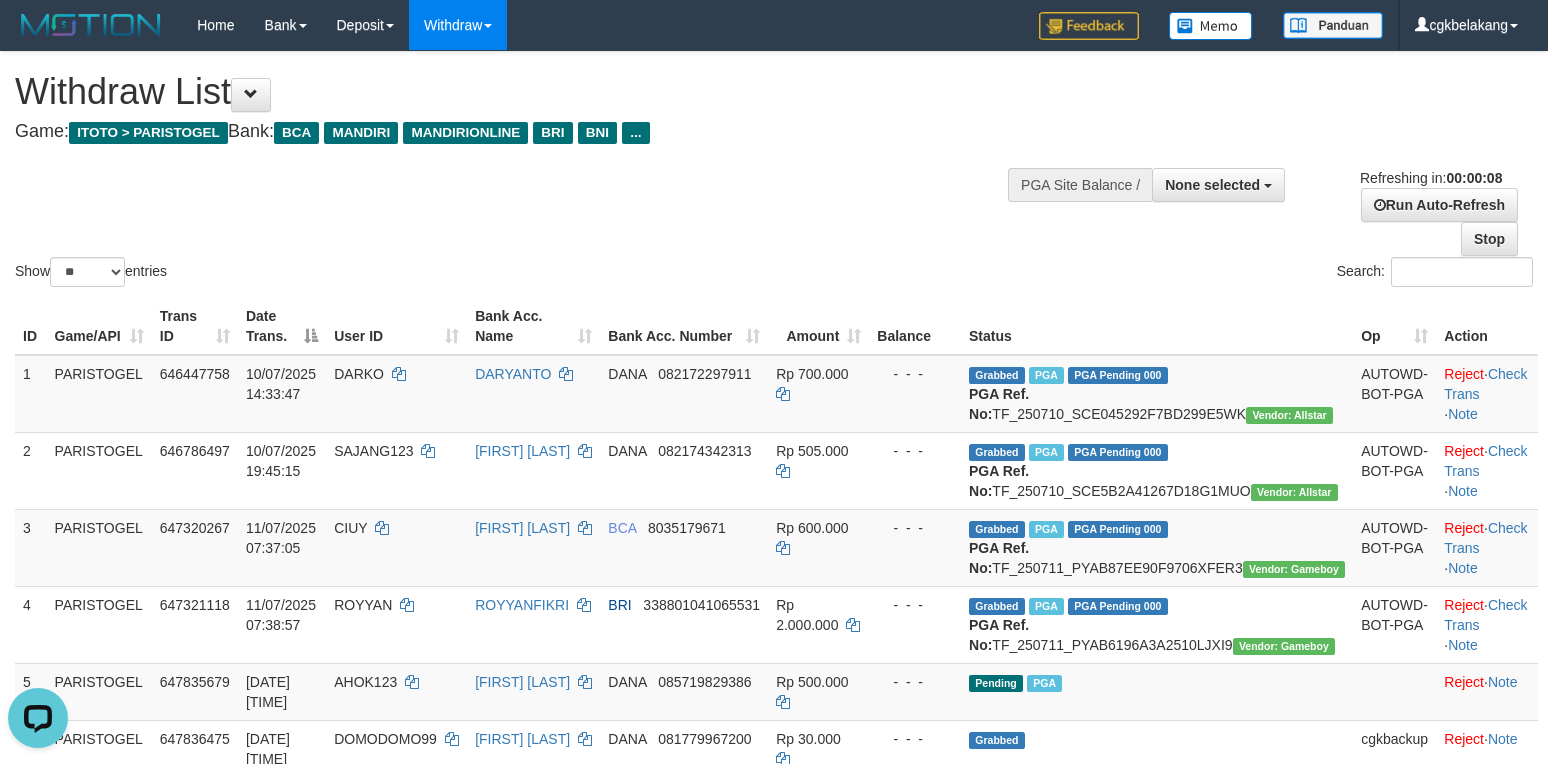 scroll, scrollTop: 0, scrollLeft: 0, axis: both 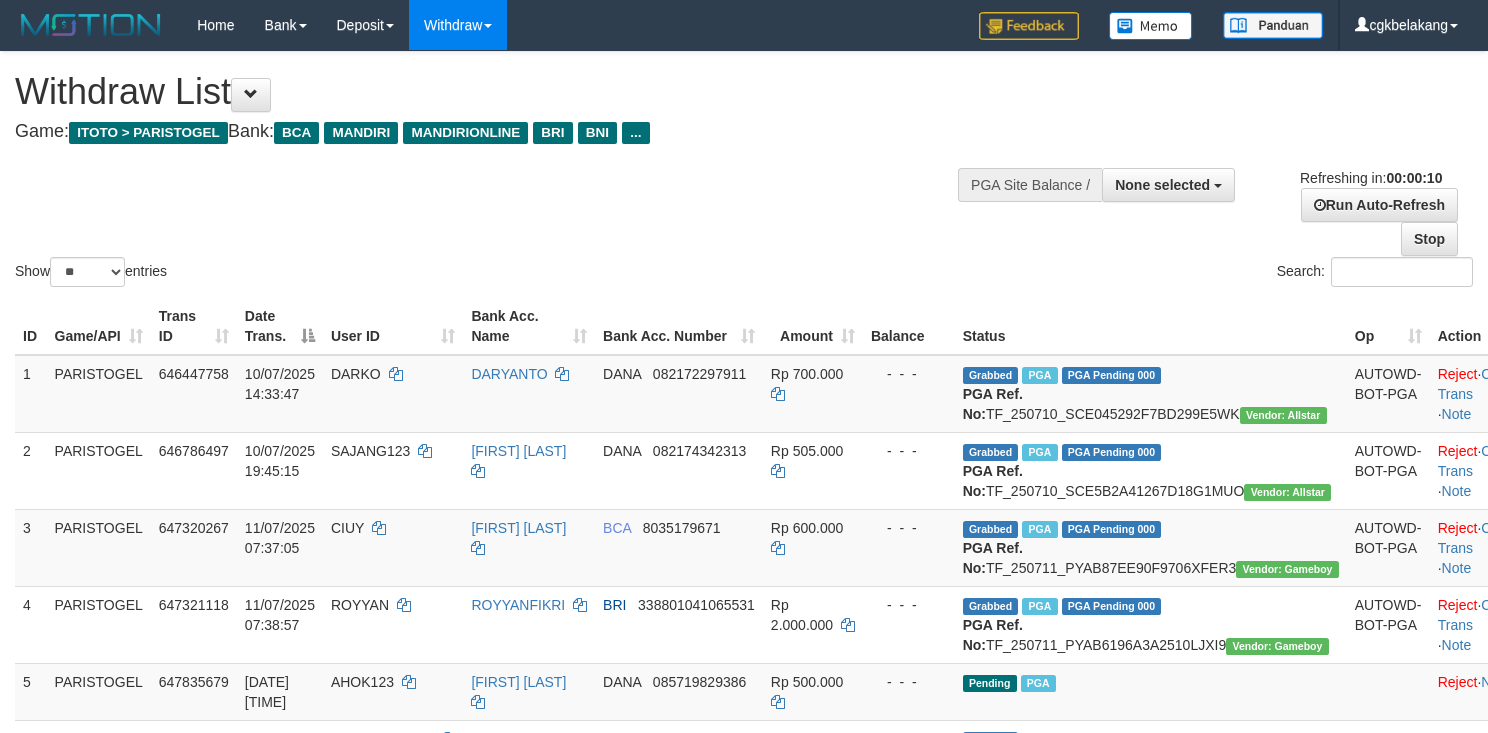 select 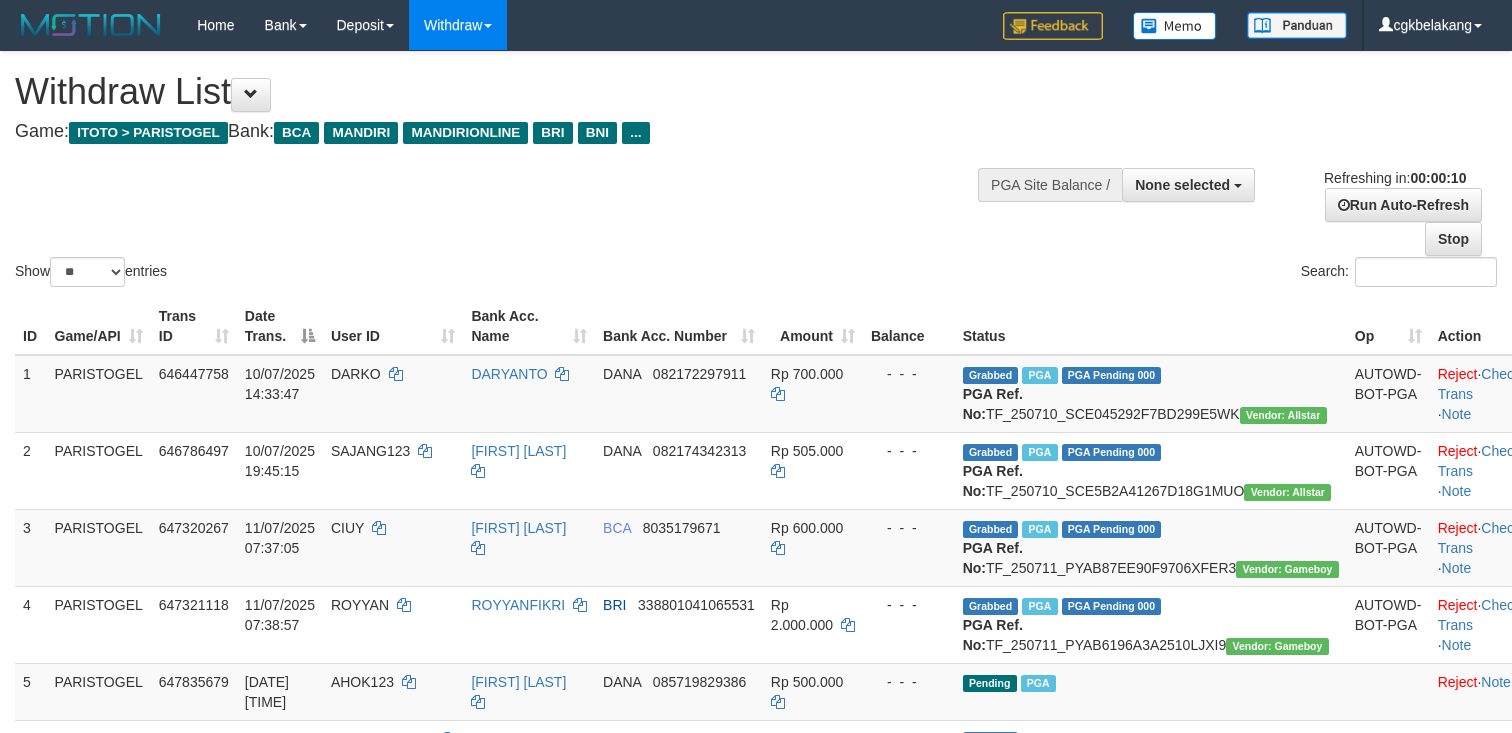 select 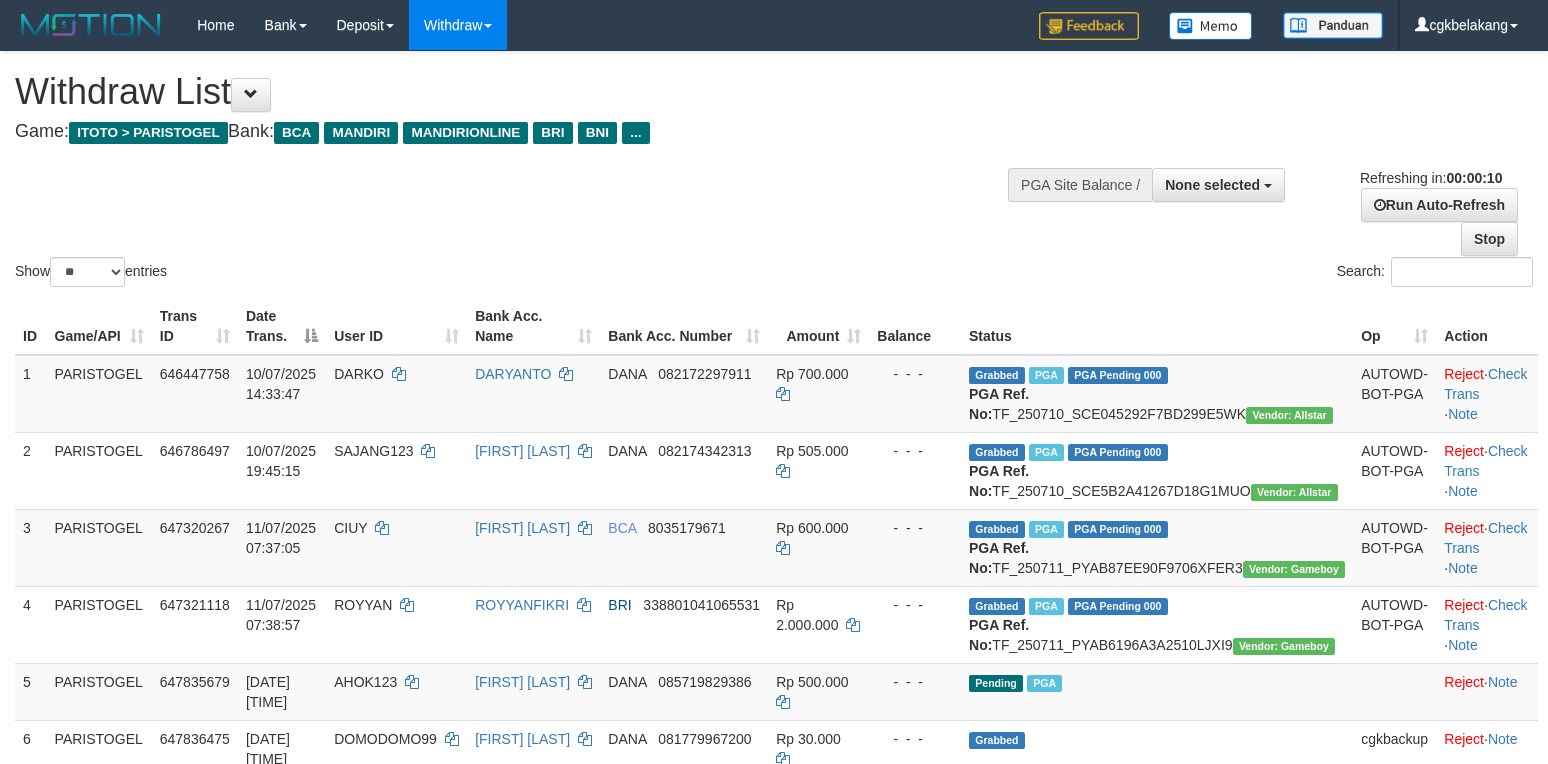select 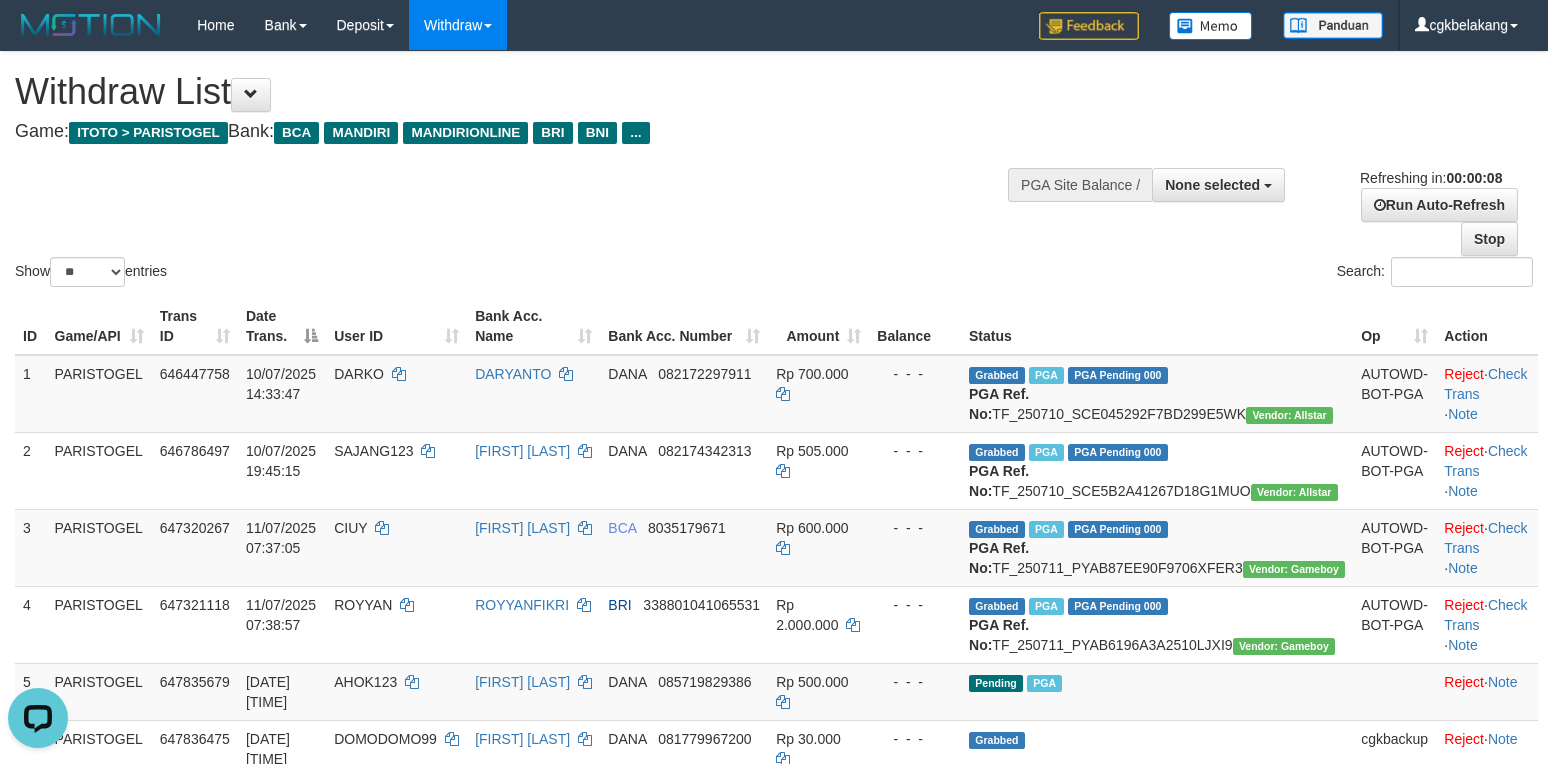 scroll, scrollTop: 0, scrollLeft: 0, axis: both 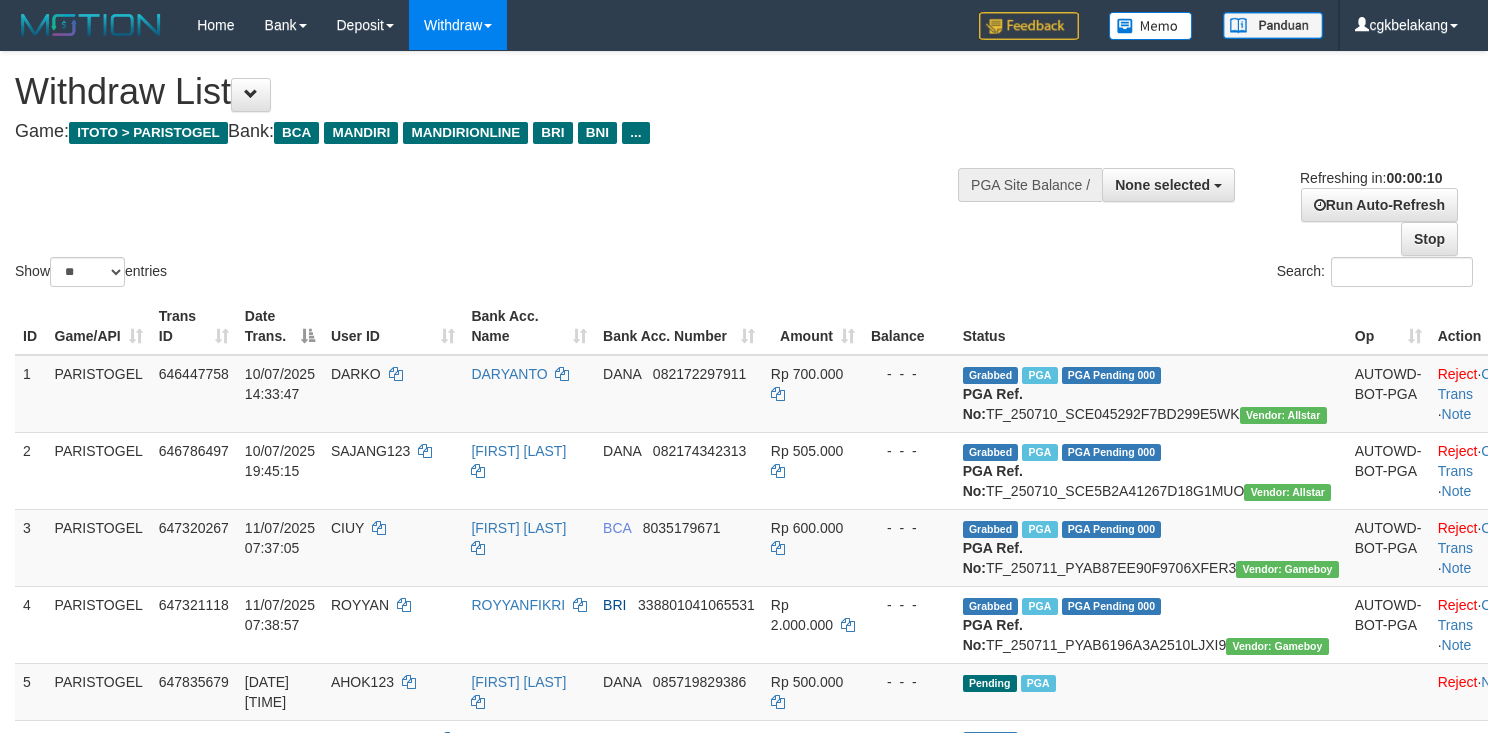 select 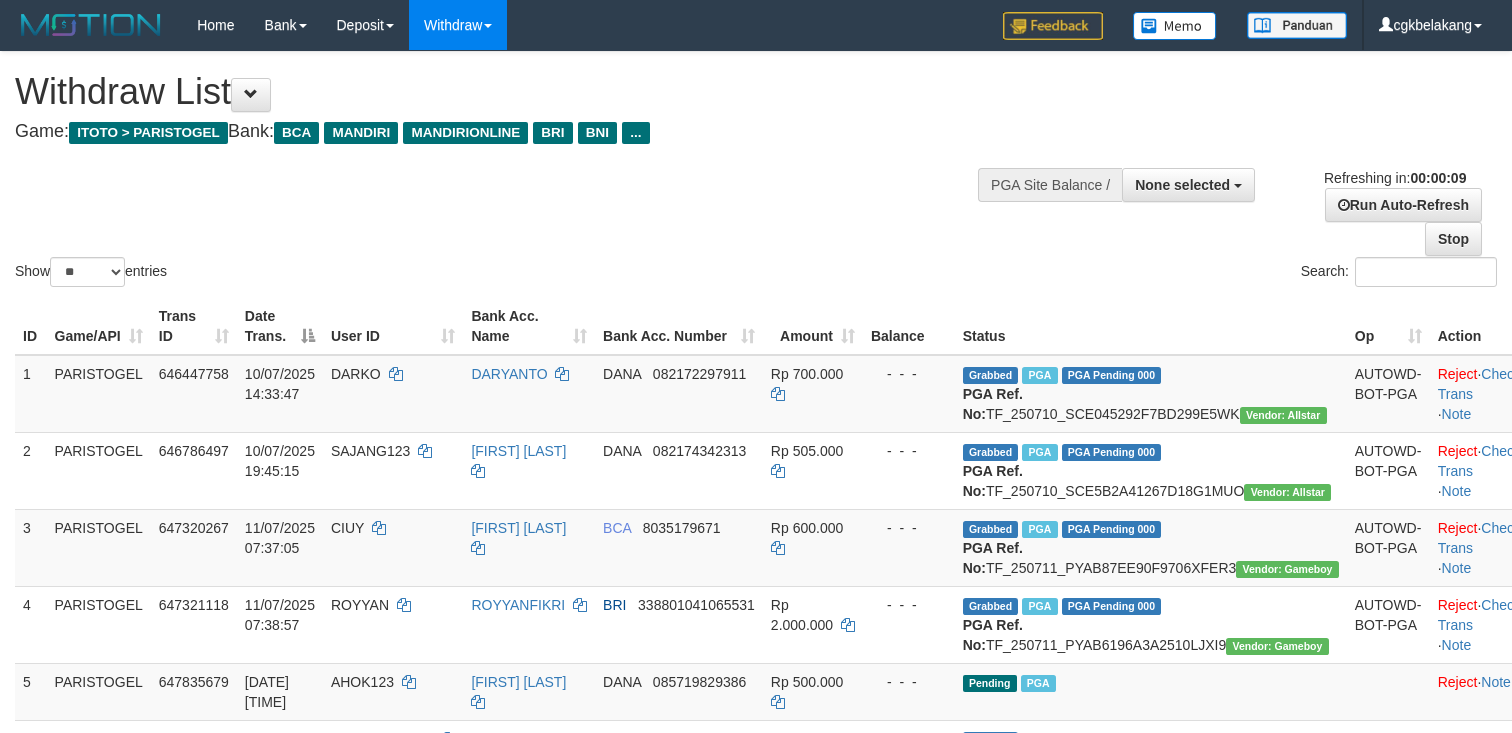 select 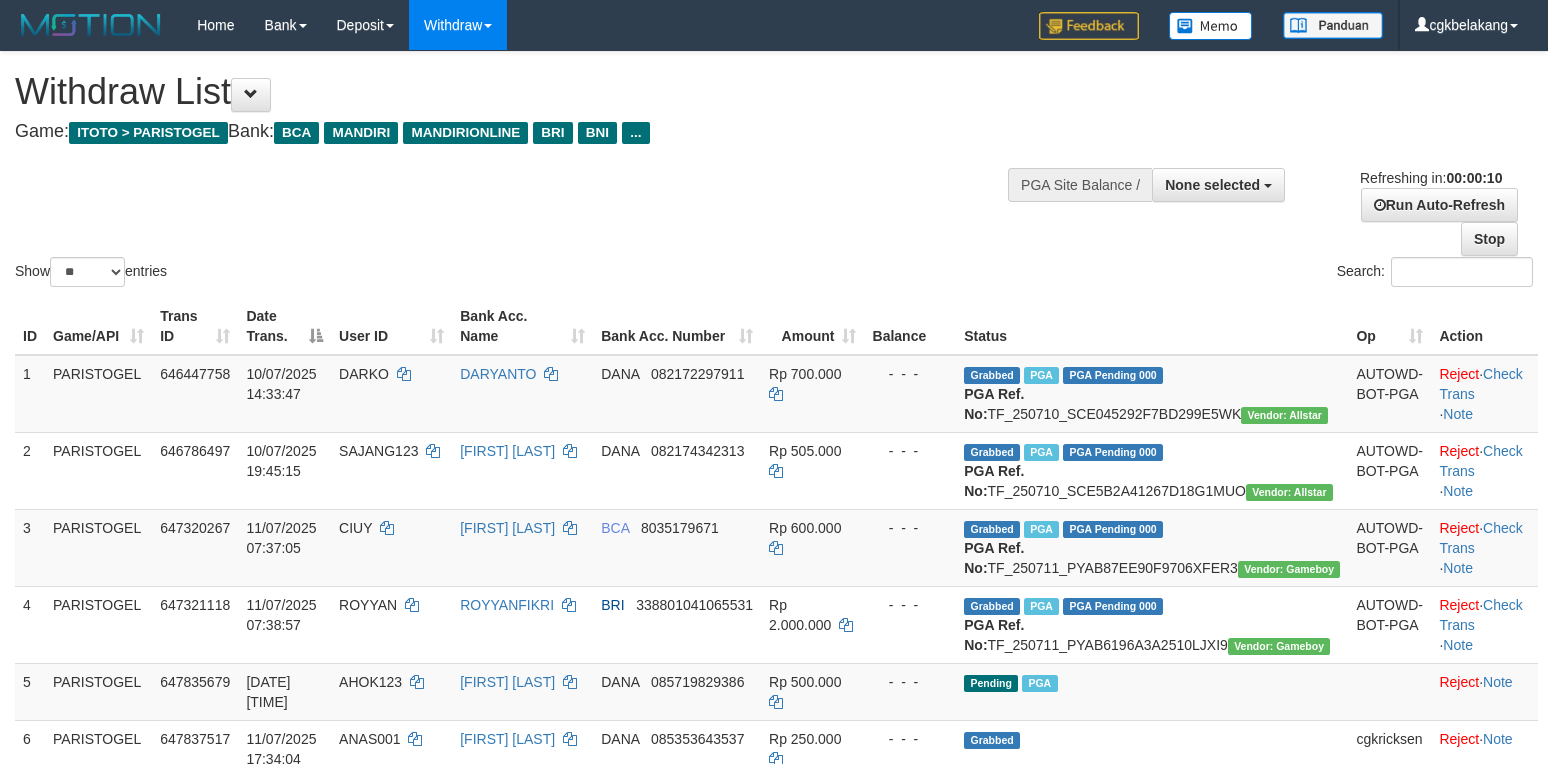 select 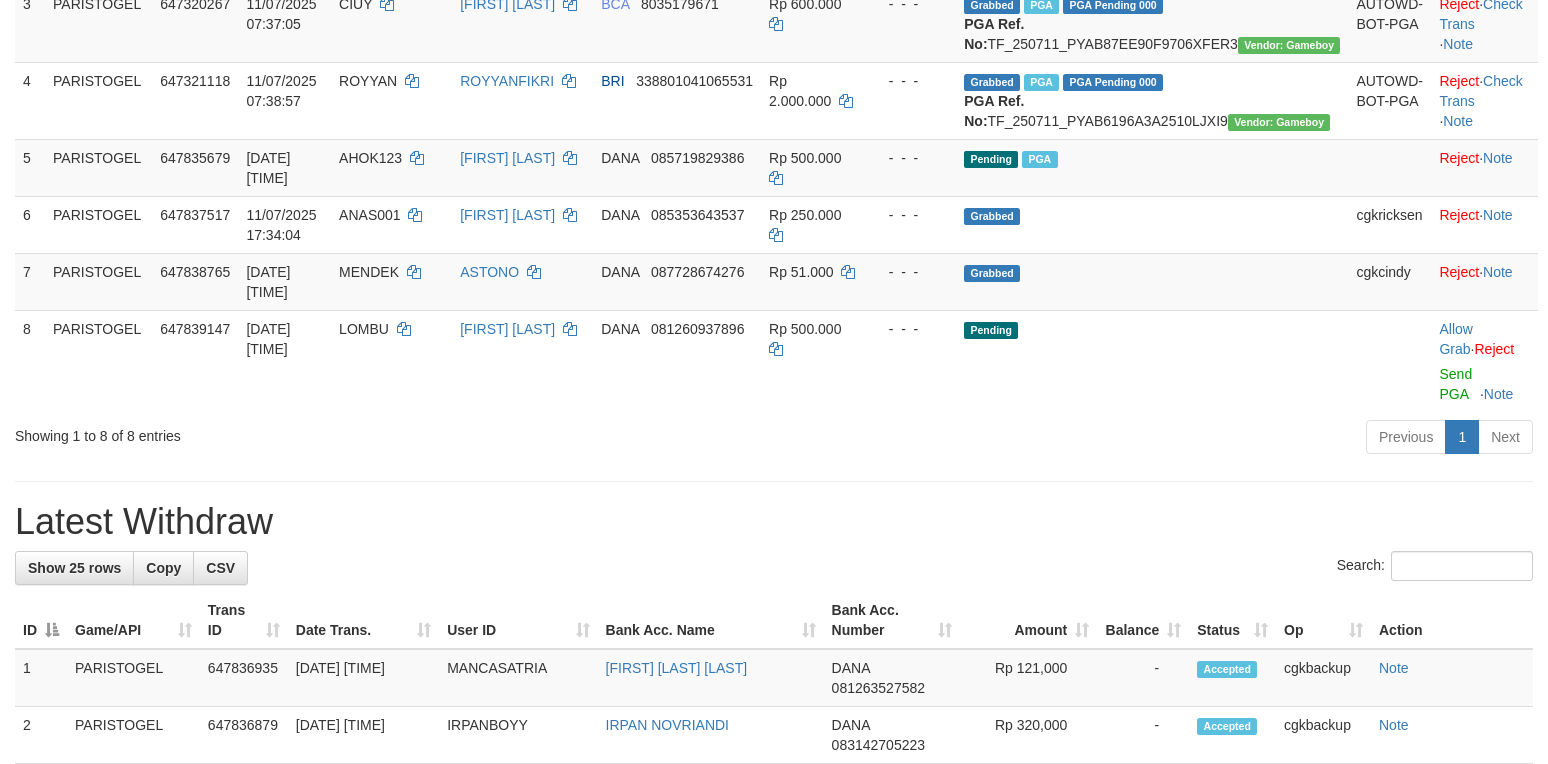 scroll, scrollTop: 533, scrollLeft: 0, axis: vertical 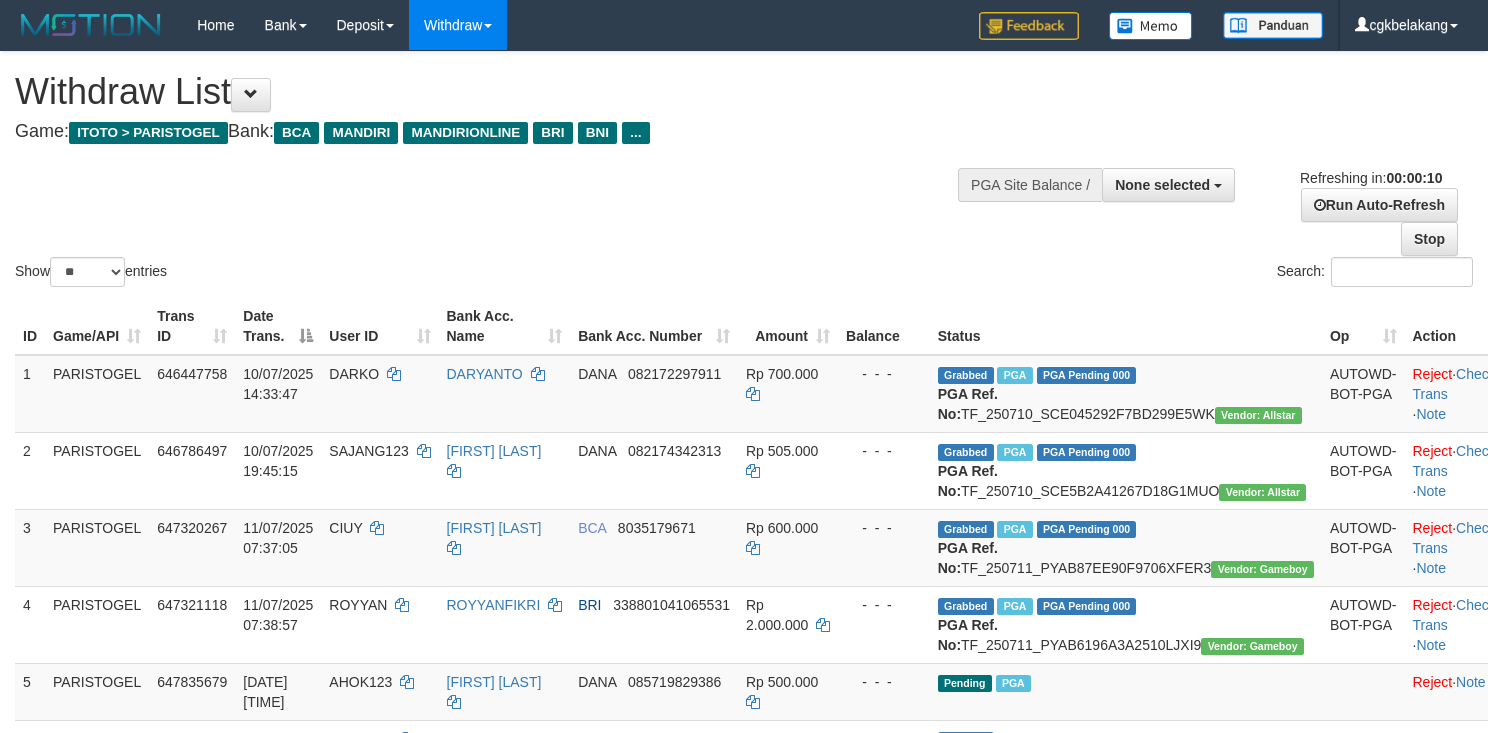 select 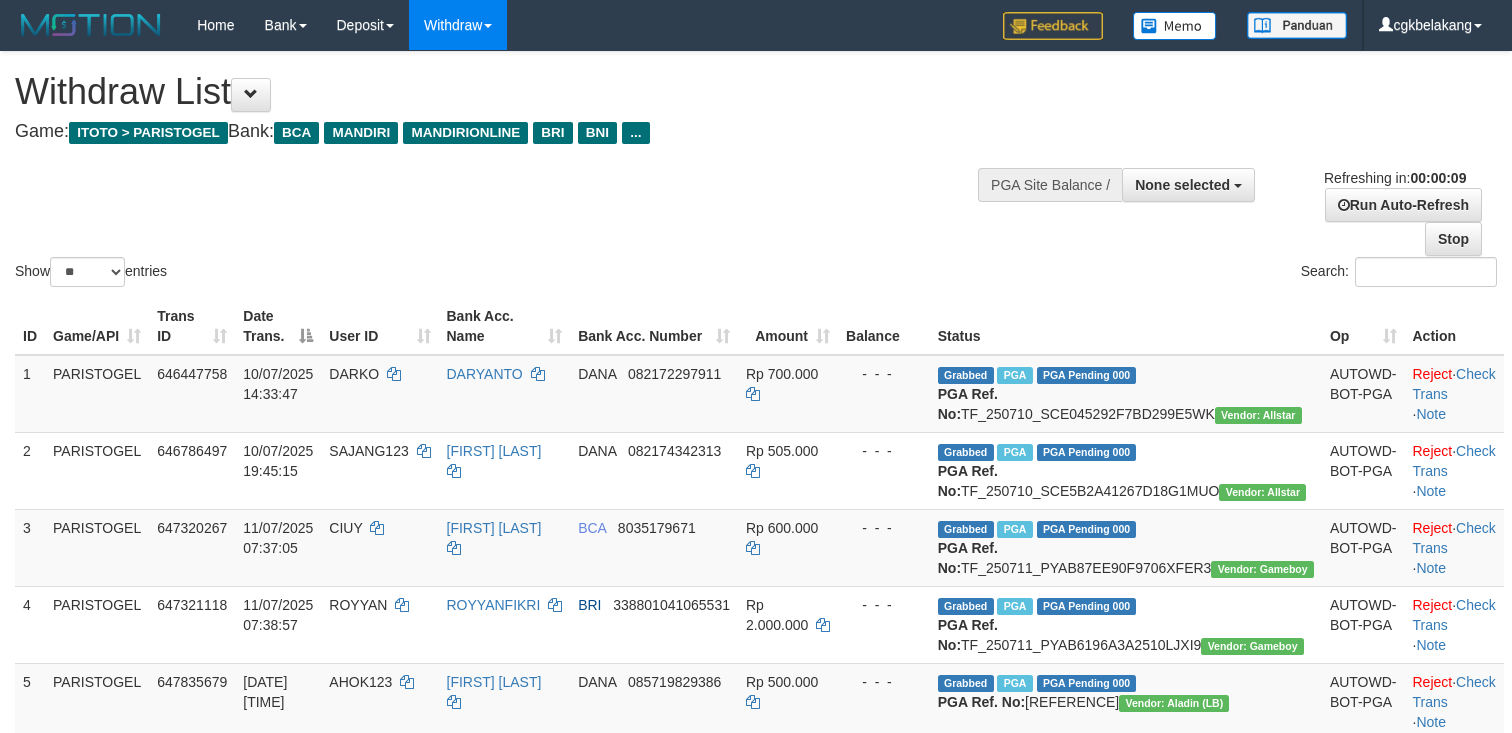 select 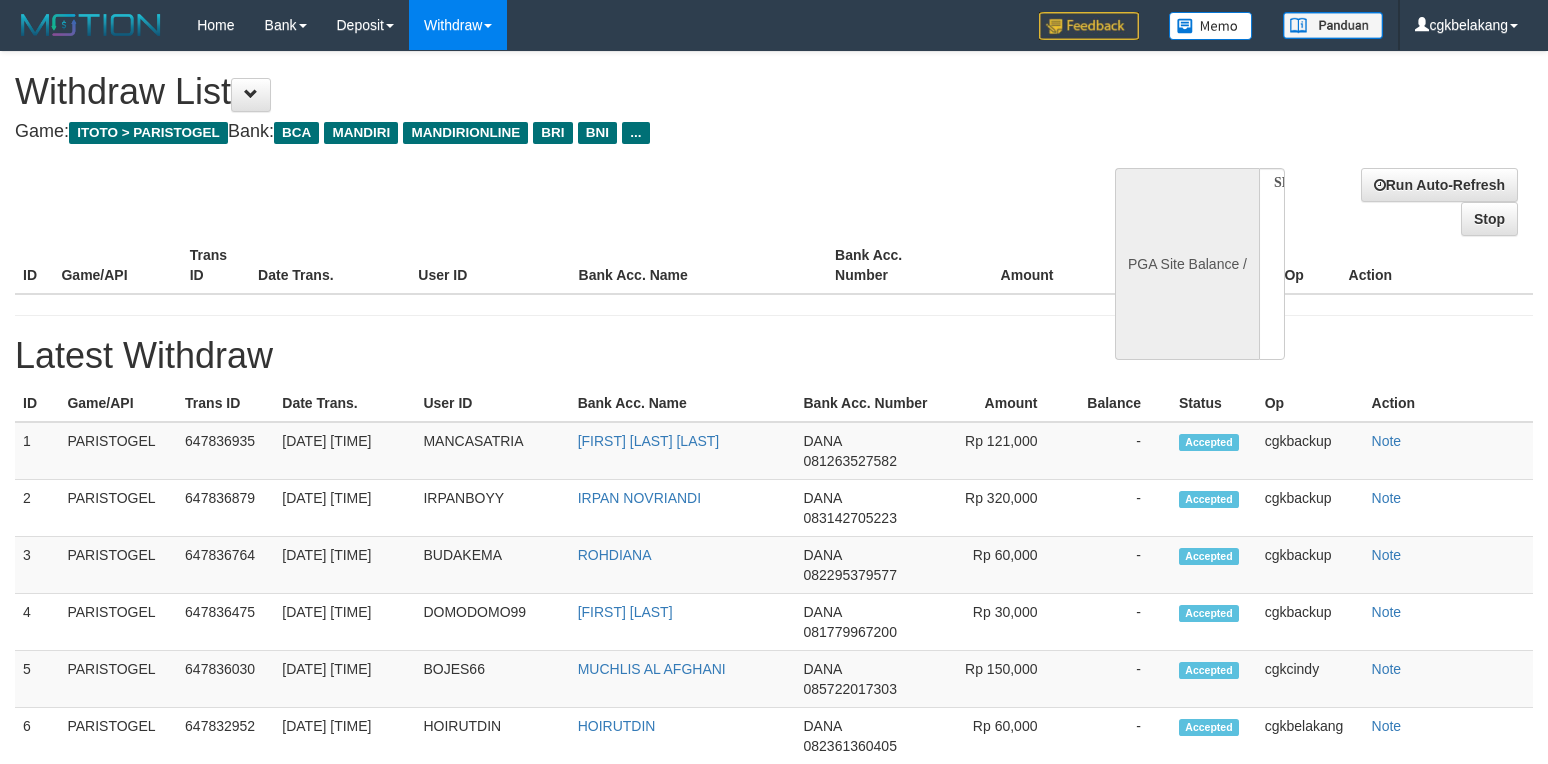 select 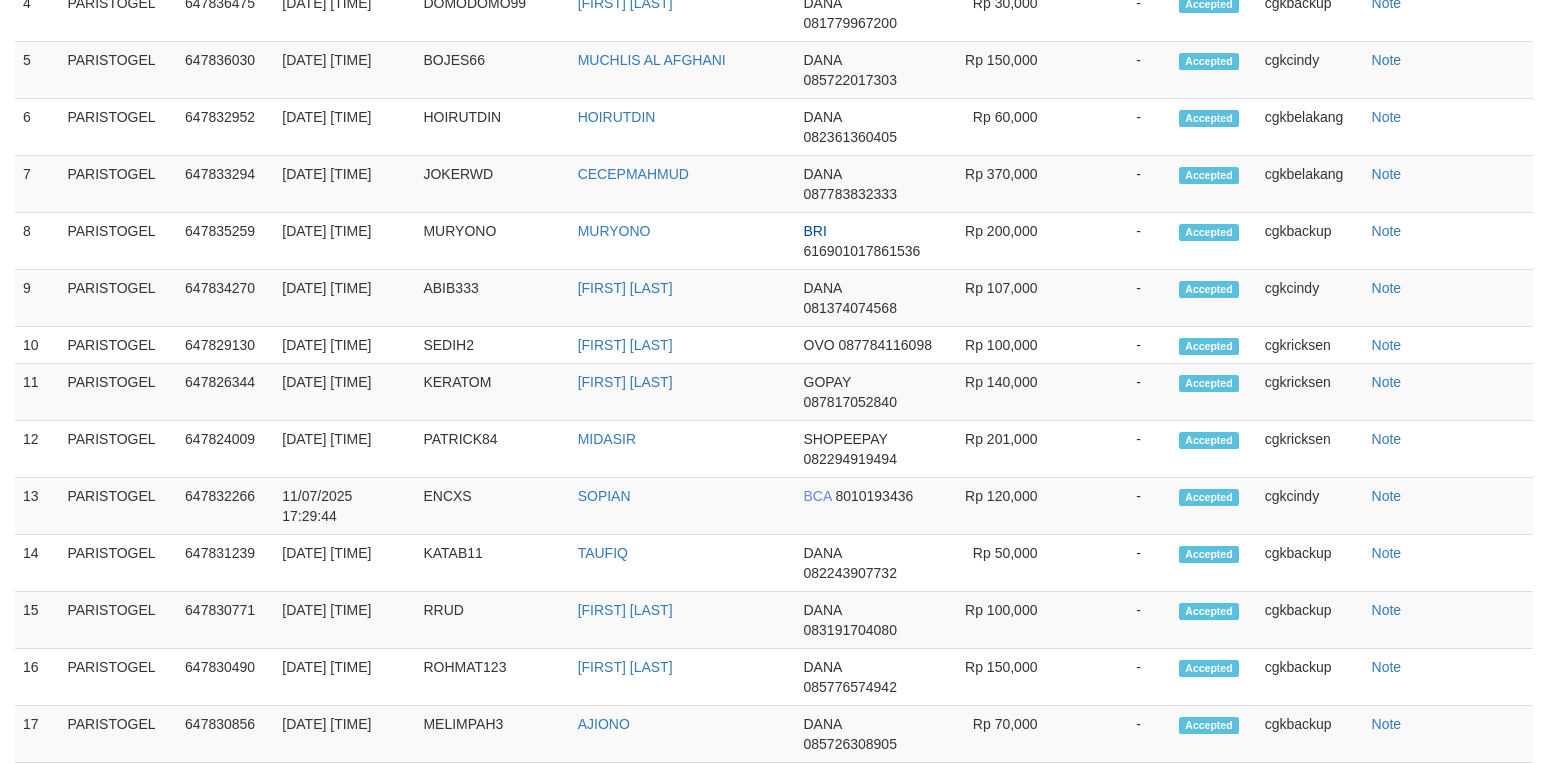 select on "**" 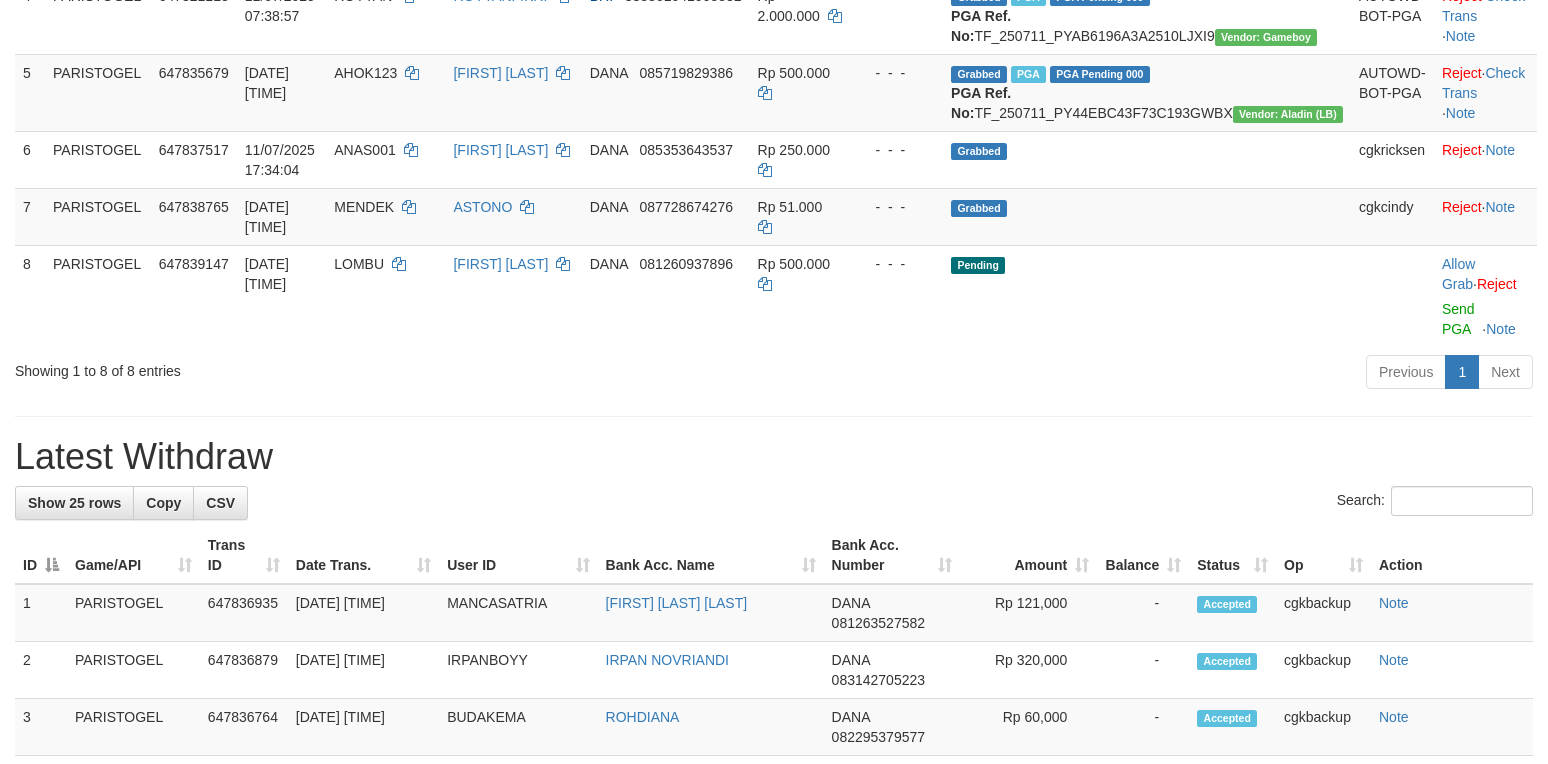 scroll, scrollTop: 533, scrollLeft: 0, axis: vertical 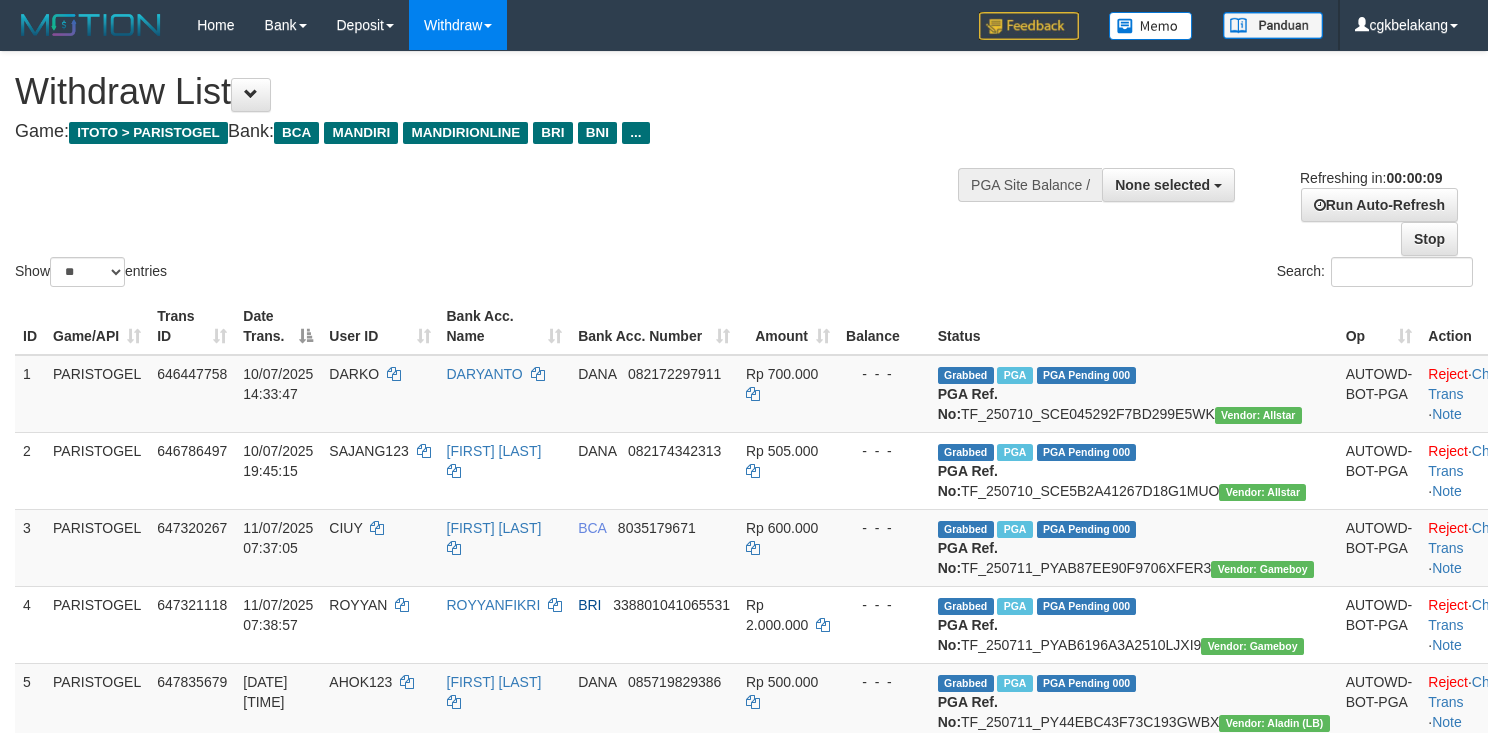select 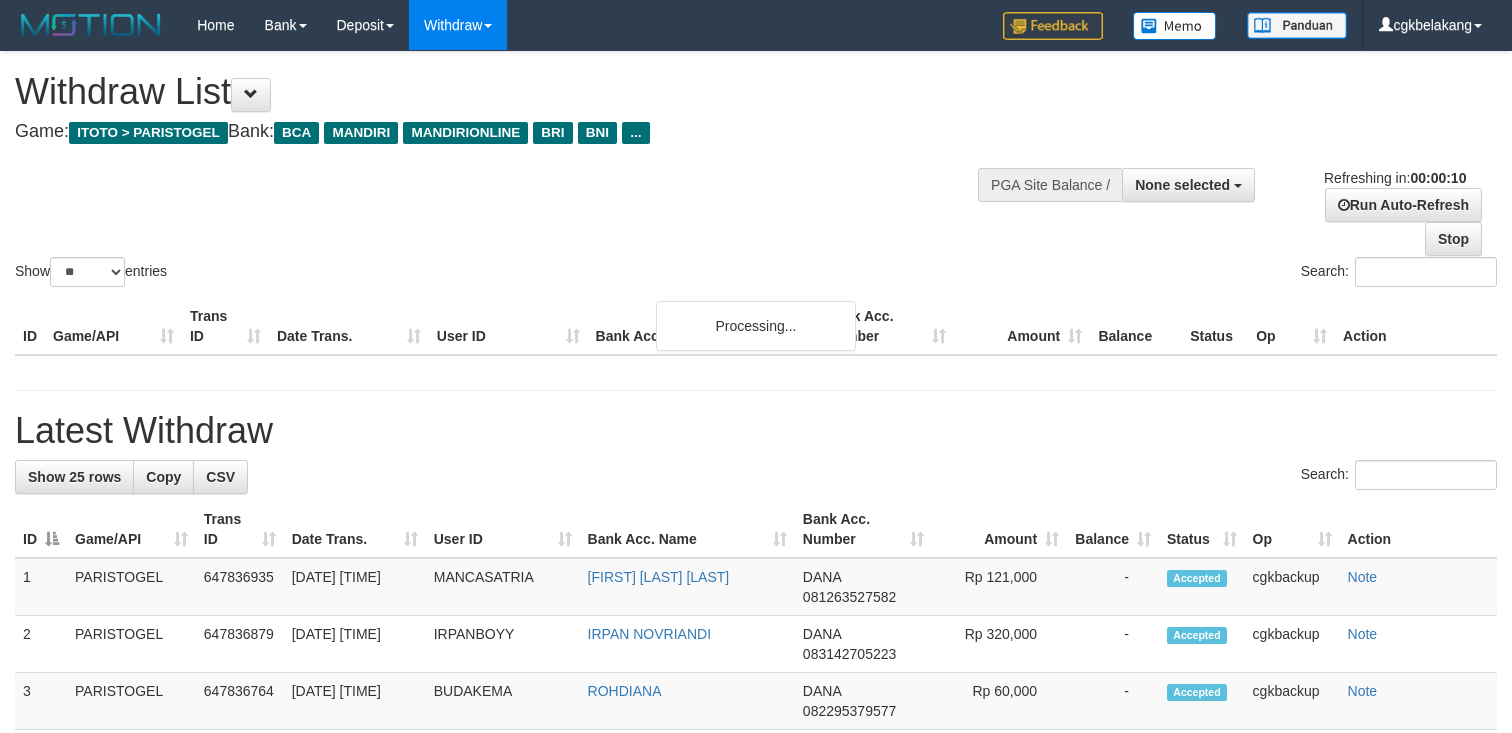 select 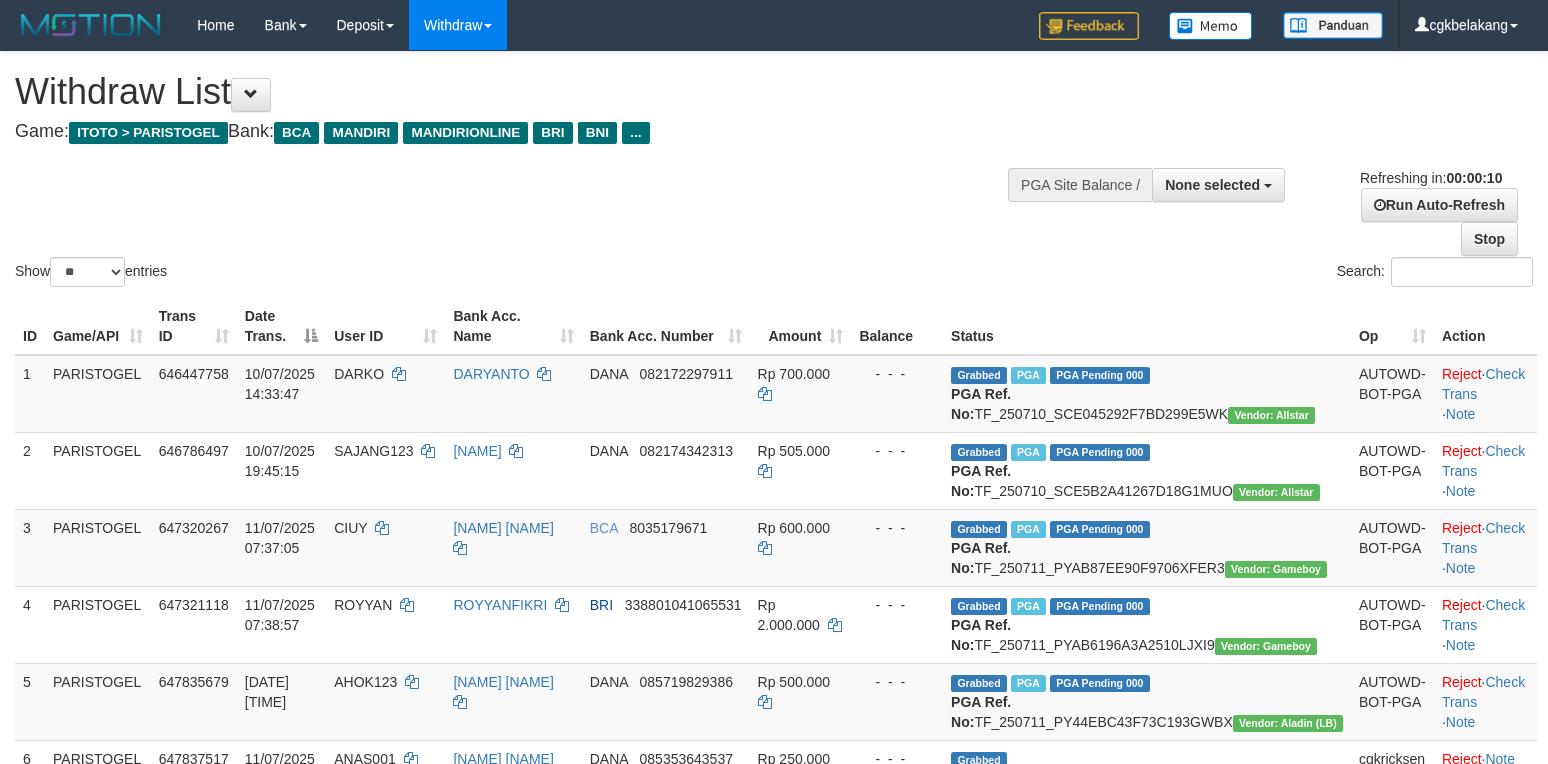 select 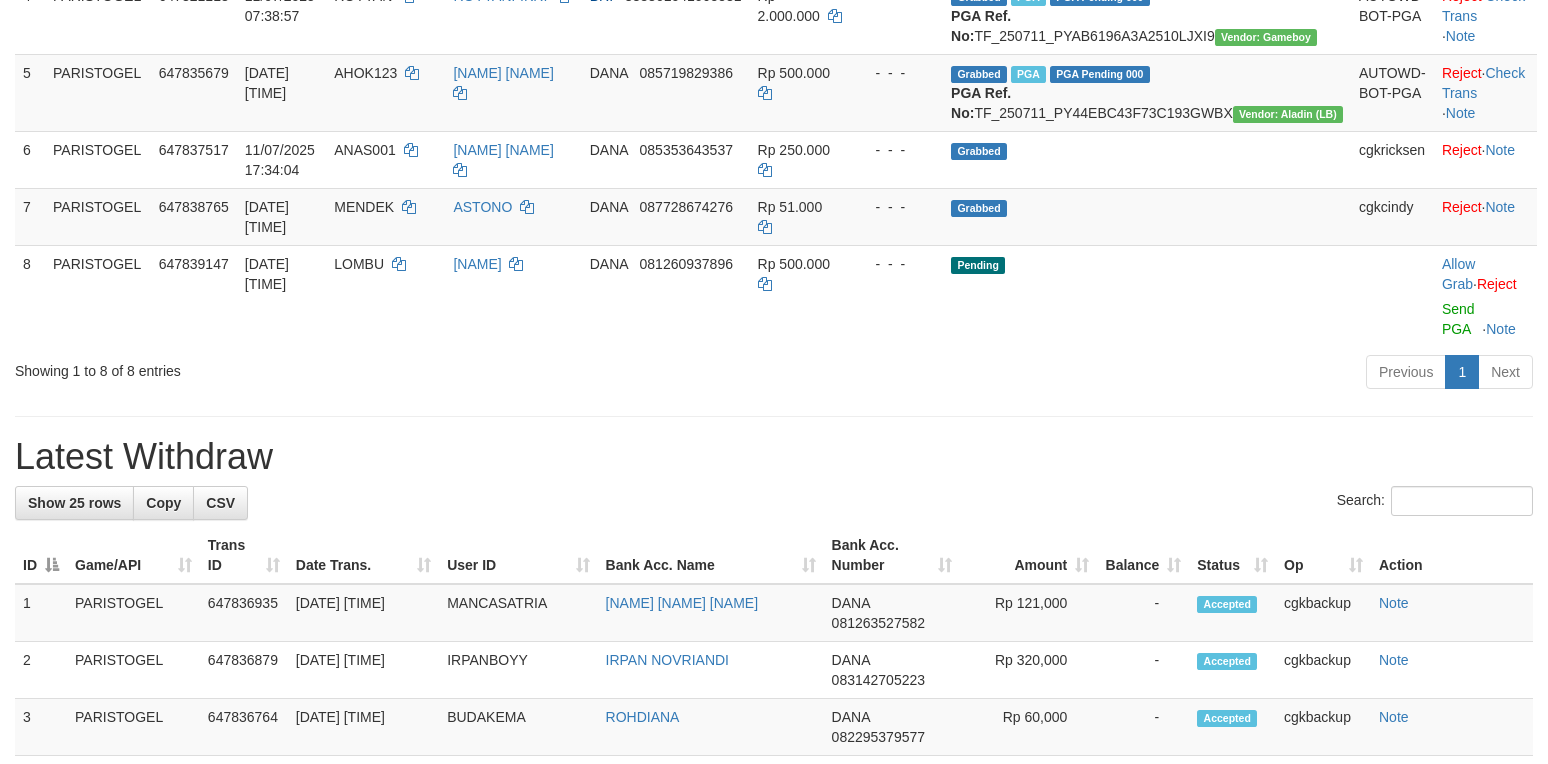 scroll, scrollTop: 533, scrollLeft: 0, axis: vertical 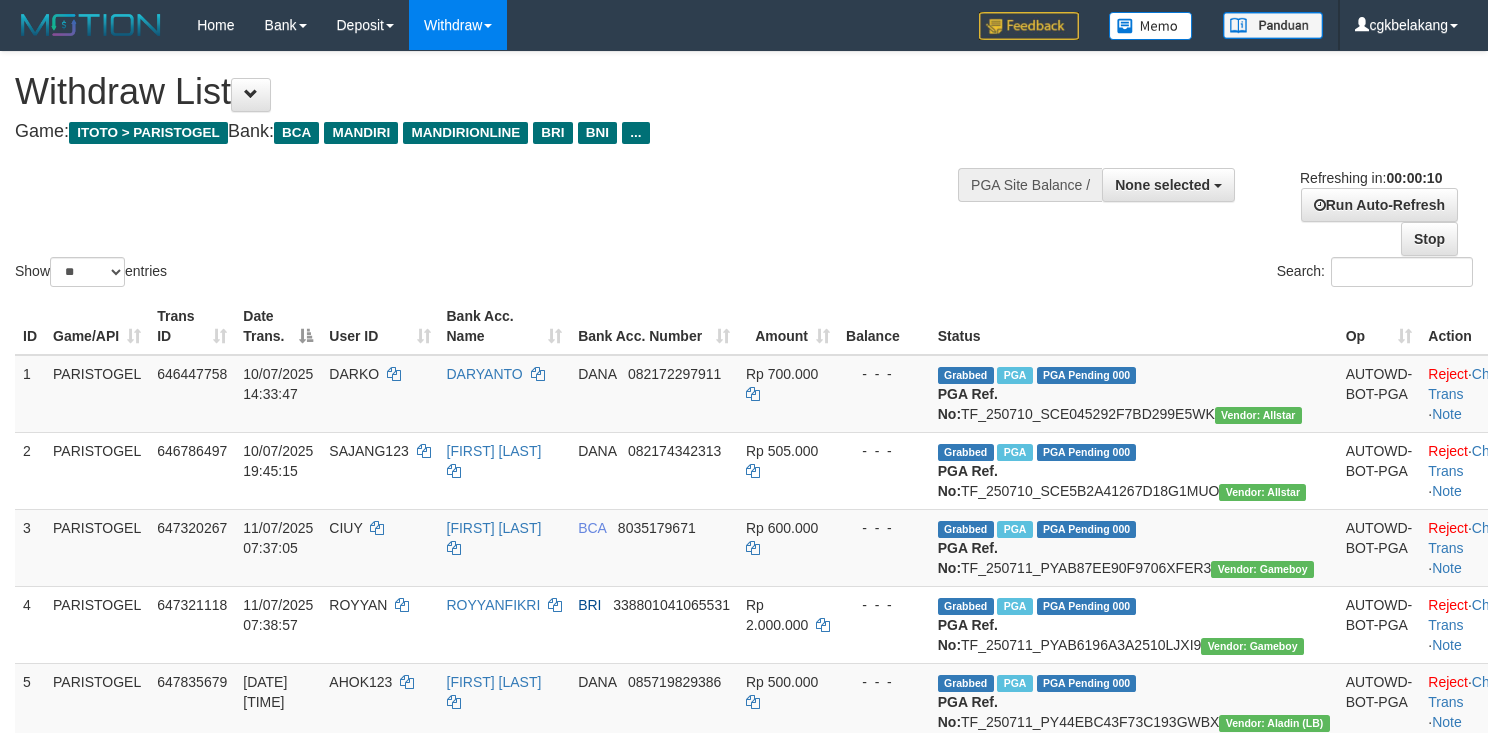 select 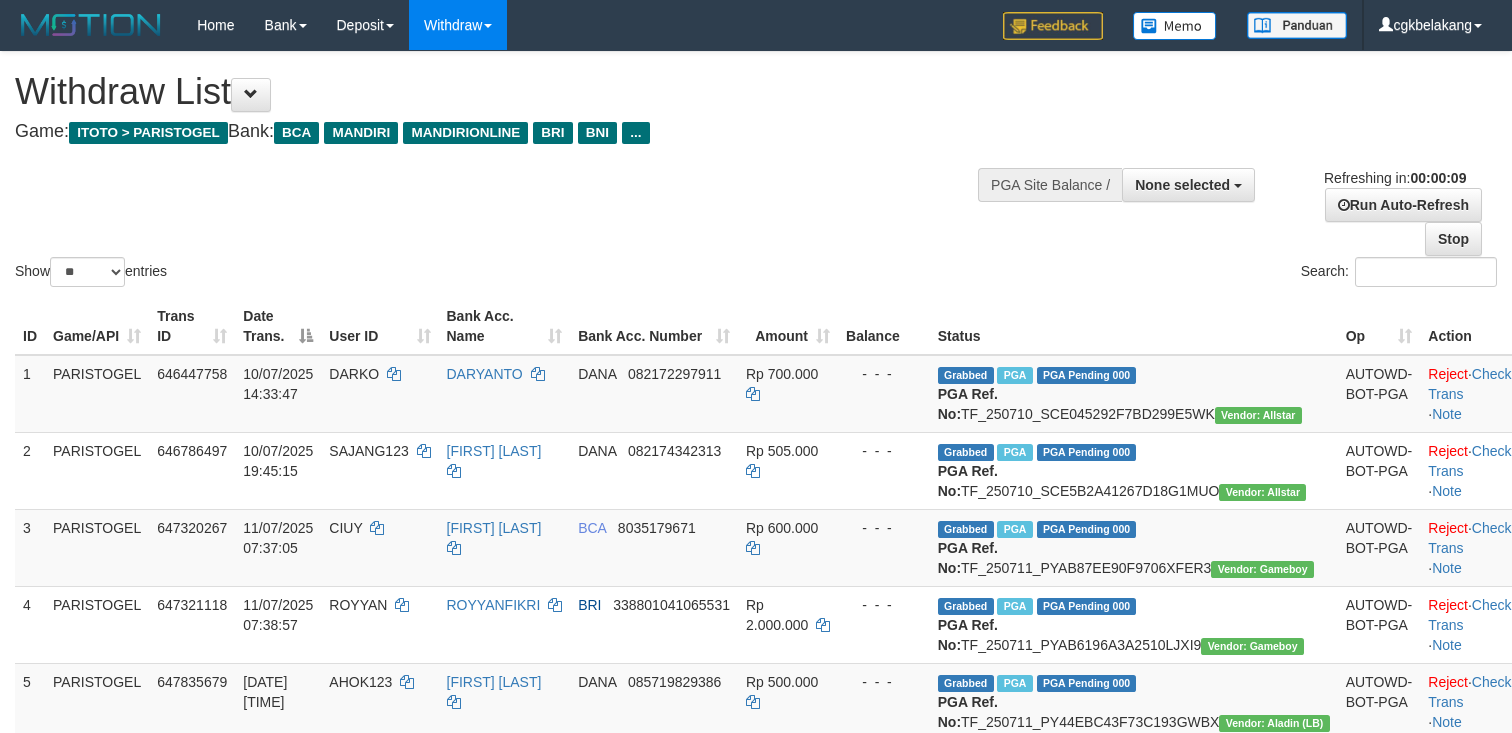select 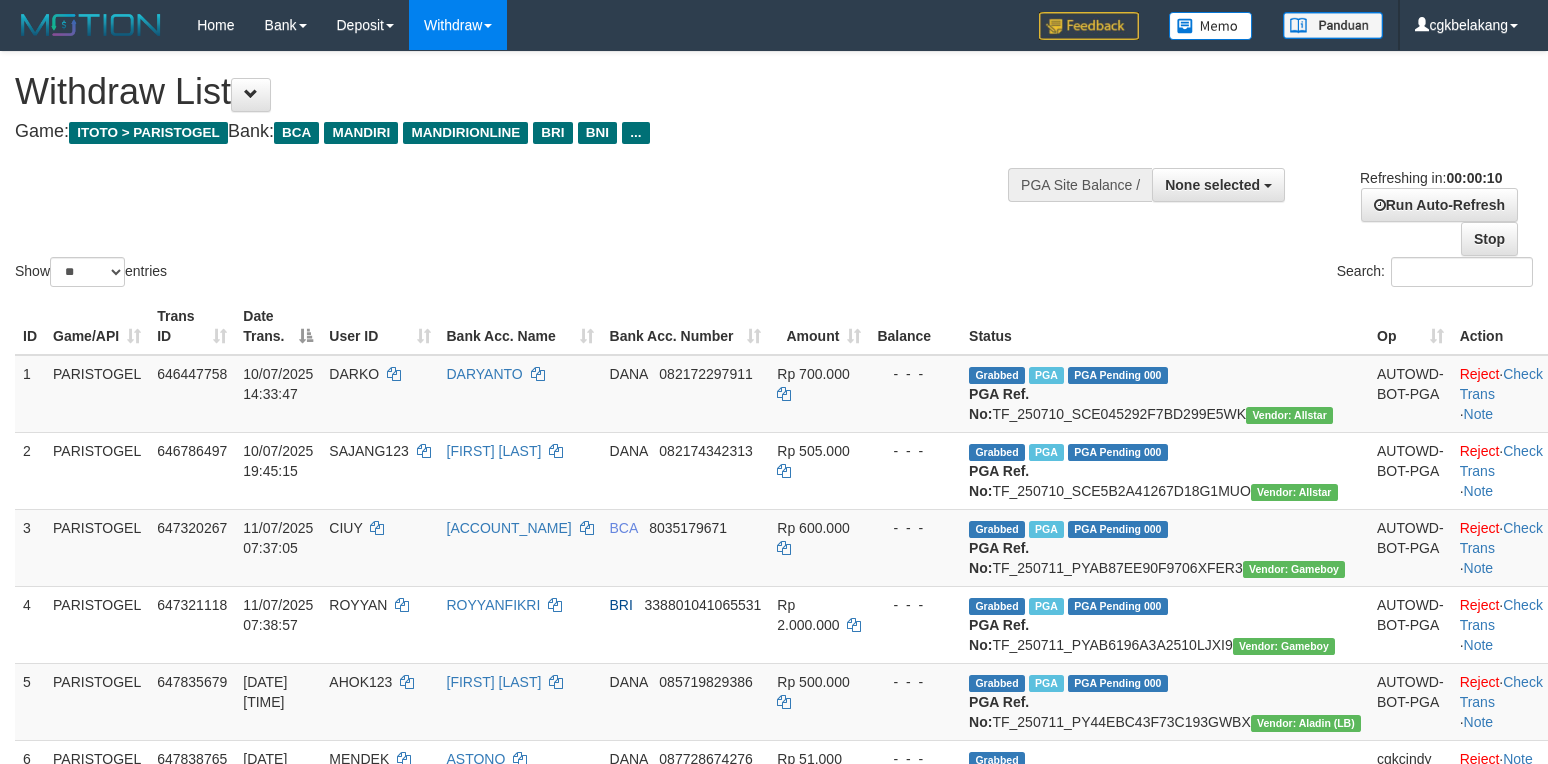 select 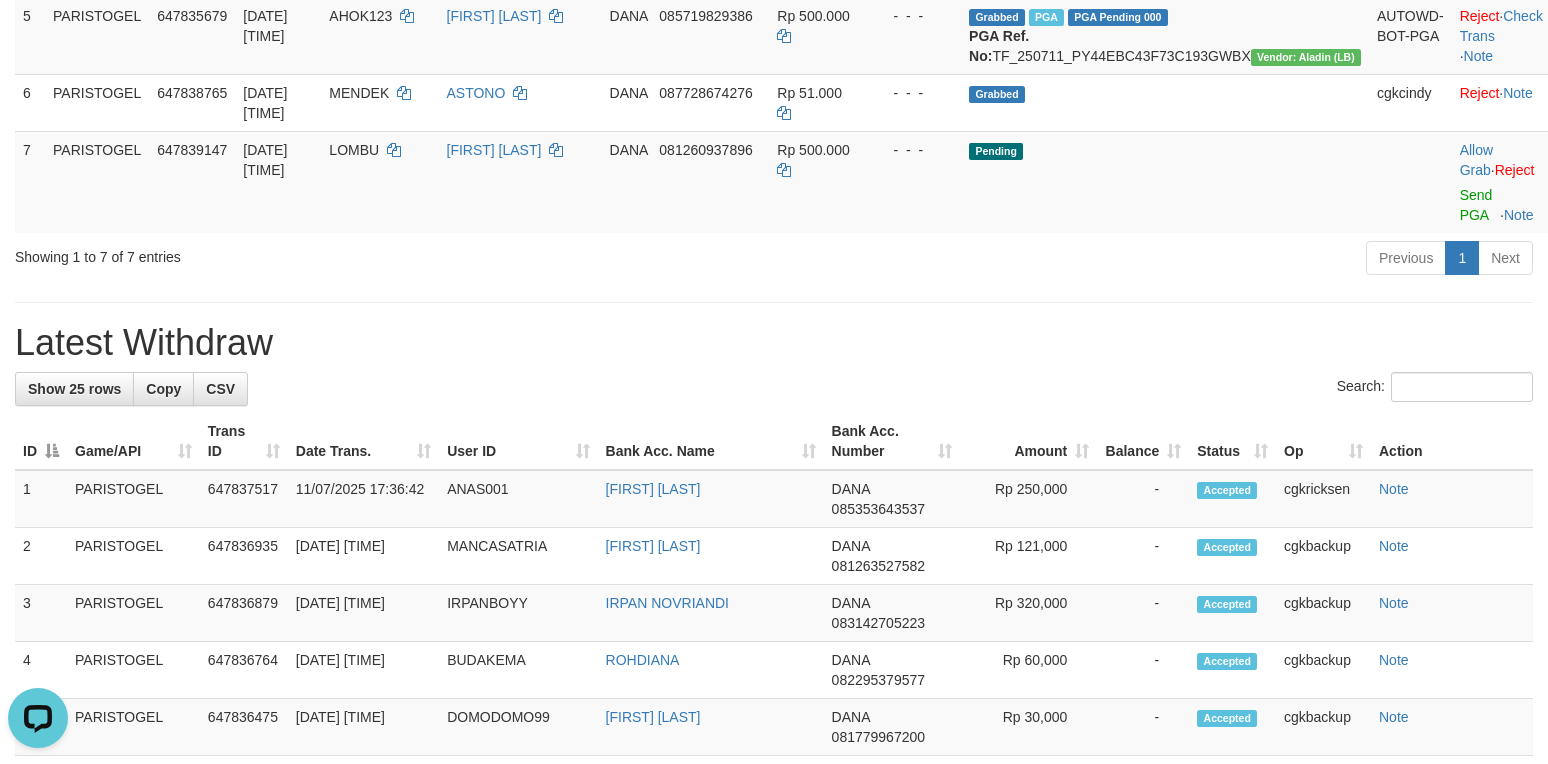 scroll, scrollTop: 0, scrollLeft: 0, axis: both 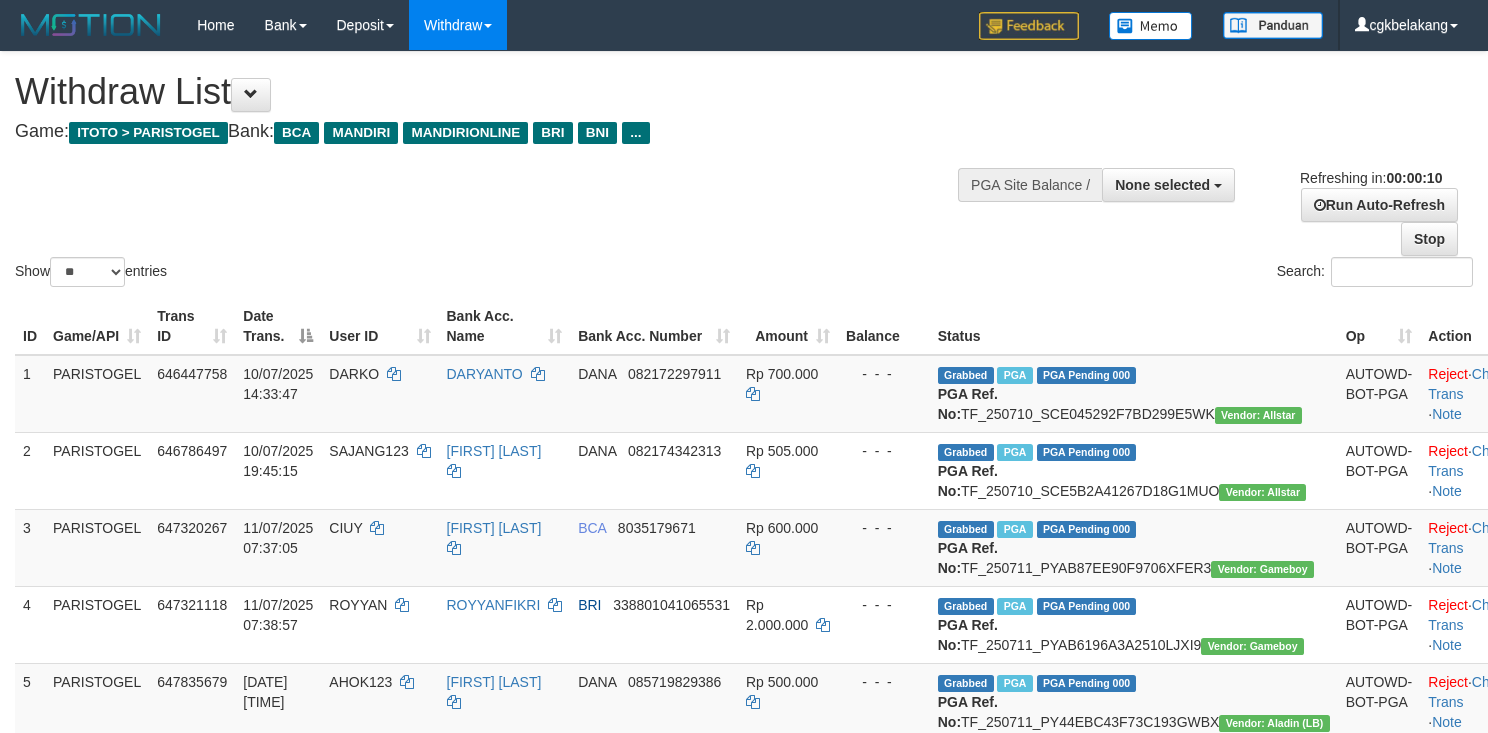 select 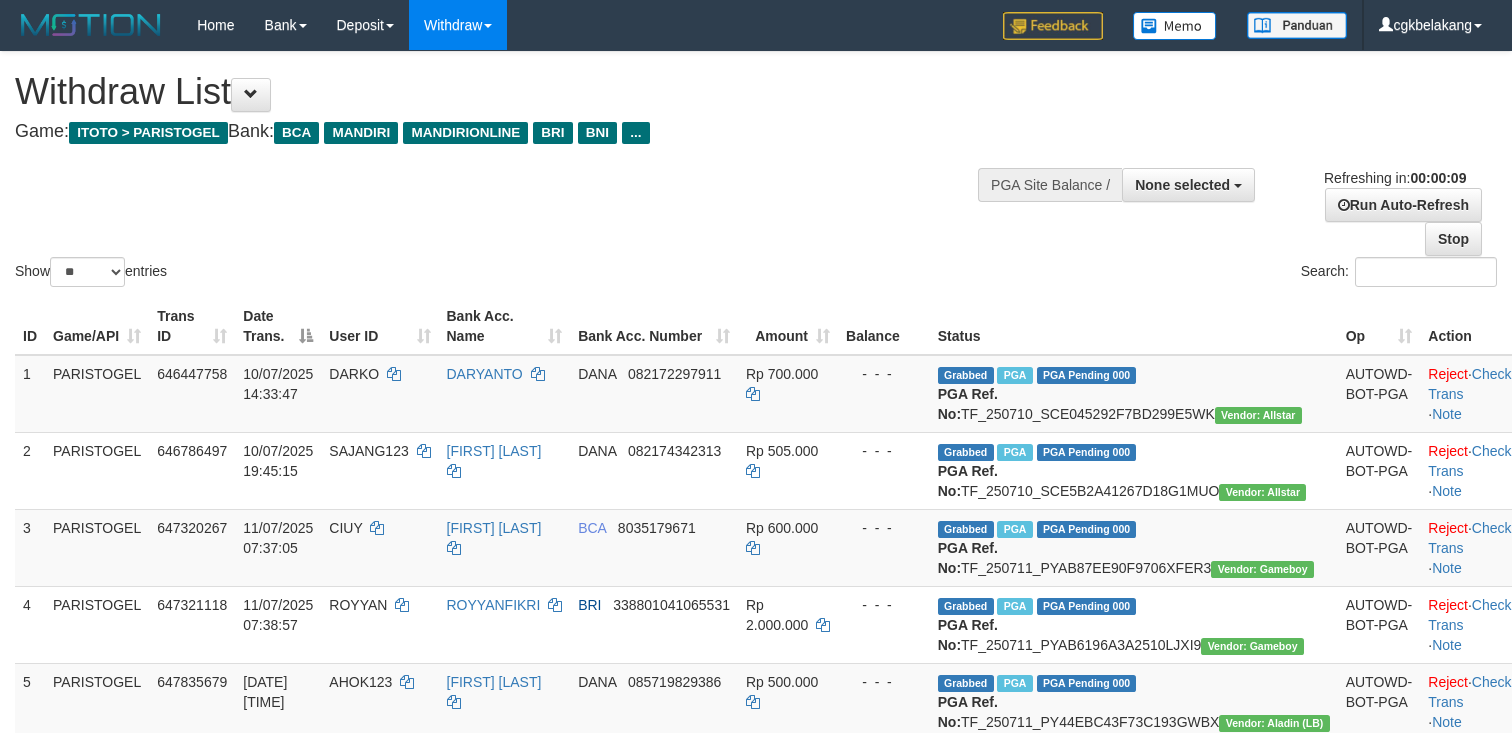 select 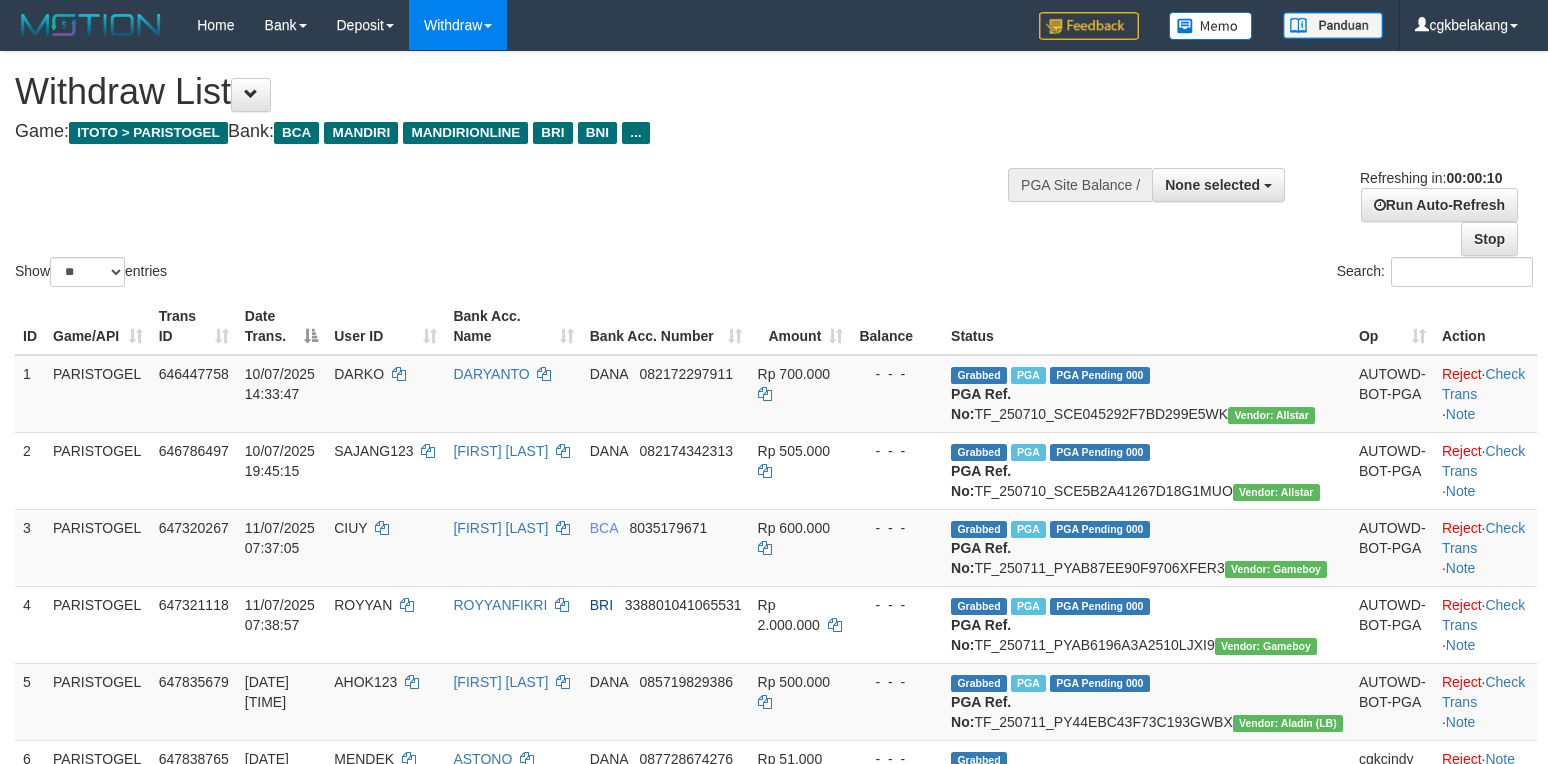 select 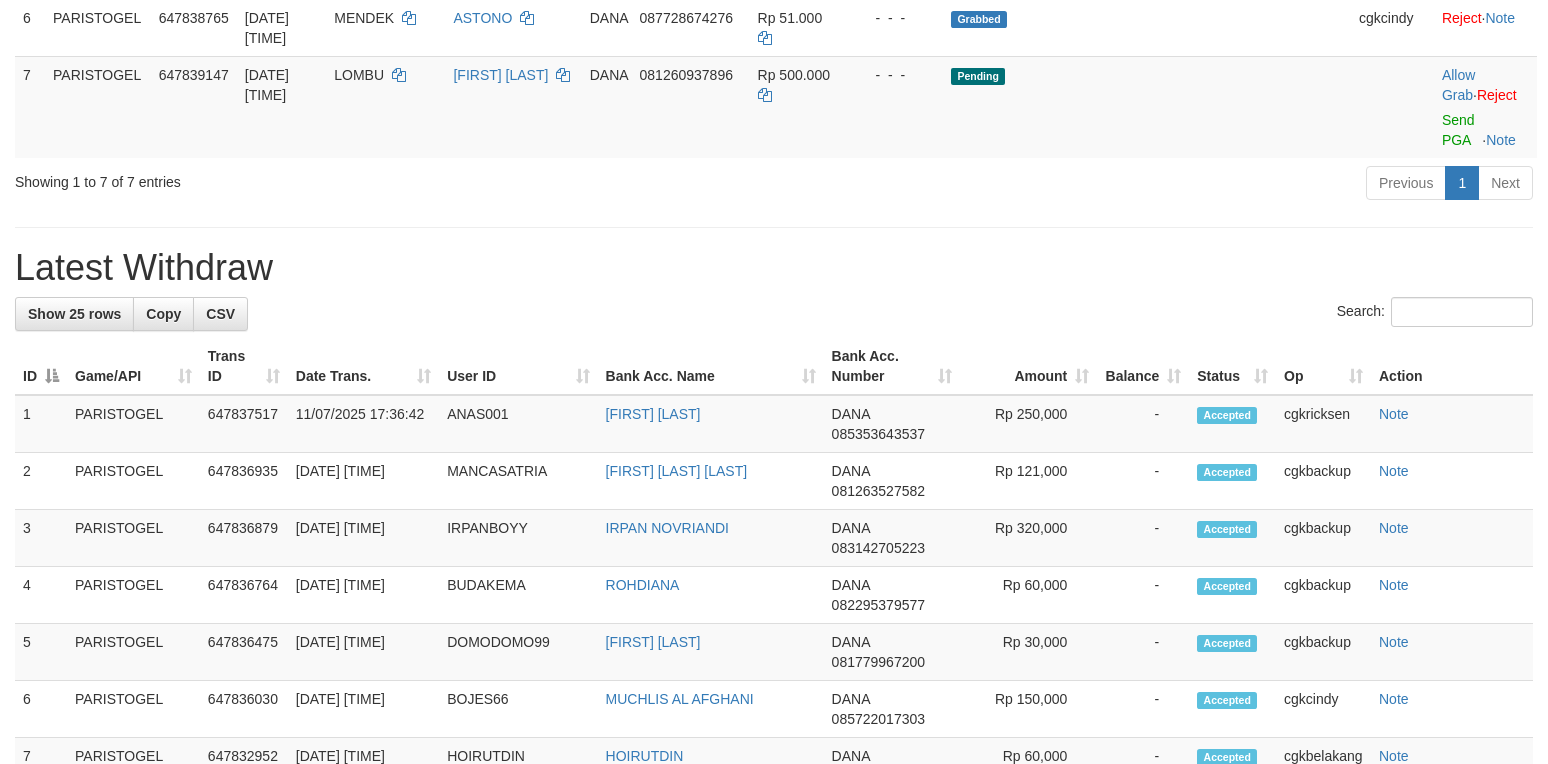 scroll, scrollTop: 666, scrollLeft: 0, axis: vertical 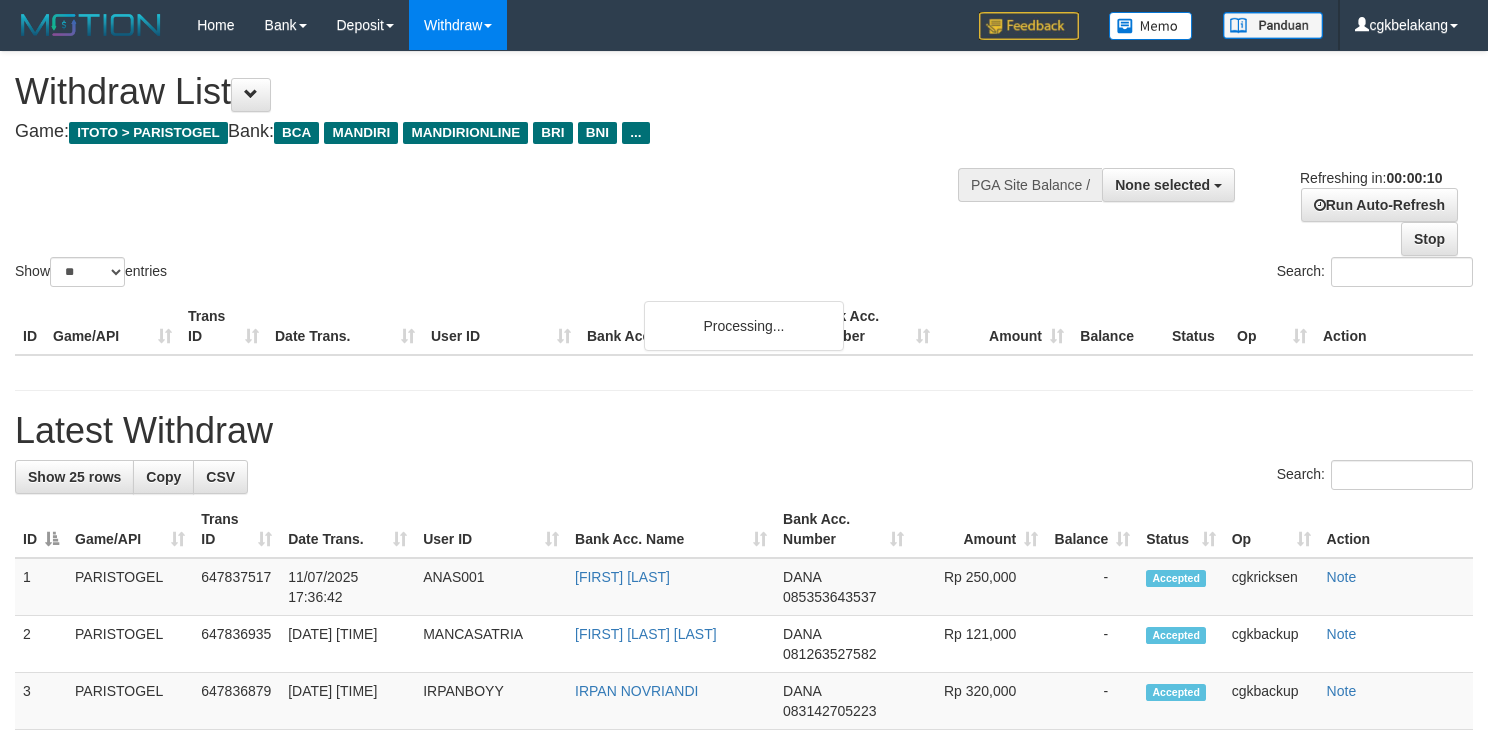 select 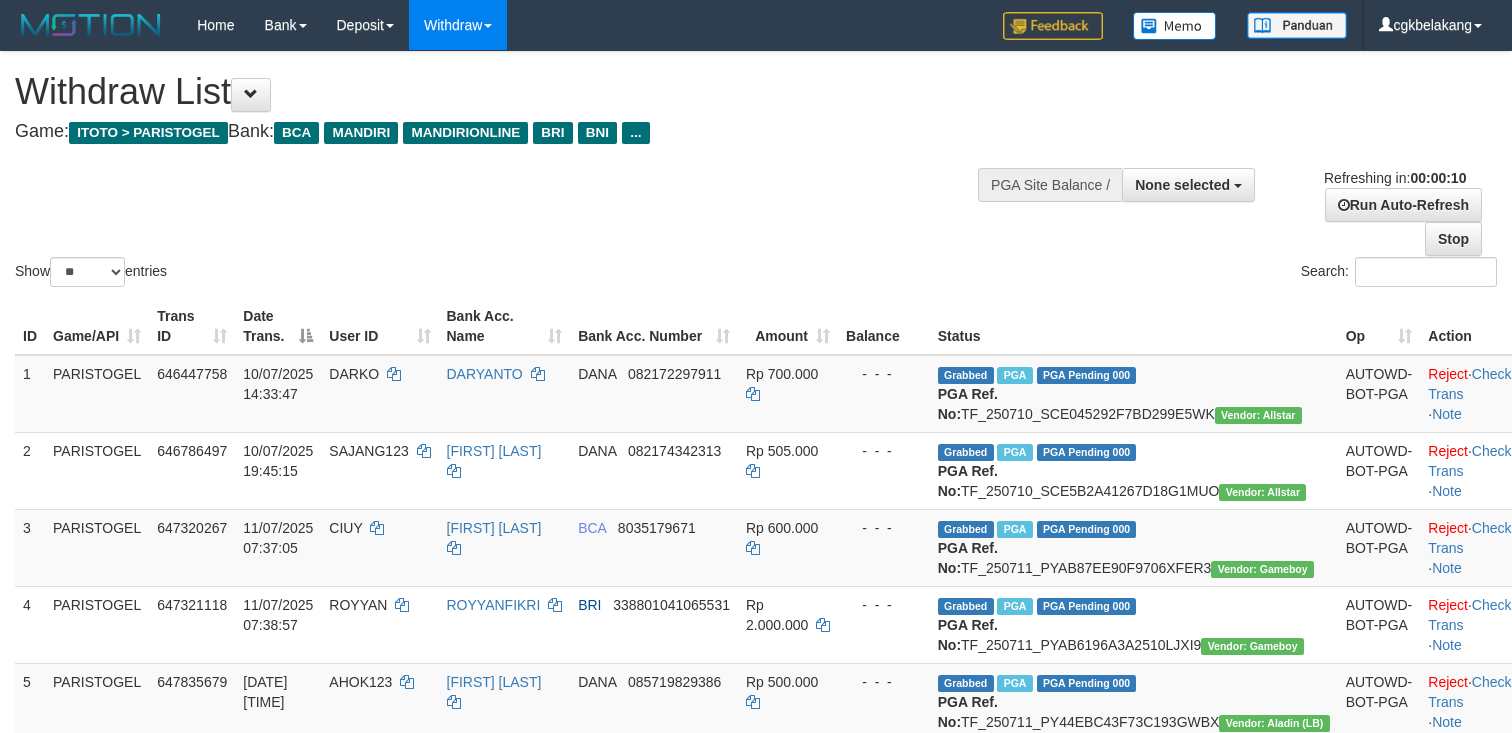select 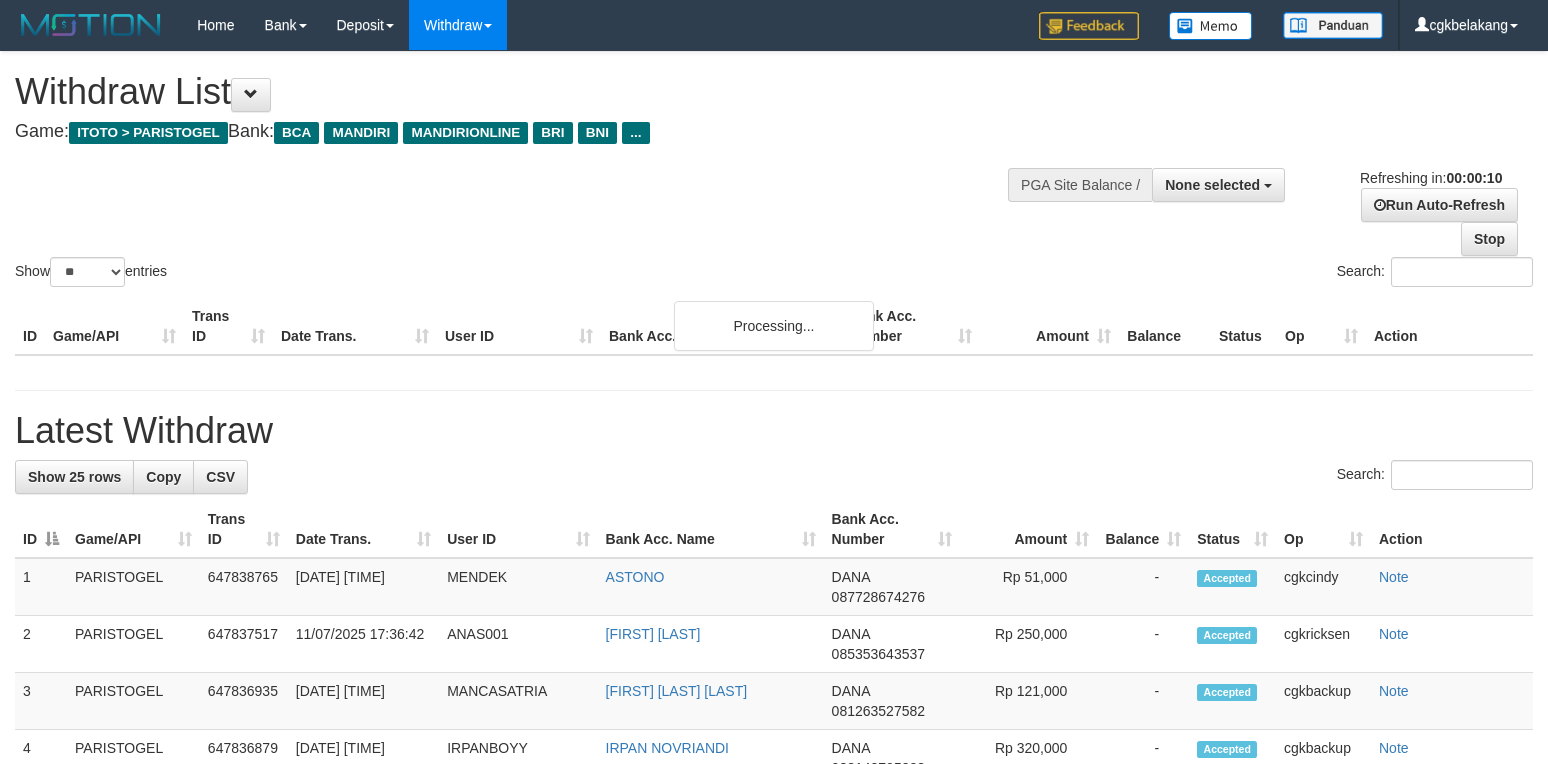 select 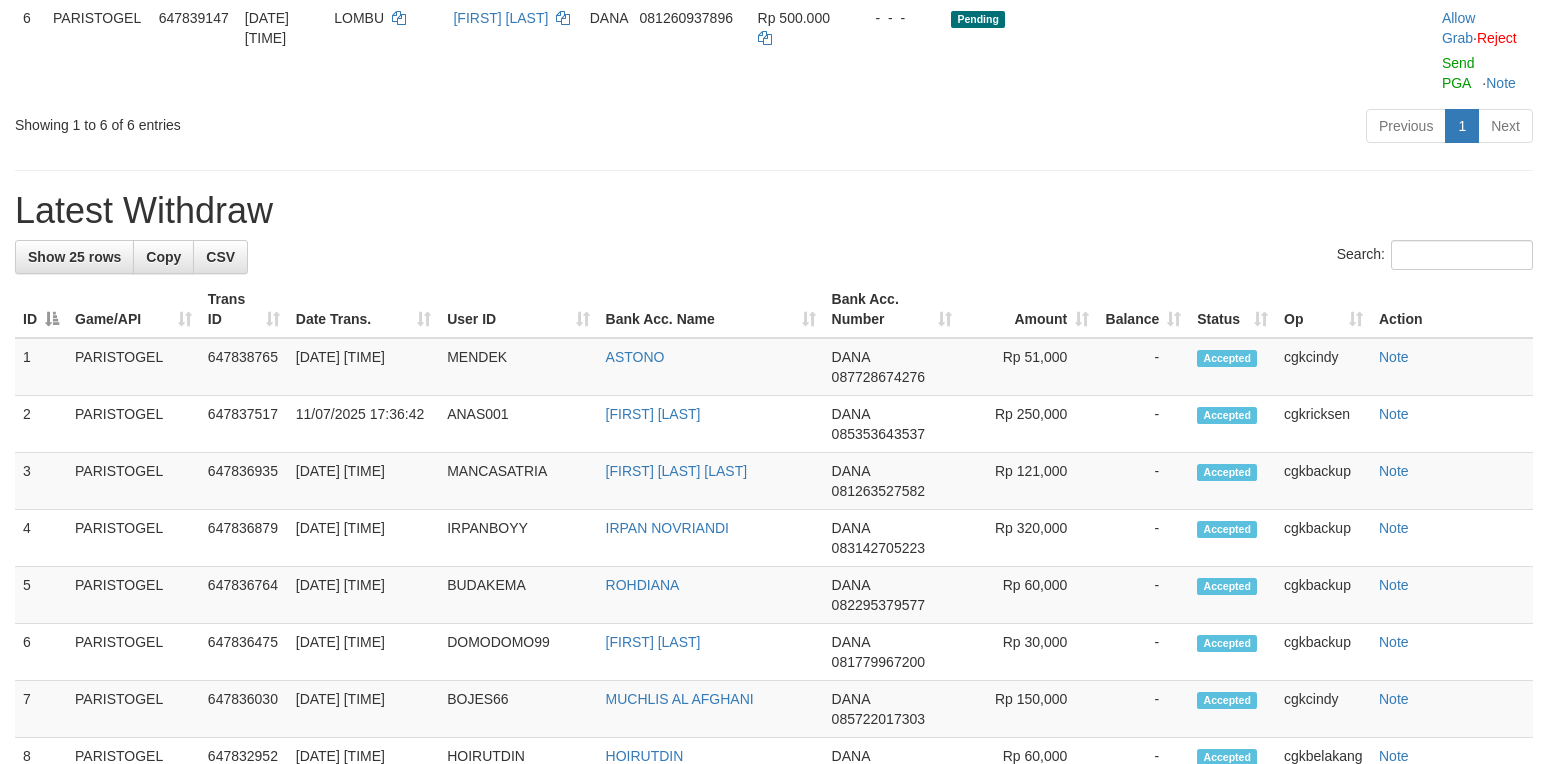 scroll, scrollTop: 666, scrollLeft: 0, axis: vertical 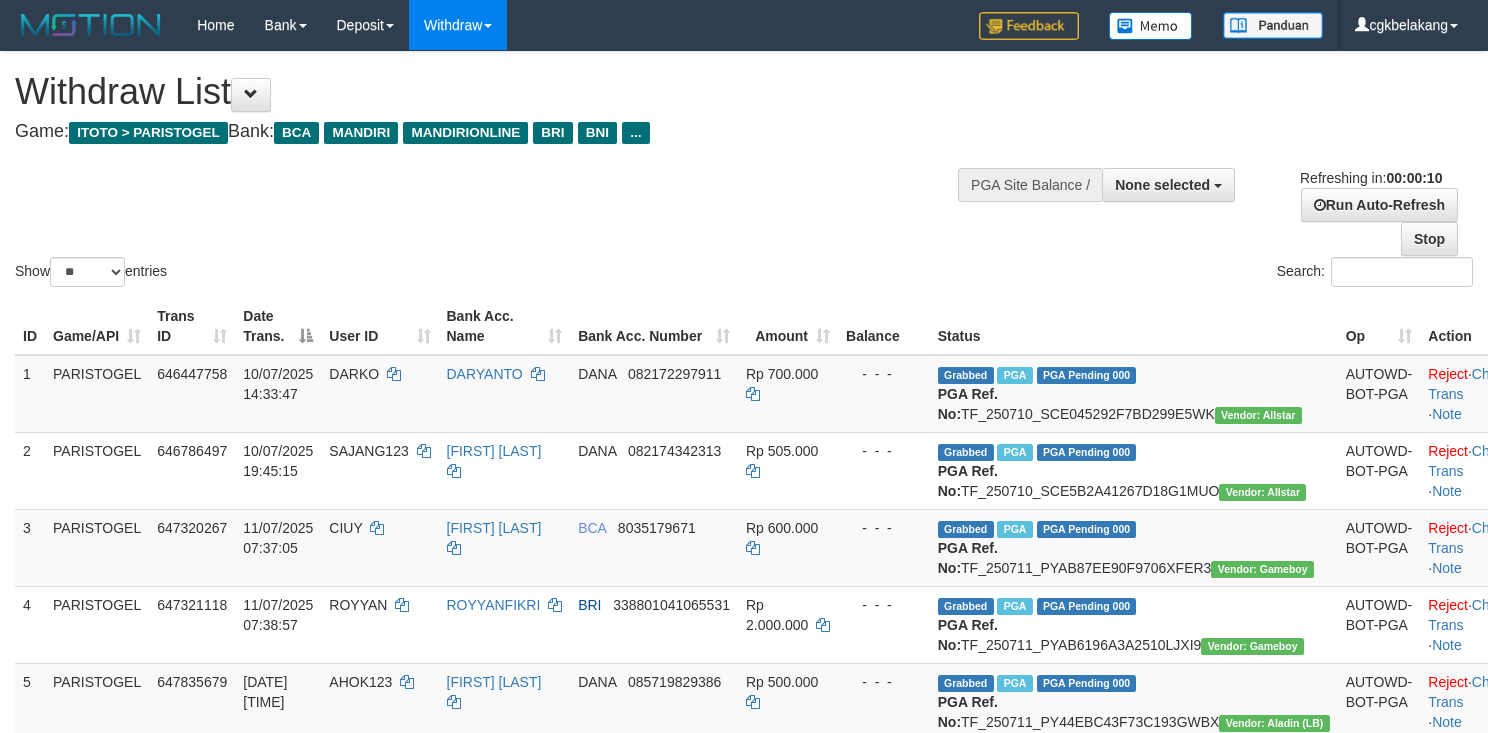 select 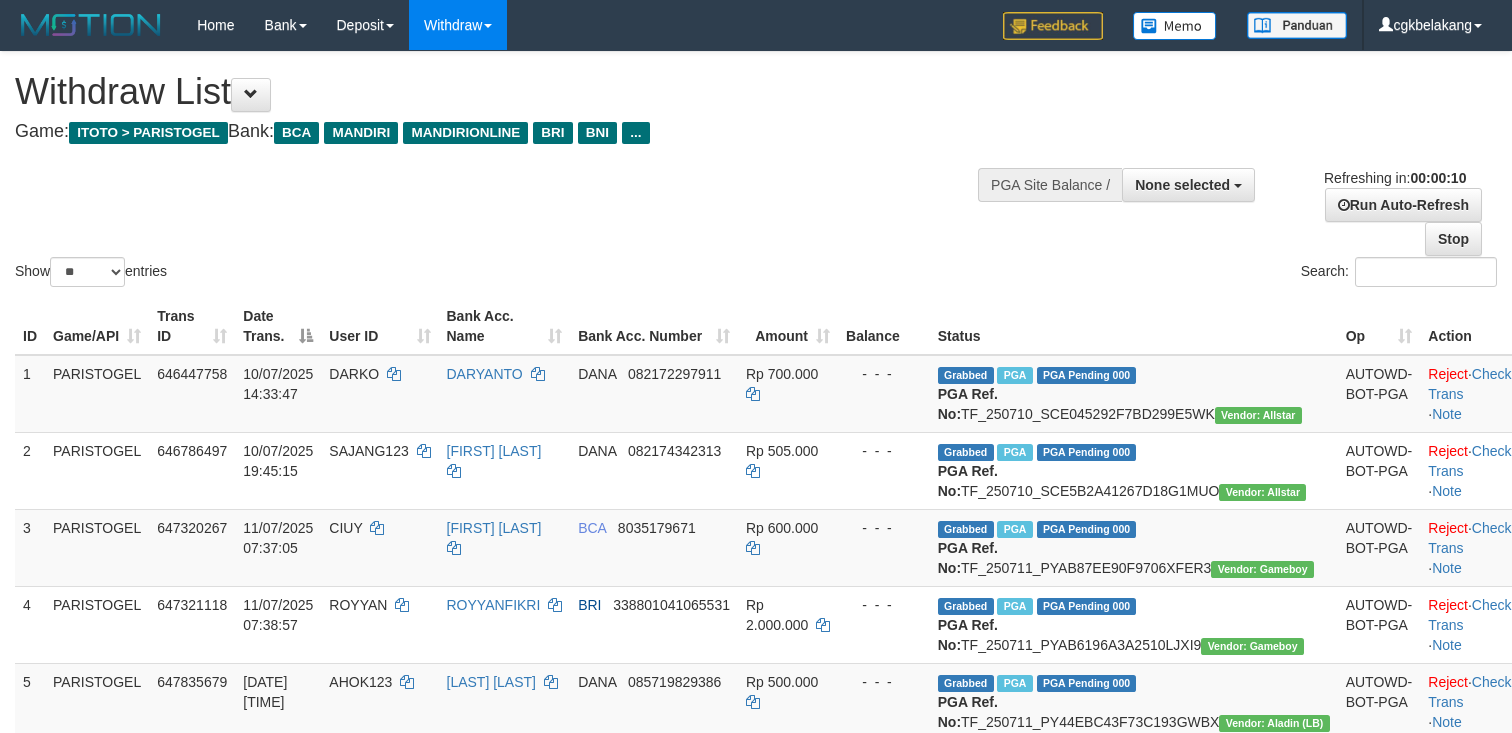 select 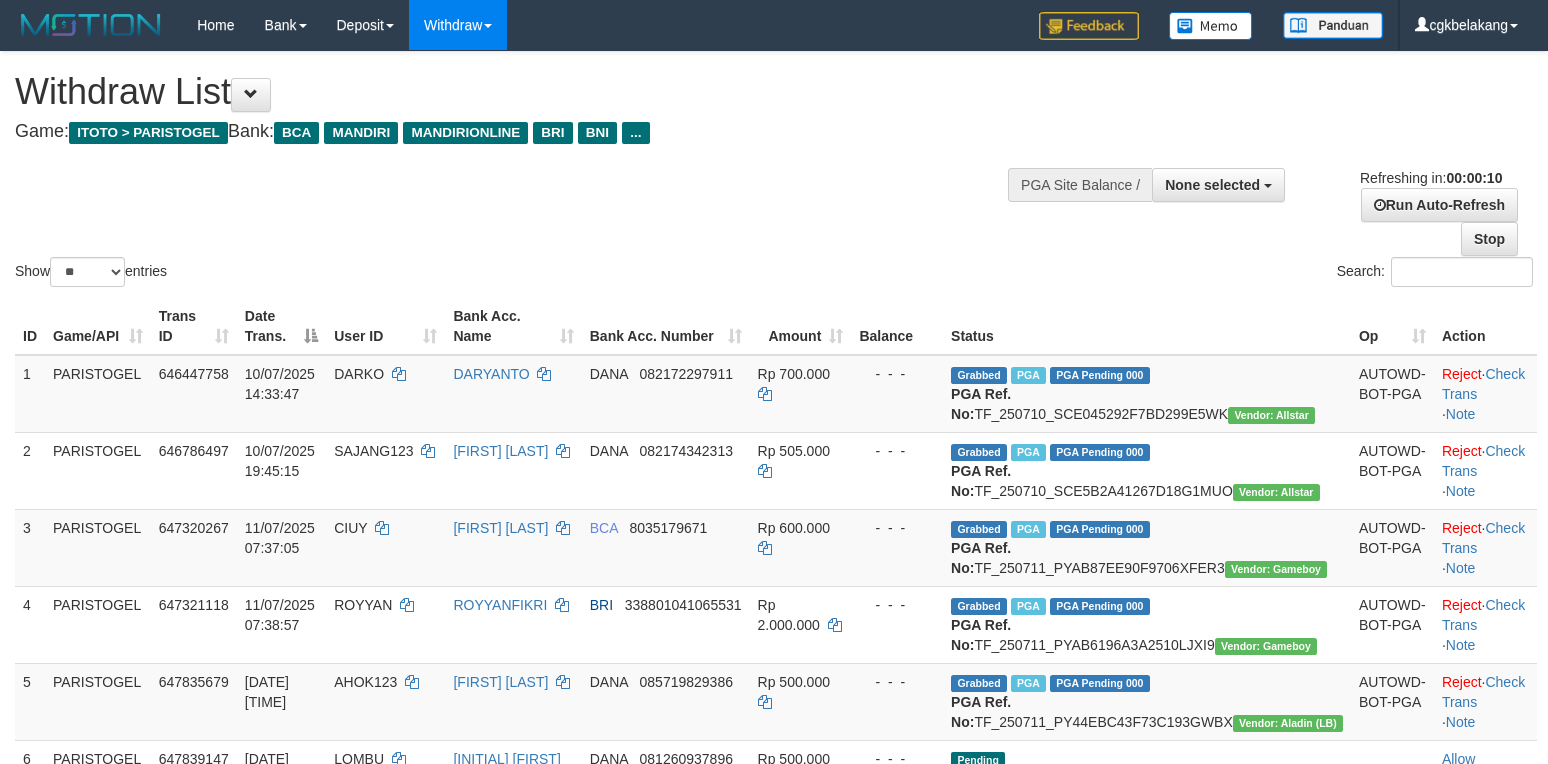select 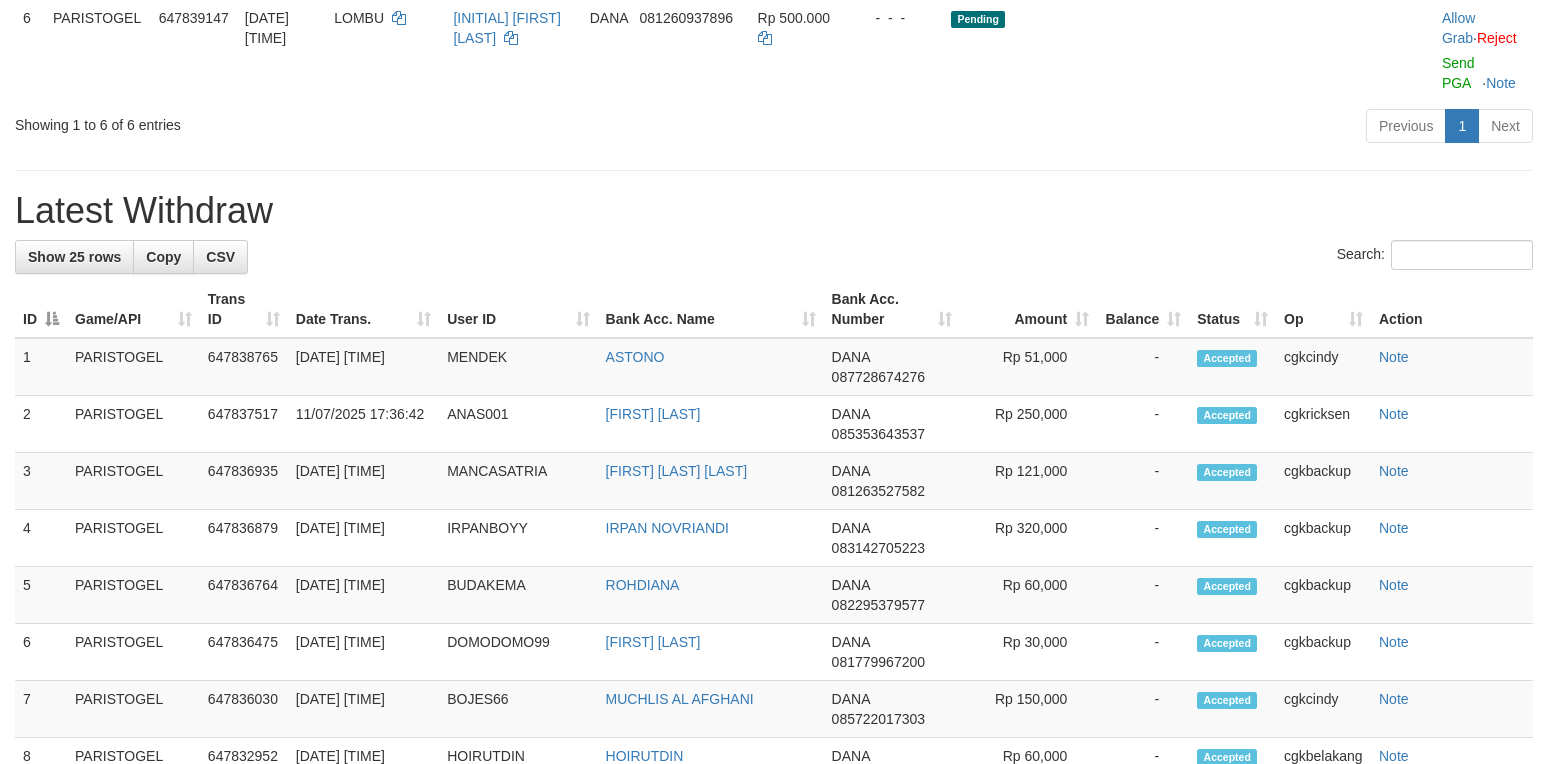scroll, scrollTop: 666, scrollLeft: 0, axis: vertical 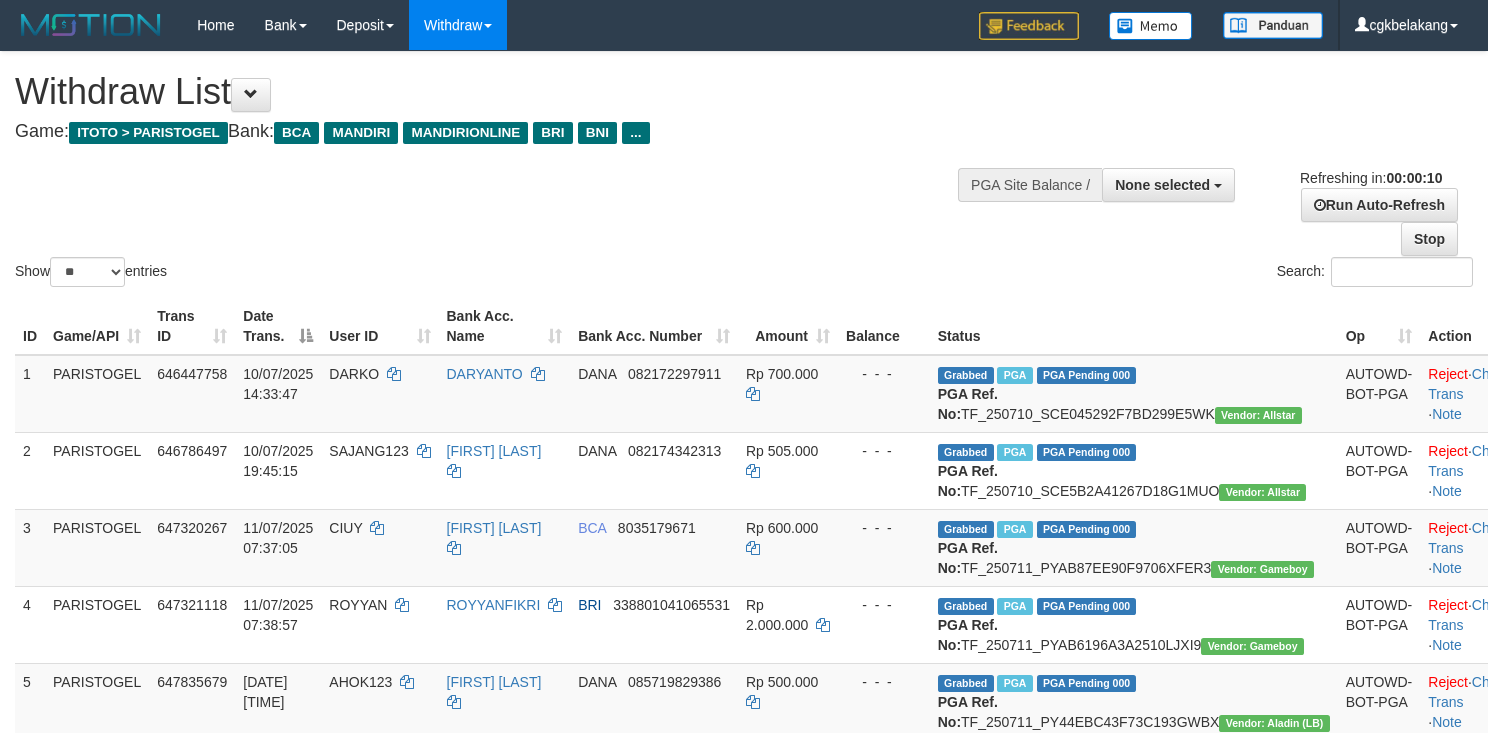select 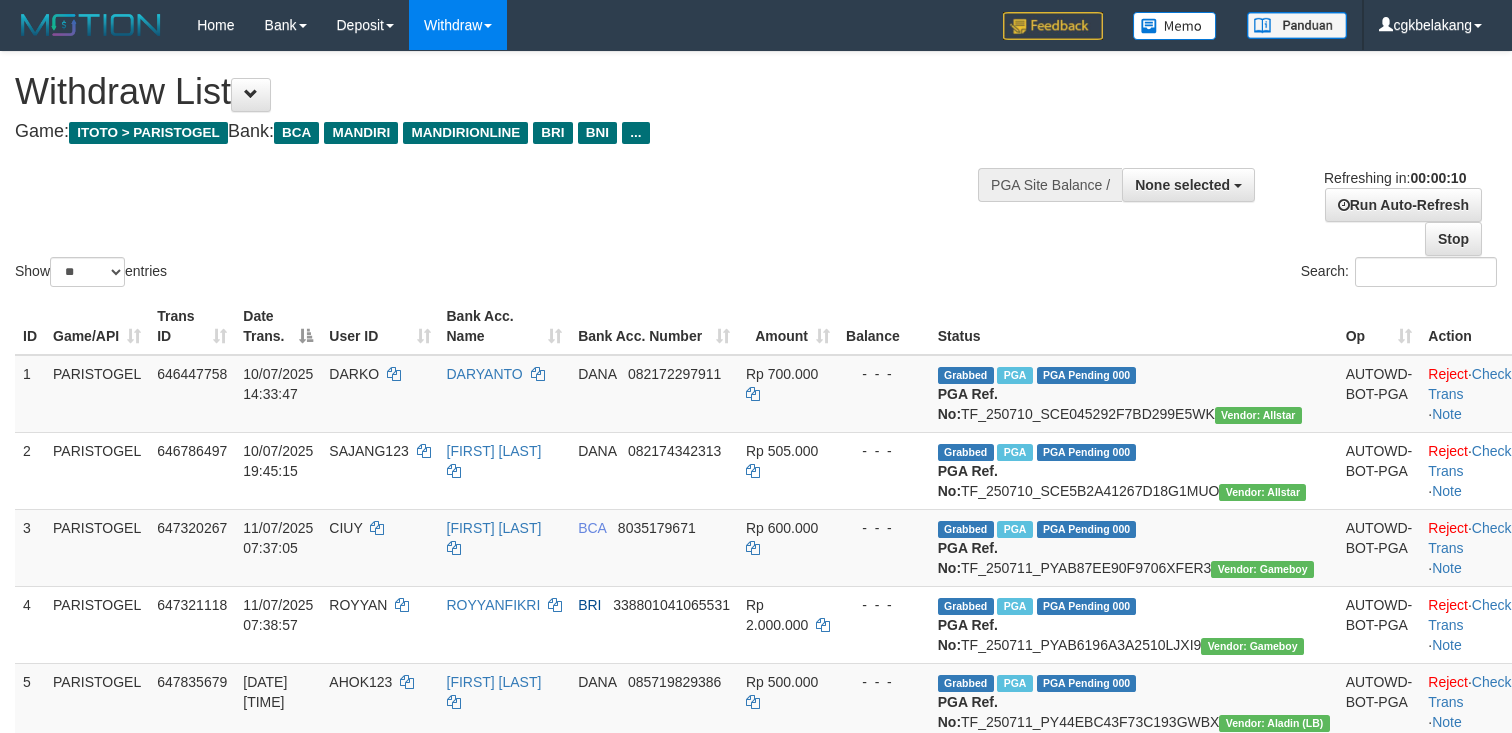 select 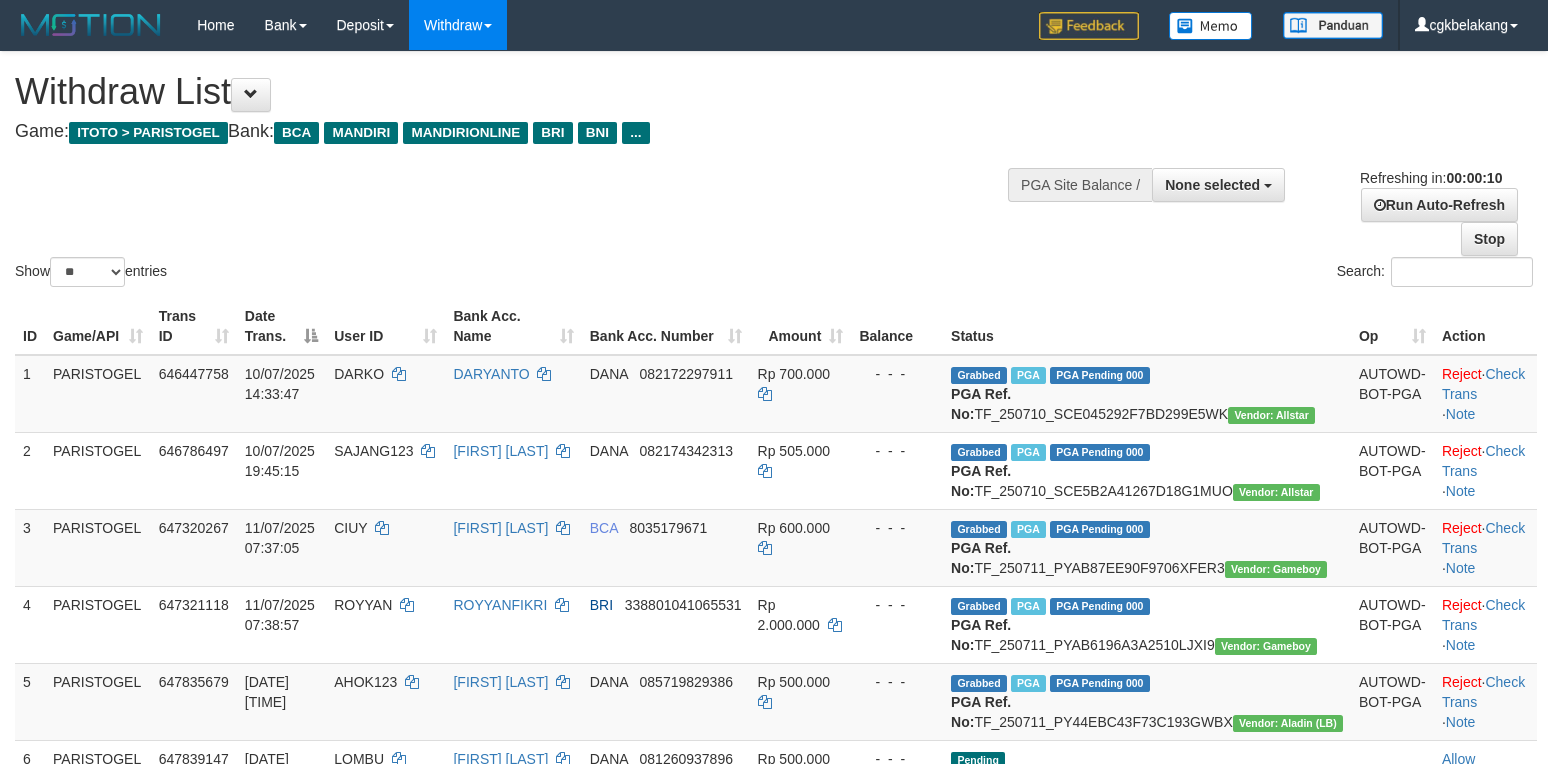 select 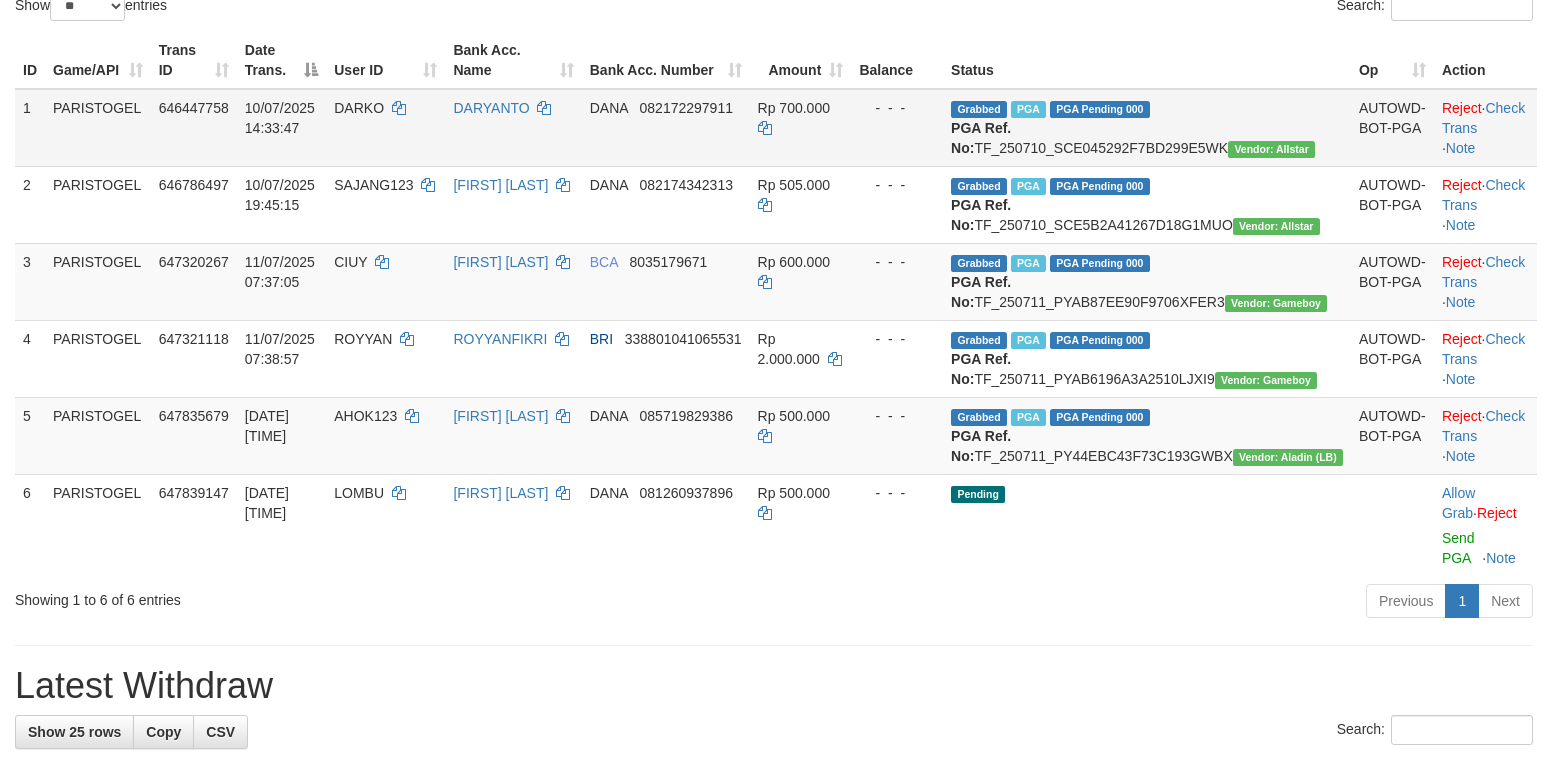 scroll, scrollTop: 400, scrollLeft: 0, axis: vertical 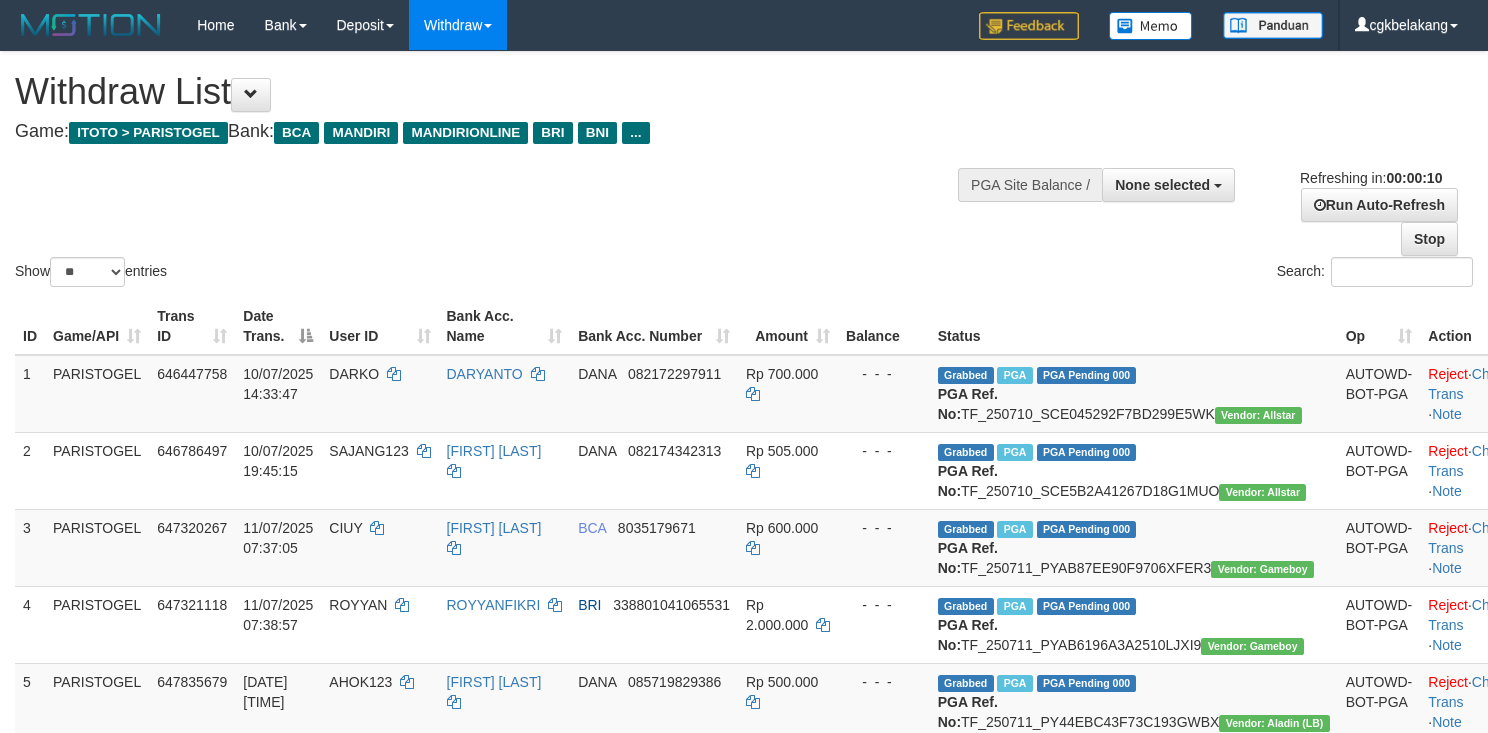 select 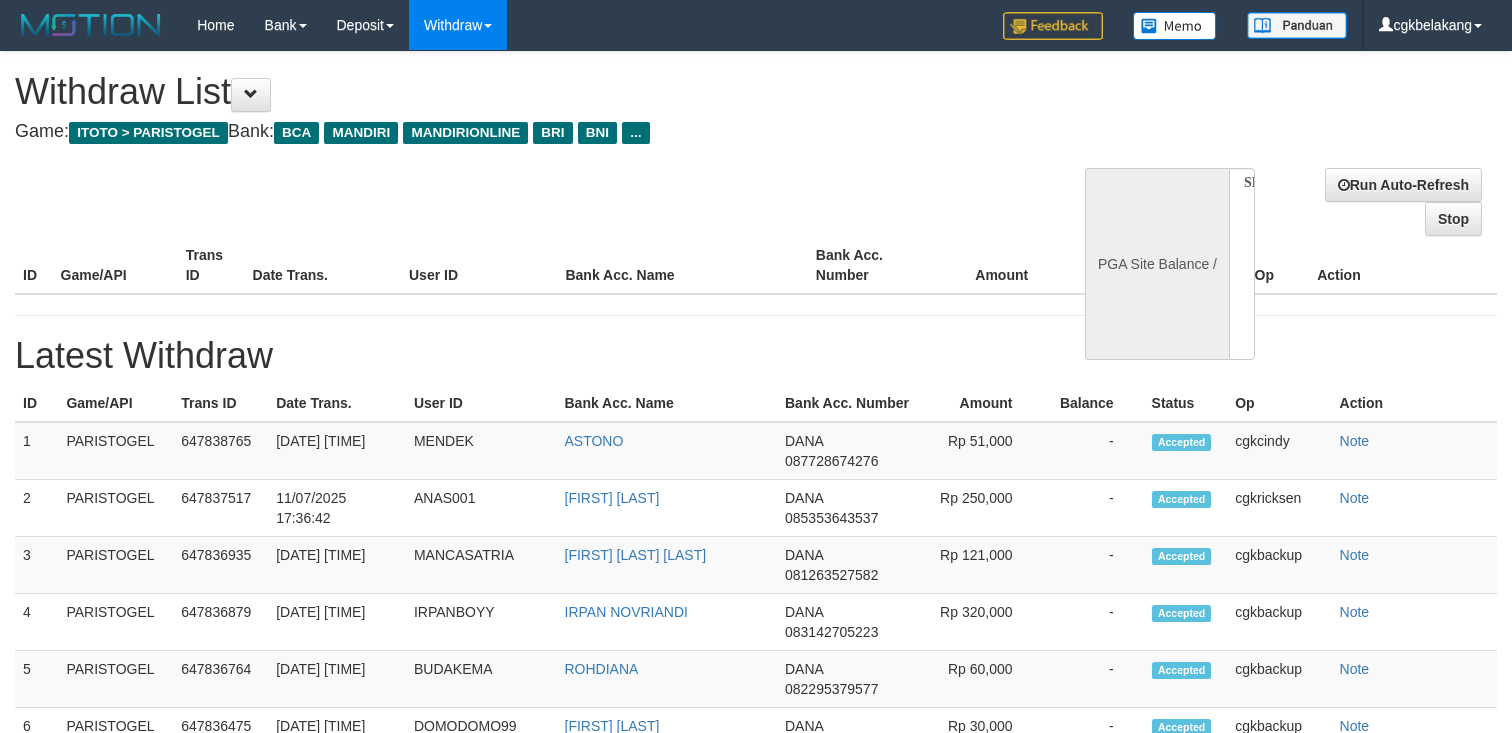 select 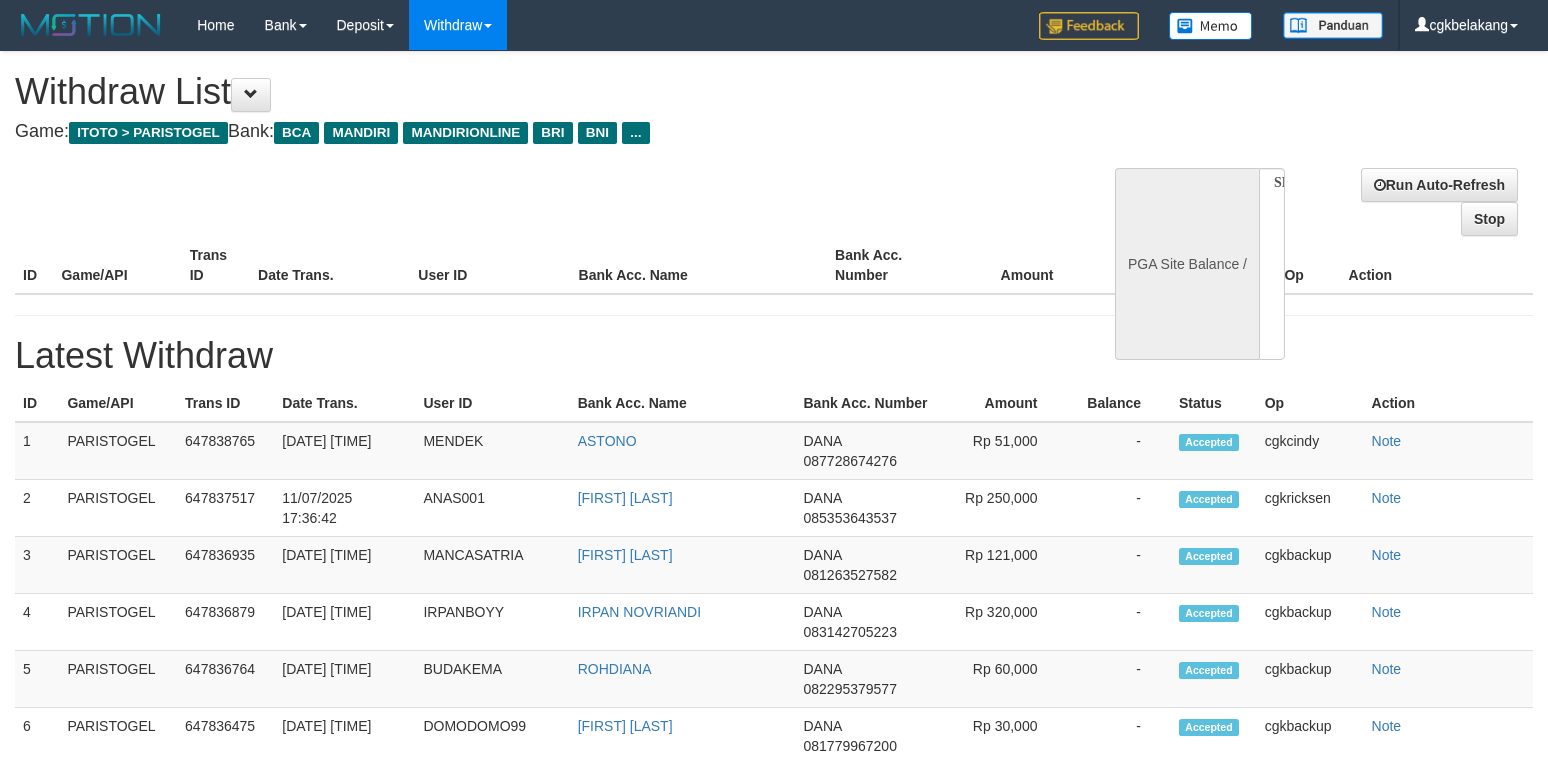 select 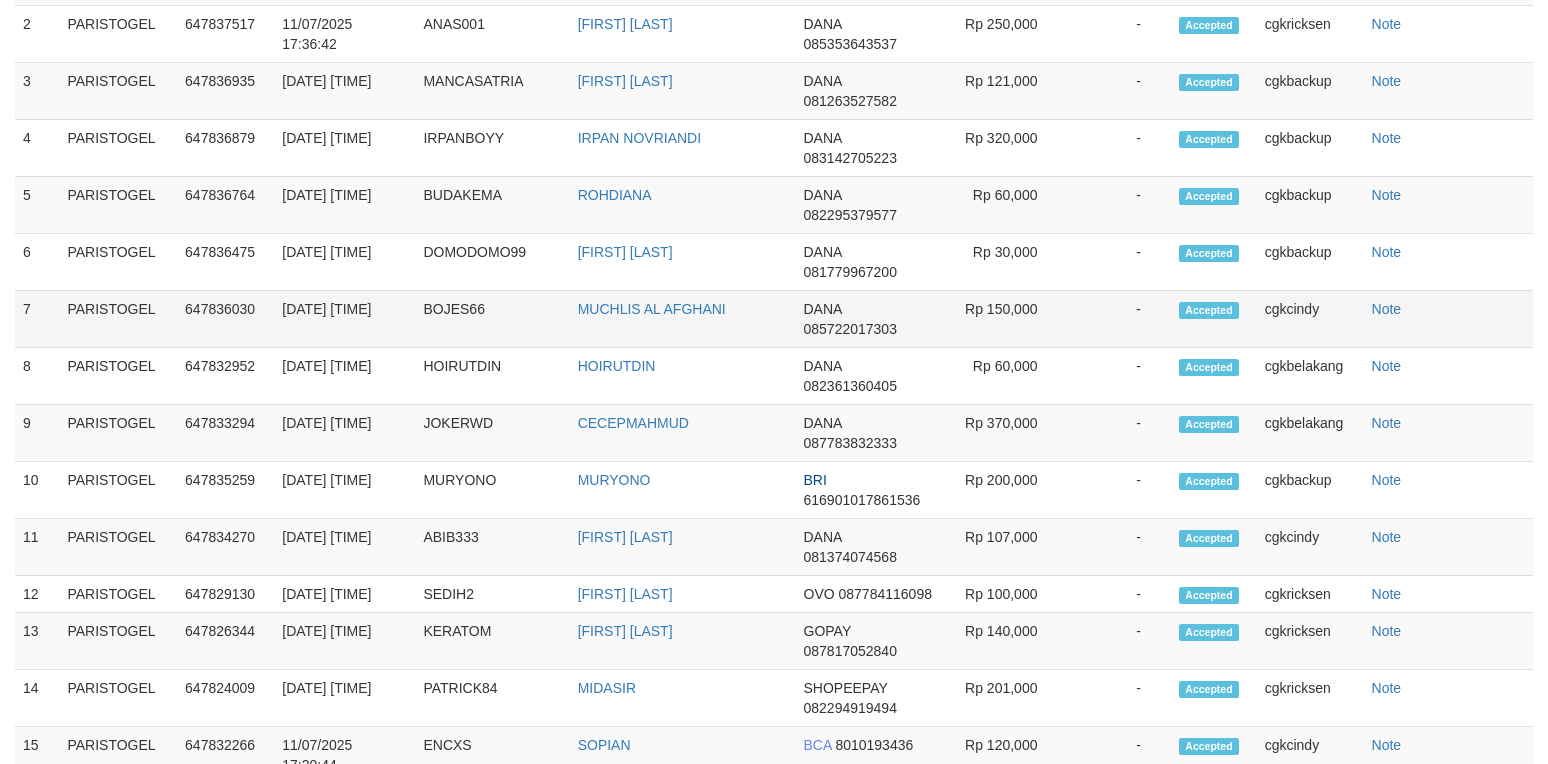 select on "**" 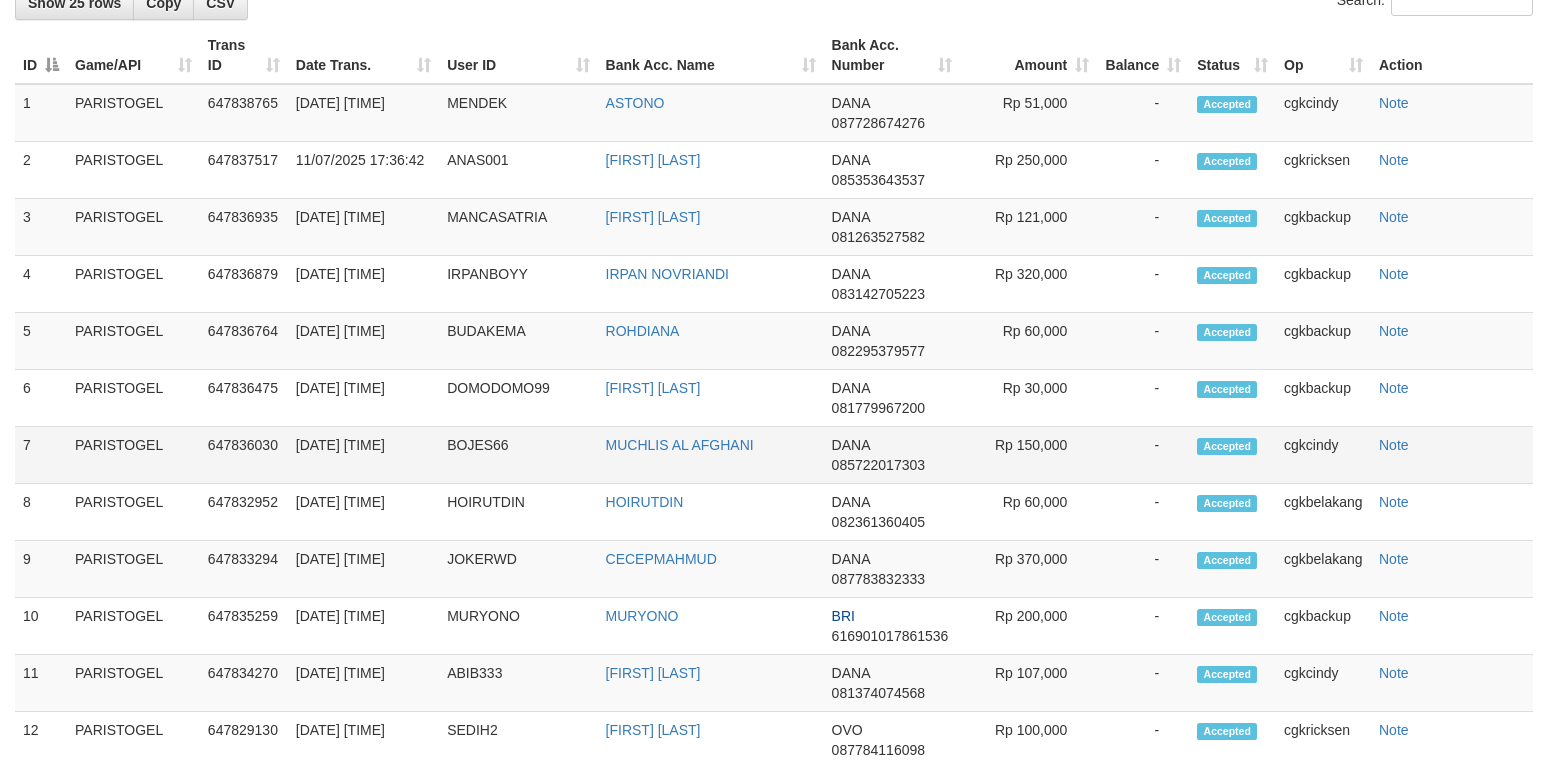 scroll, scrollTop: 400, scrollLeft: 0, axis: vertical 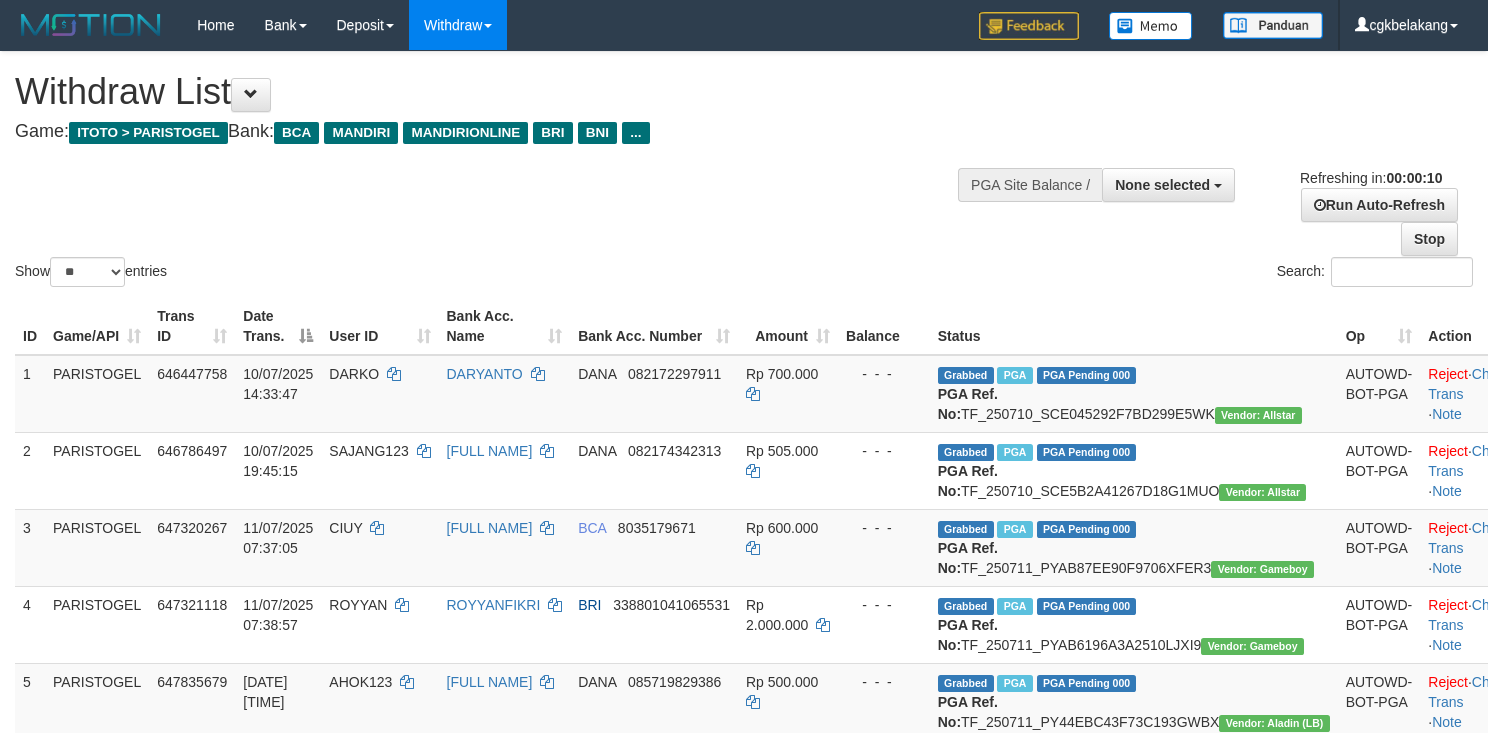 select 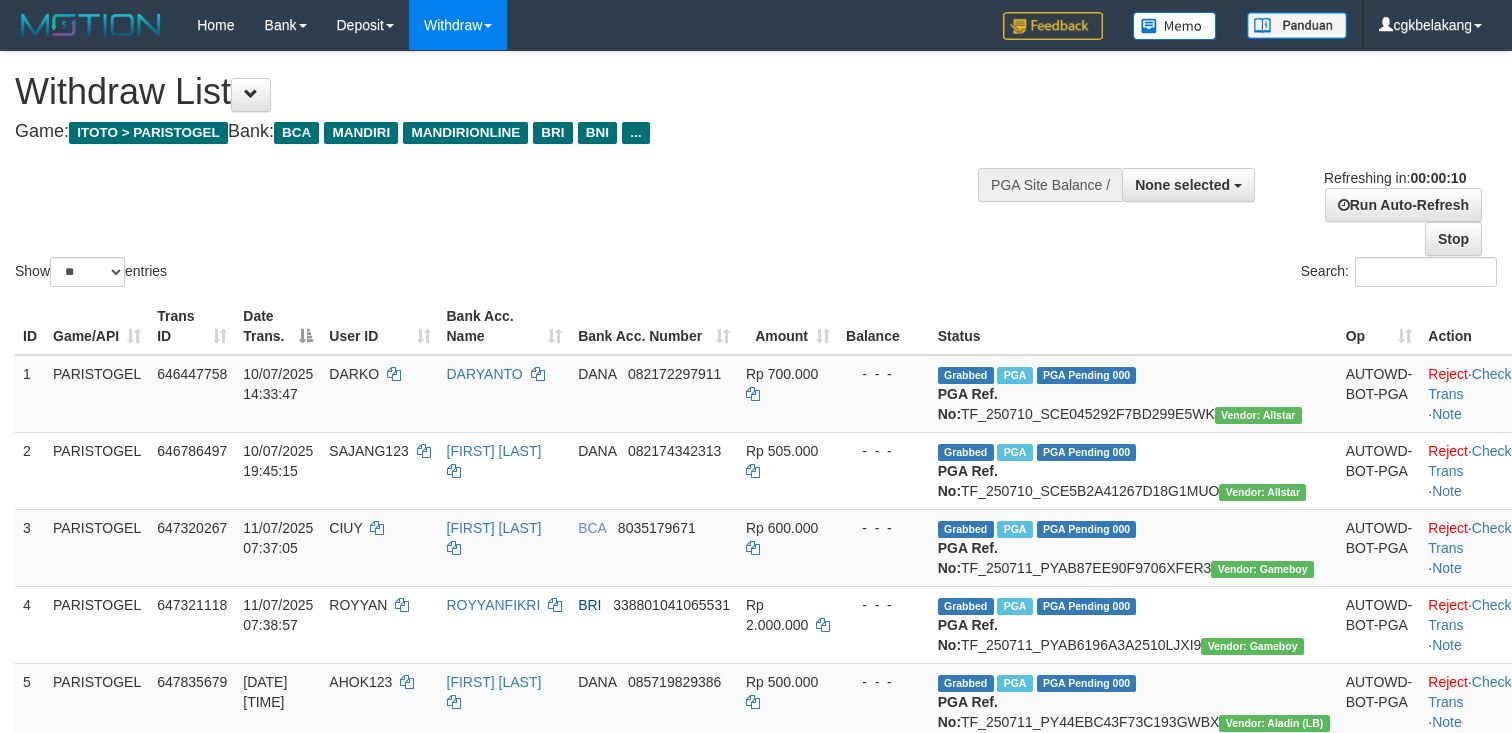 select 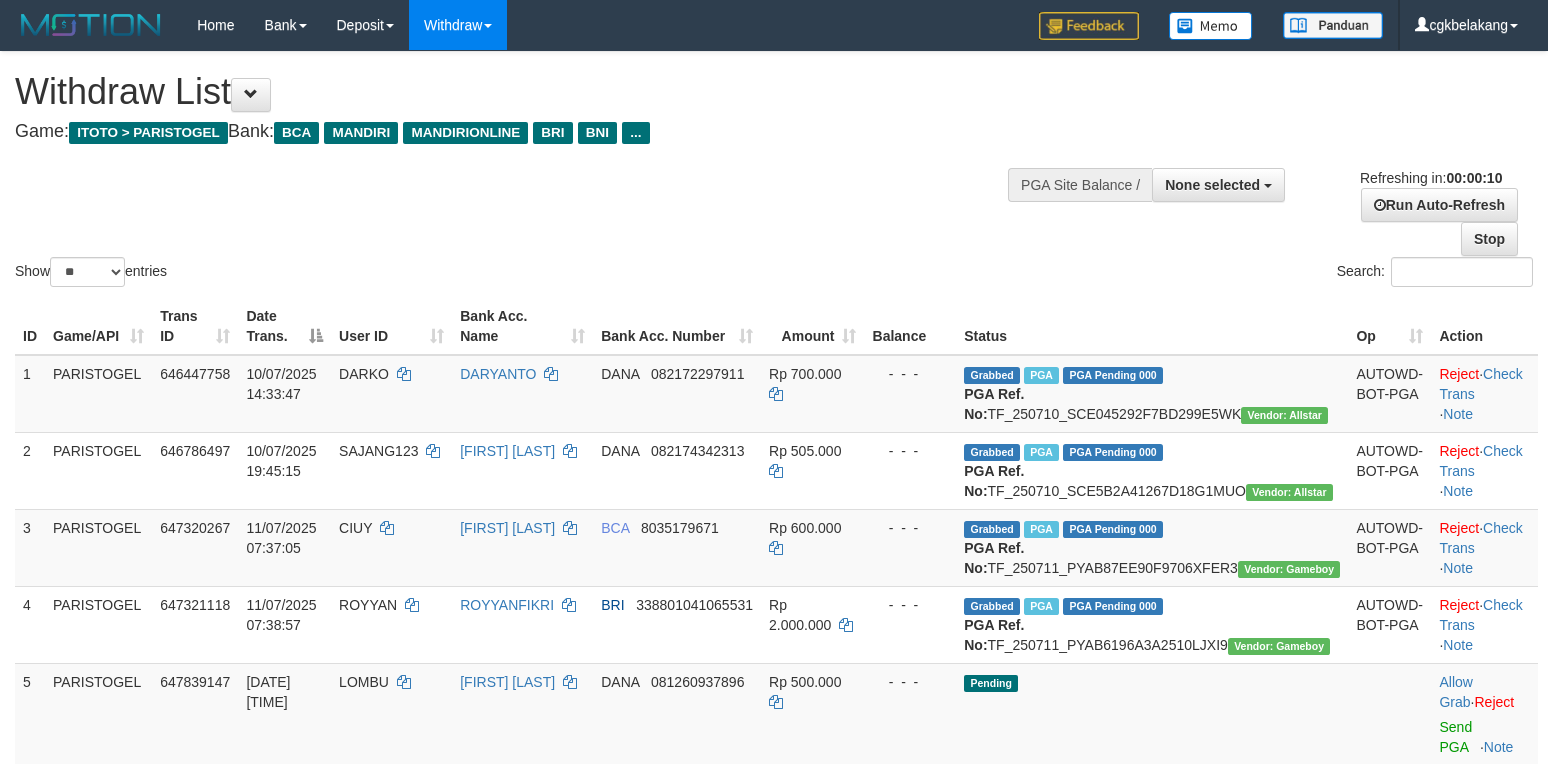 select 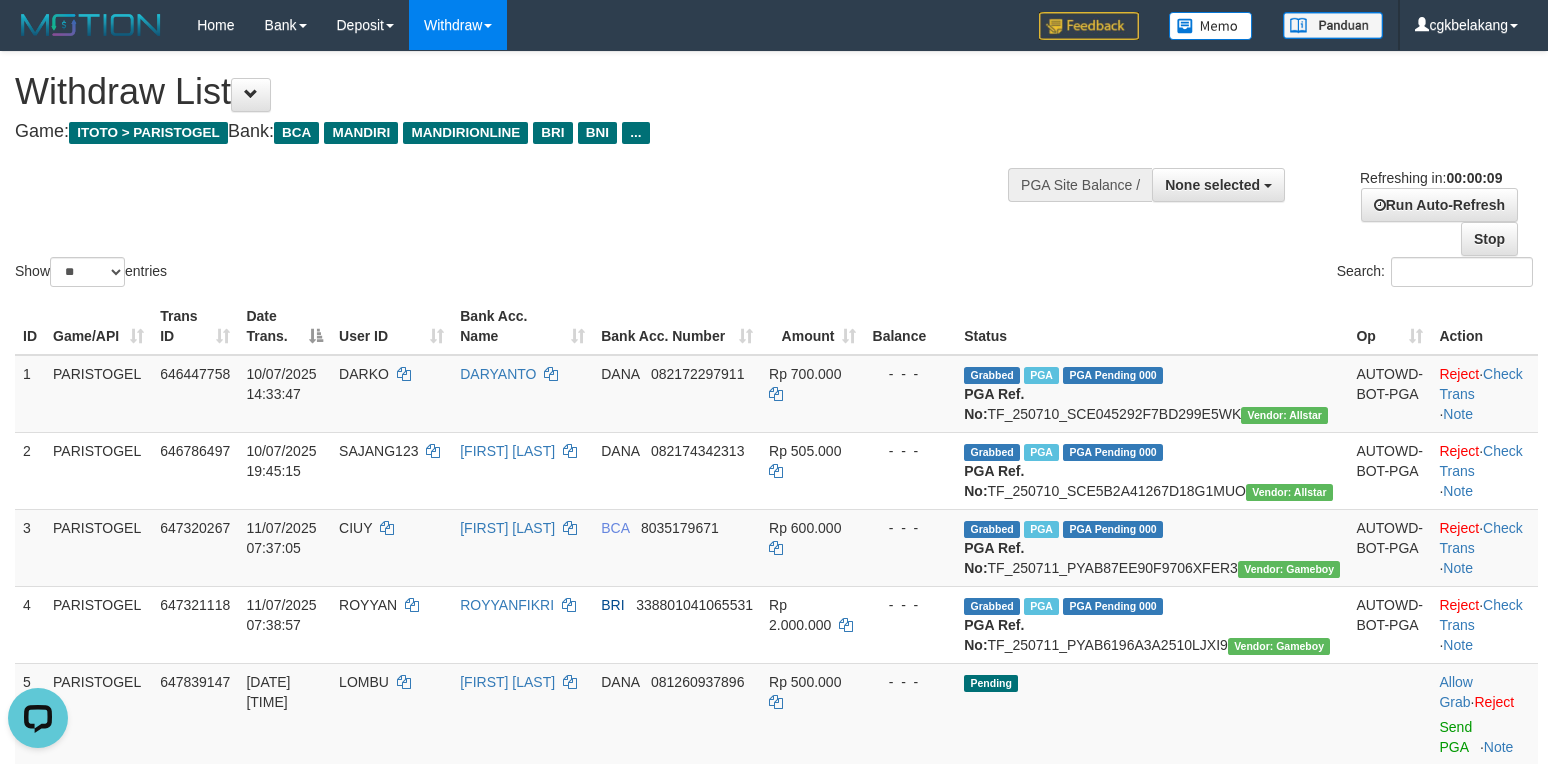 scroll, scrollTop: 0, scrollLeft: 0, axis: both 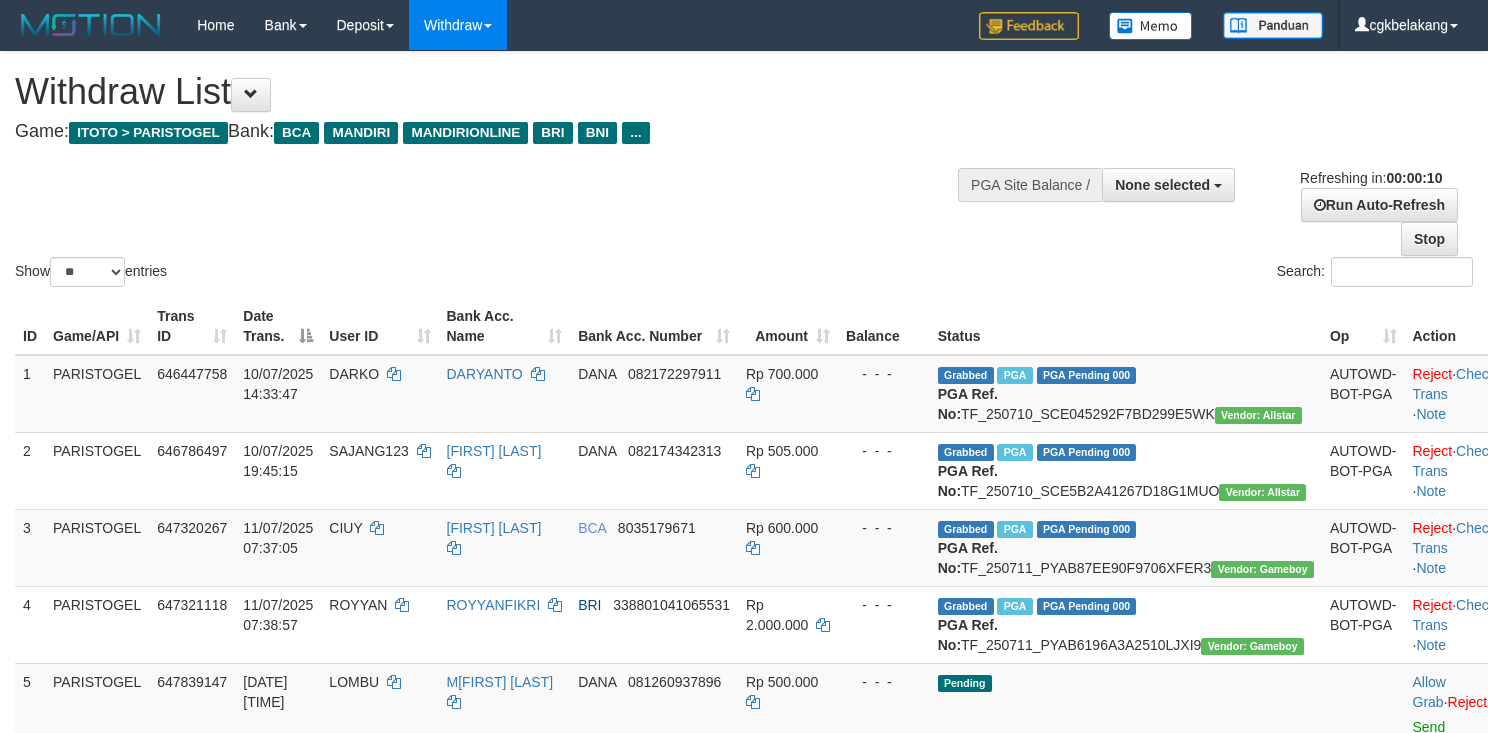 select 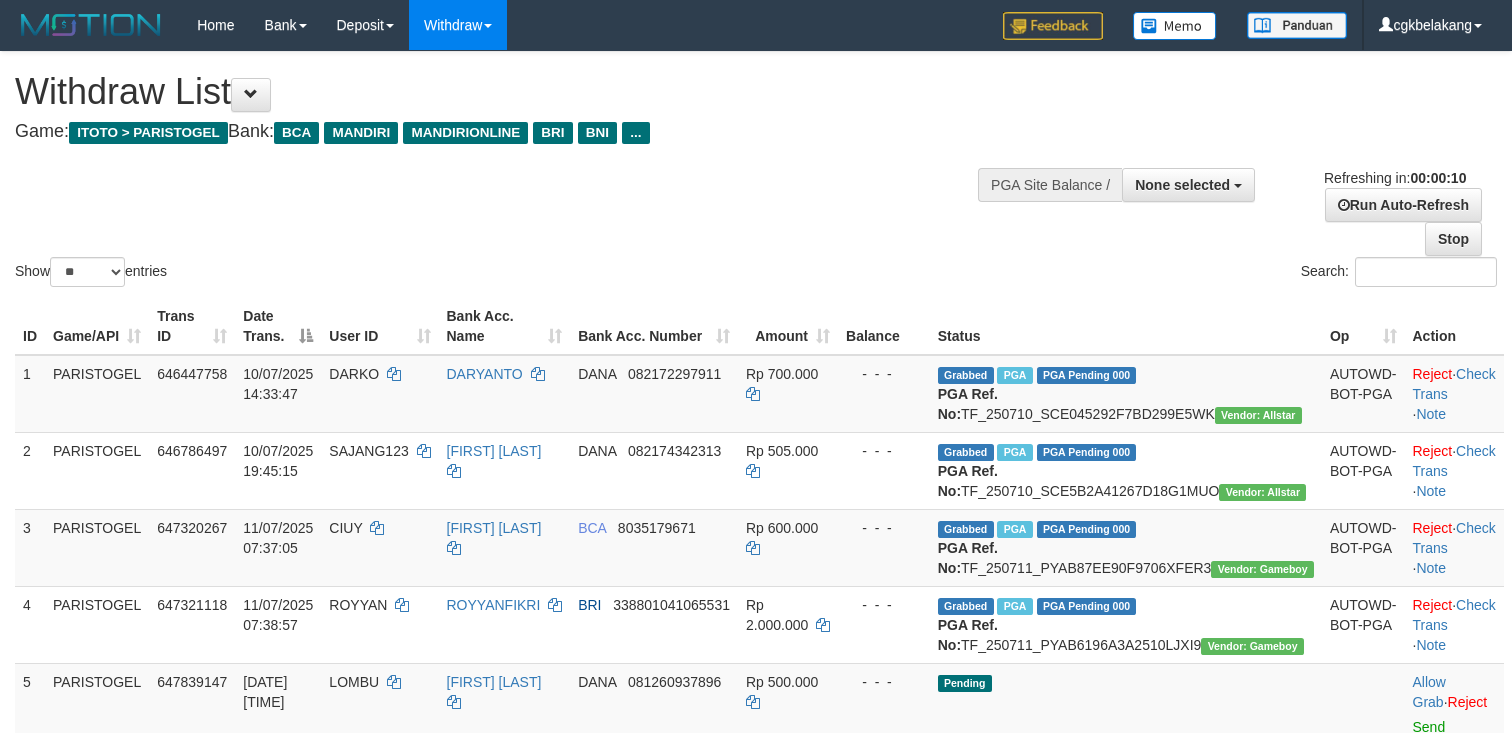 select 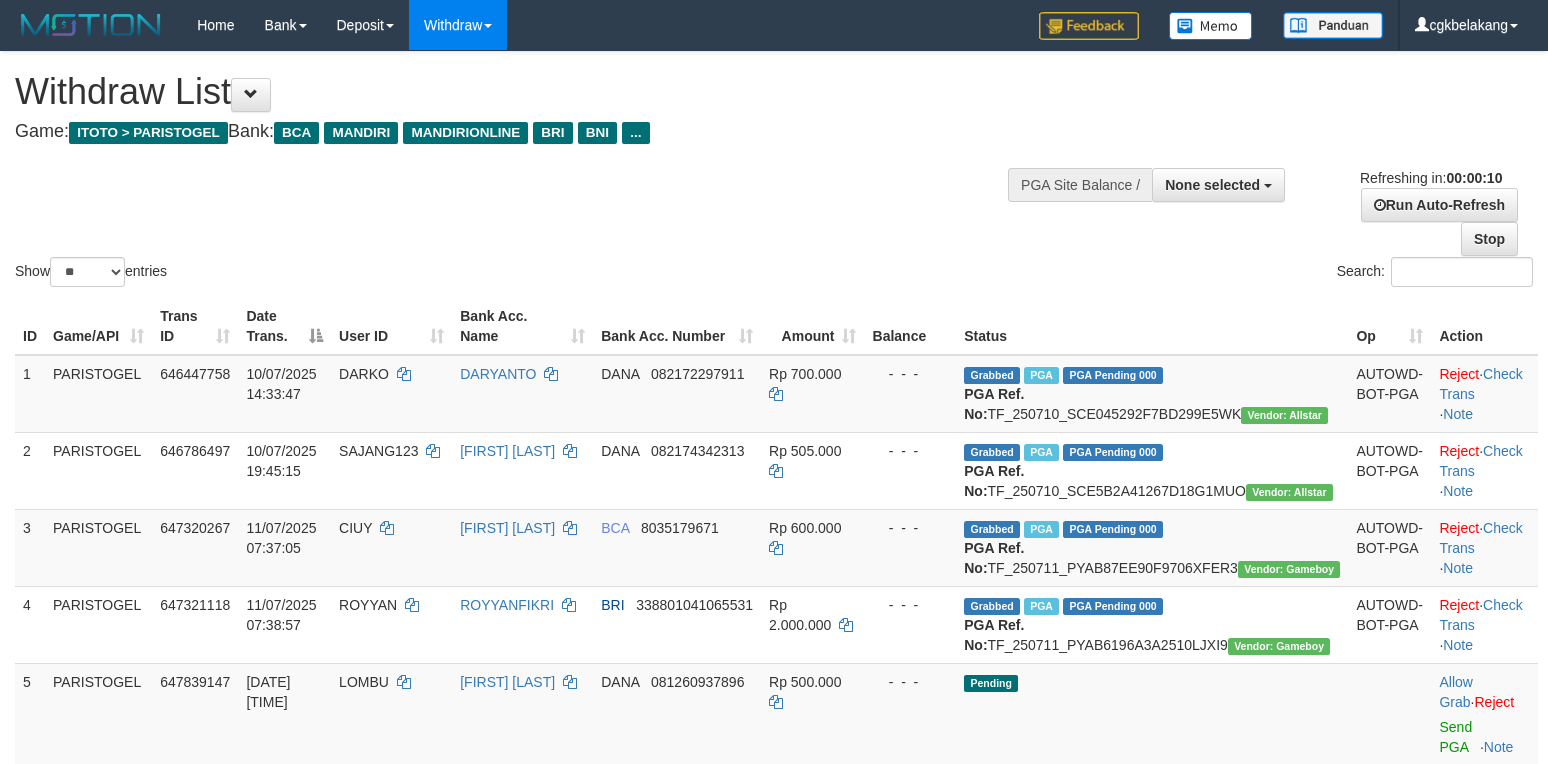 select 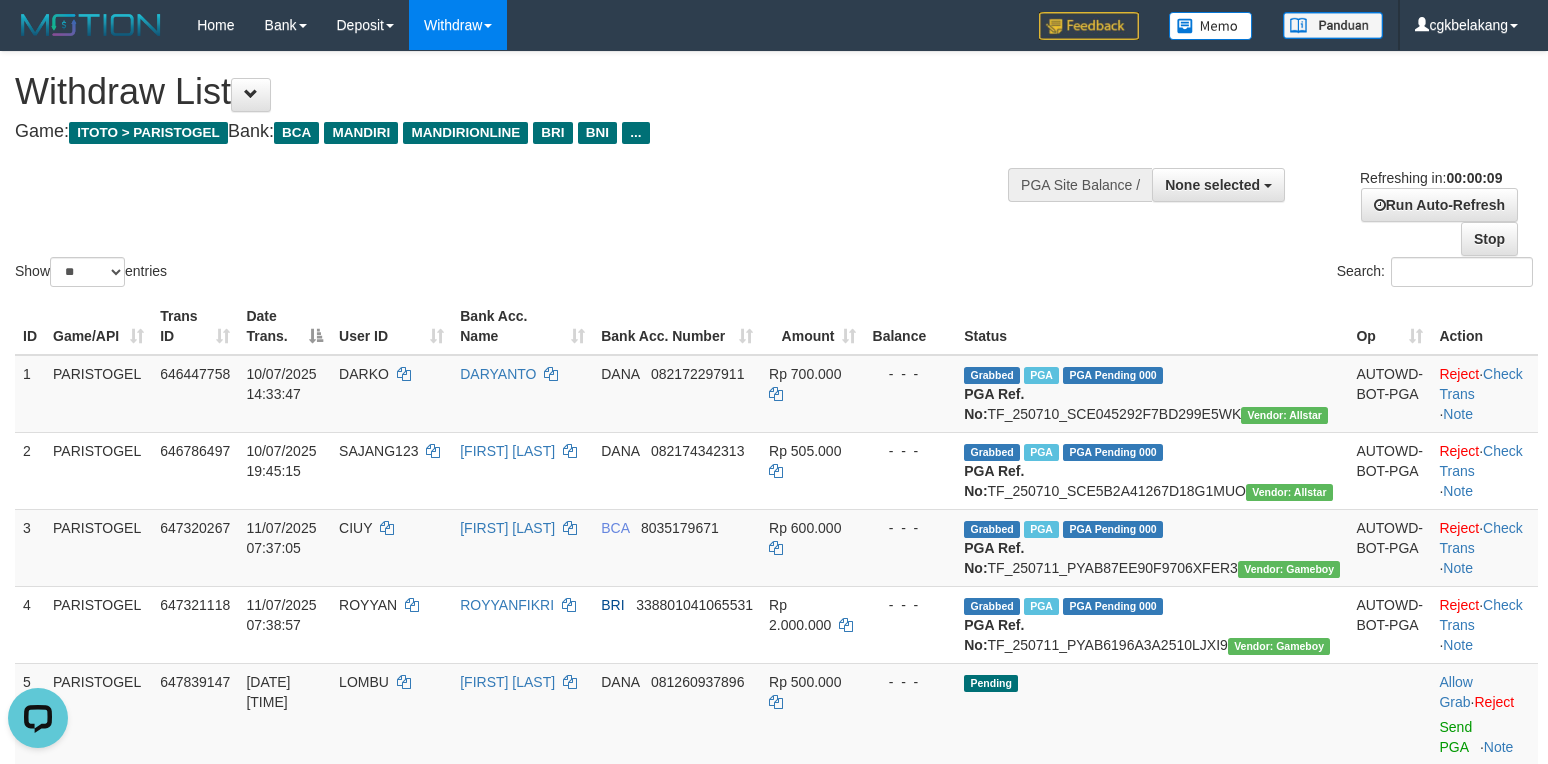 scroll, scrollTop: 0, scrollLeft: 0, axis: both 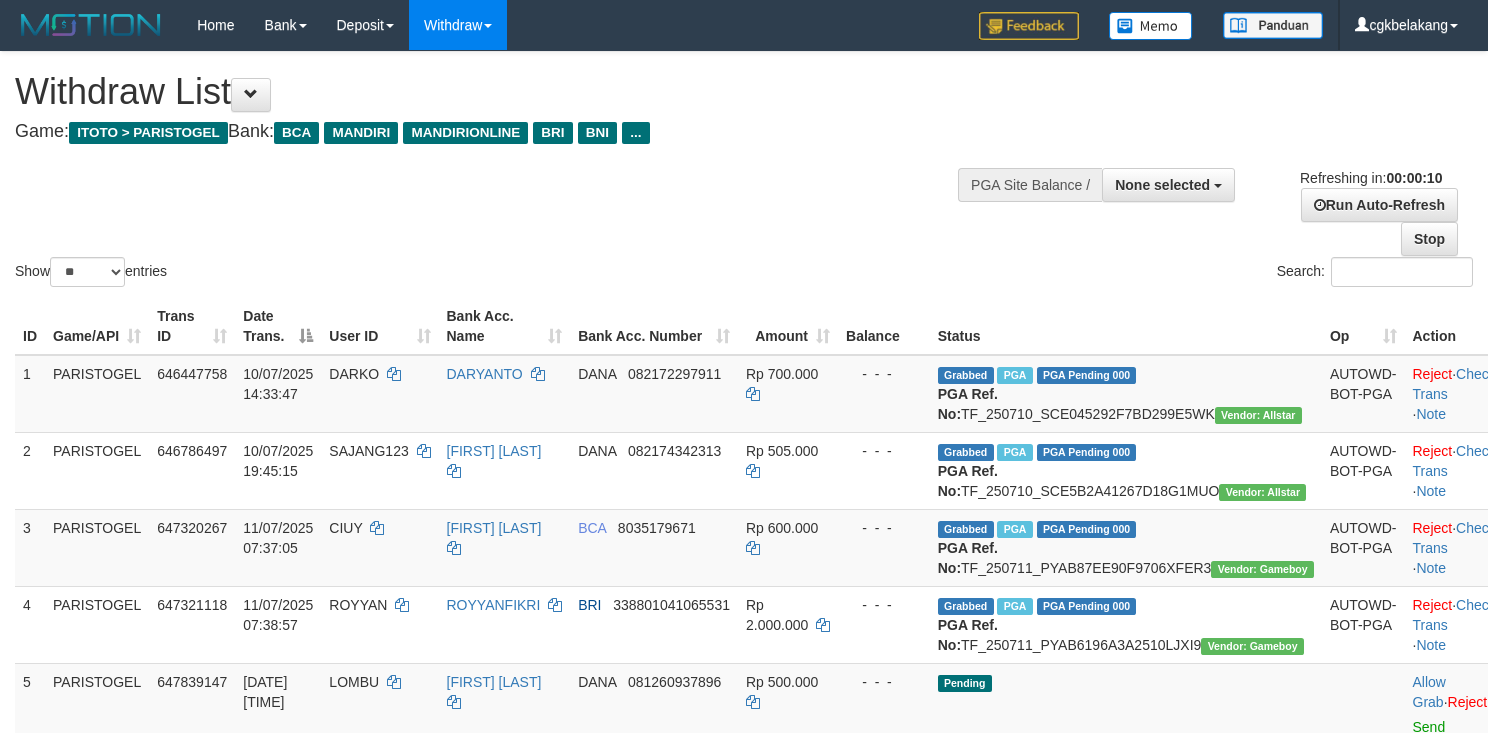 select 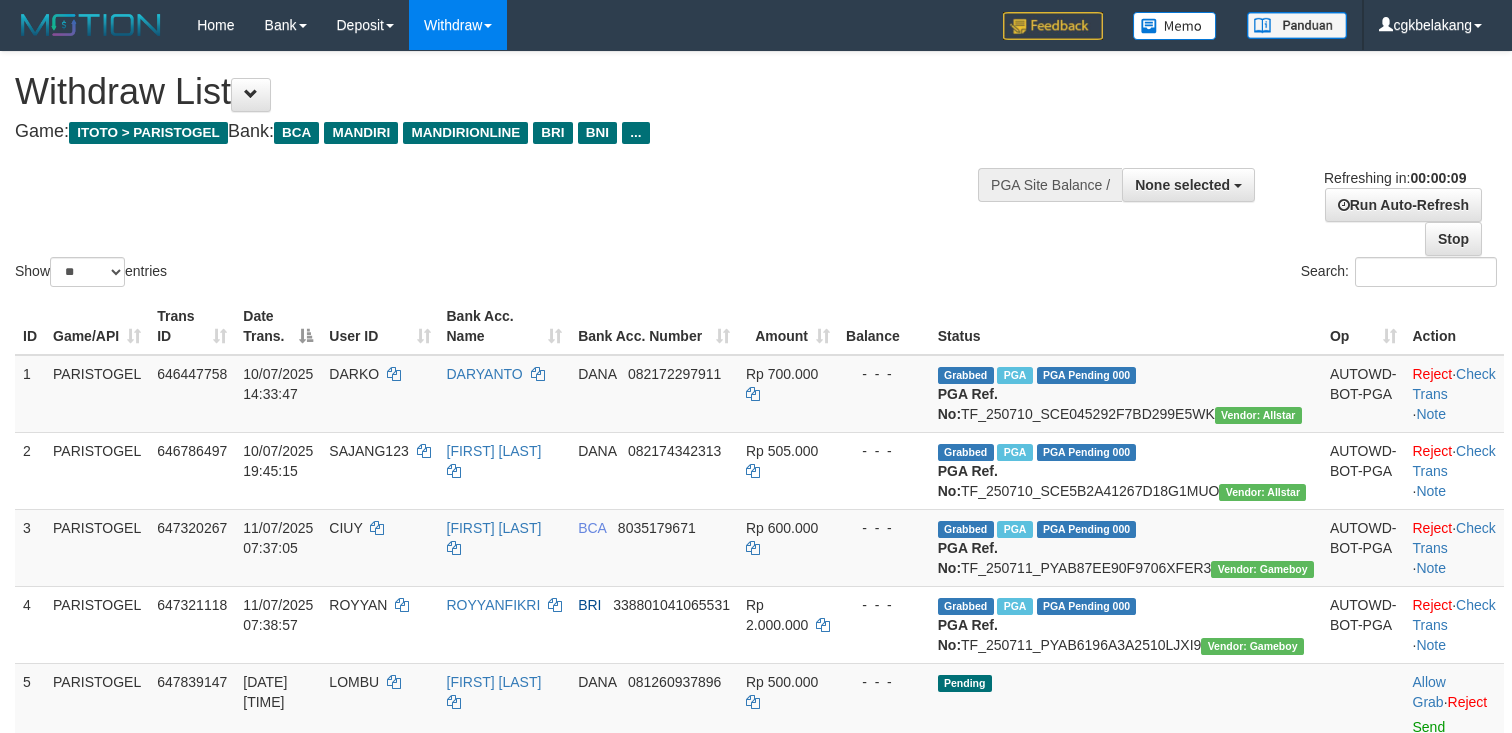 select 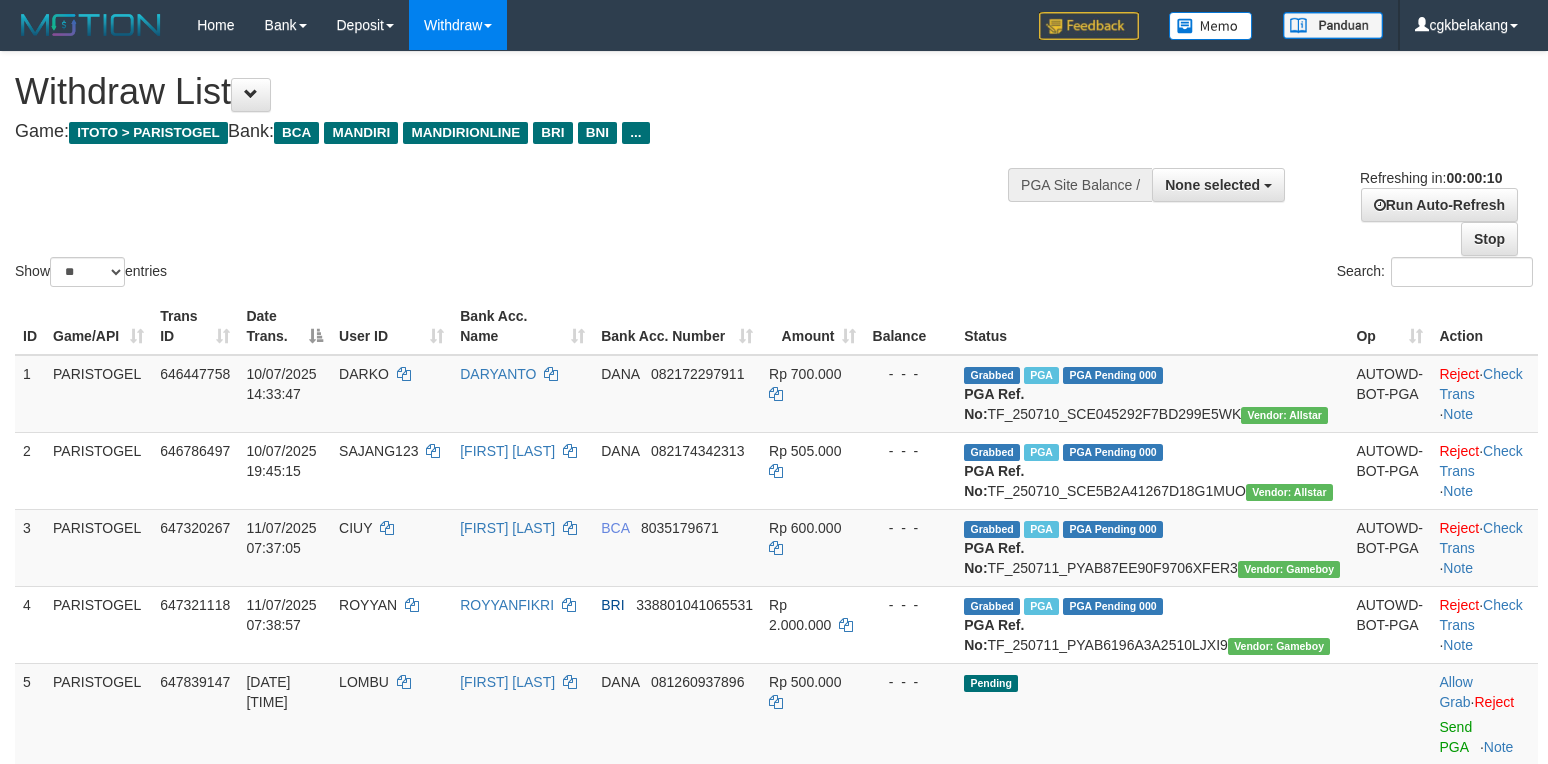 select 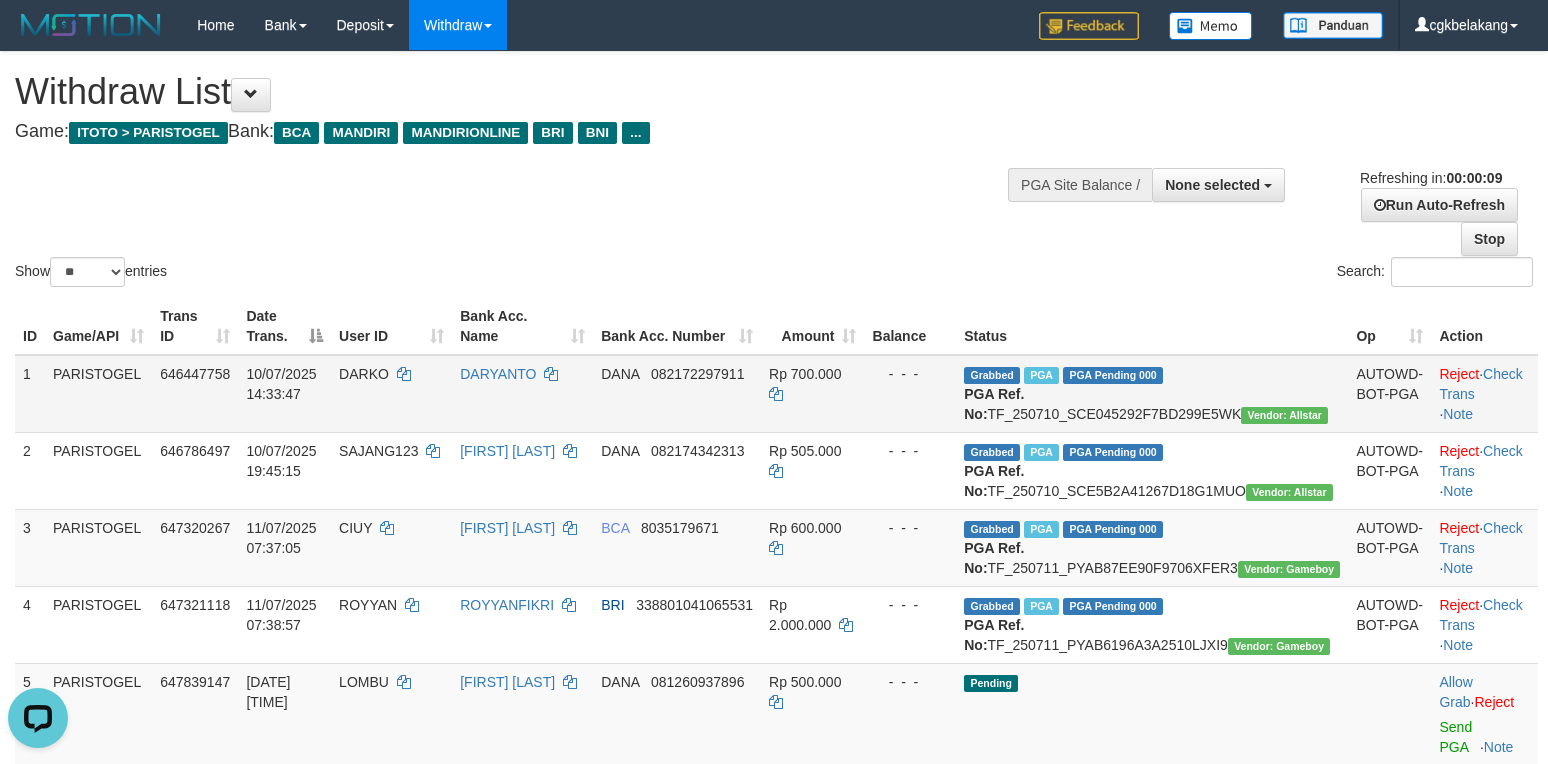 scroll, scrollTop: 0, scrollLeft: 0, axis: both 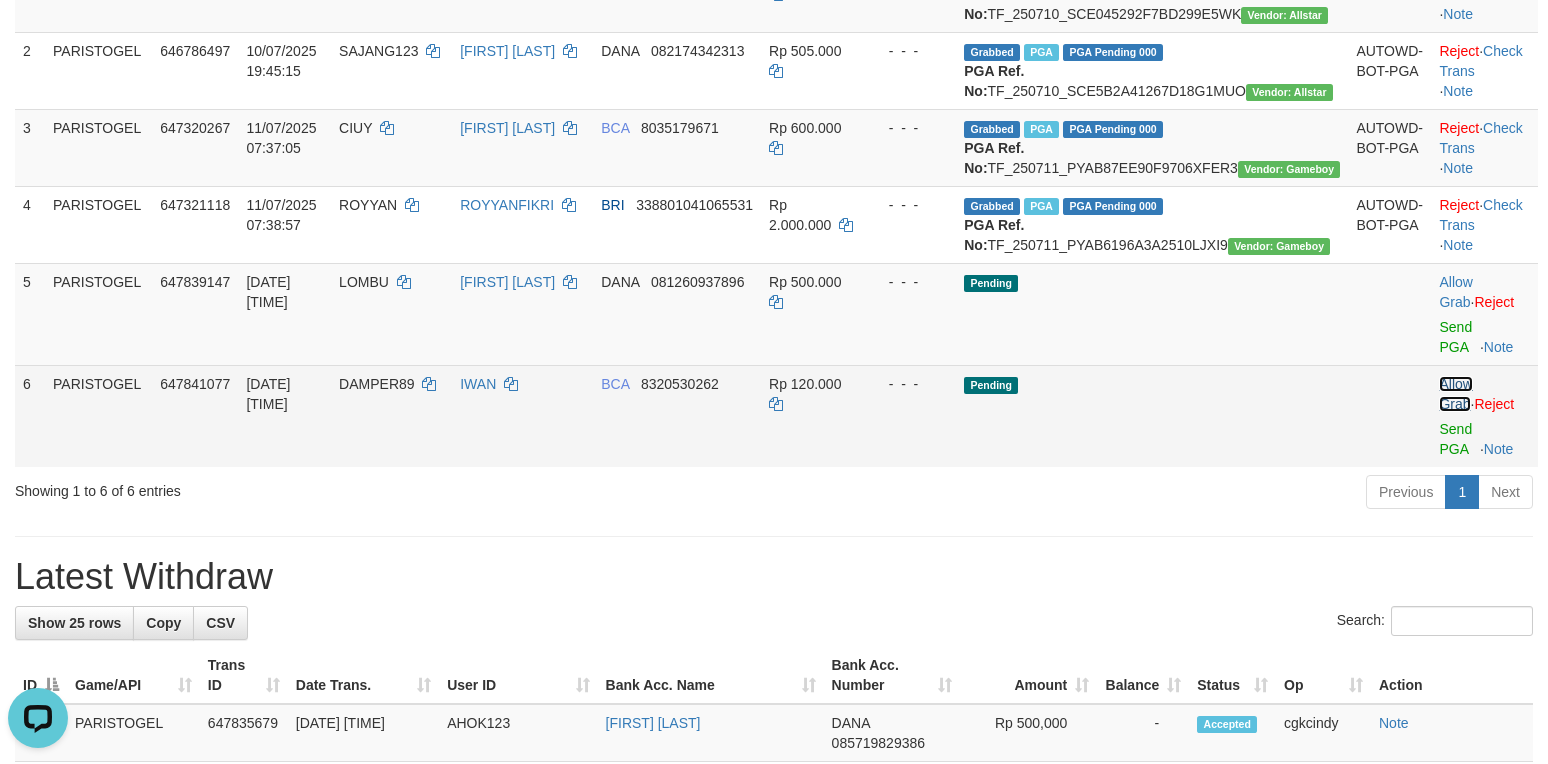click on "Allow Grab" at bounding box center [1455, 394] 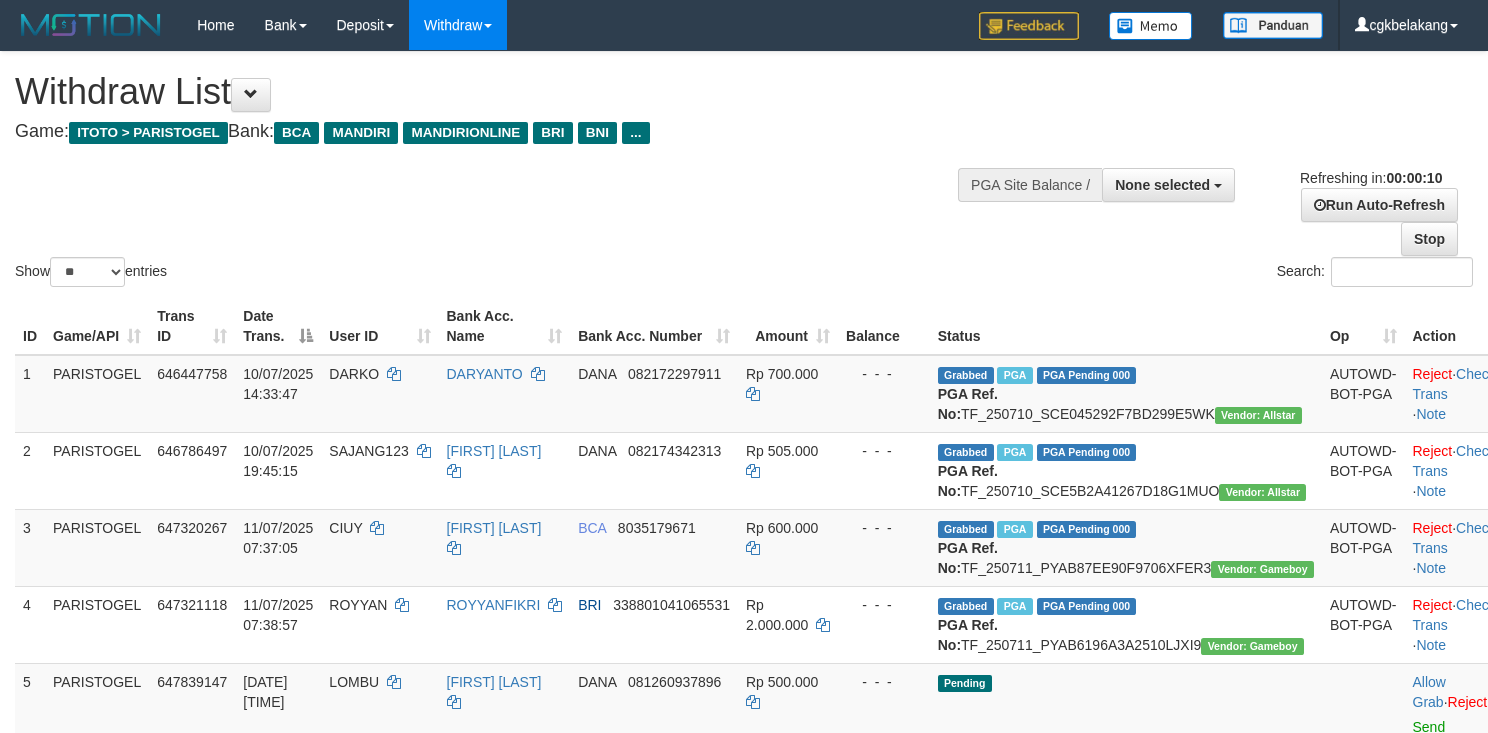 select 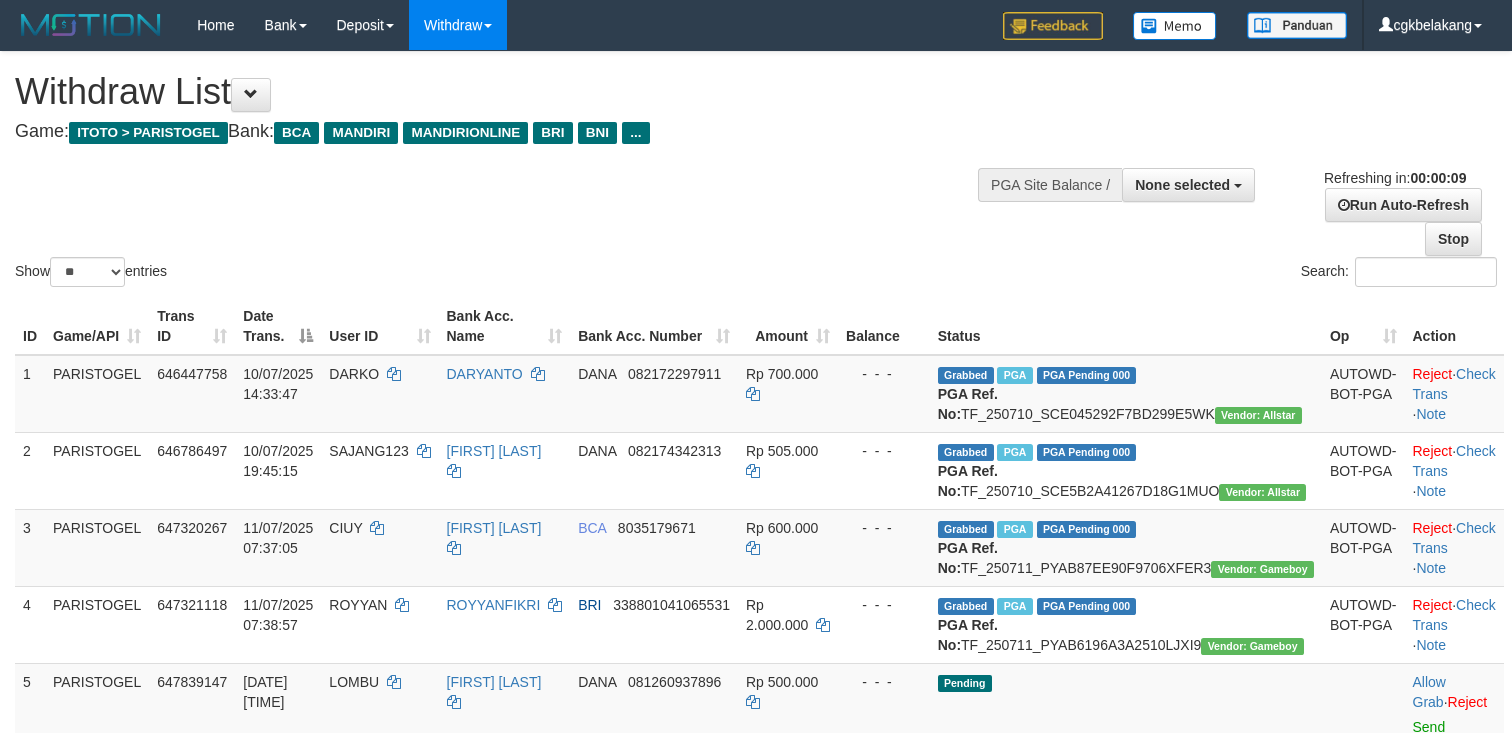 select 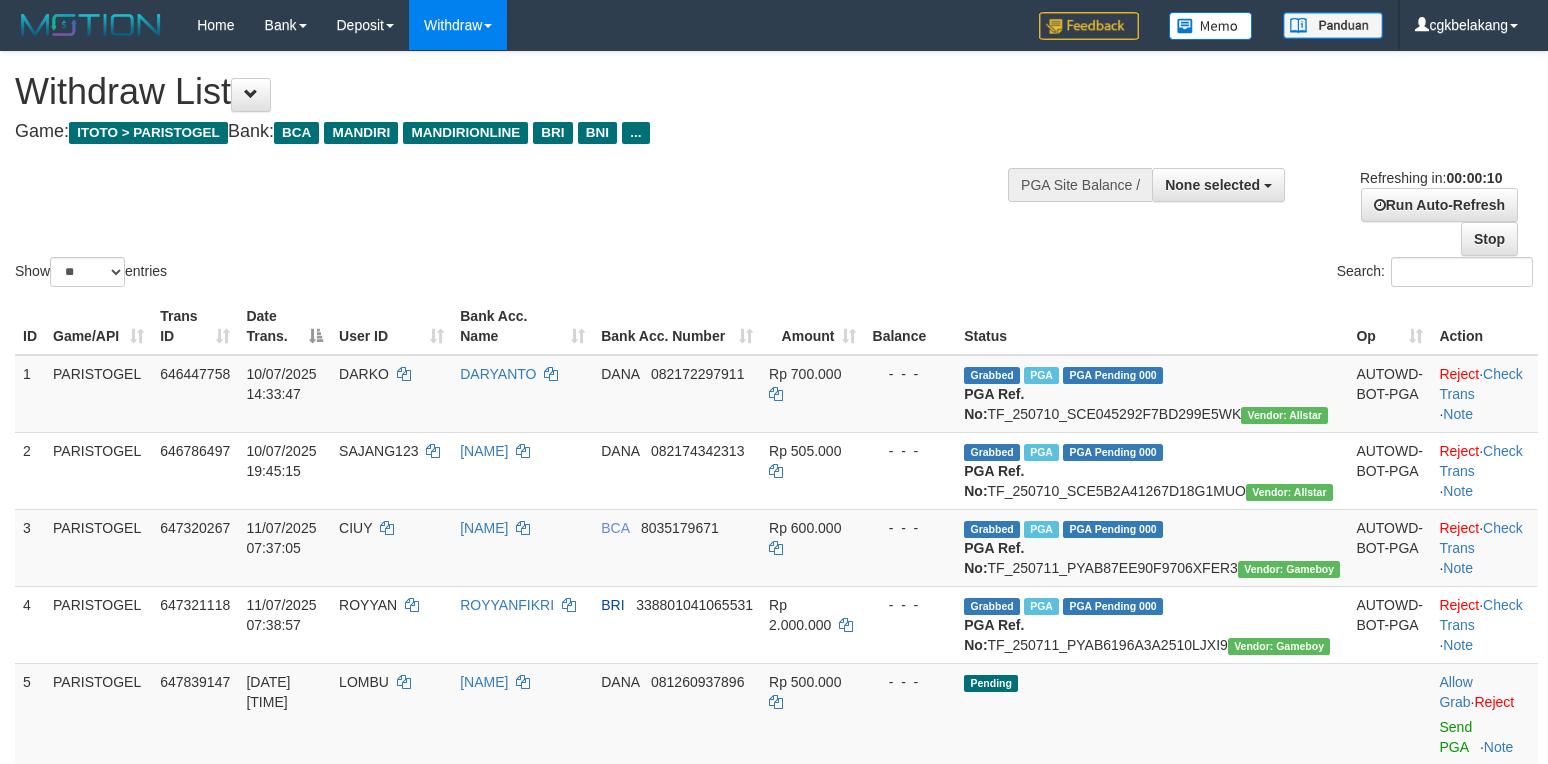 select 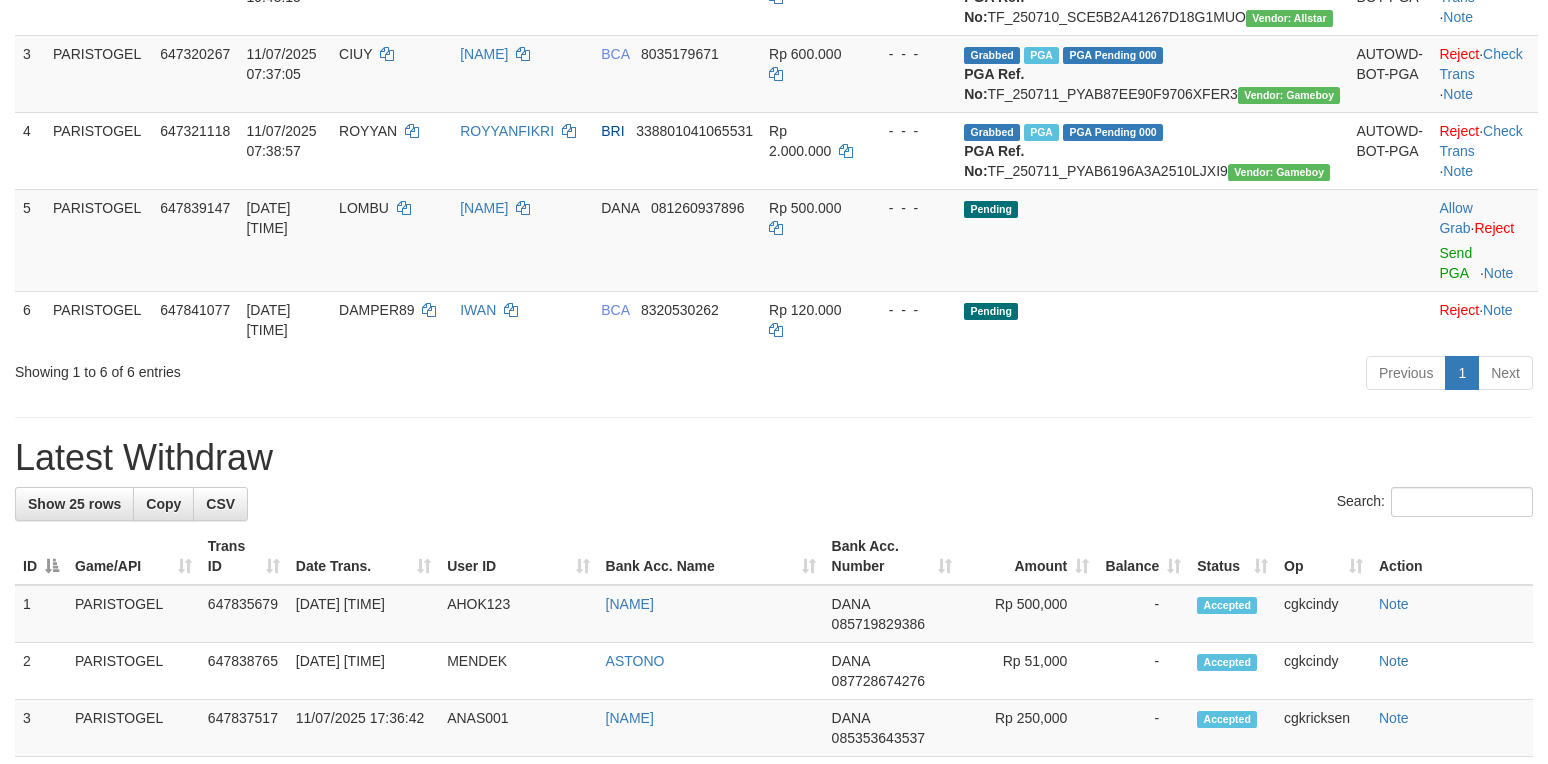 scroll, scrollTop: 400, scrollLeft: 0, axis: vertical 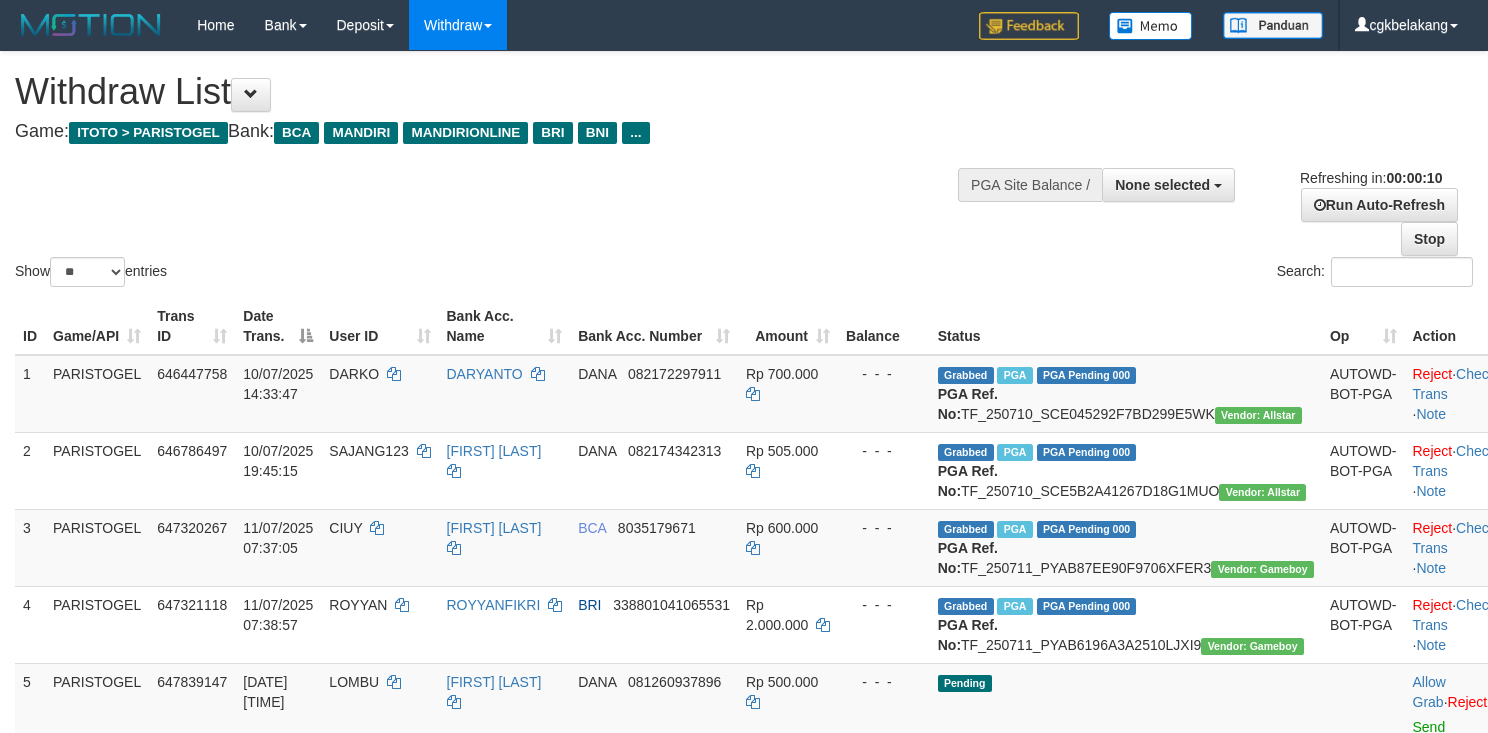 select 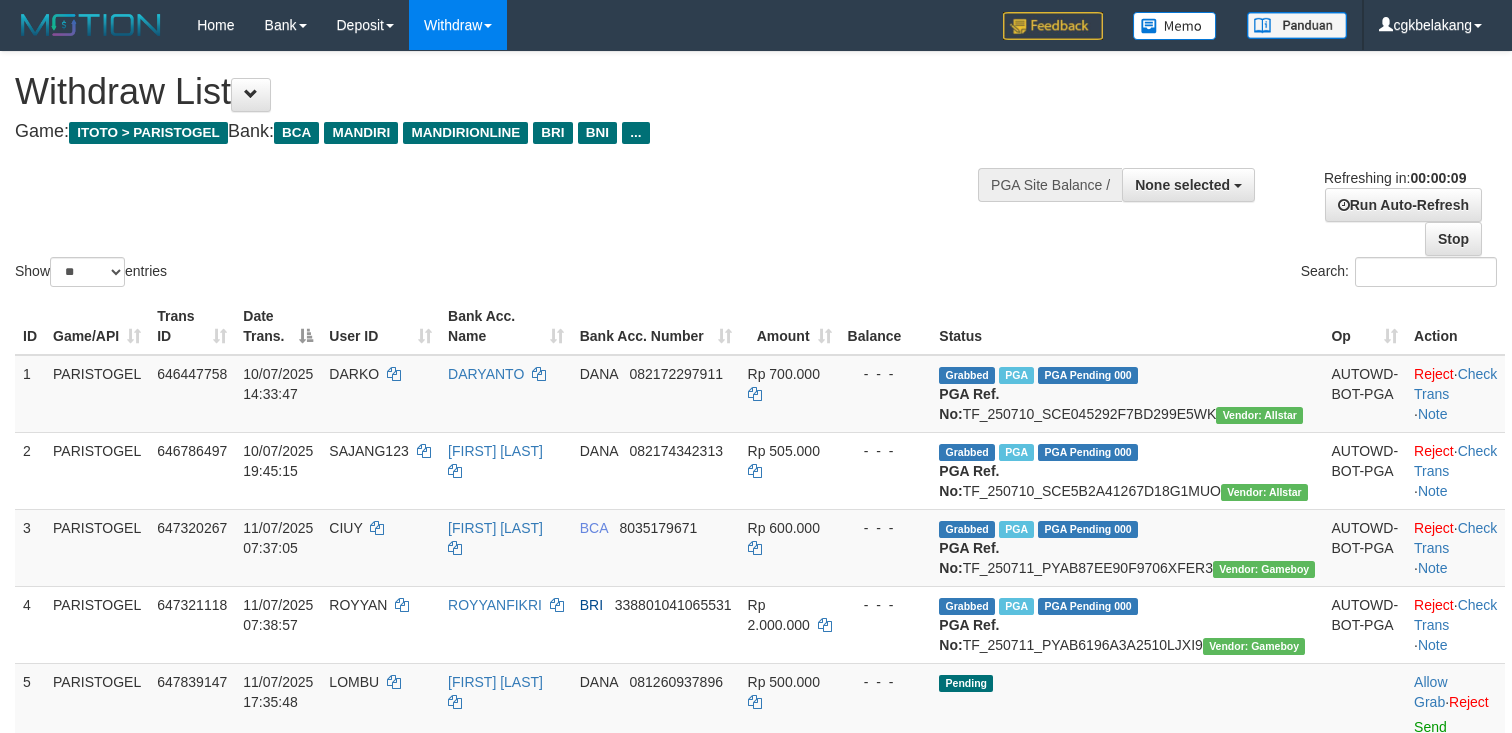 select 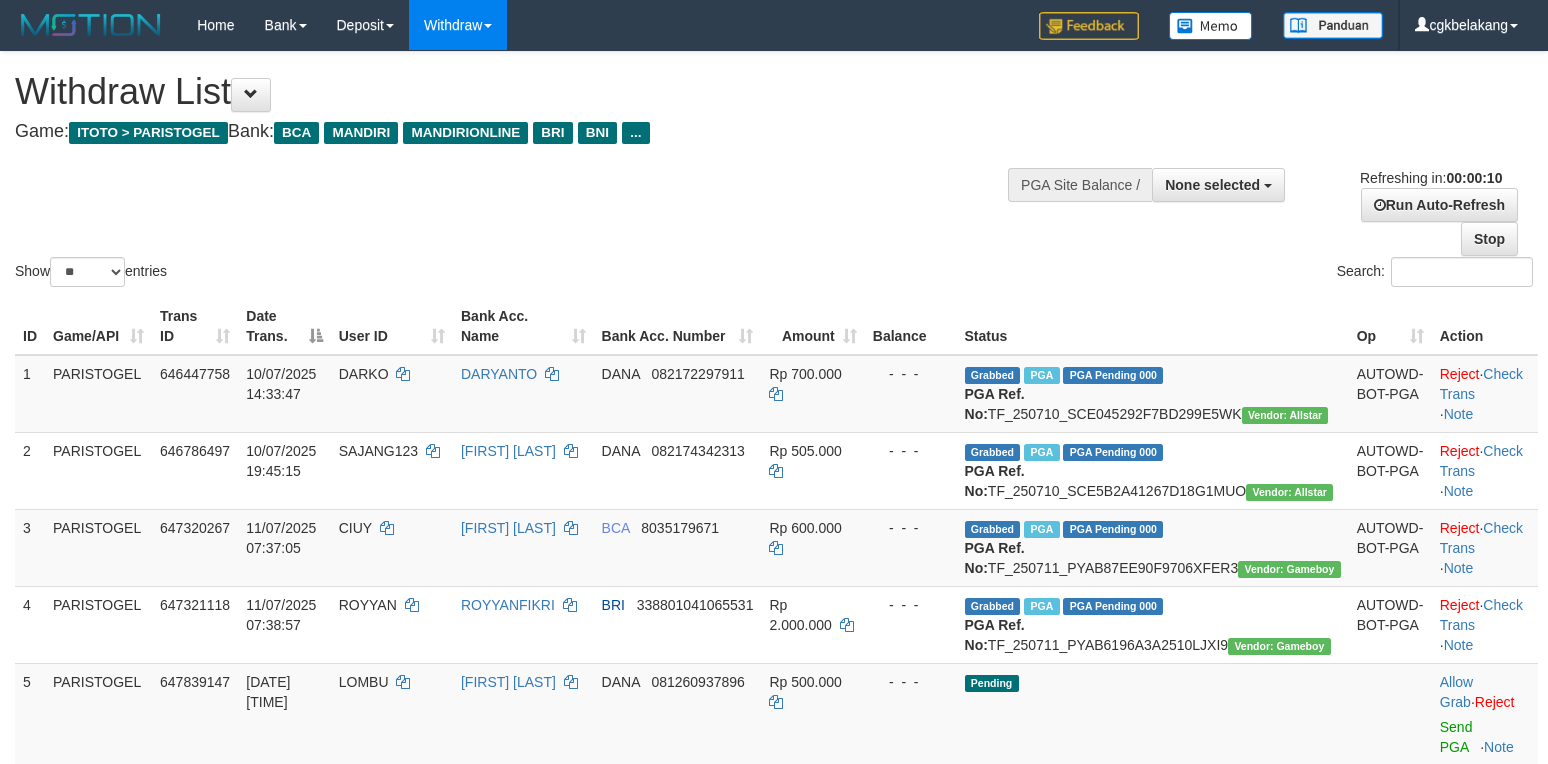 select 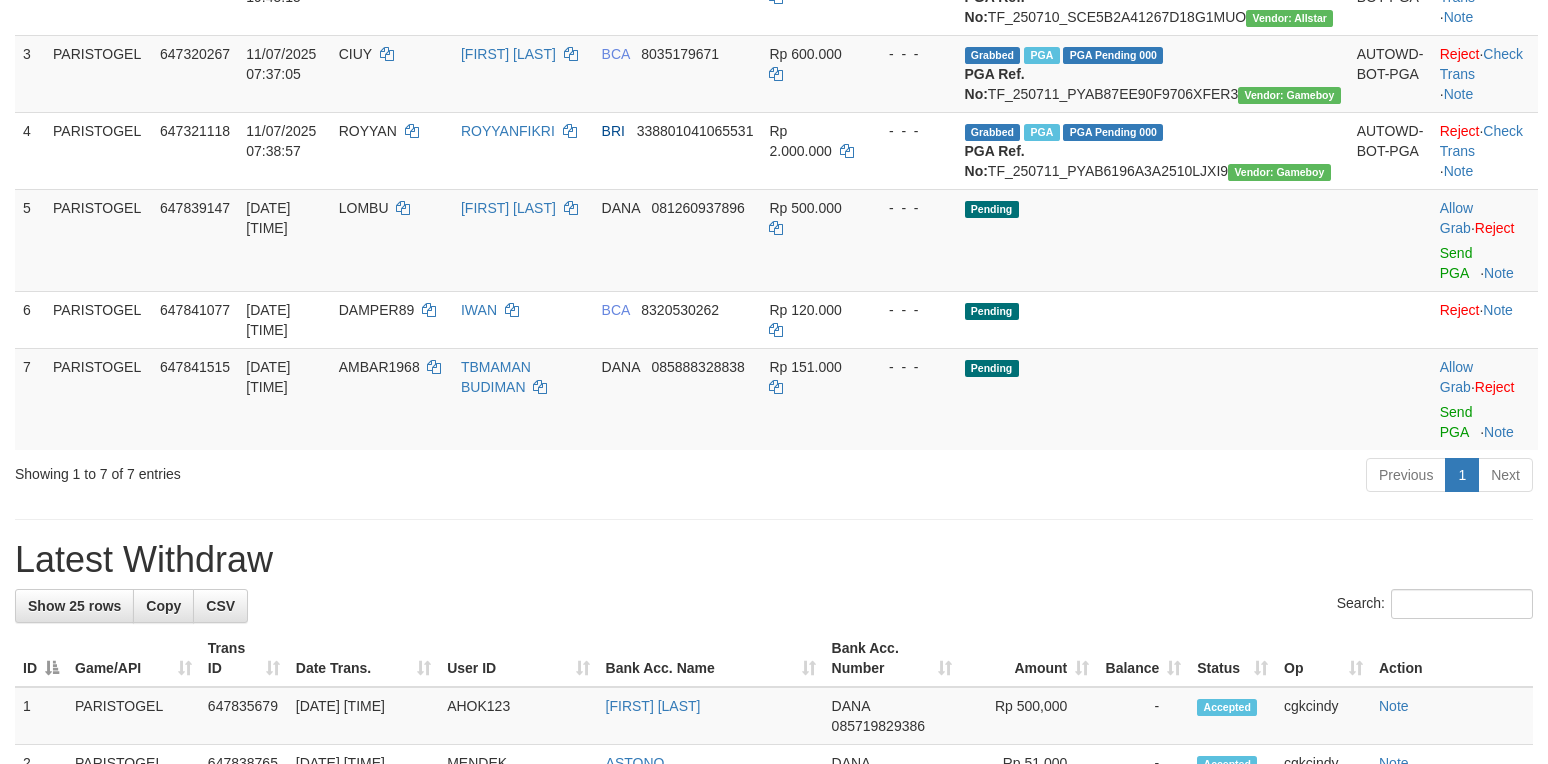 scroll, scrollTop: 400, scrollLeft: 0, axis: vertical 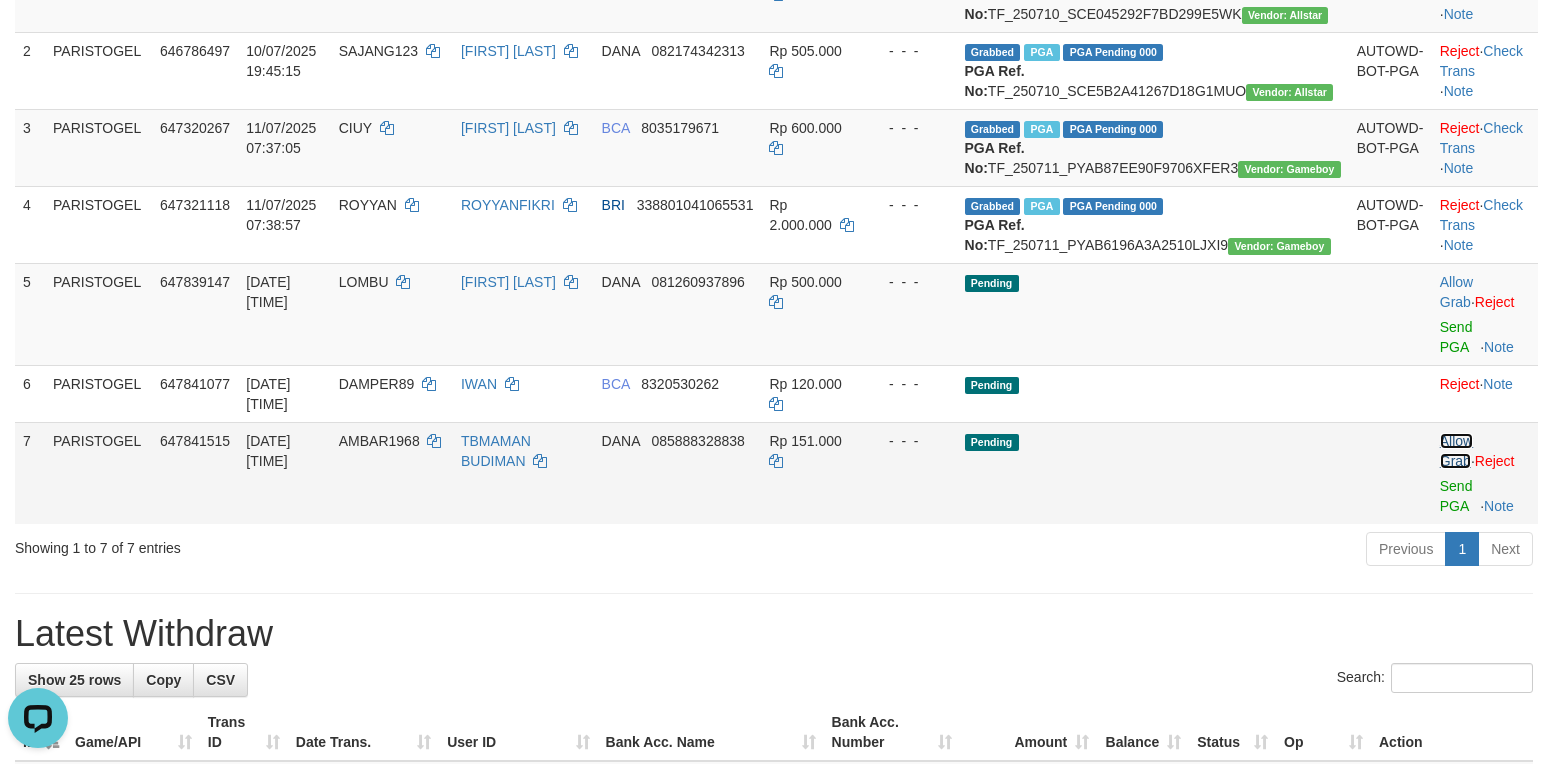 click on "Allow Grab" at bounding box center (1456, 451) 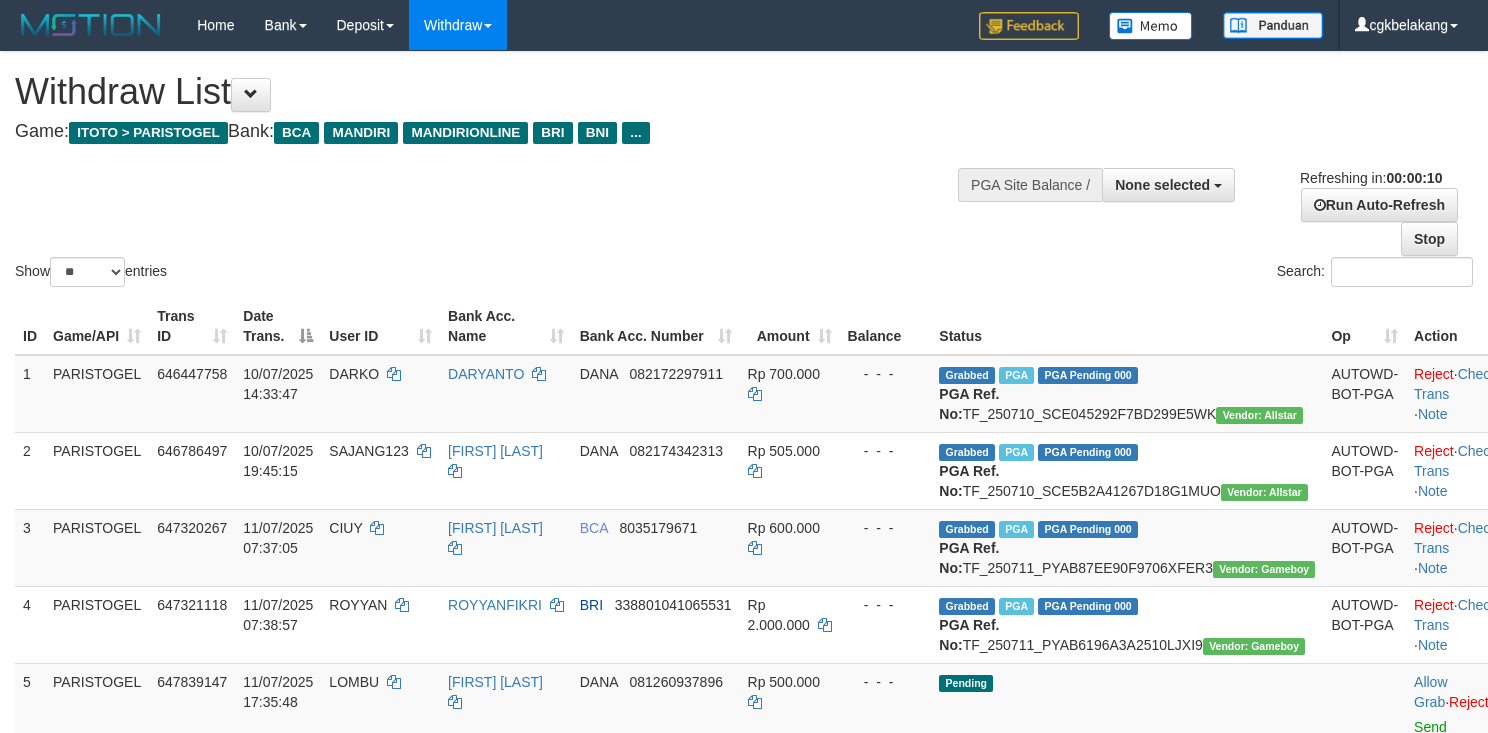 select 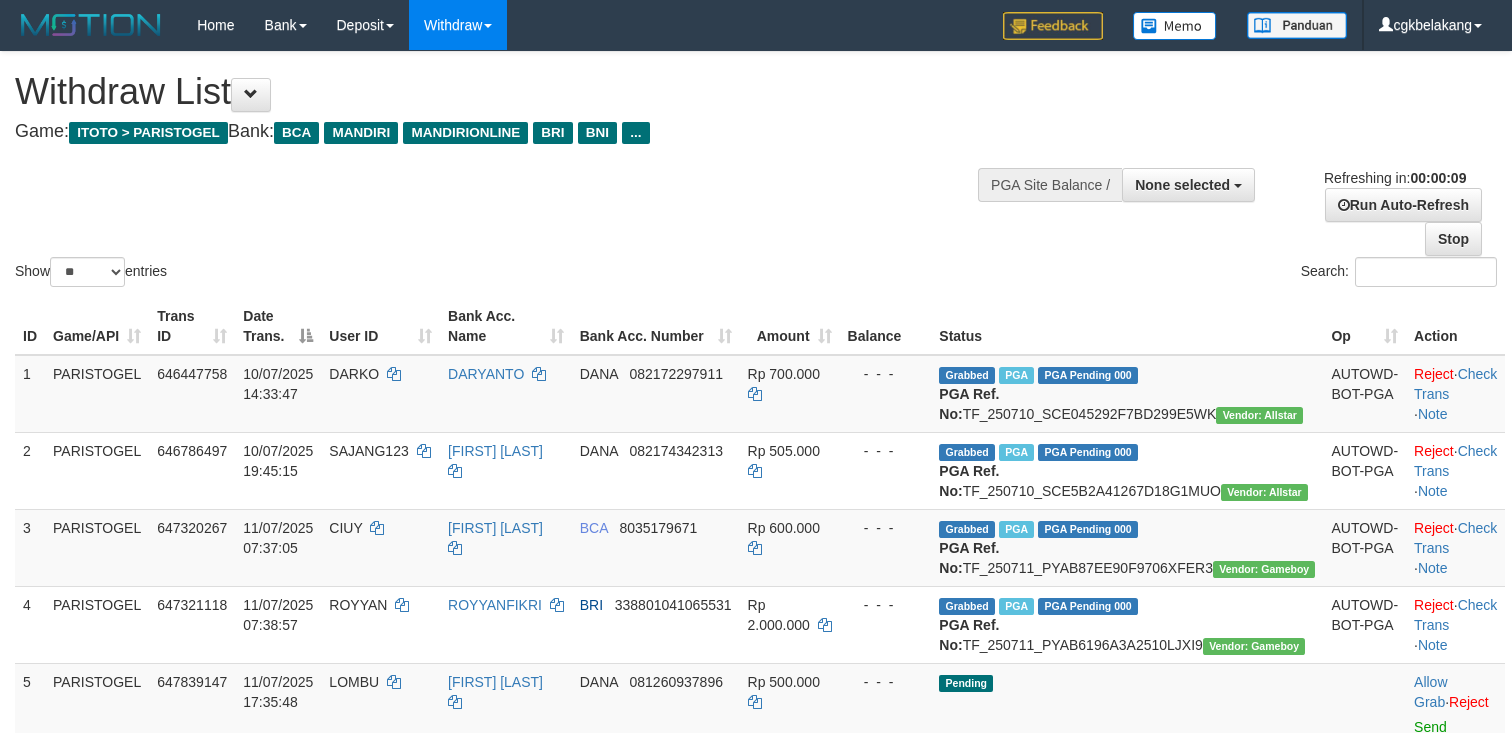 select 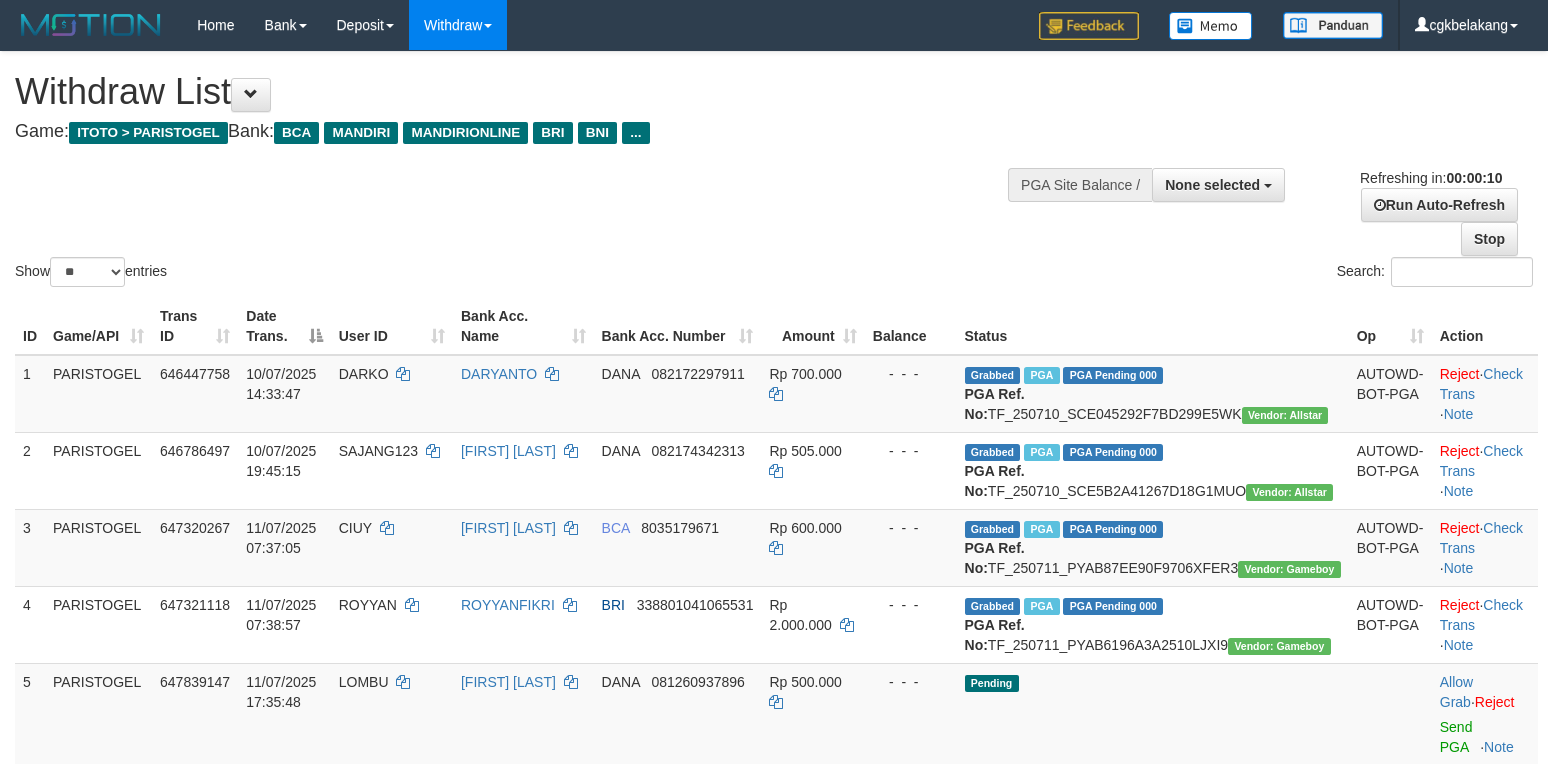select 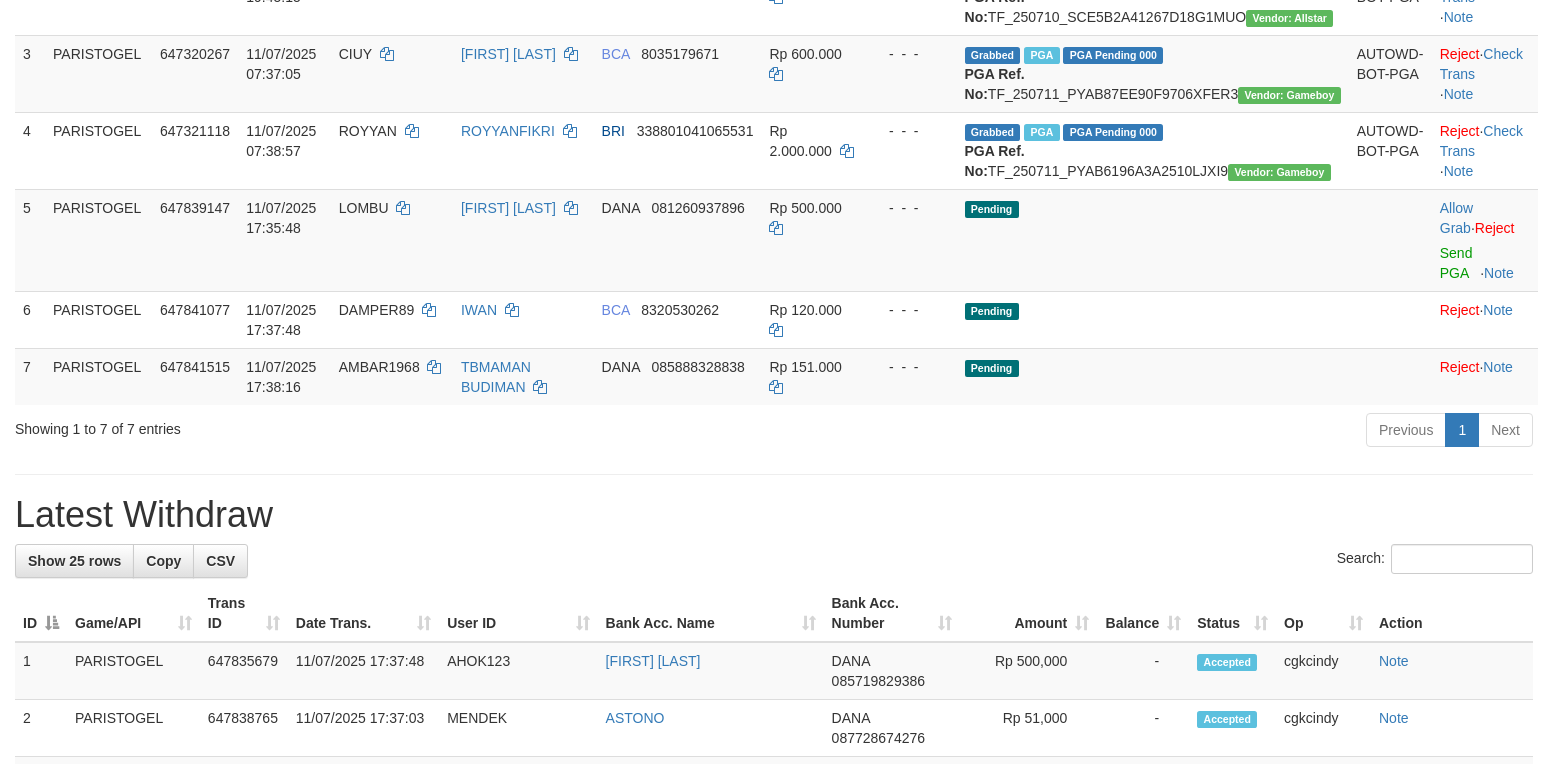 scroll, scrollTop: 400, scrollLeft: 0, axis: vertical 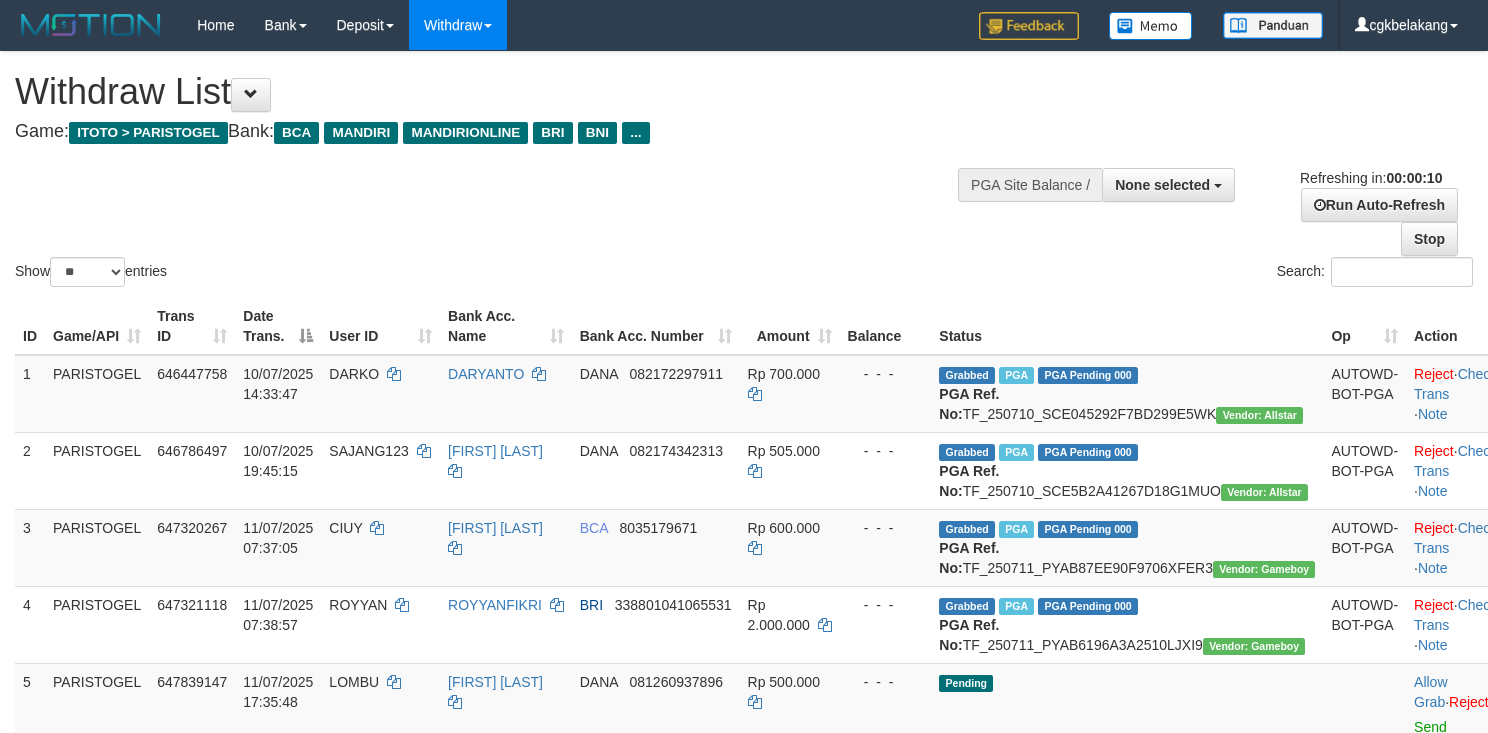 select 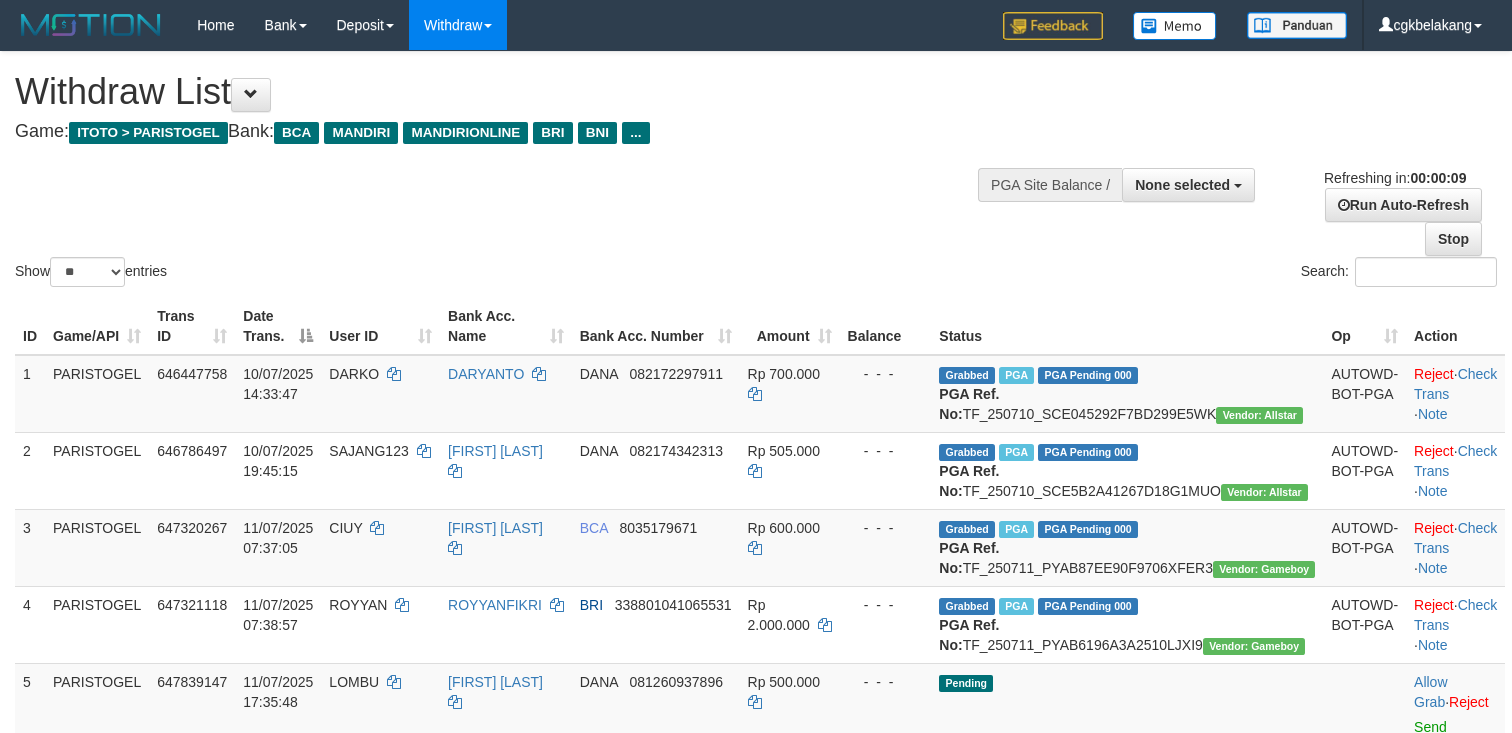 select 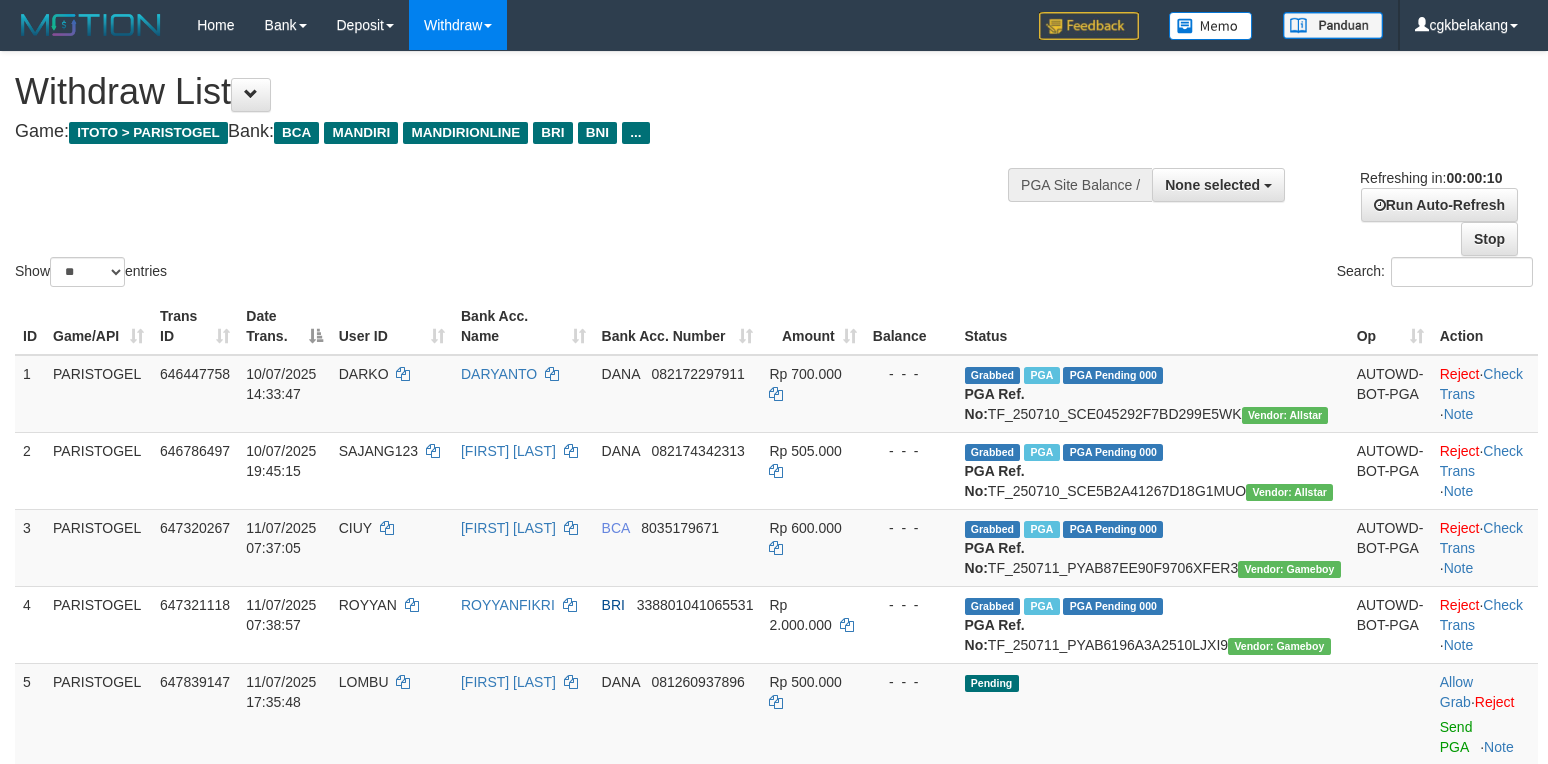 select 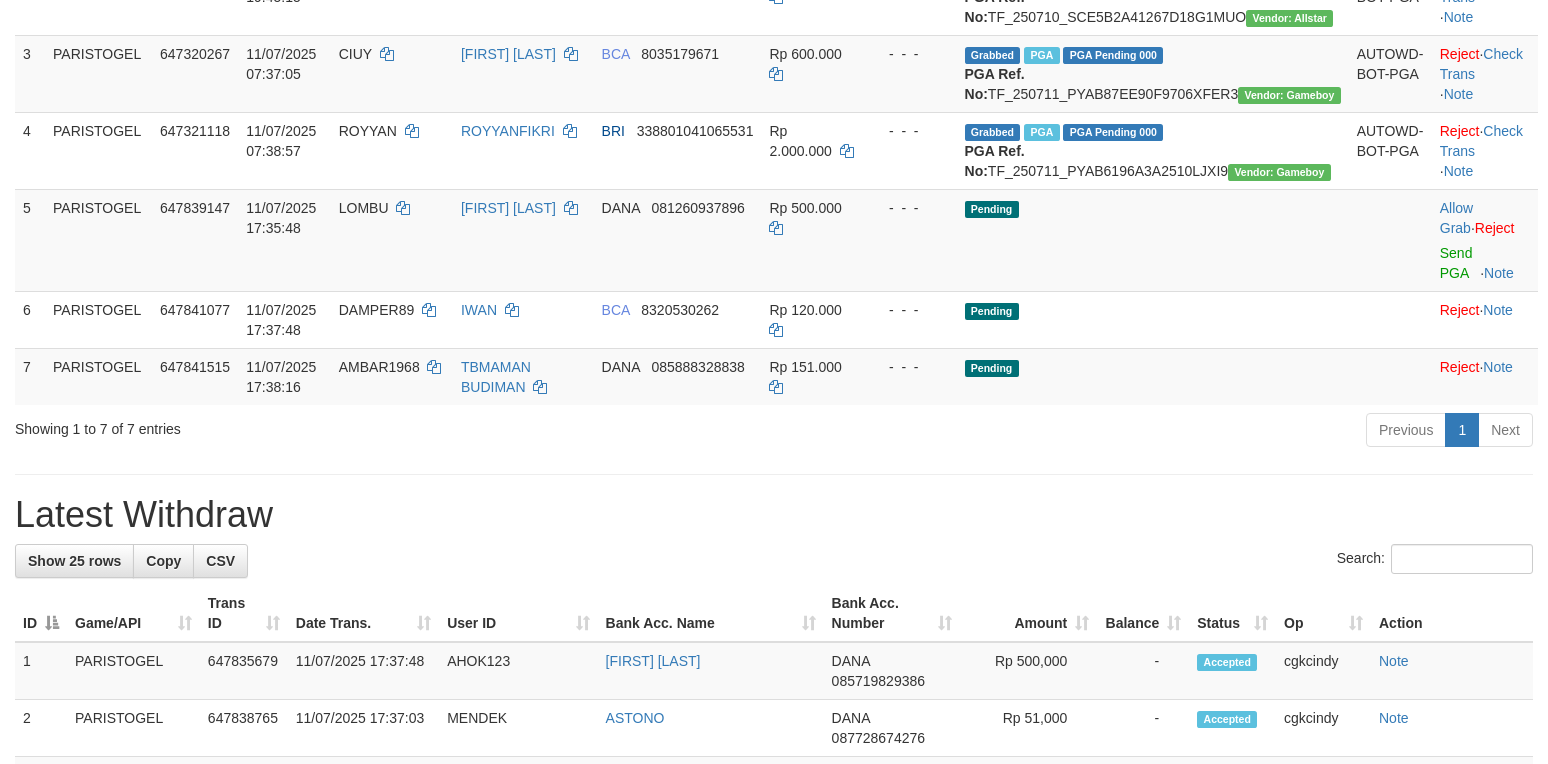 scroll, scrollTop: 400, scrollLeft: 0, axis: vertical 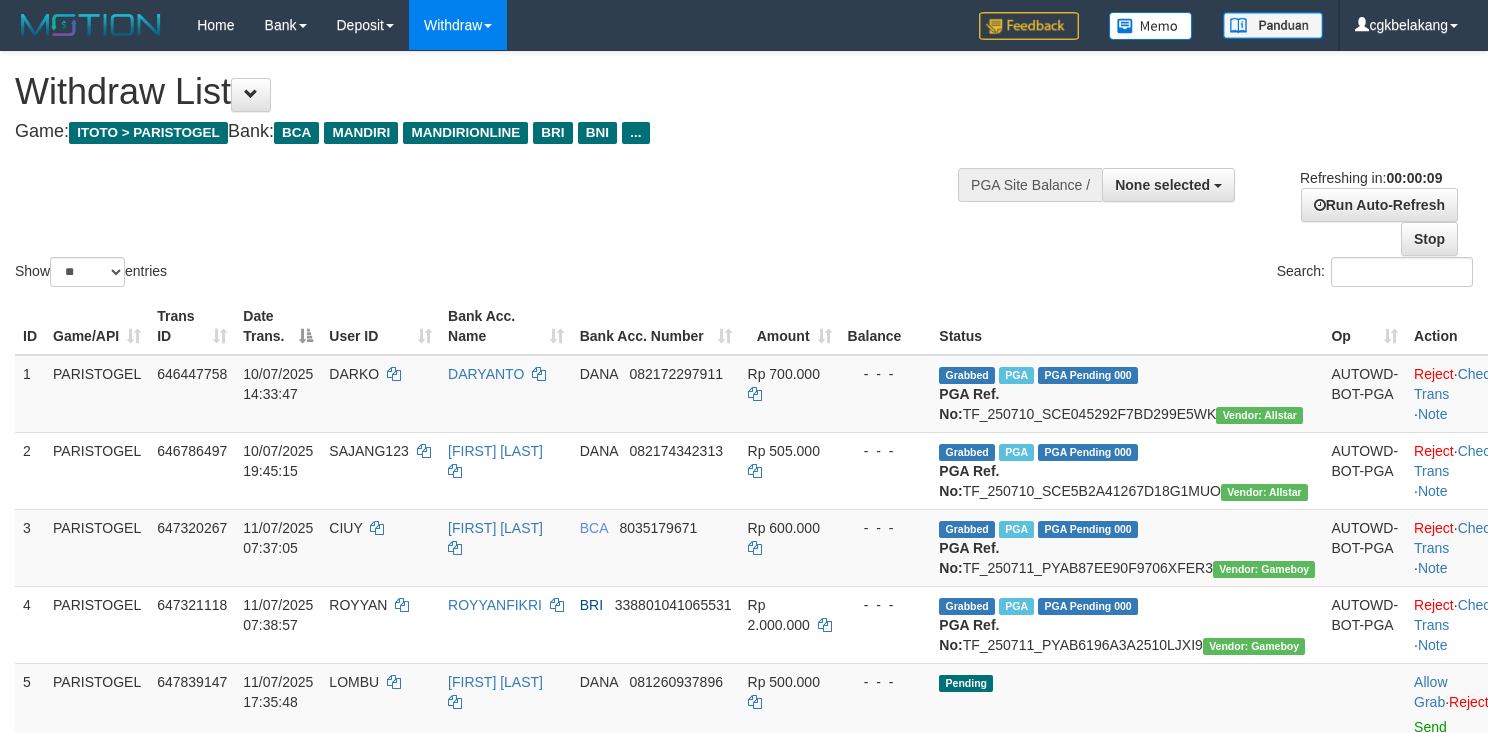 select 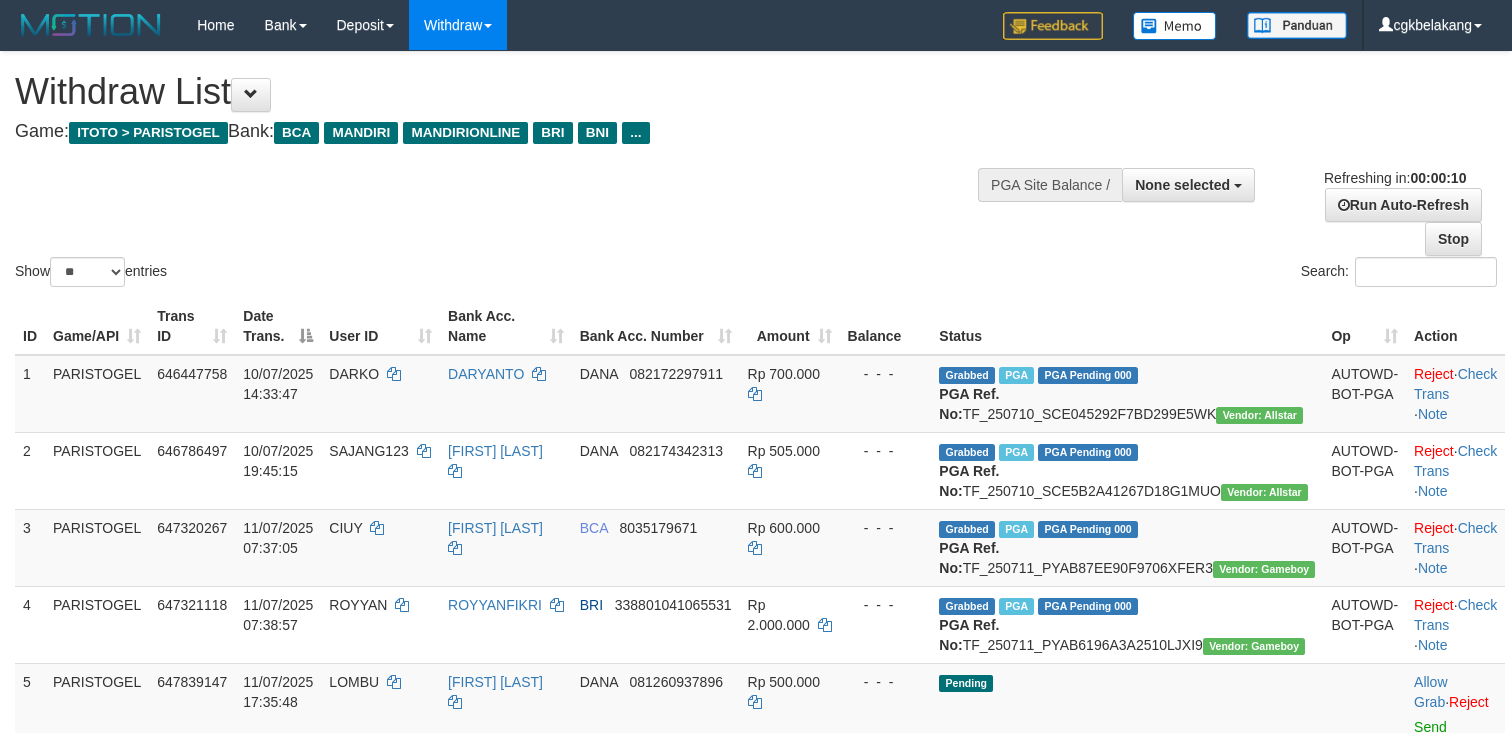 select 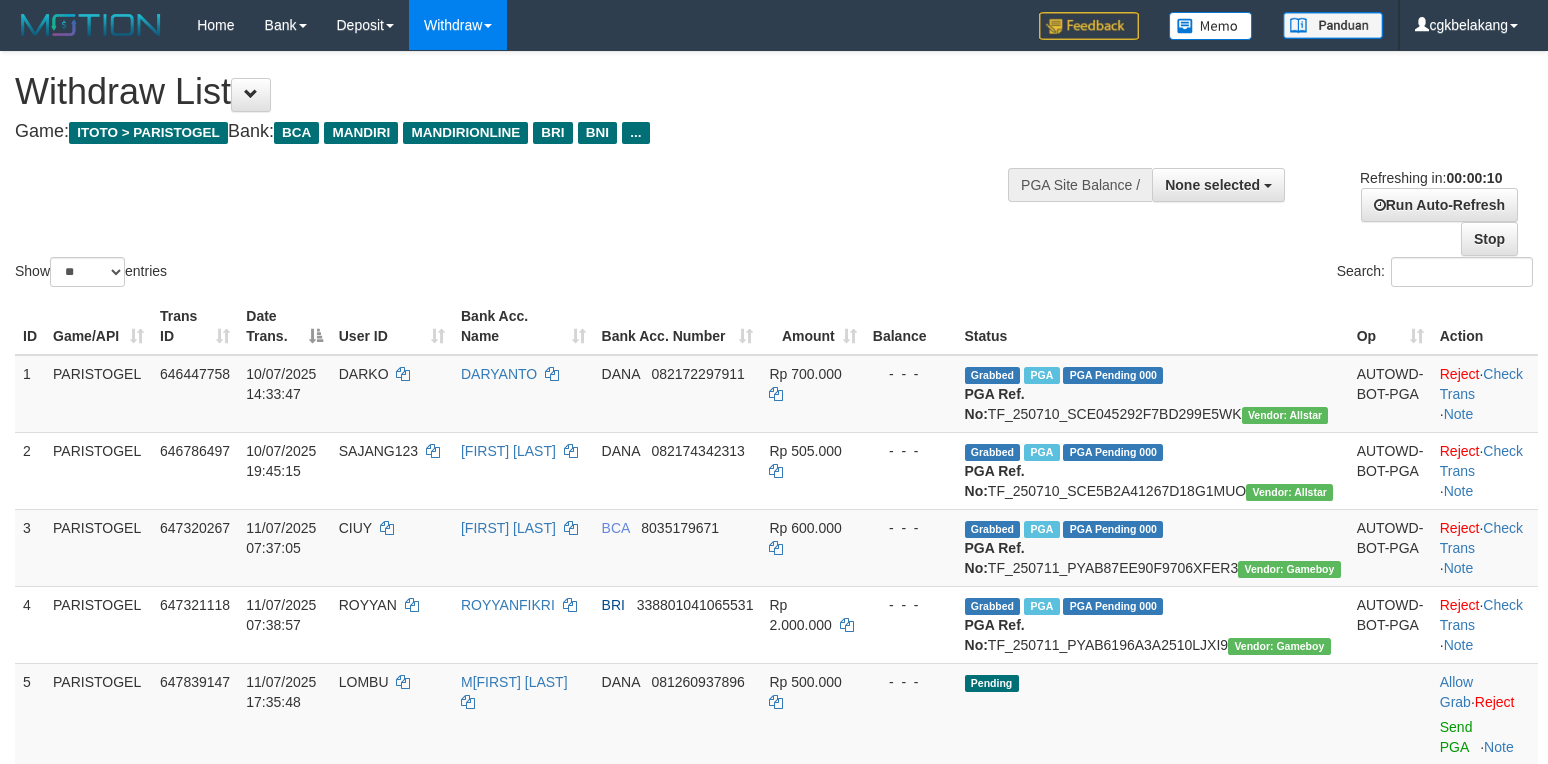 select 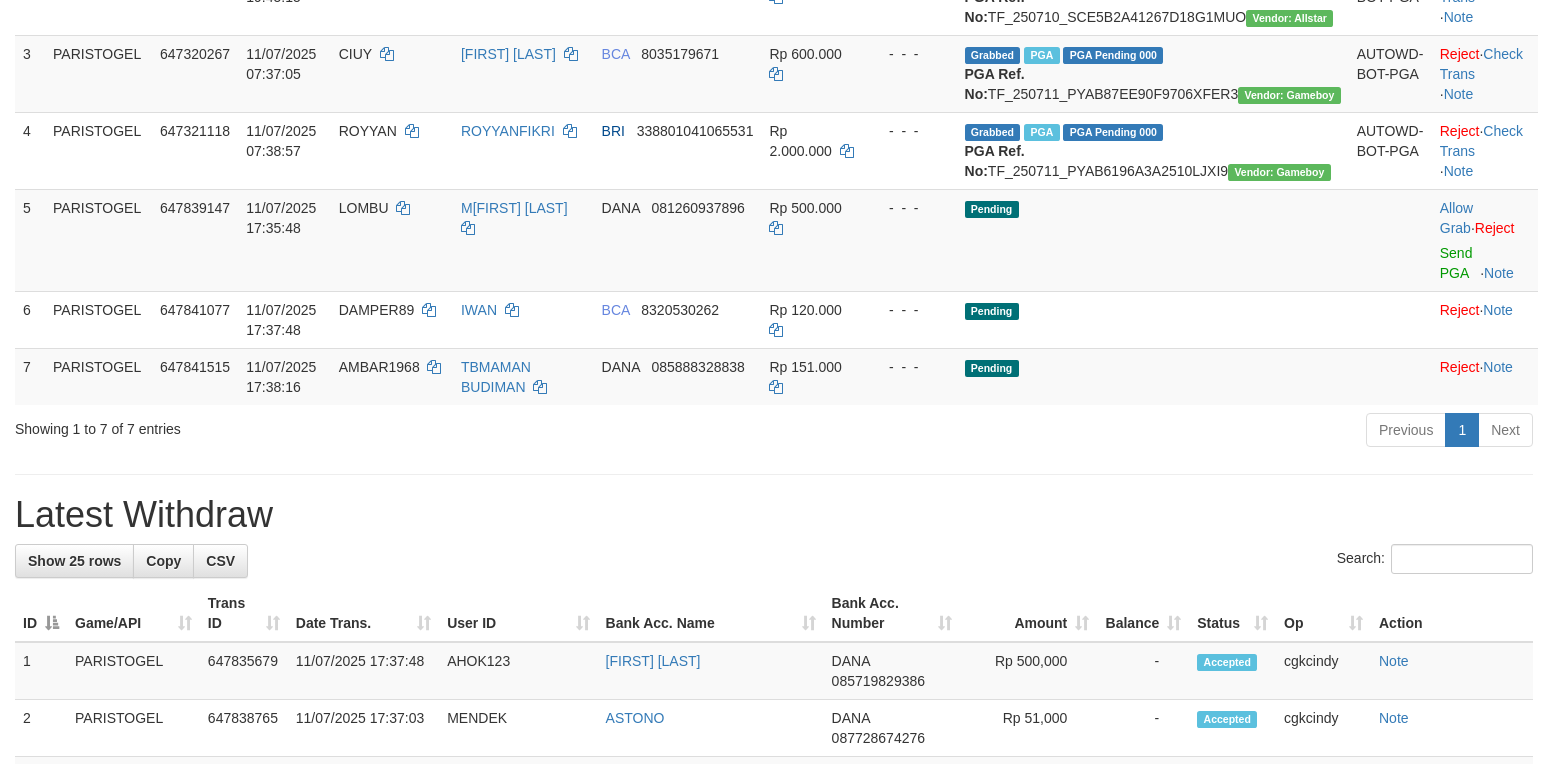 scroll, scrollTop: 400, scrollLeft: 0, axis: vertical 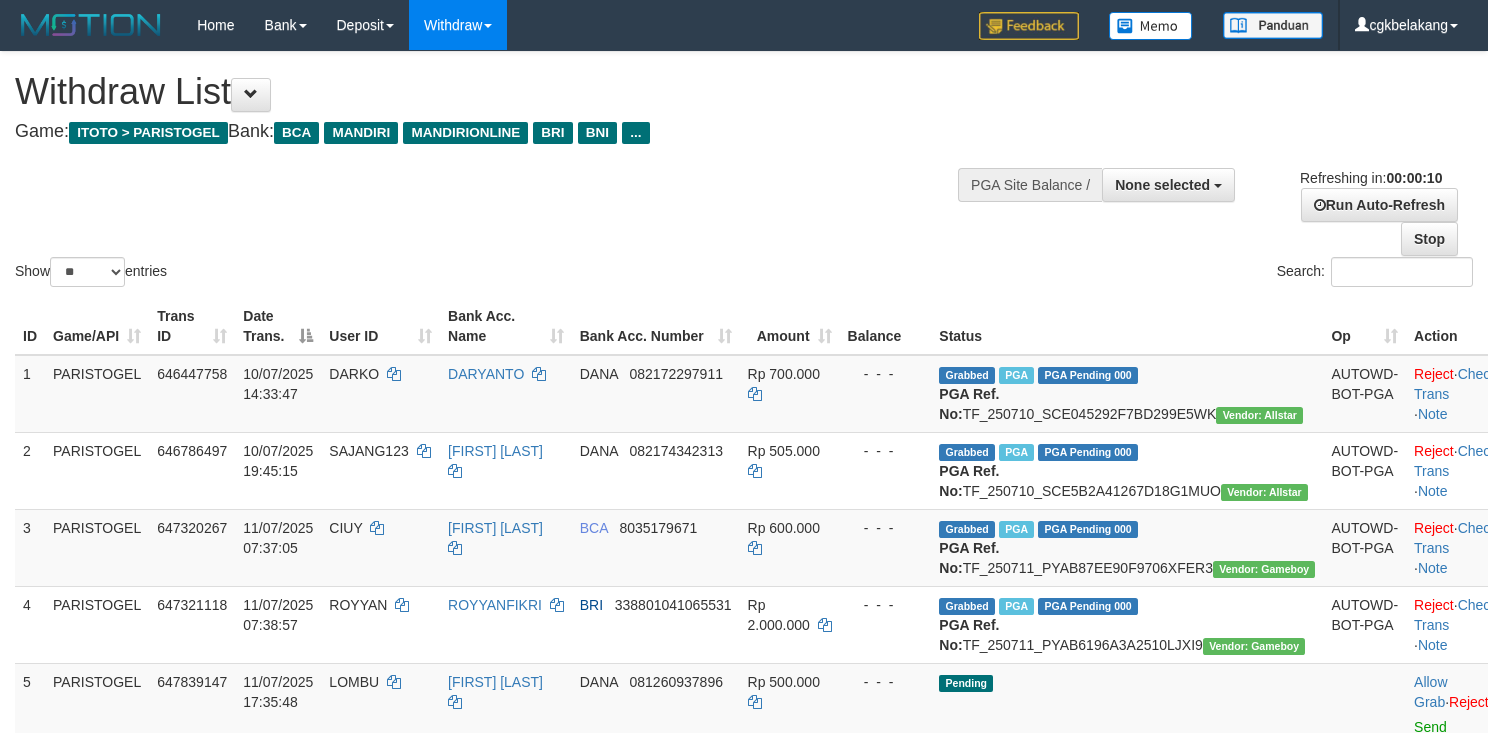 select 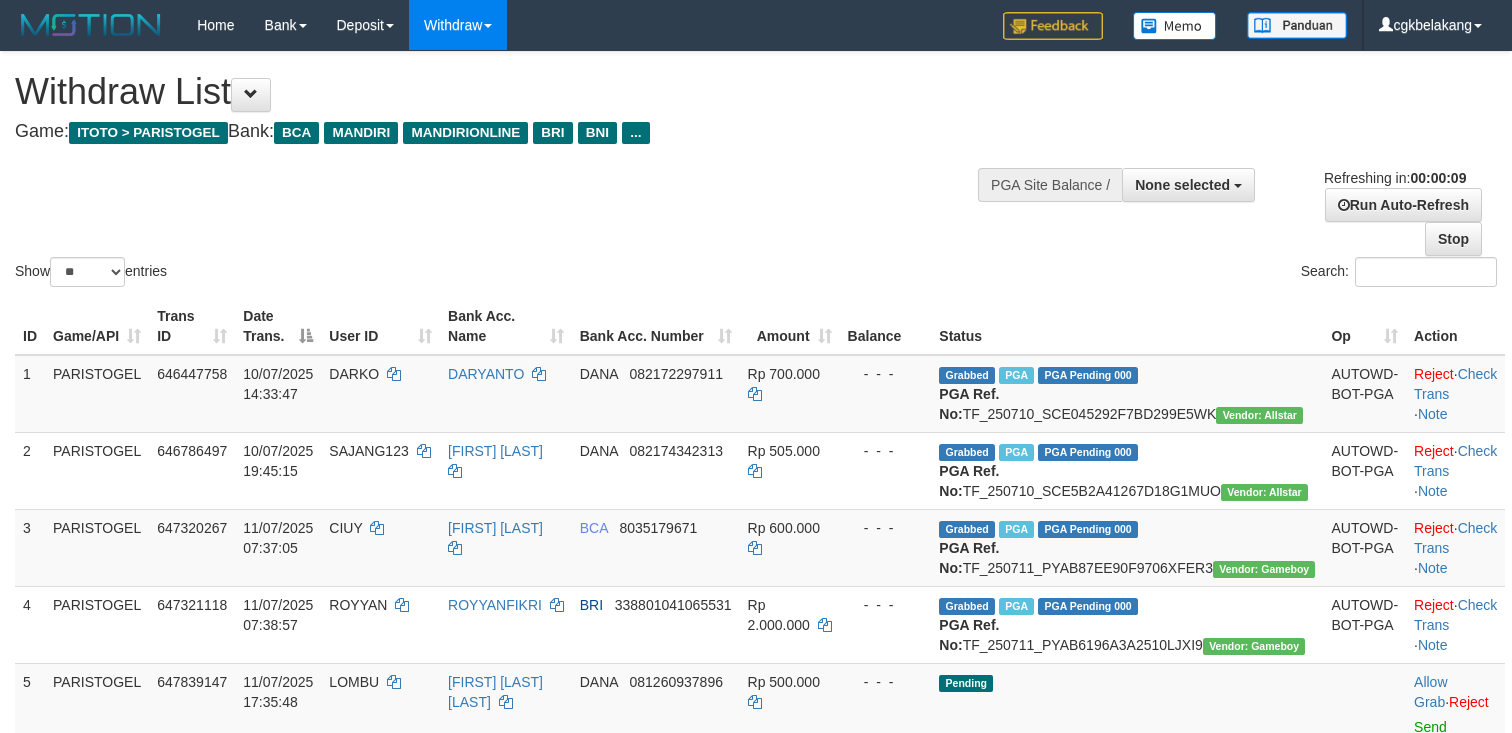 select 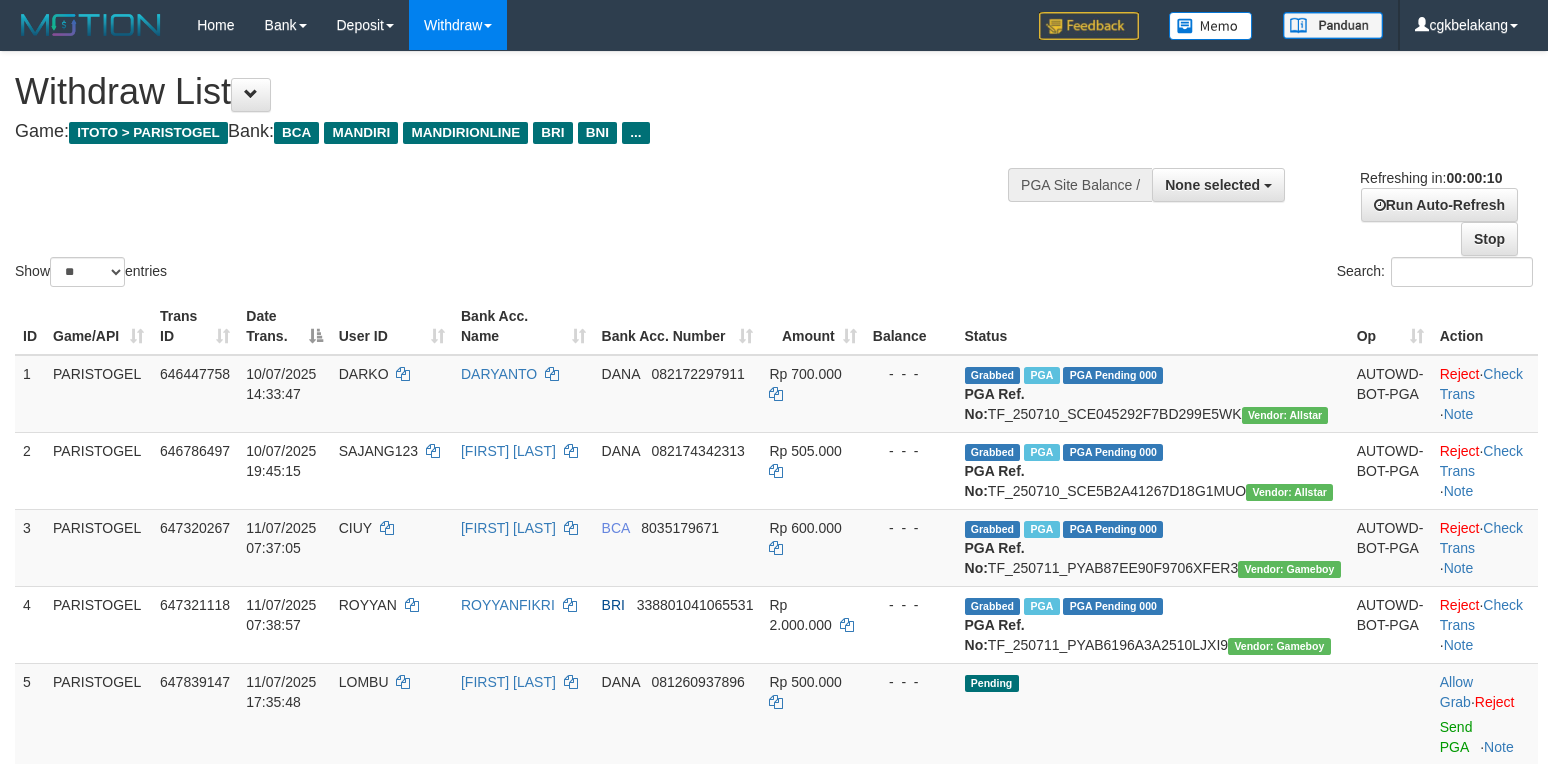 select 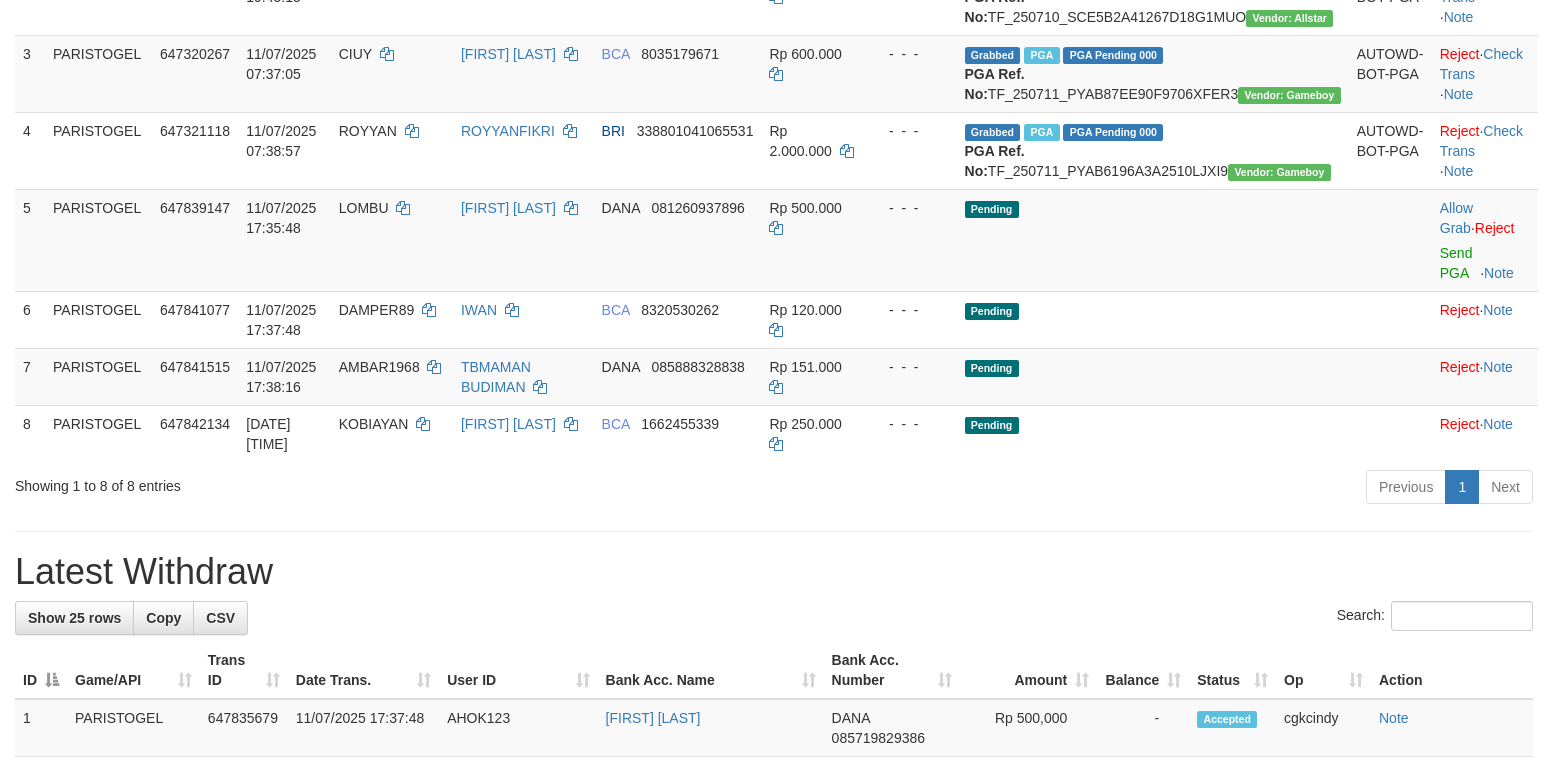 scroll, scrollTop: 400, scrollLeft: 0, axis: vertical 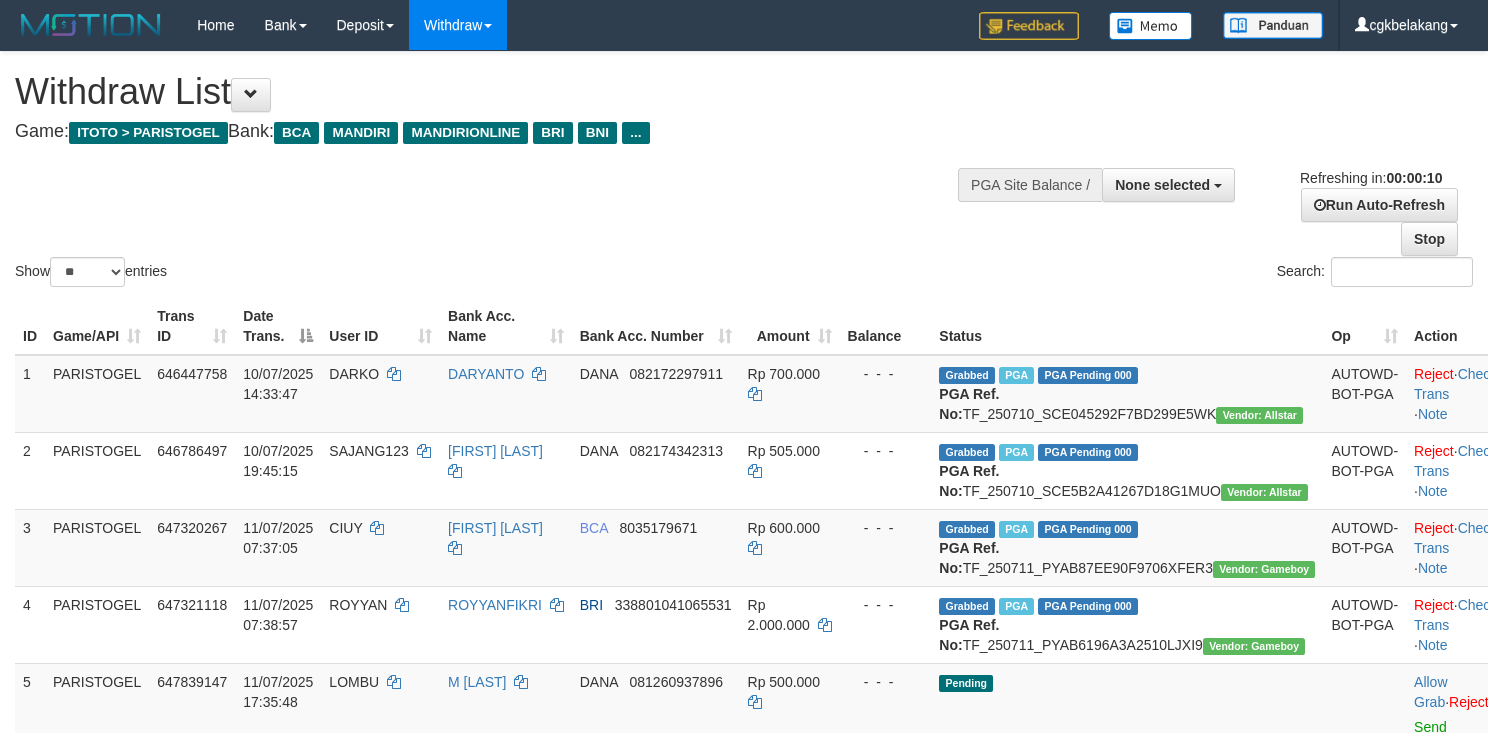 select 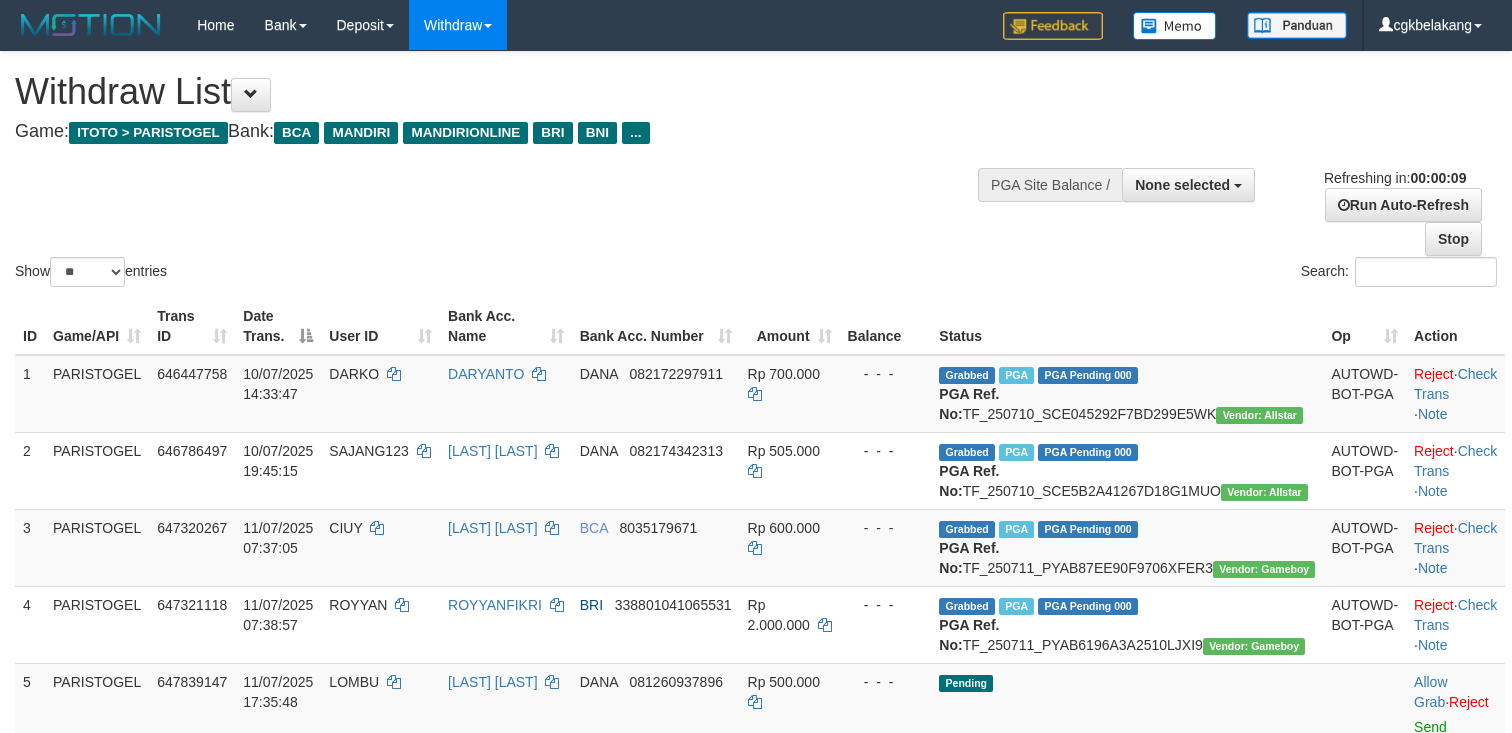 select 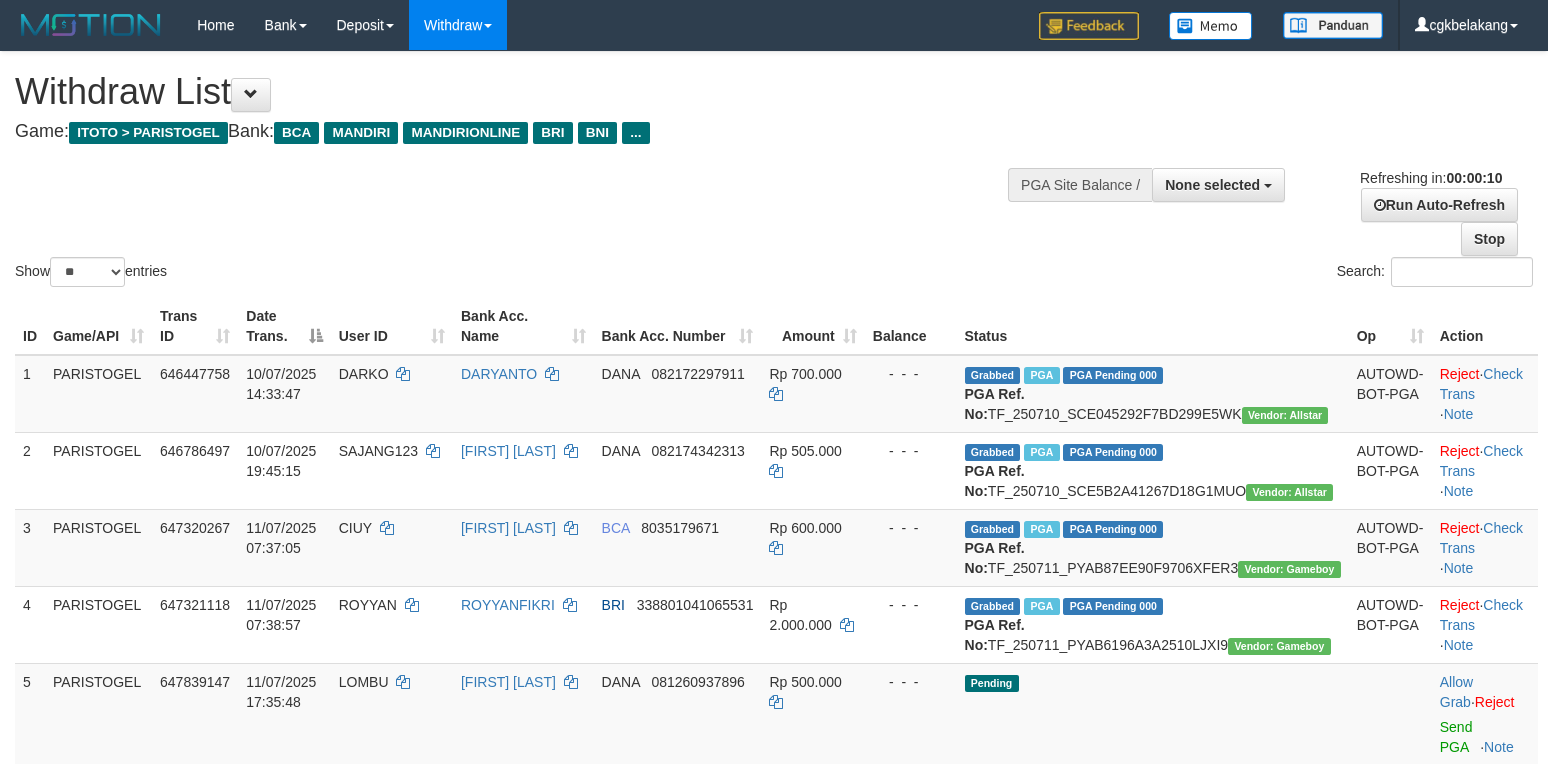 select 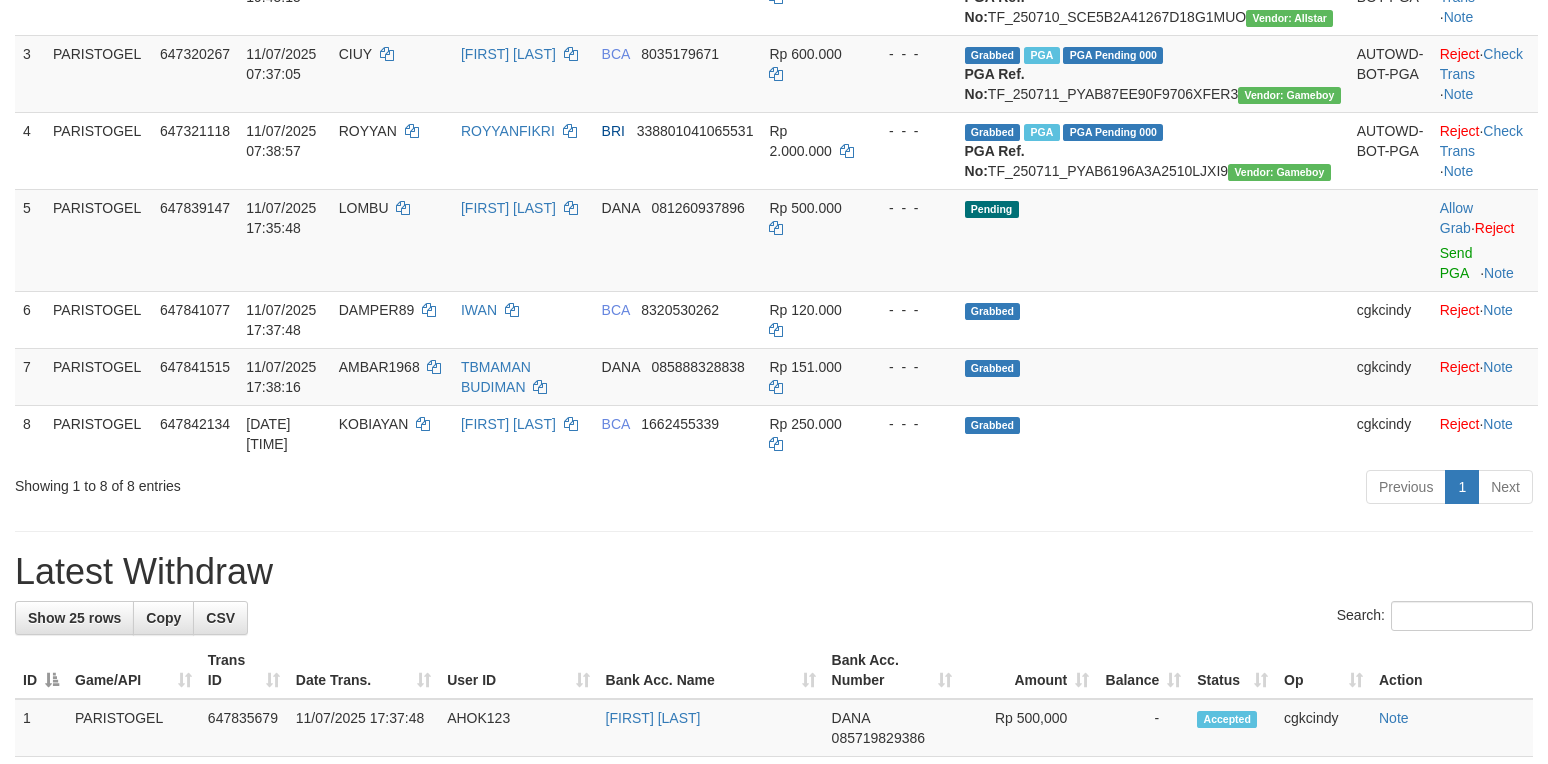 scroll, scrollTop: 400, scrollLeft: 0, axis: vertical 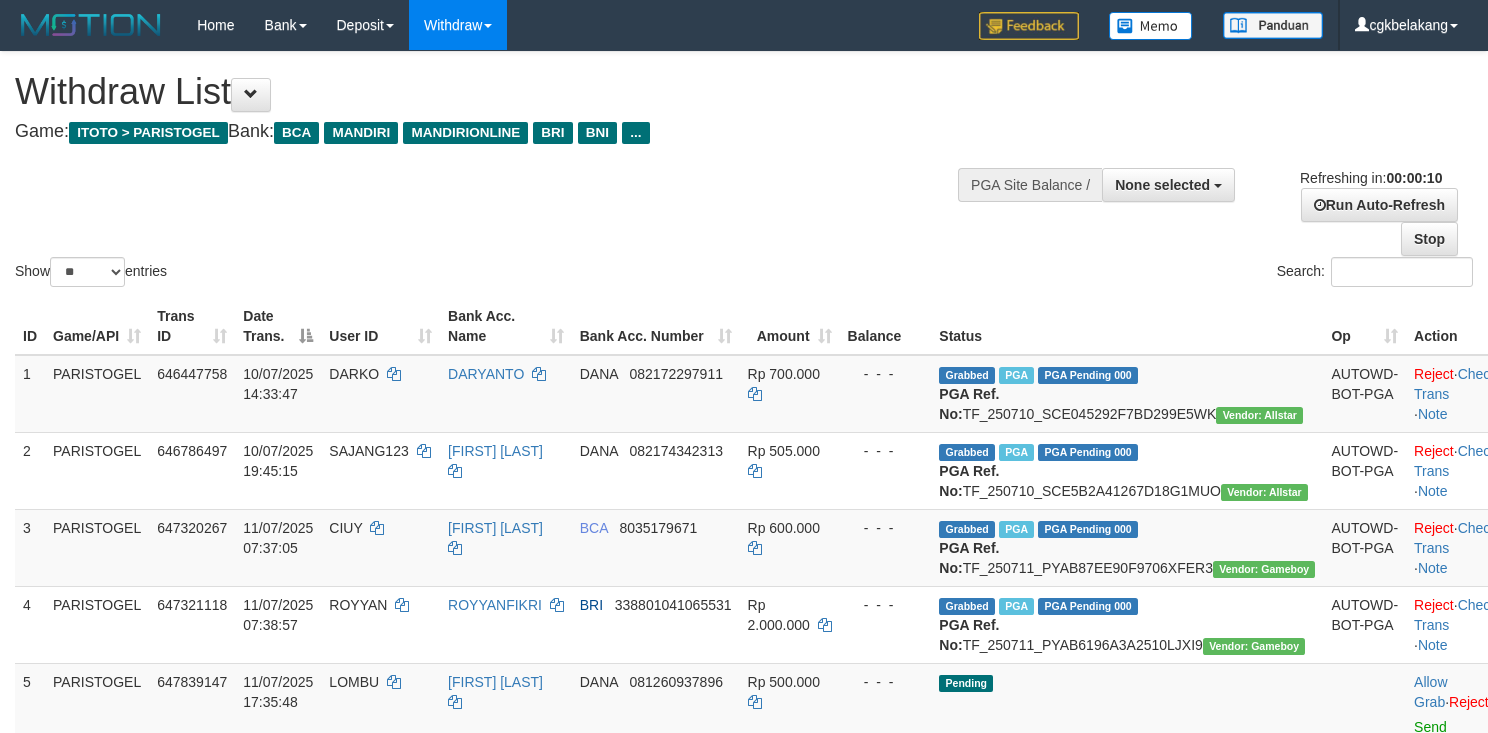 select 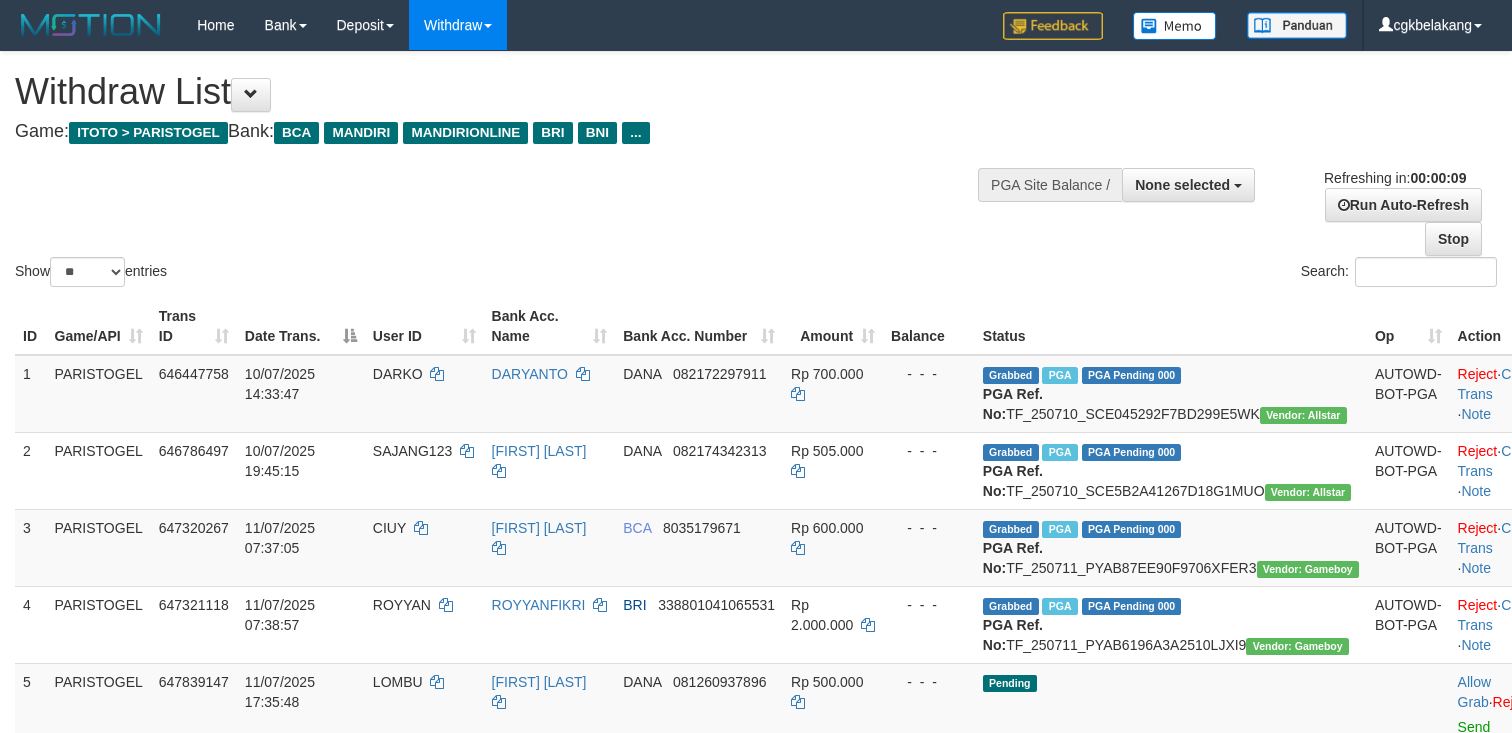 select 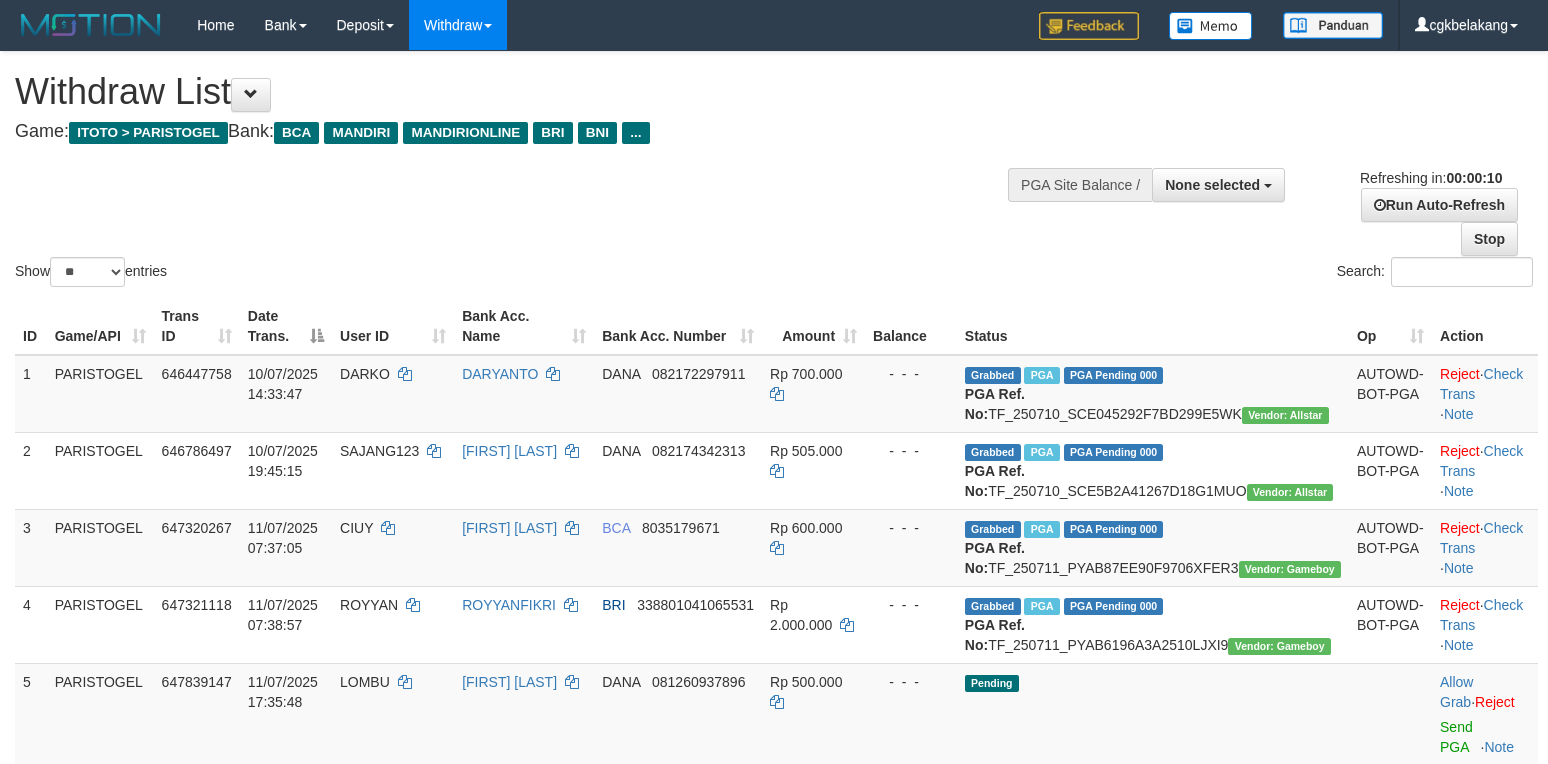 select 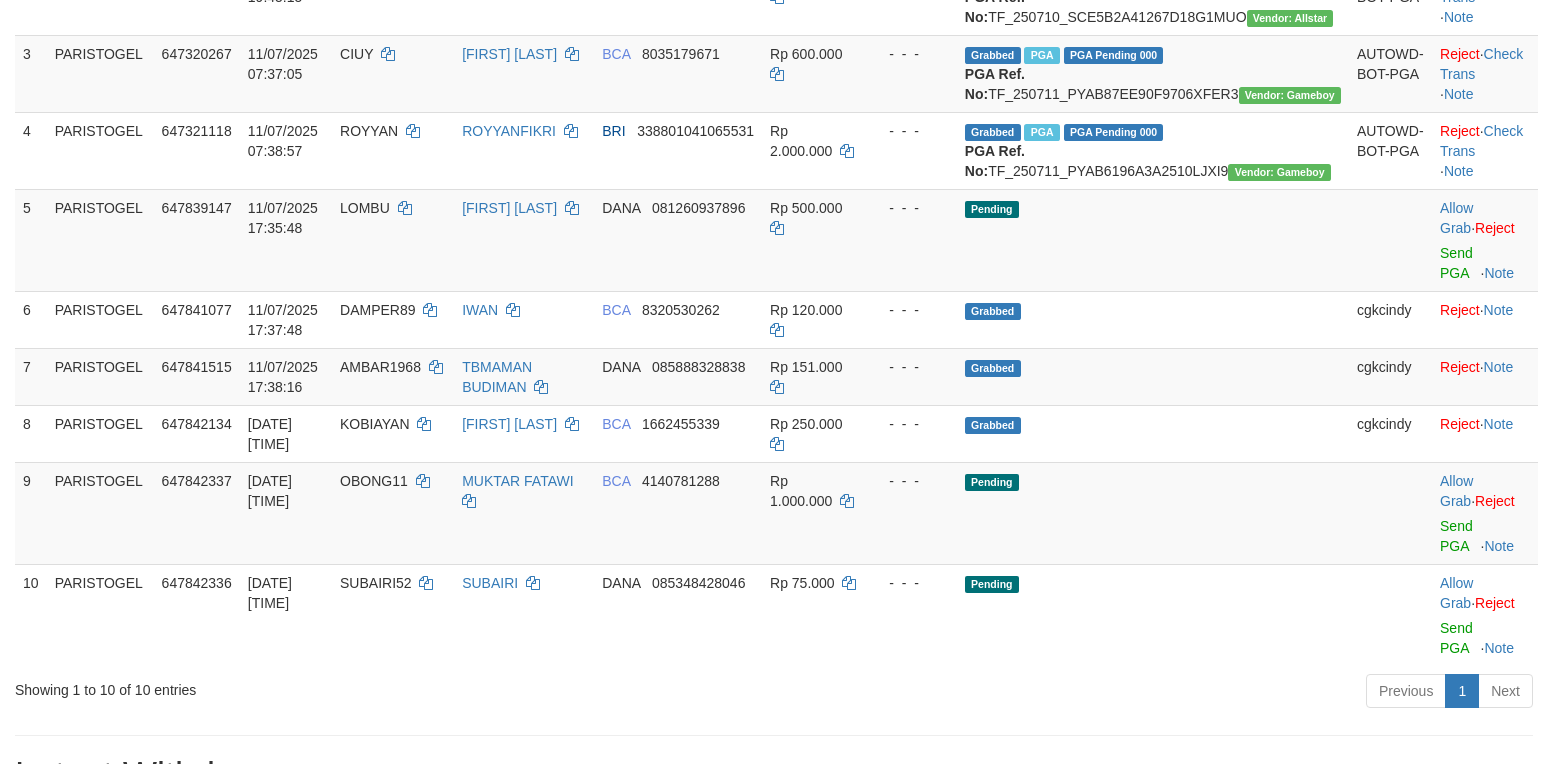 scroll, scrollTop: 400, scrollLeft: 0, axis: vertical 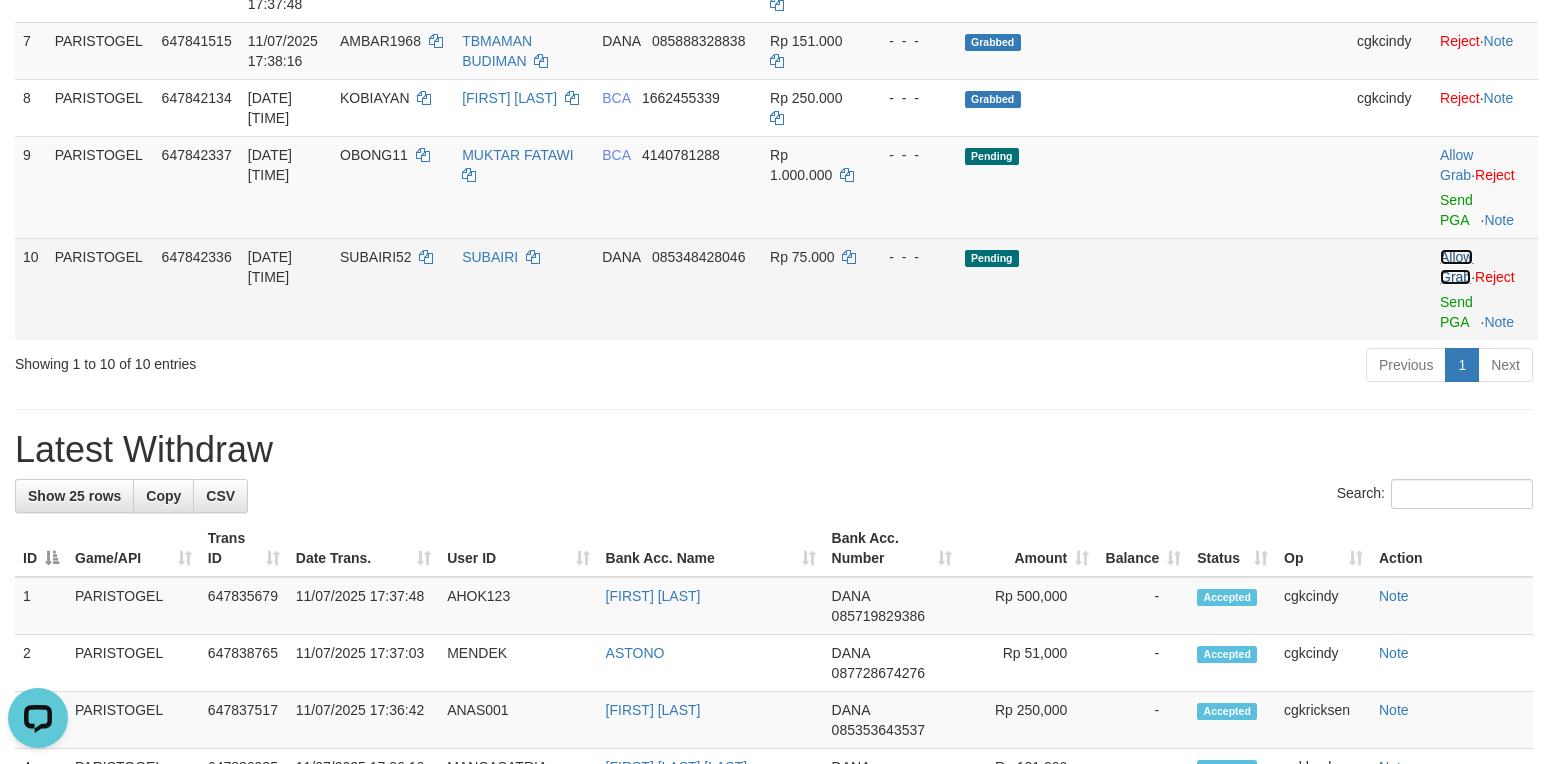 click on "Allow Grab" at bounding box center (1456, 267) 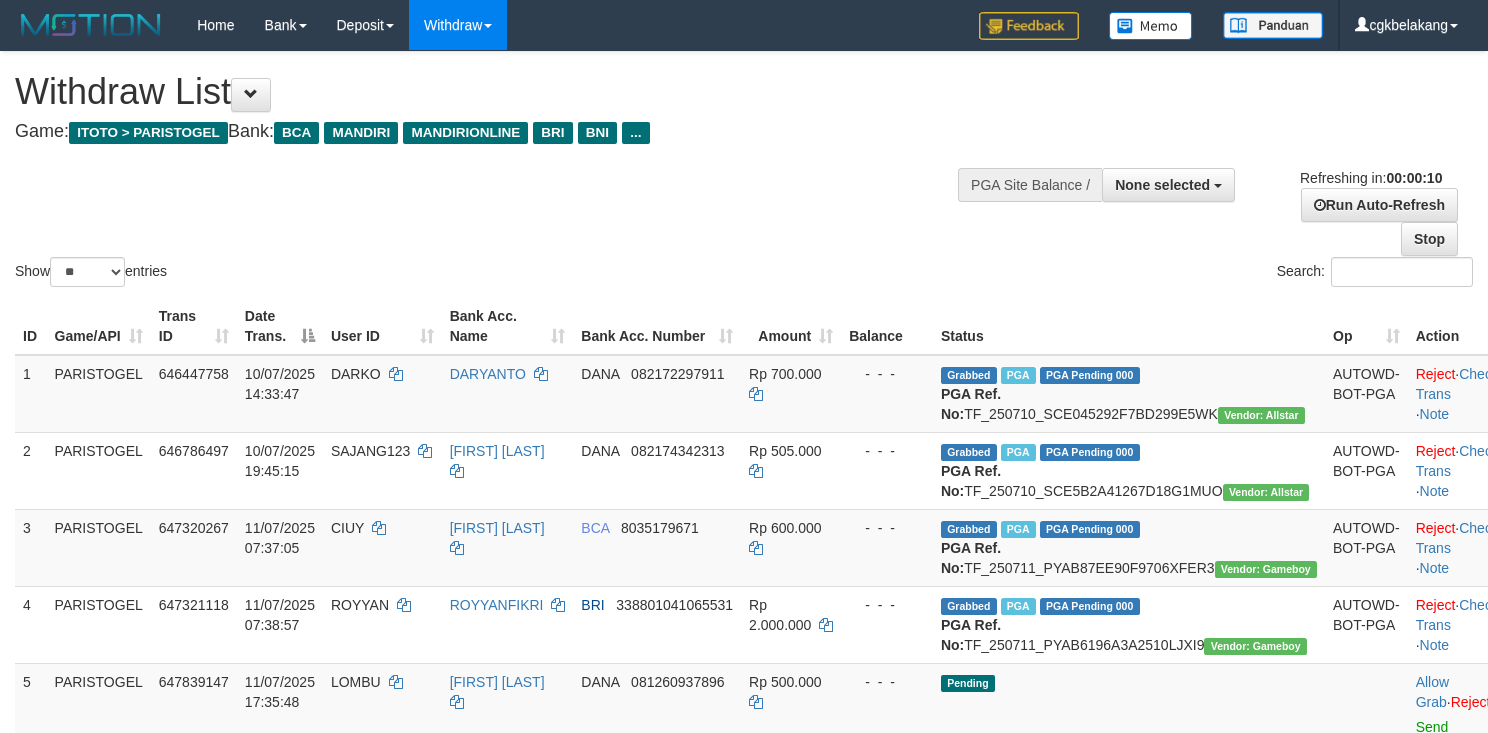select 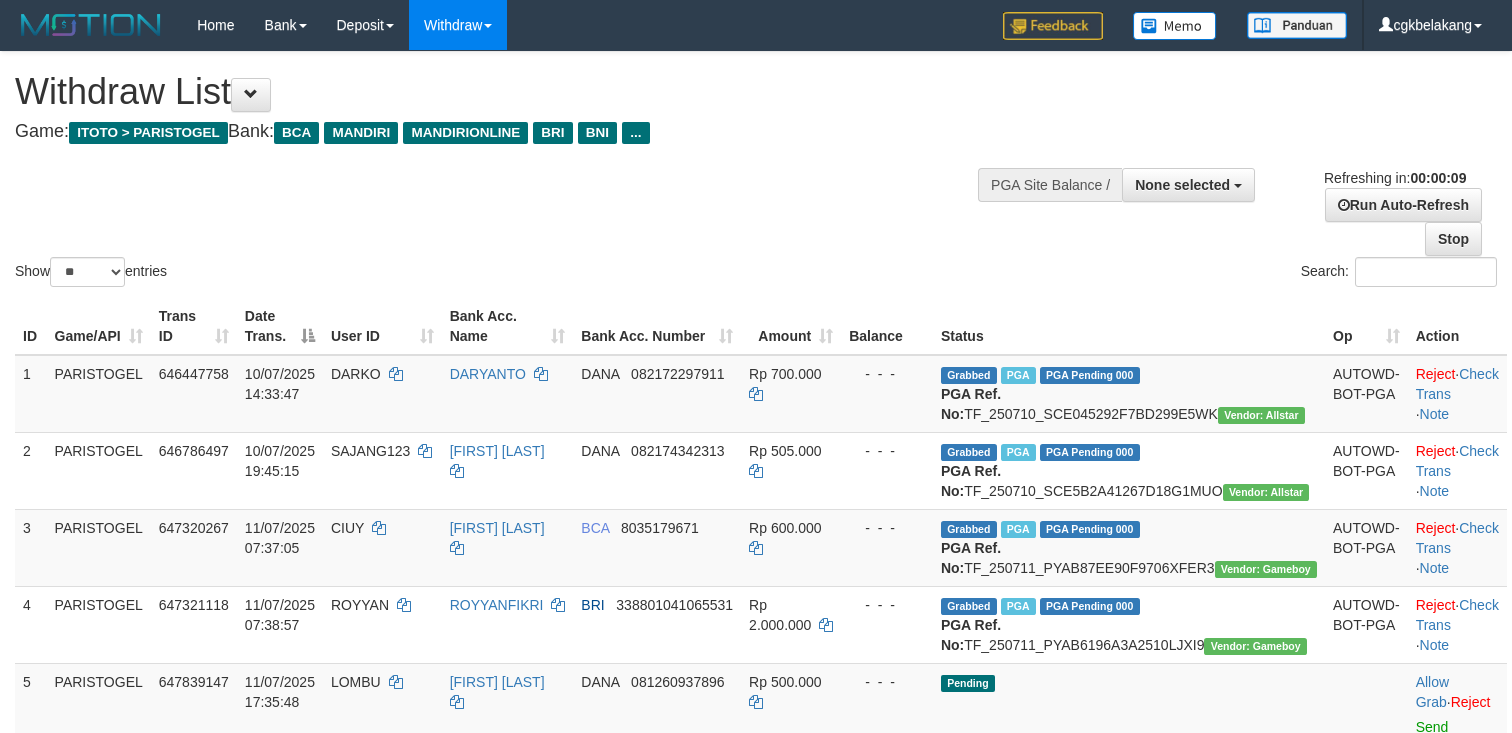 select 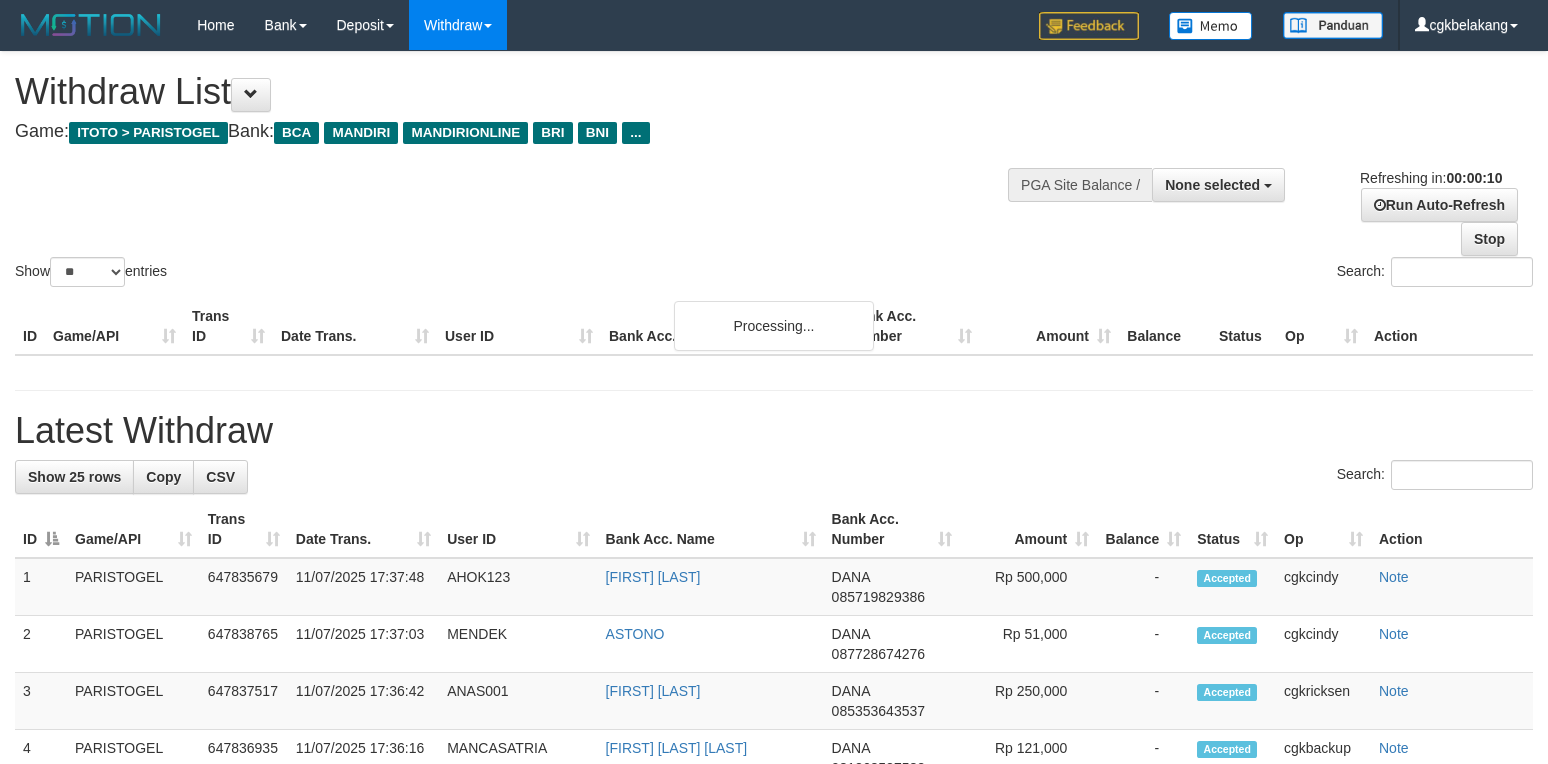 select 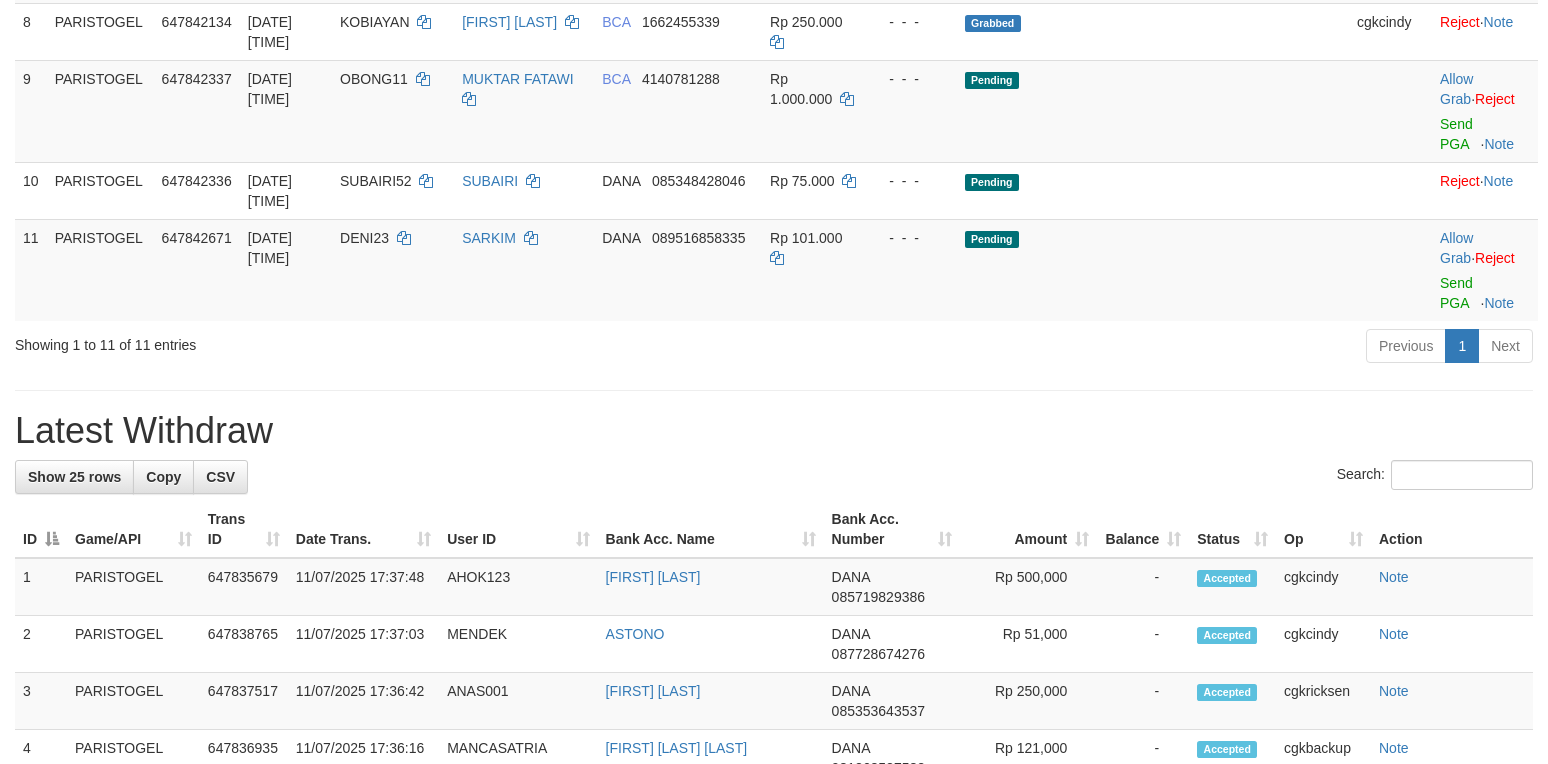 scroll, scrollTop: 800, scrollLeft: 0, axis: vertical 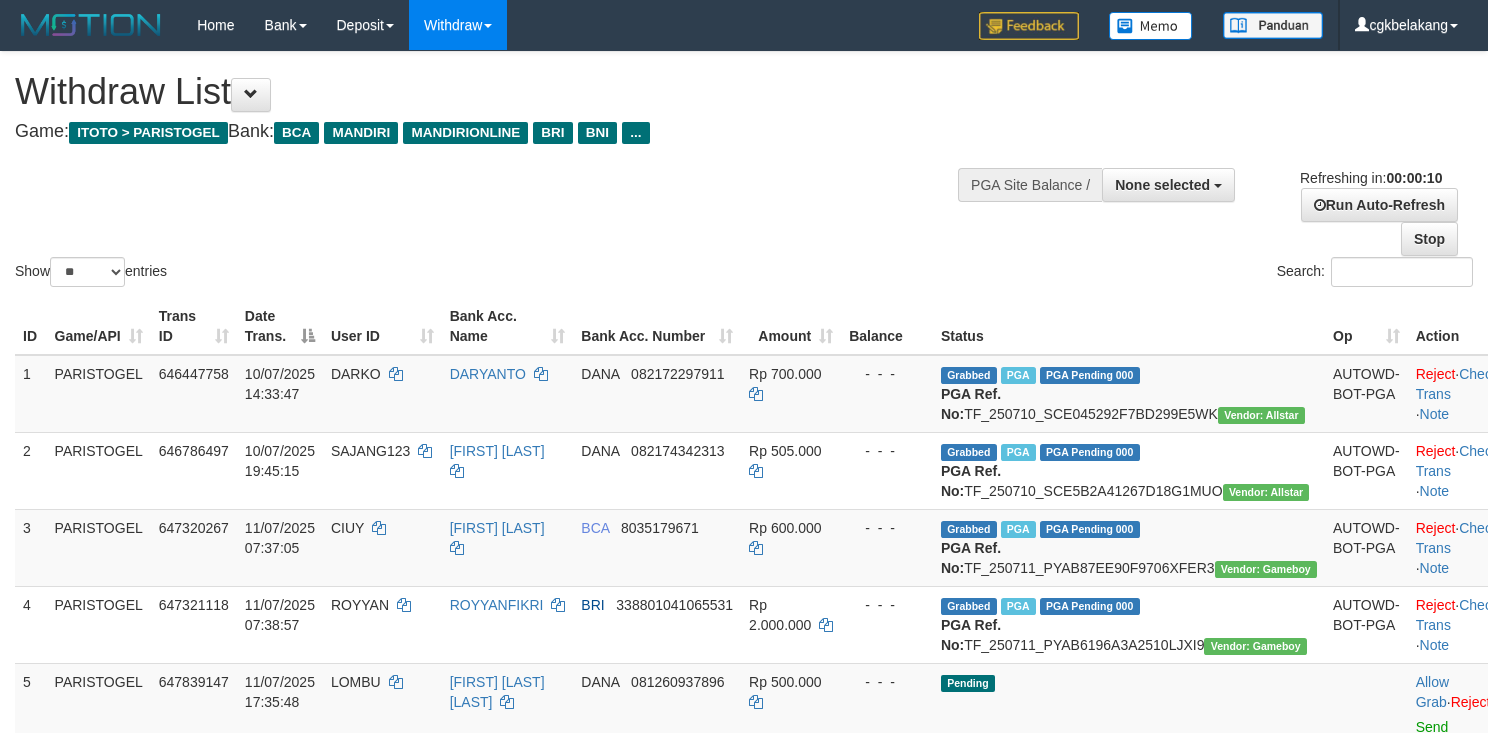 select 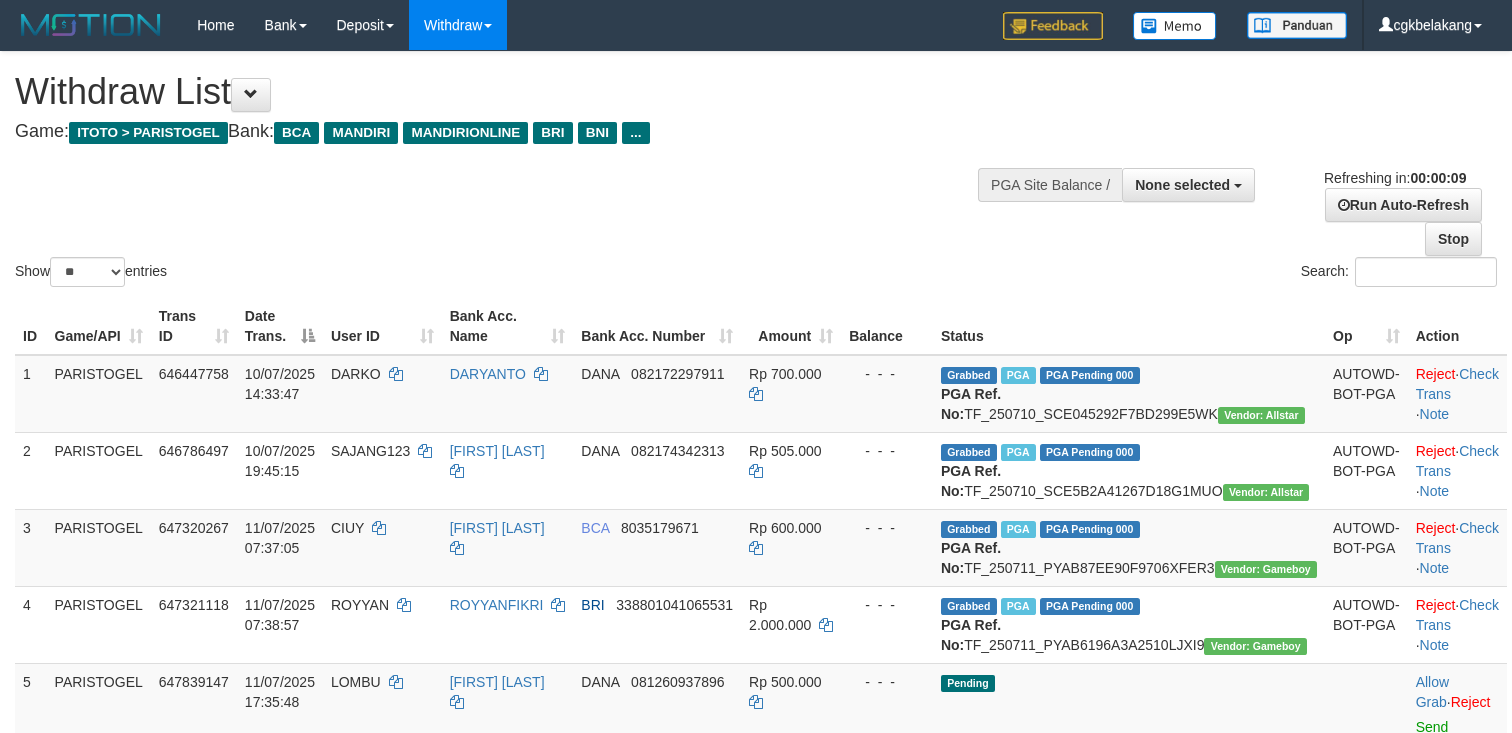 select 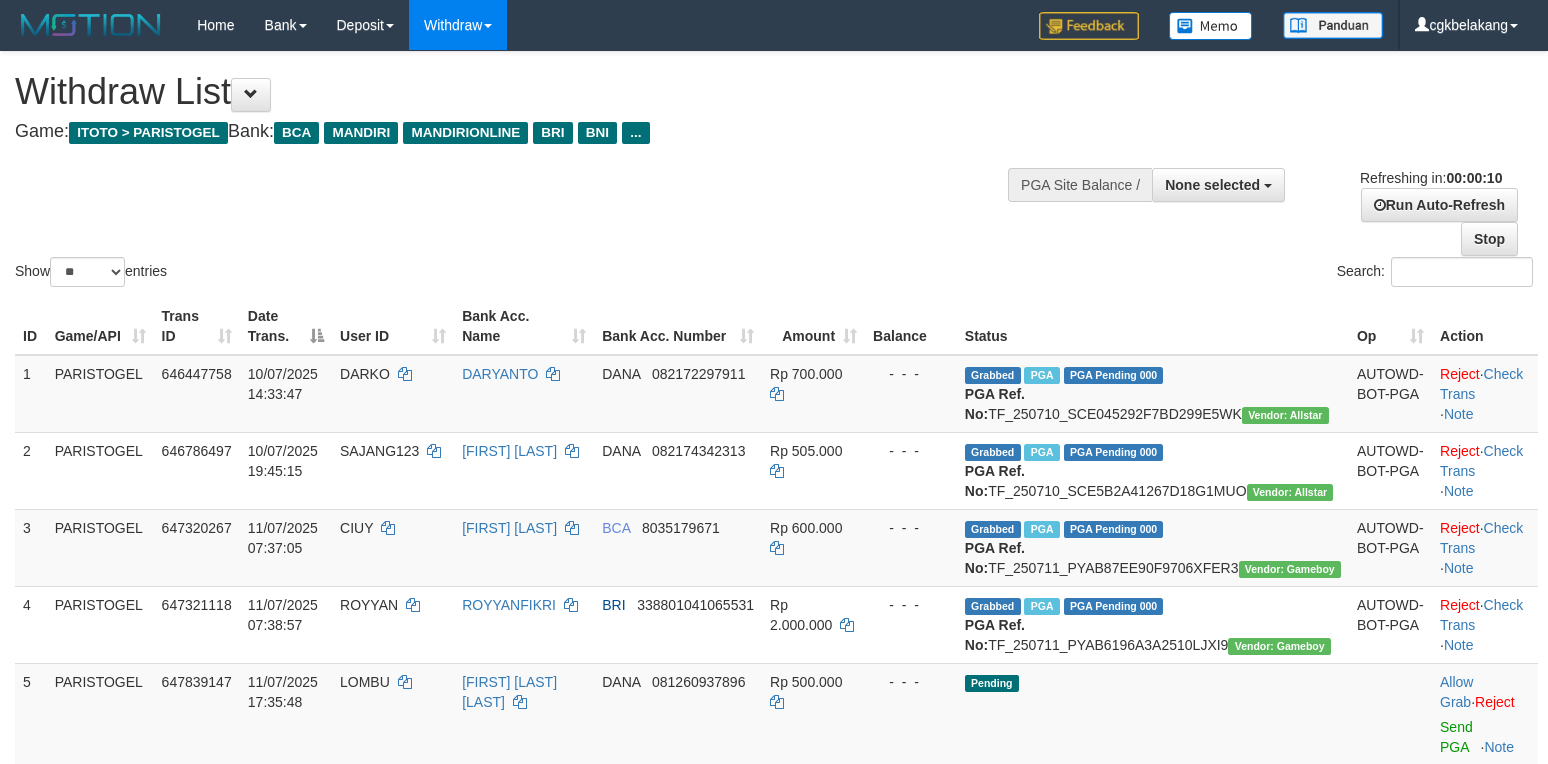 select 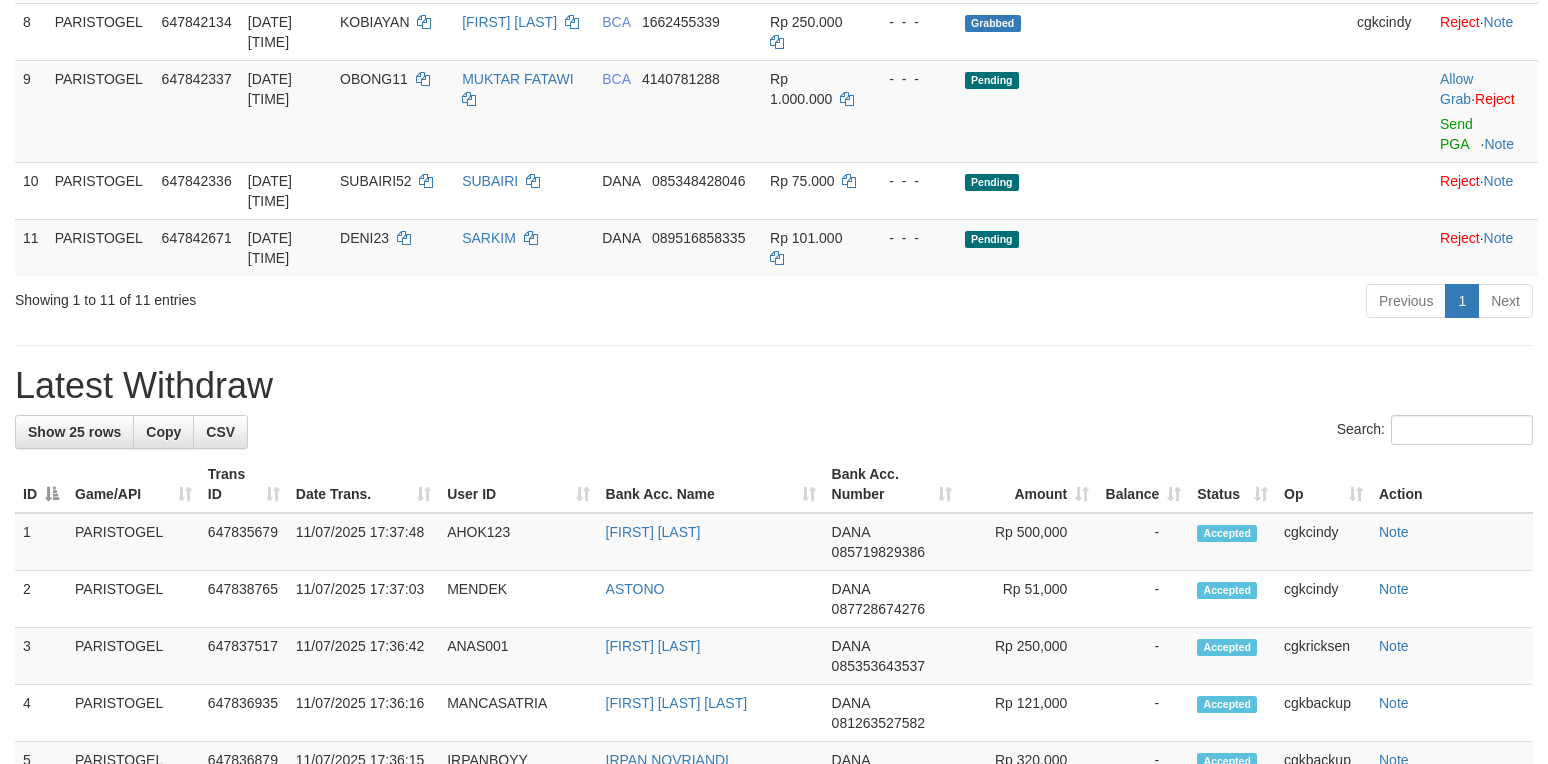 scroll, scrollTop: 800, scrollLeft: 0, axis: vertical 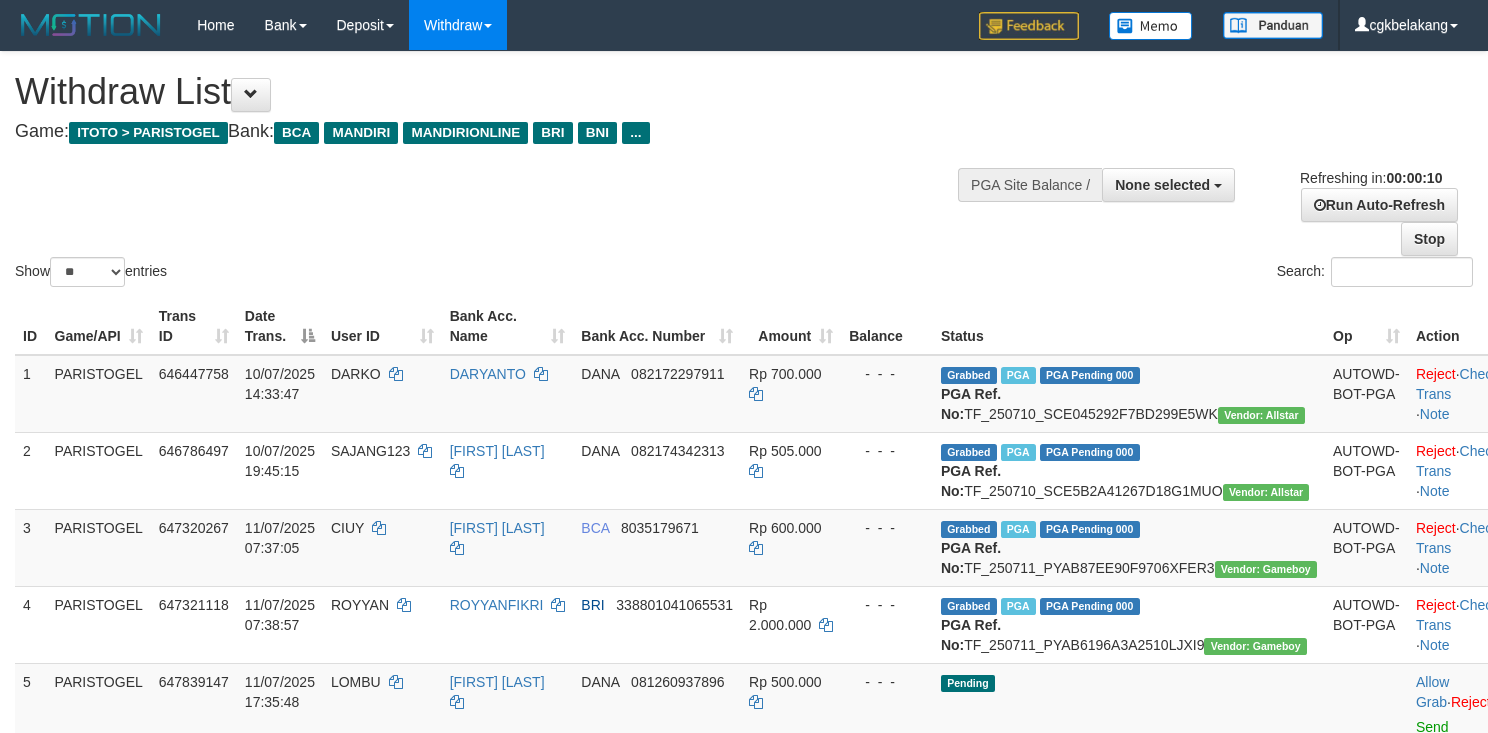 select 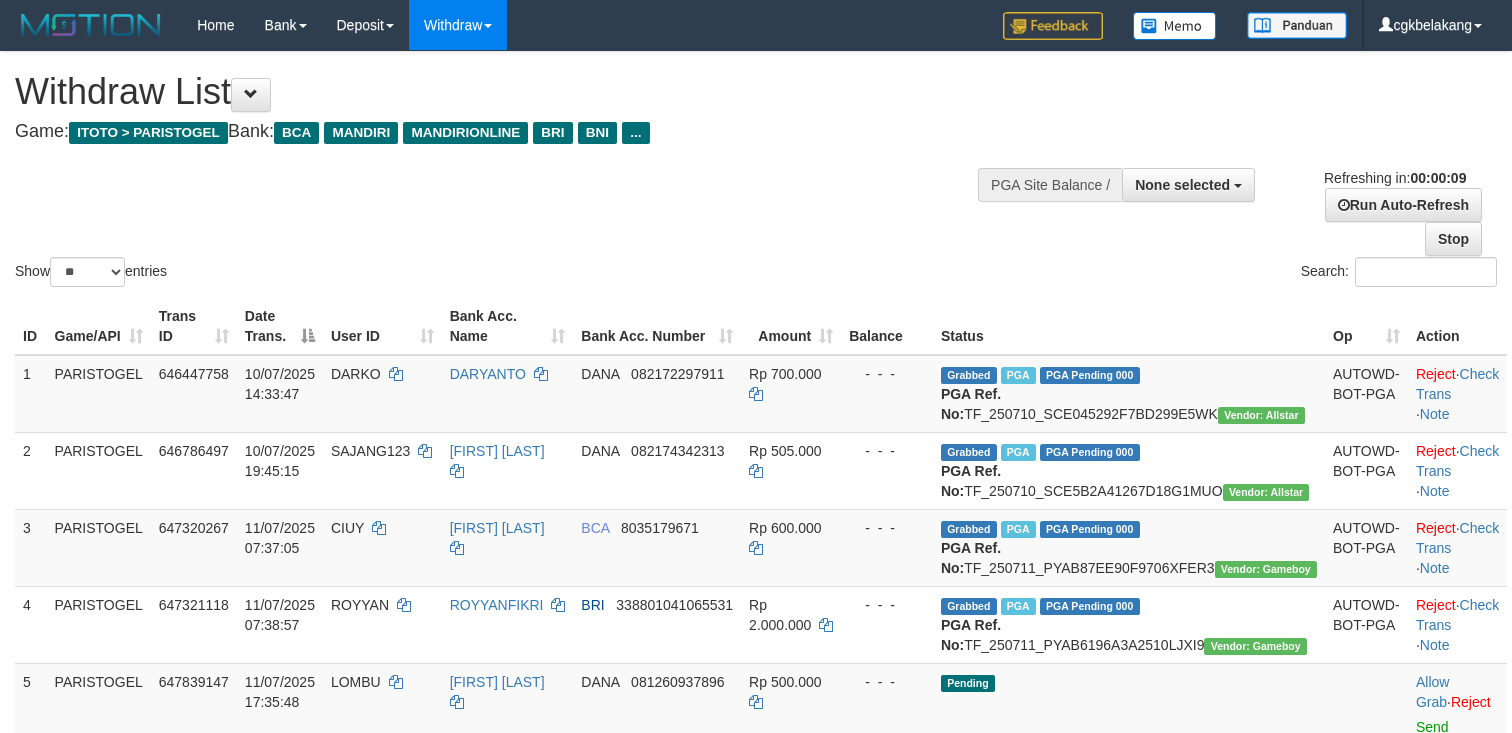 select 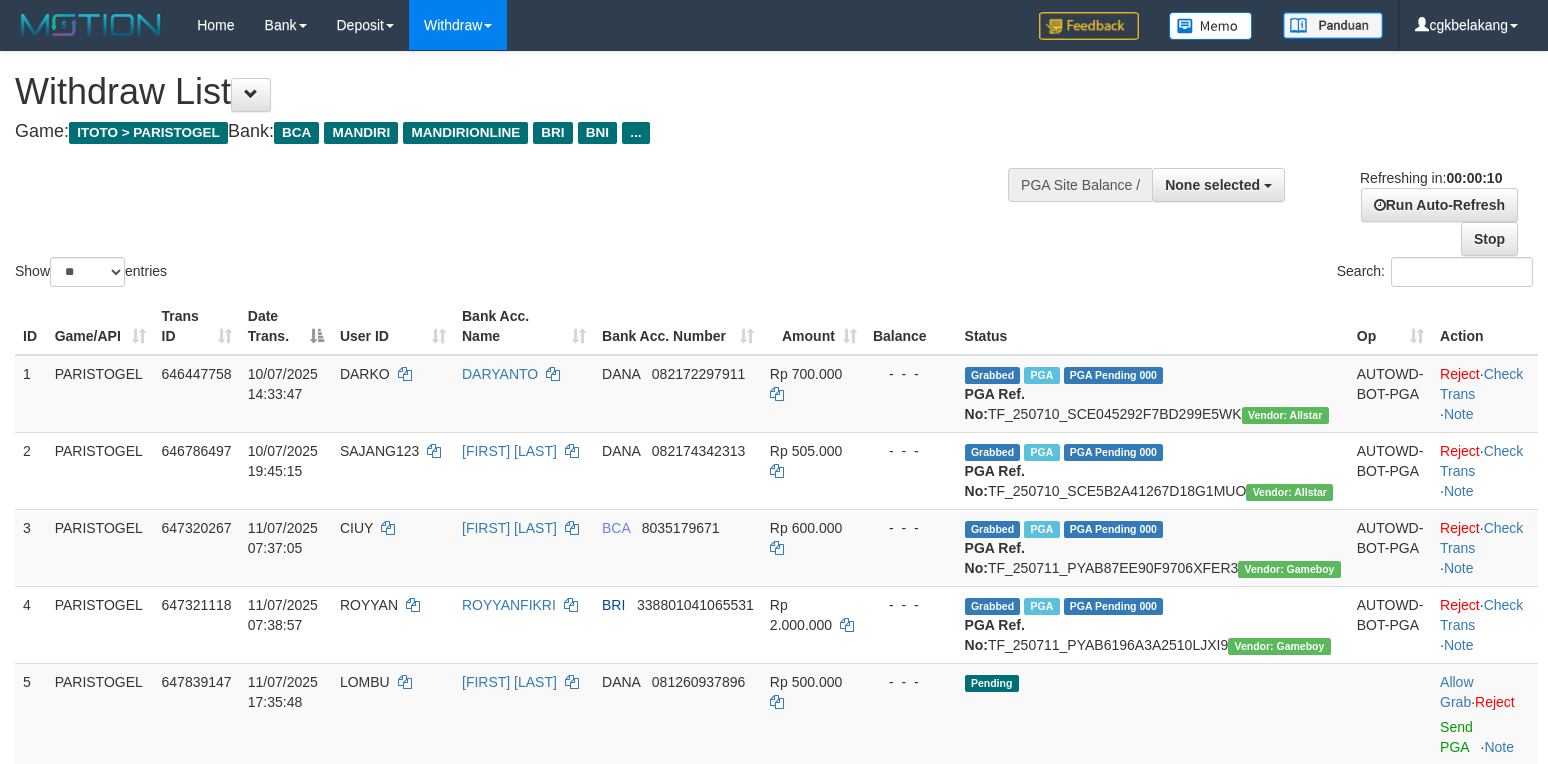 select 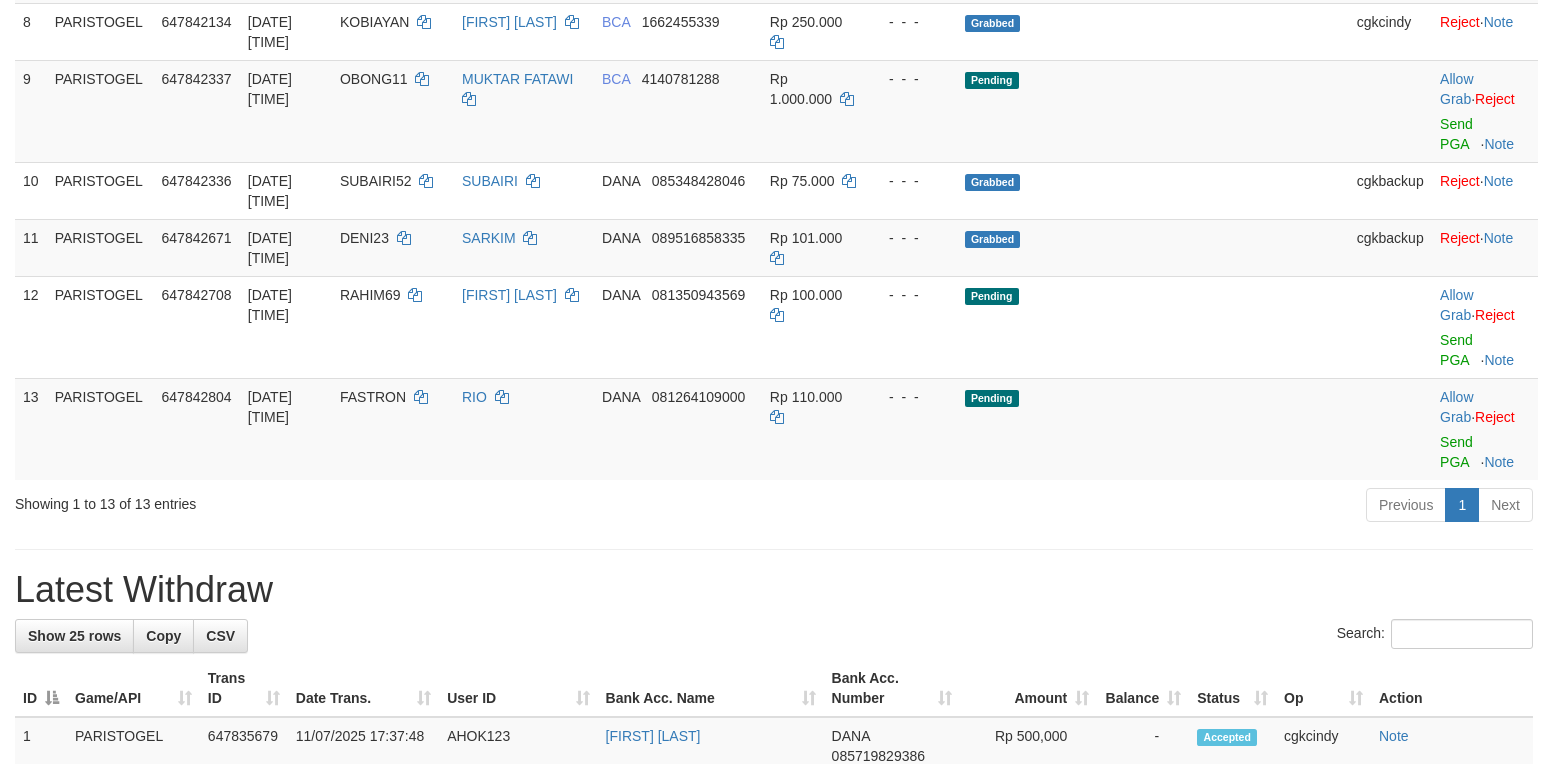 scroll, scrollTop: 800, scrollLeft: 0, axis: vertical 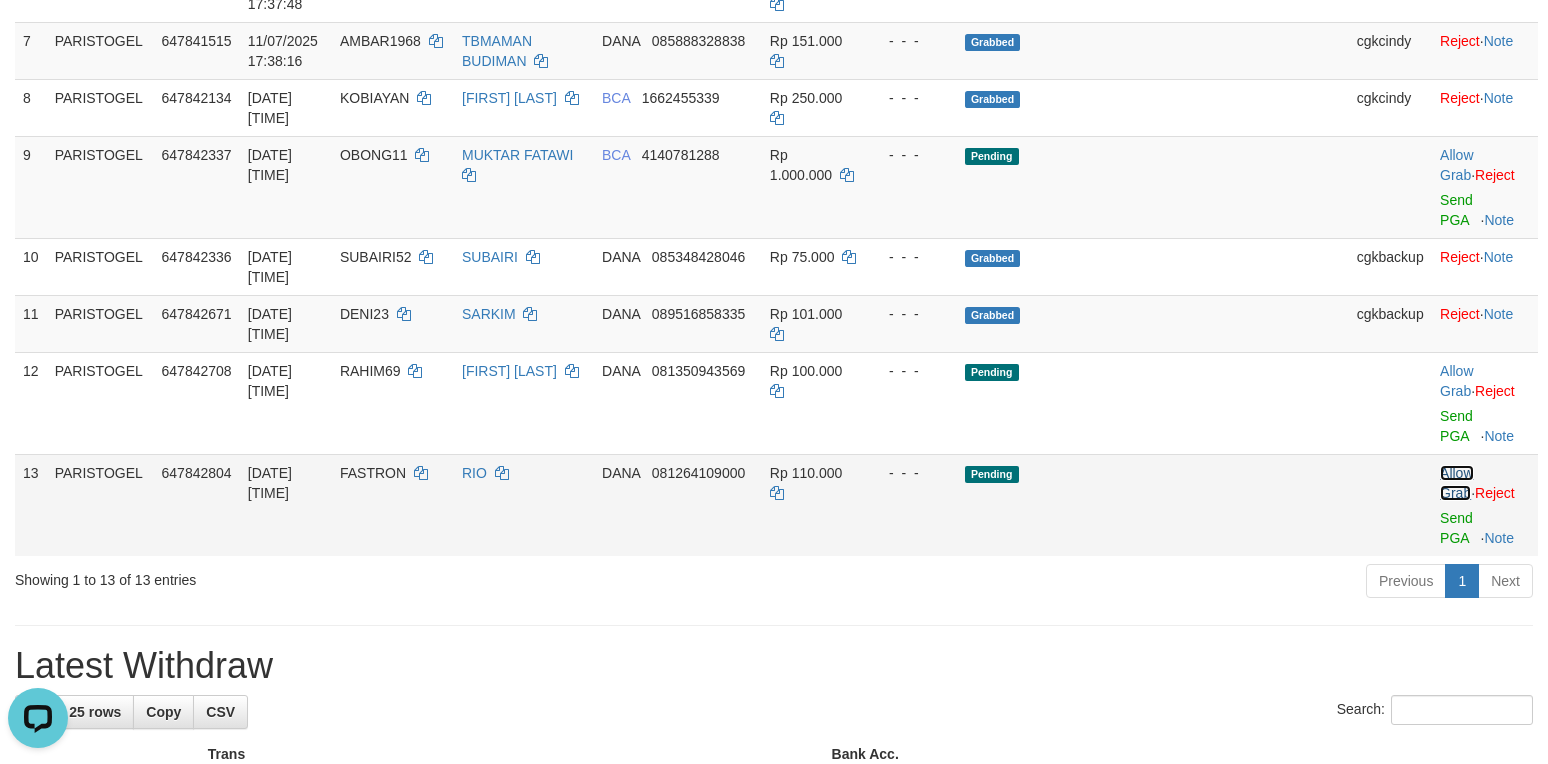 click on "Allow Grab" at bounding box center [1456, 483] 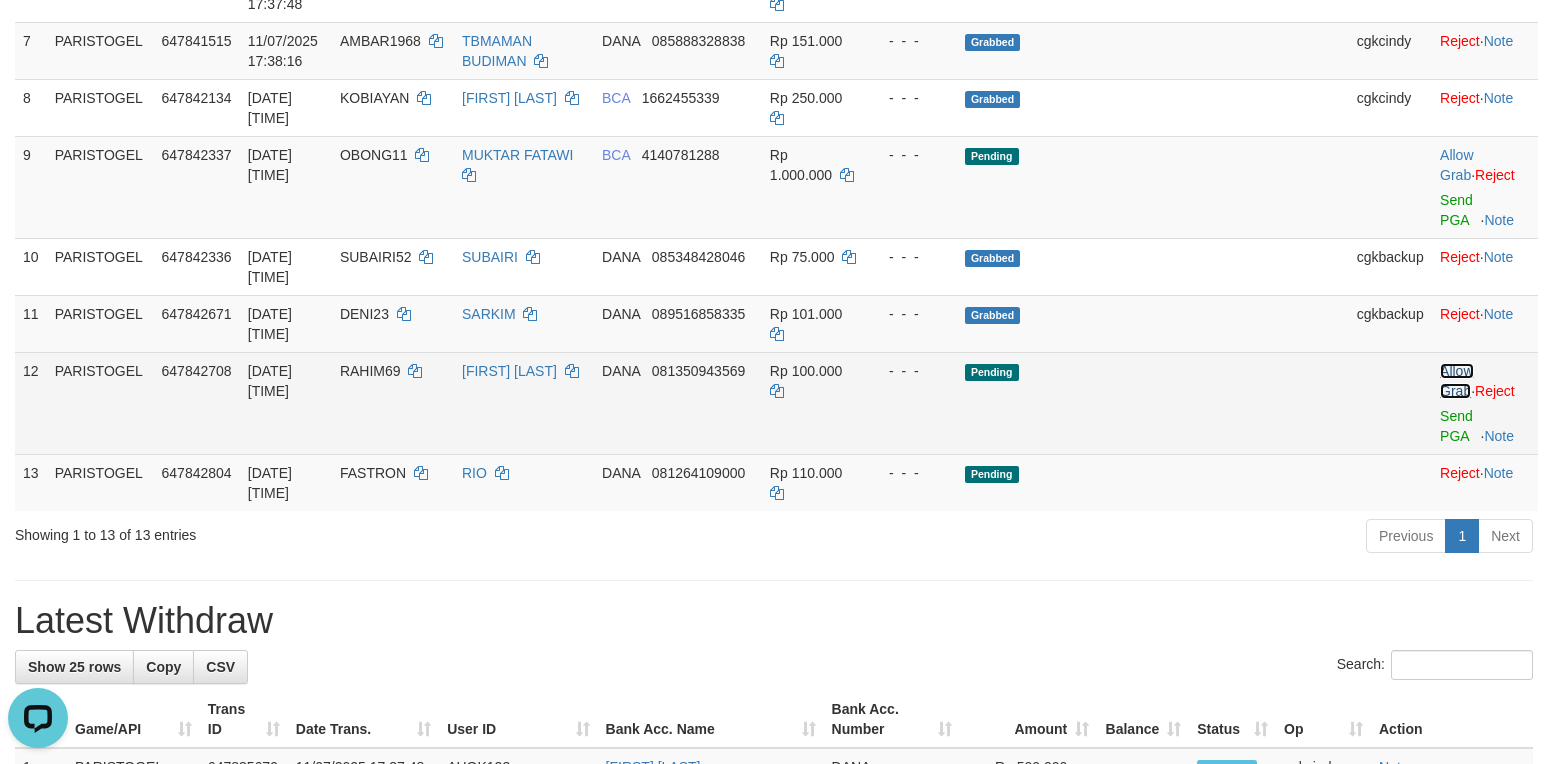 click on "Allow Grab" at bounding box center (1456, 381) 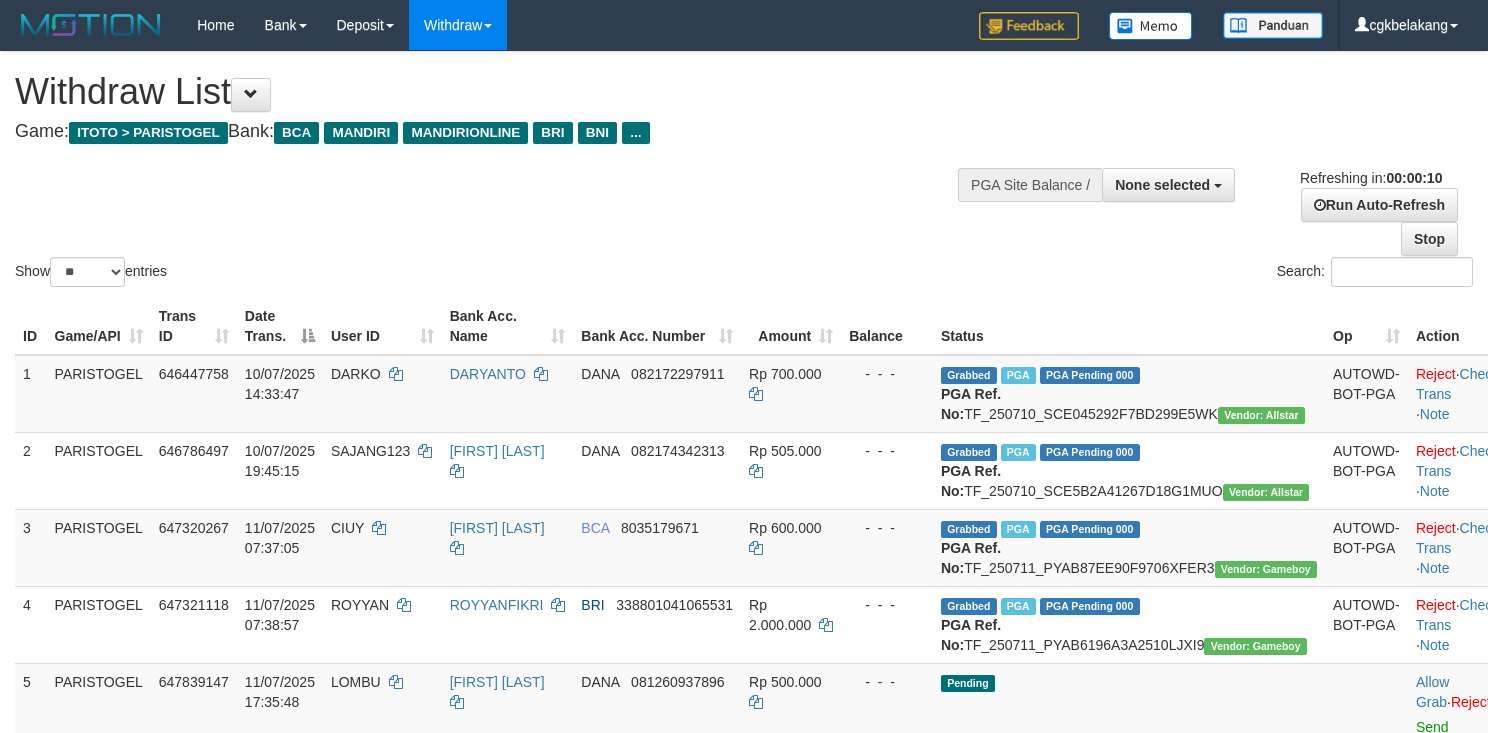 select 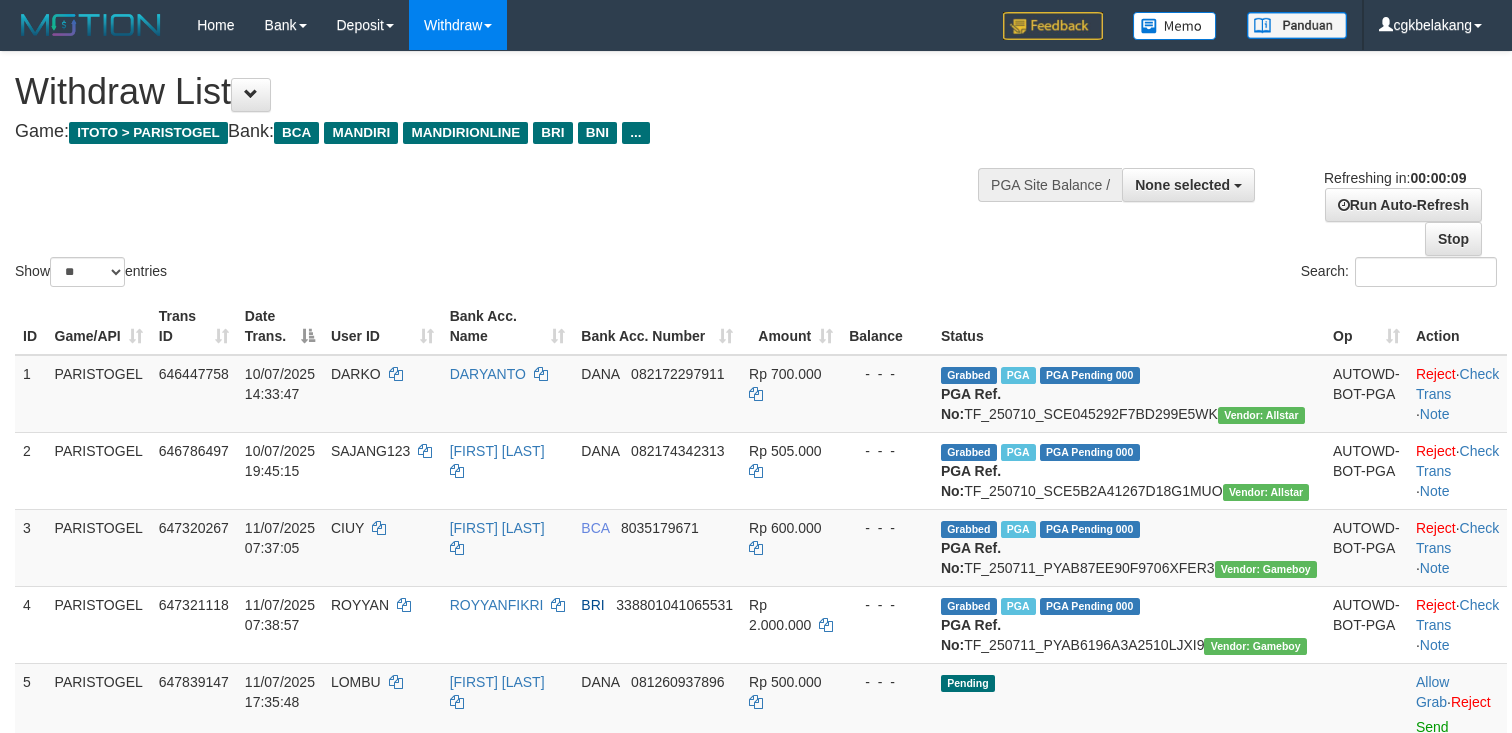 select 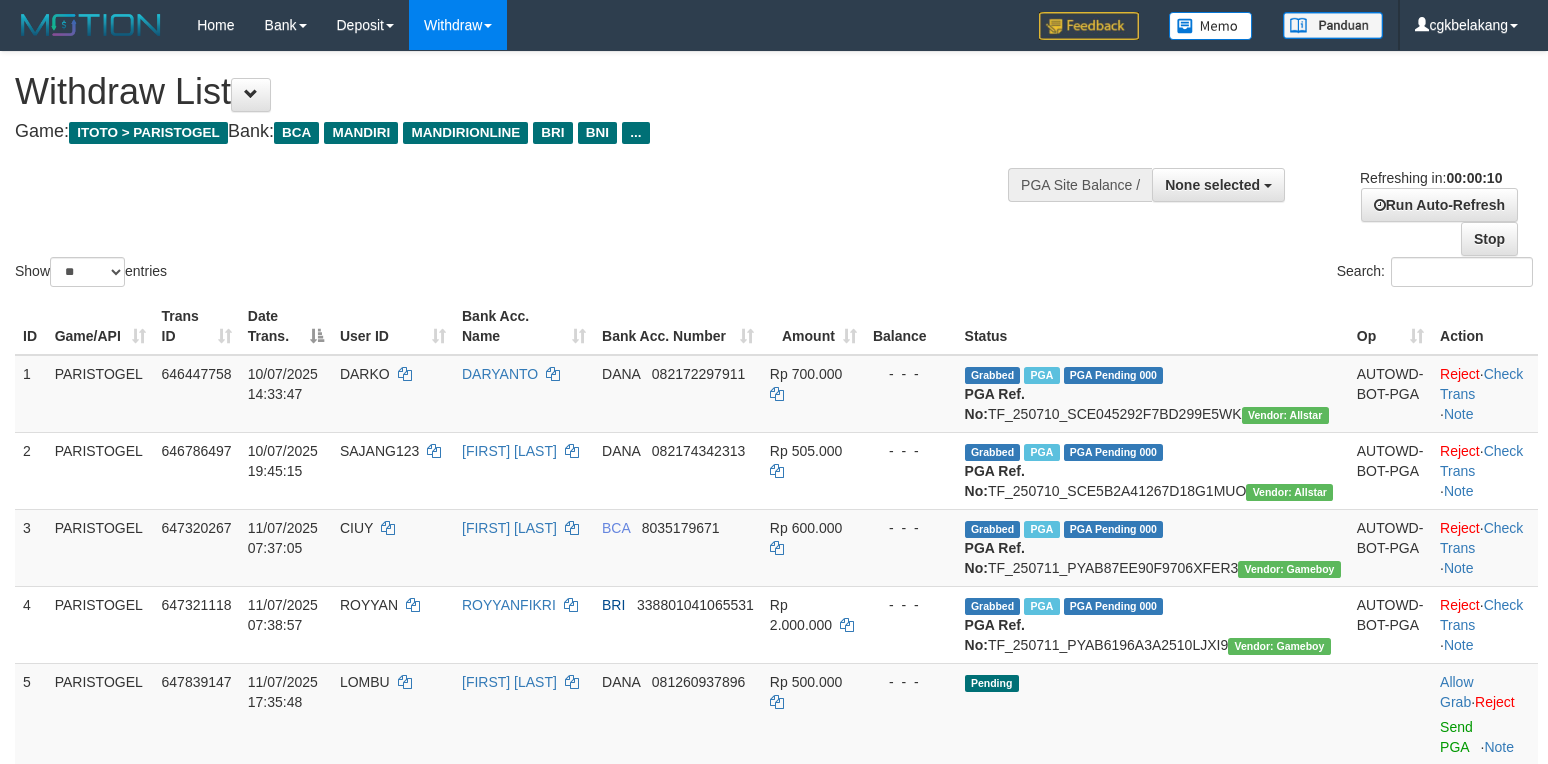 select 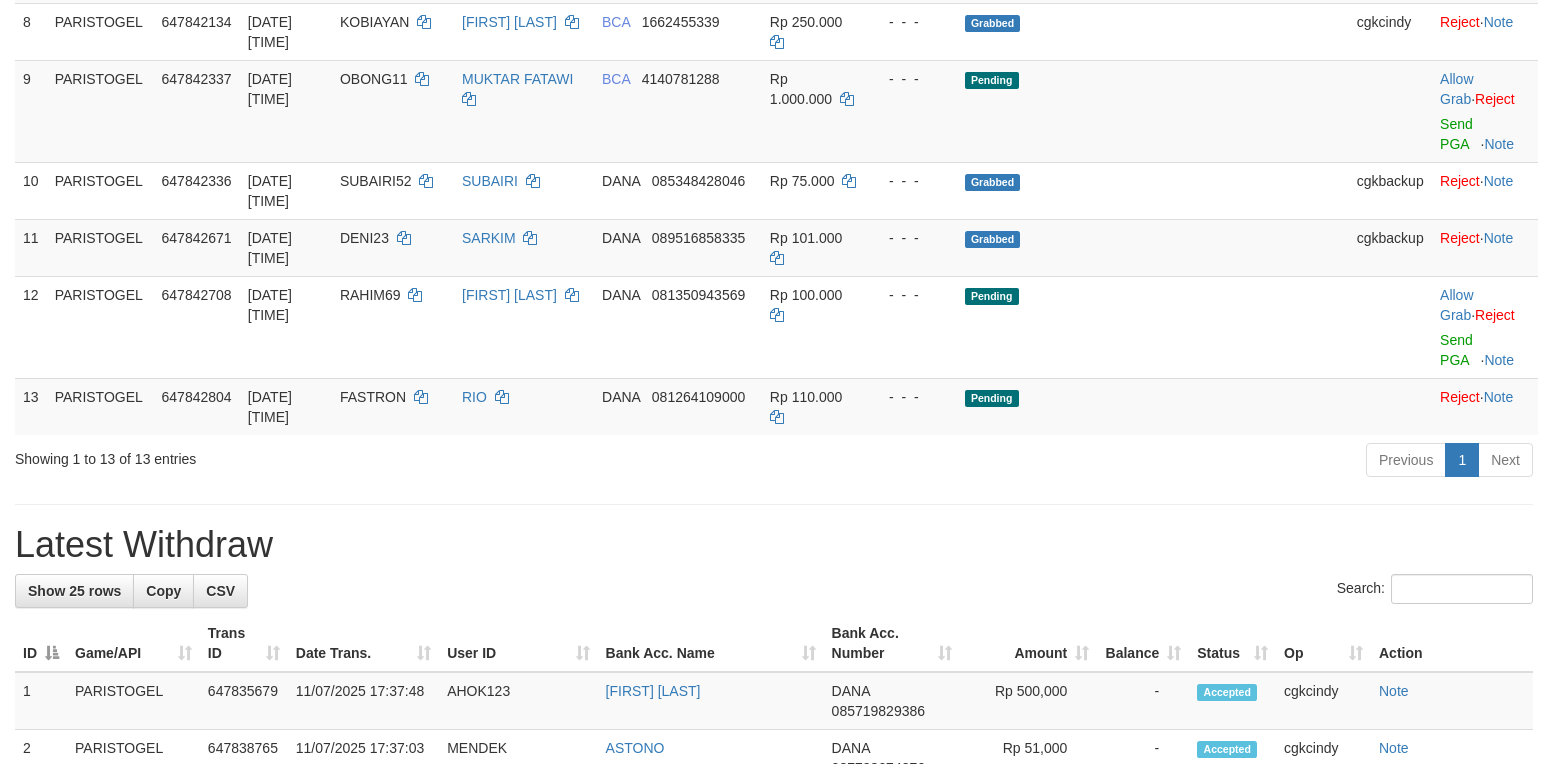 scroll, scrollTop: 800, scrollLeft: 0, axis: vertical 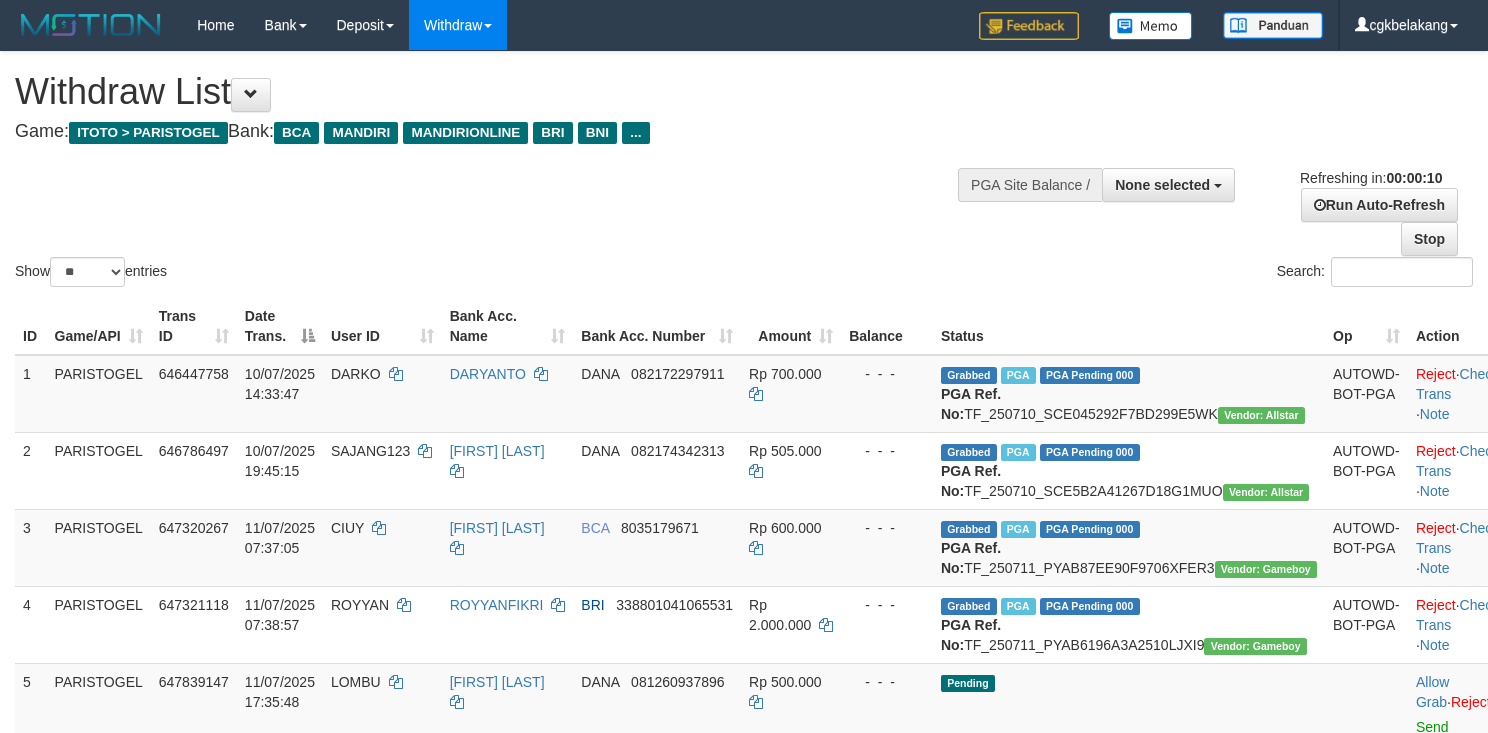 select 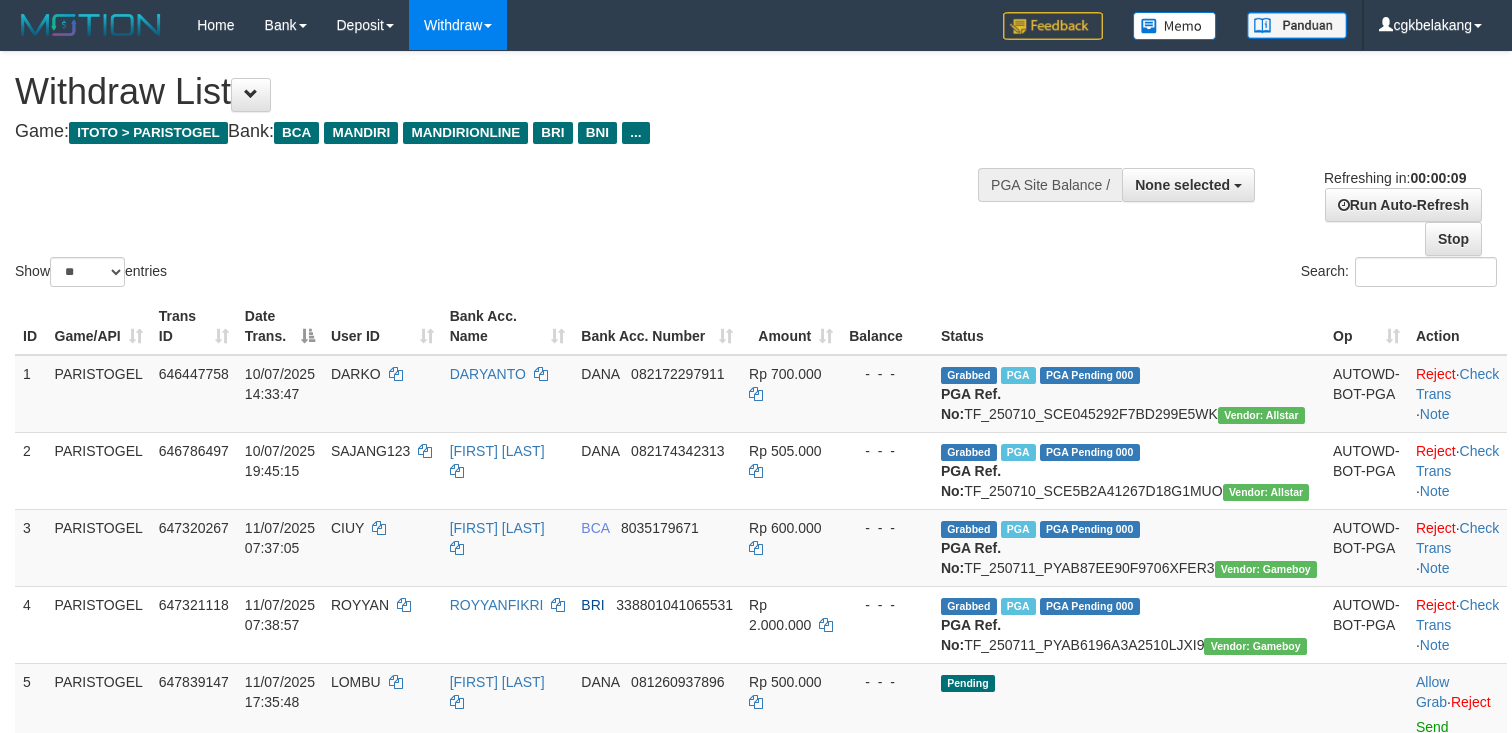 select 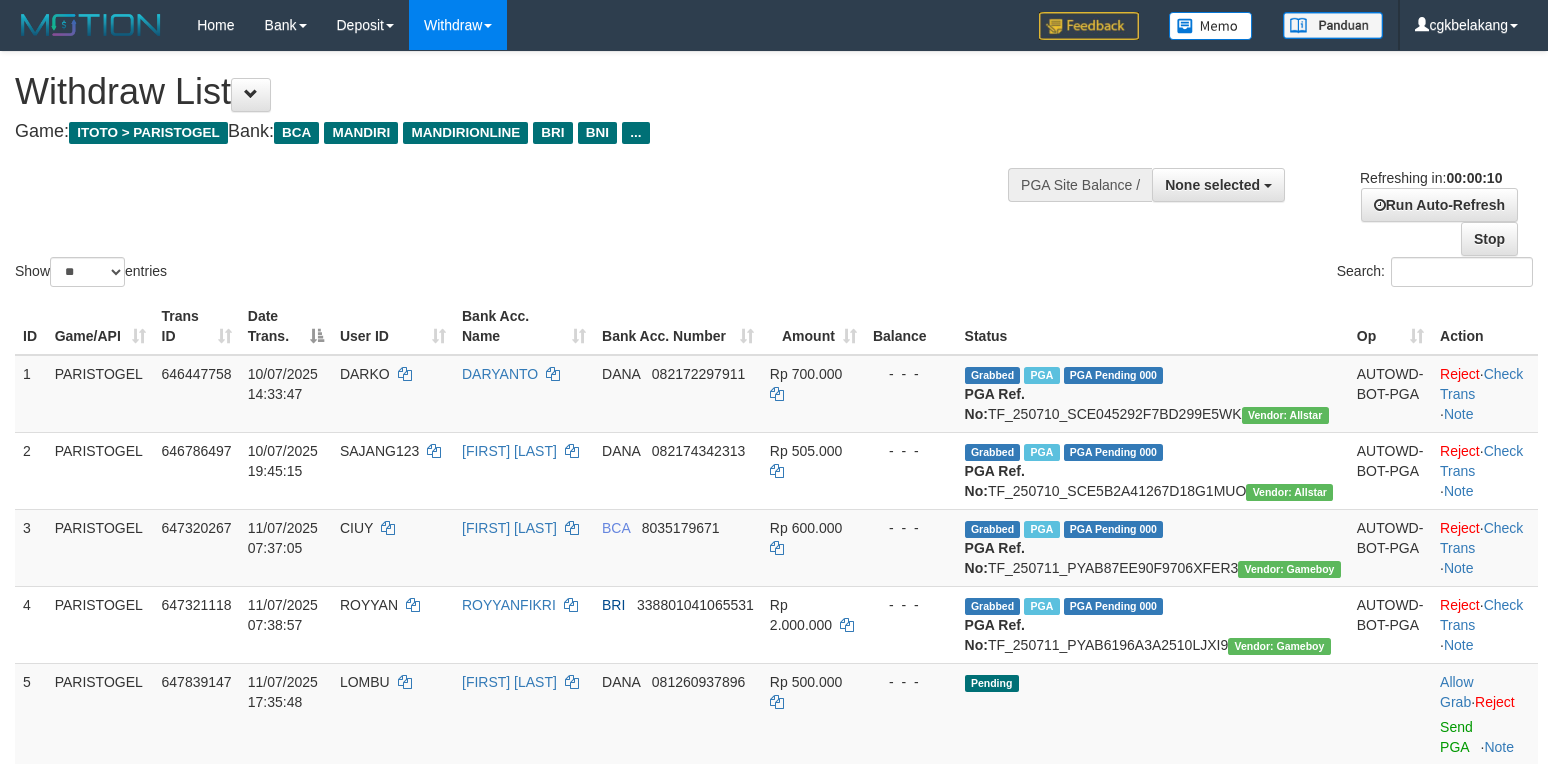 select 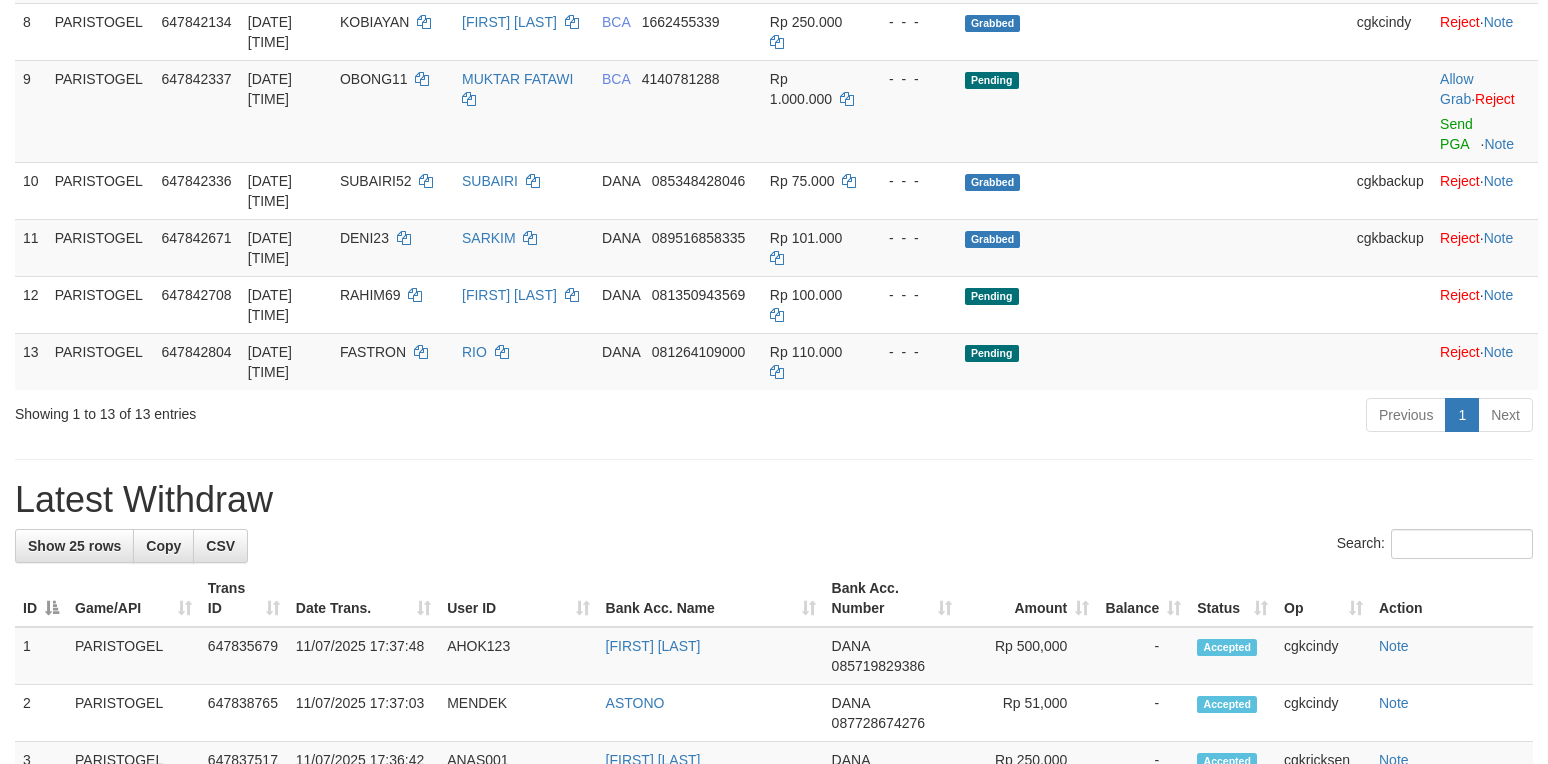 scroll, scrollTop: 800, scrollLeft: 0, axis: vertical 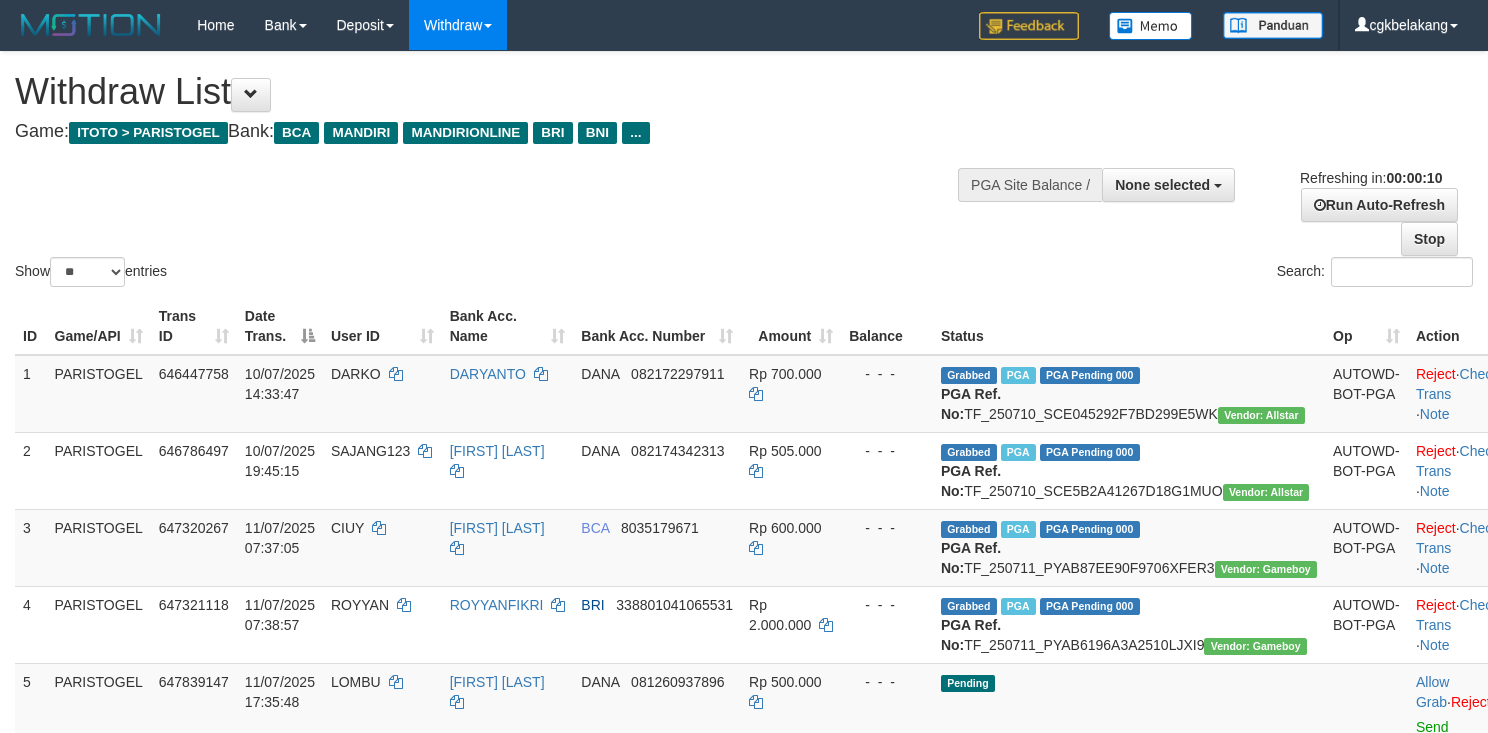 select 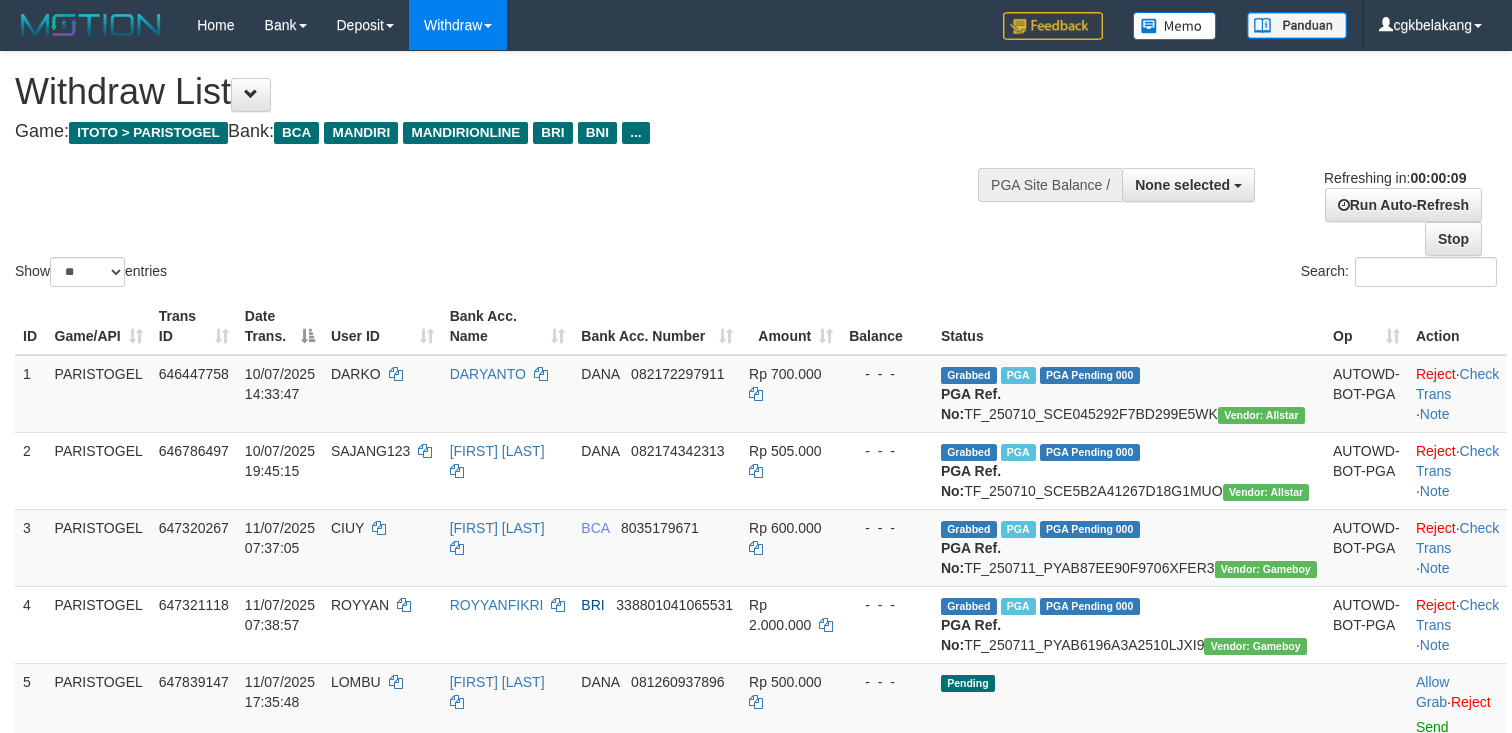 select 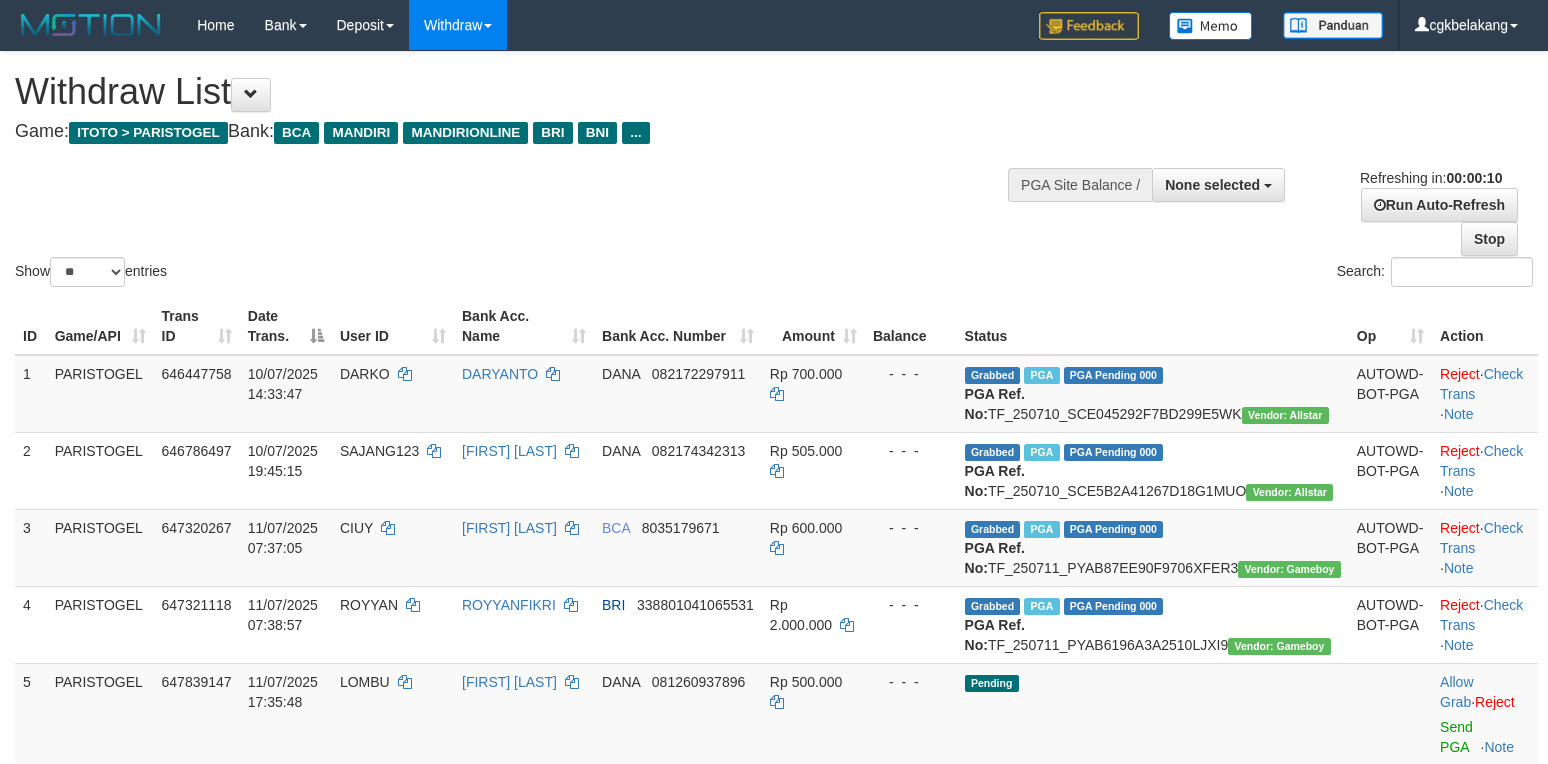 select 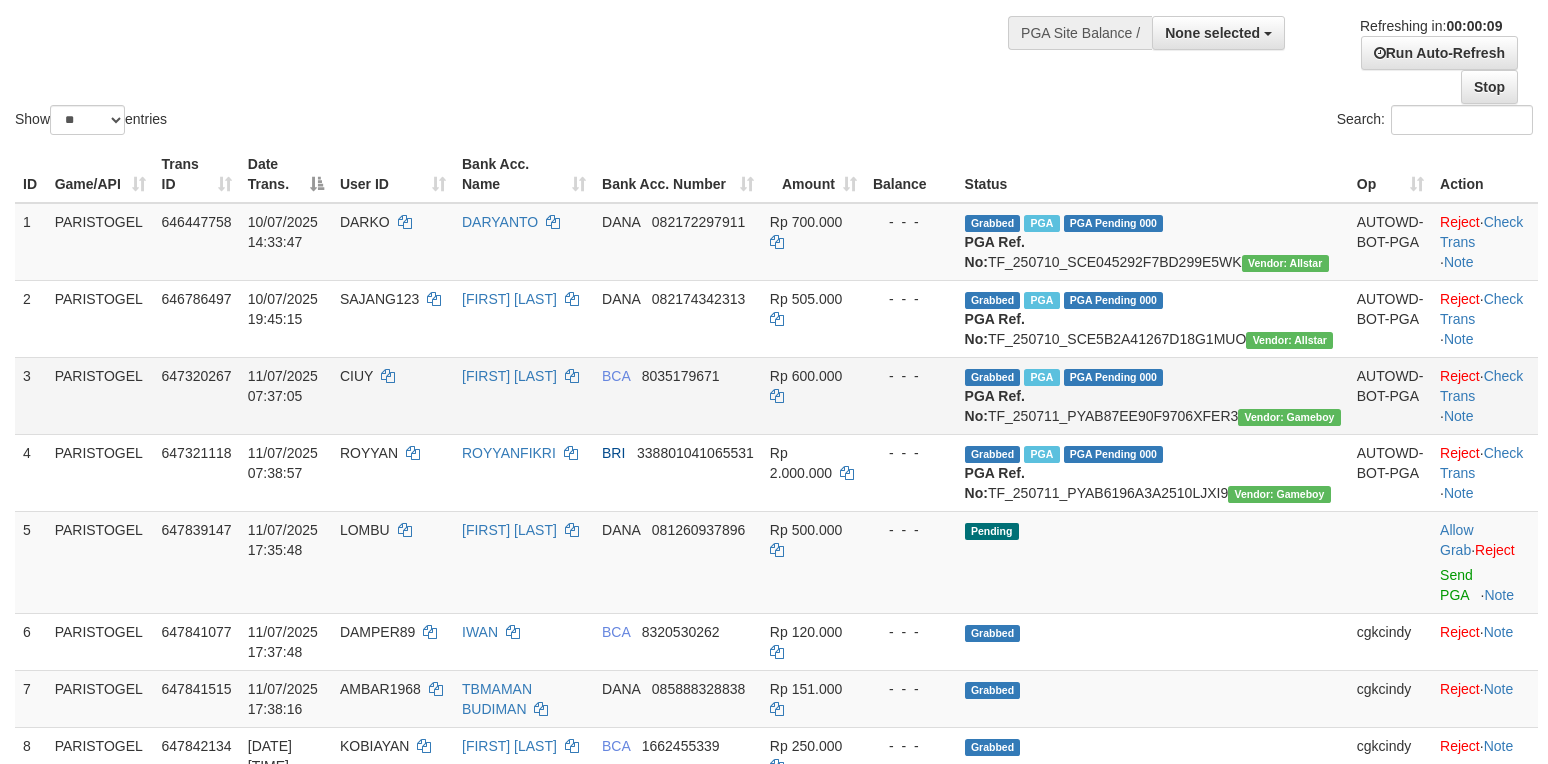 scroll, scrollTop: 533, scrollLeft: 0, axis: vertical 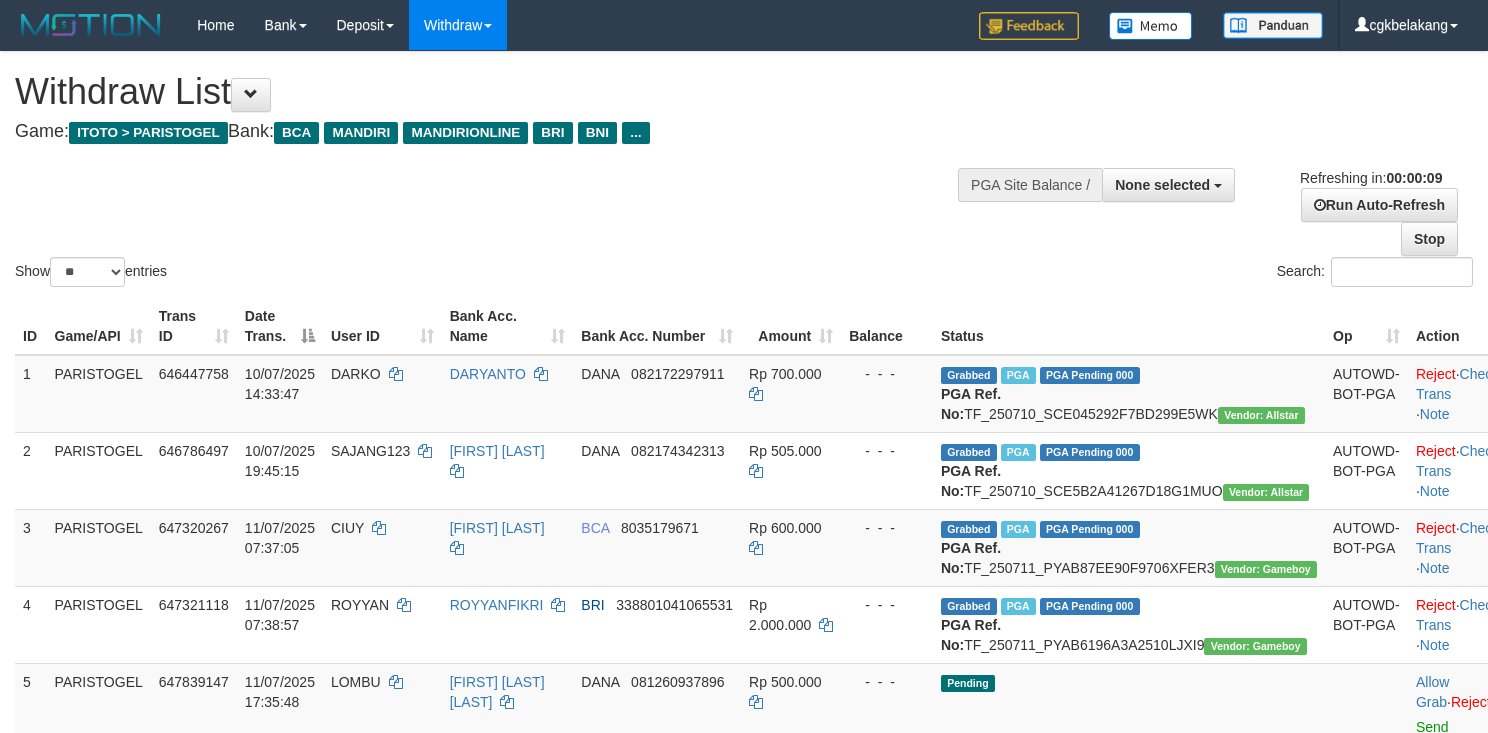 select 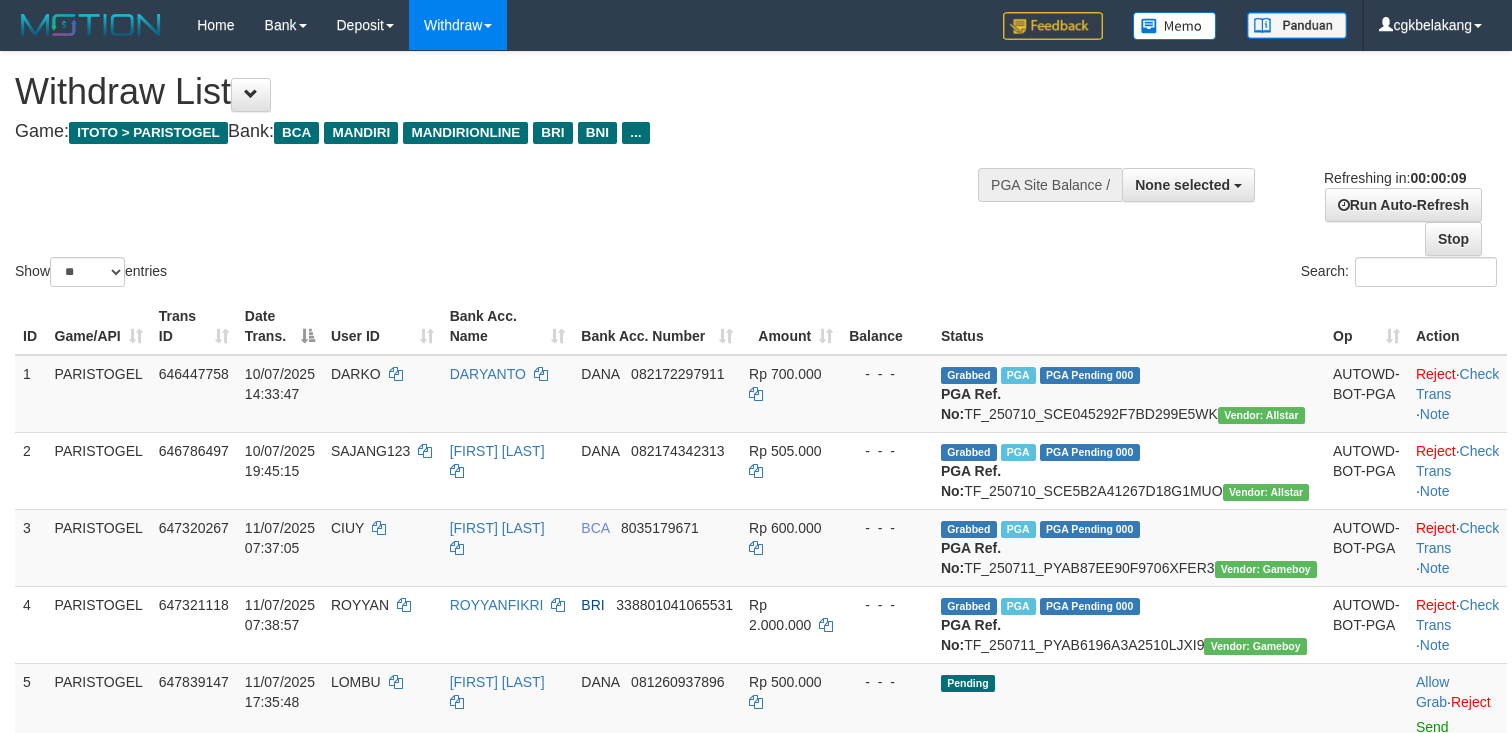 select 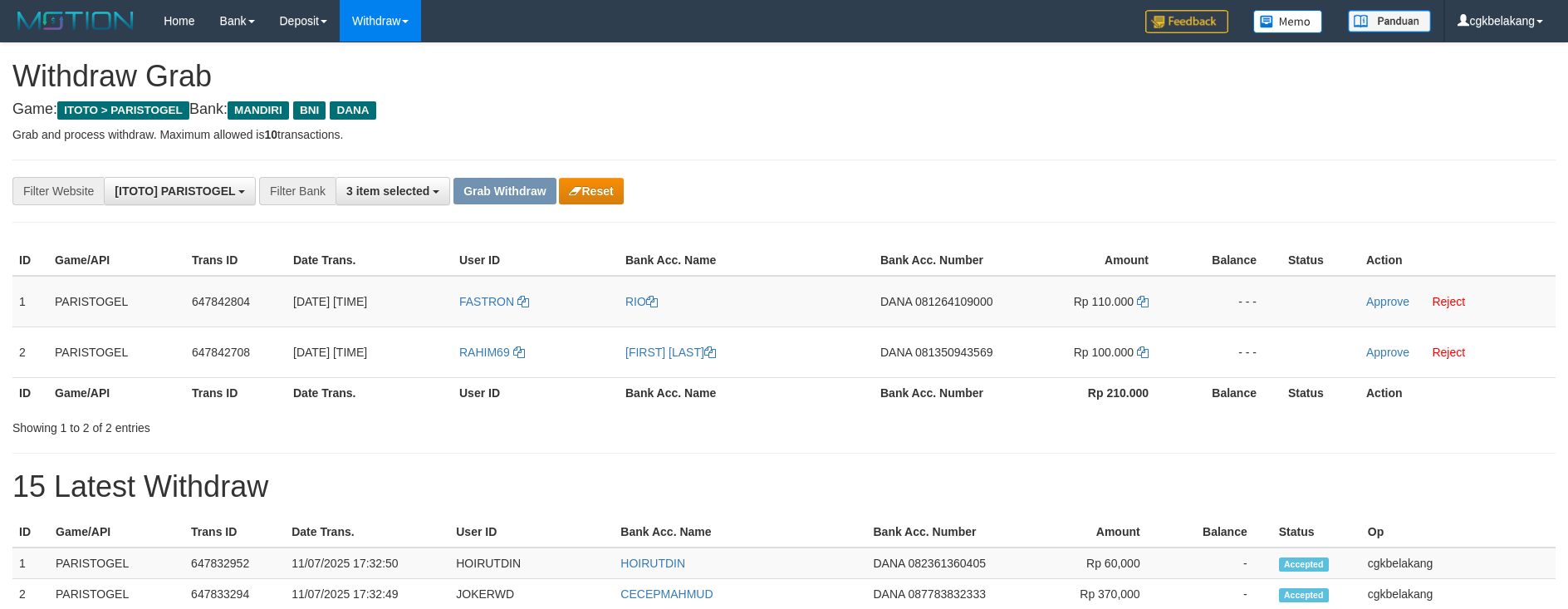 scroll, scrollTop: 0, scrollLeft: 0, axis: both 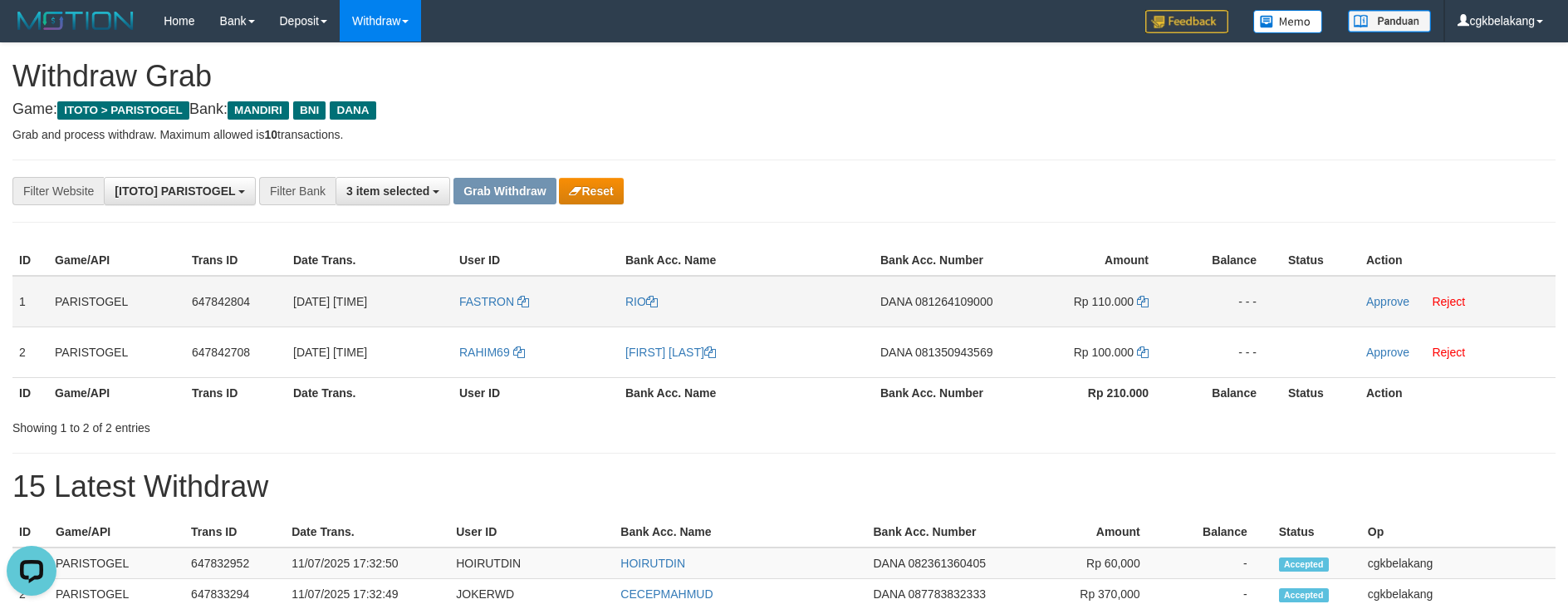 click on "FASTRON" at bounding box center (536, 302) 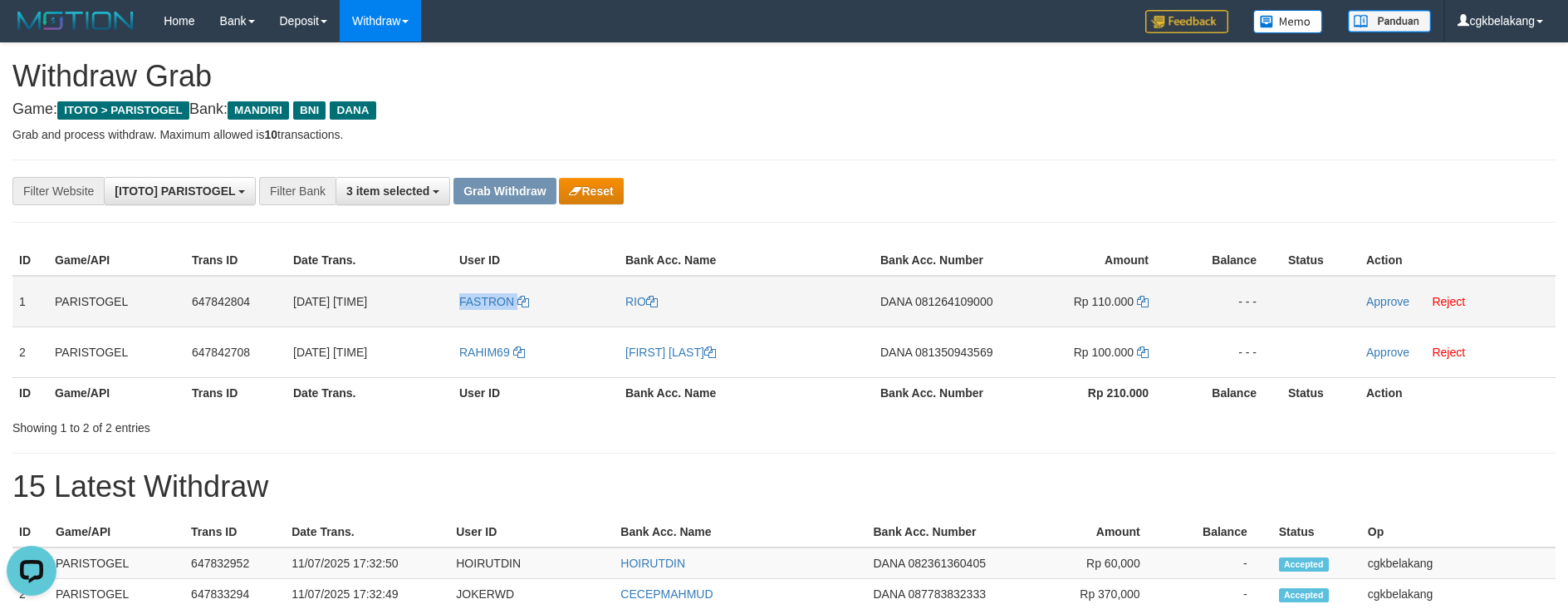 click on "FASTRON" at bounding box center [536, 302] 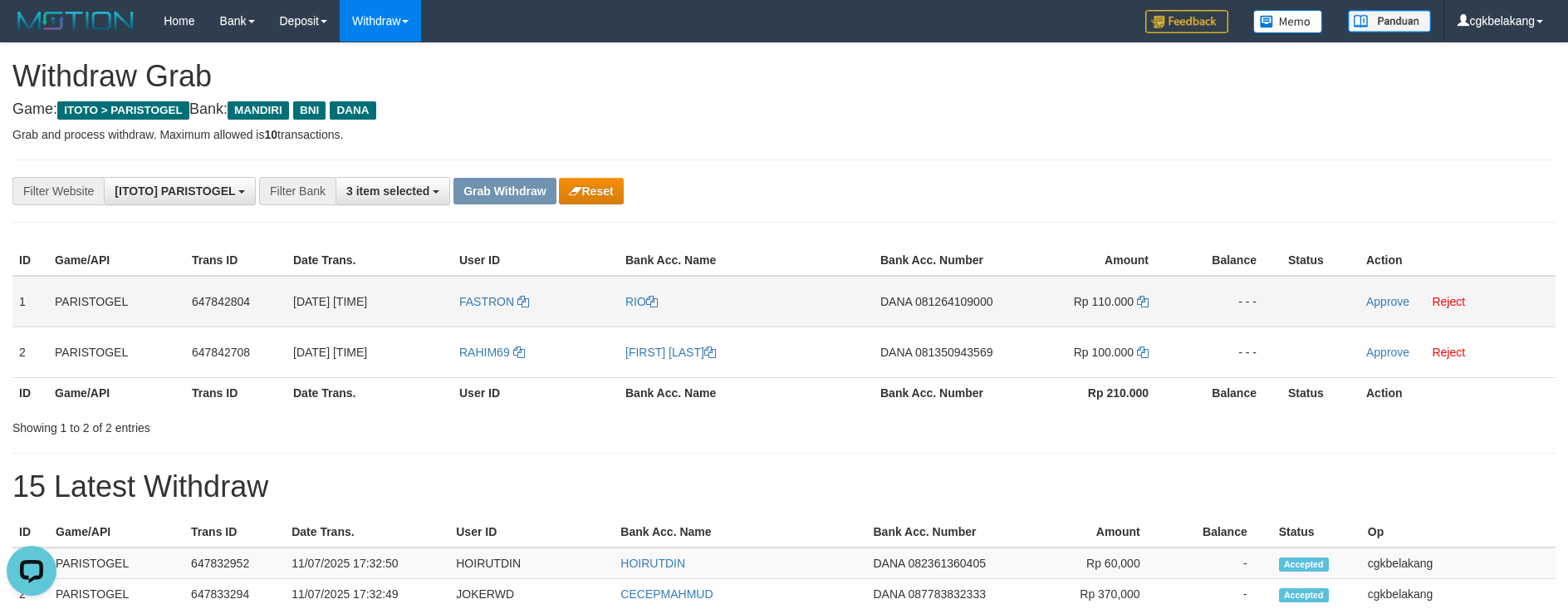 click on "RIO" at bounding box center [746, 302] 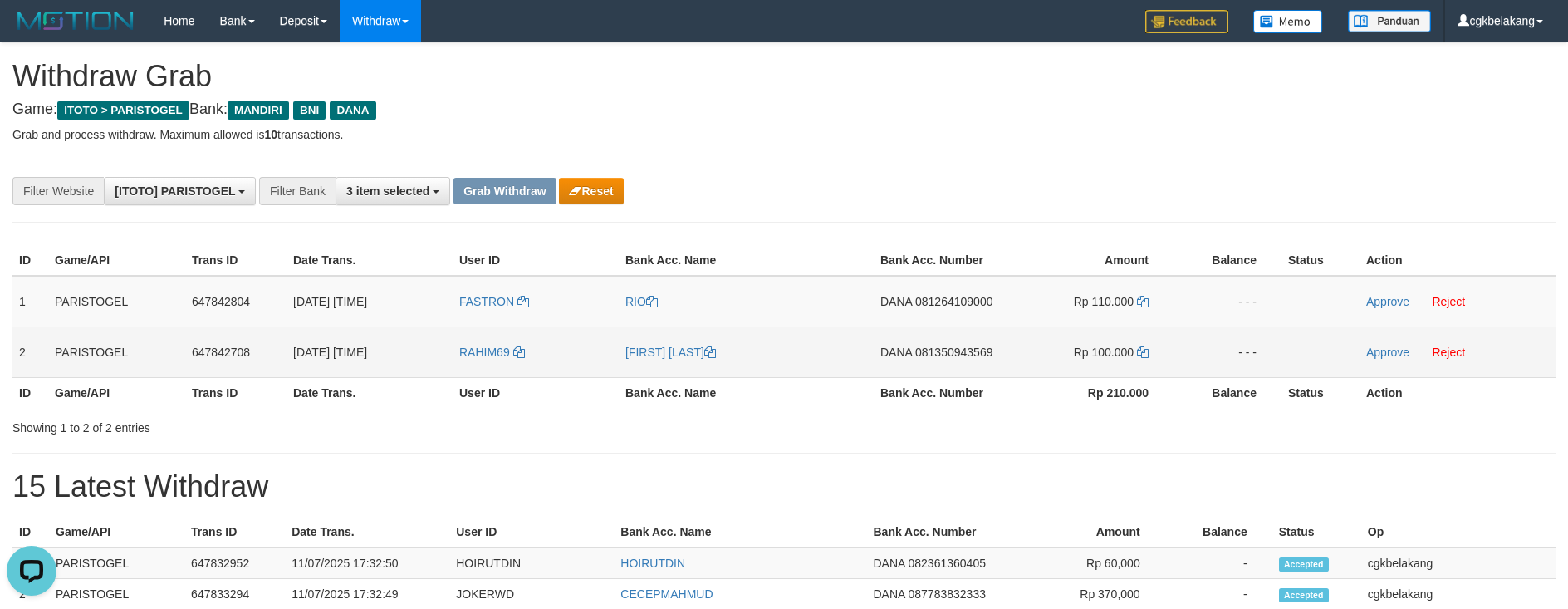 click on "RAHIM69" at bounding box center [536, 351] 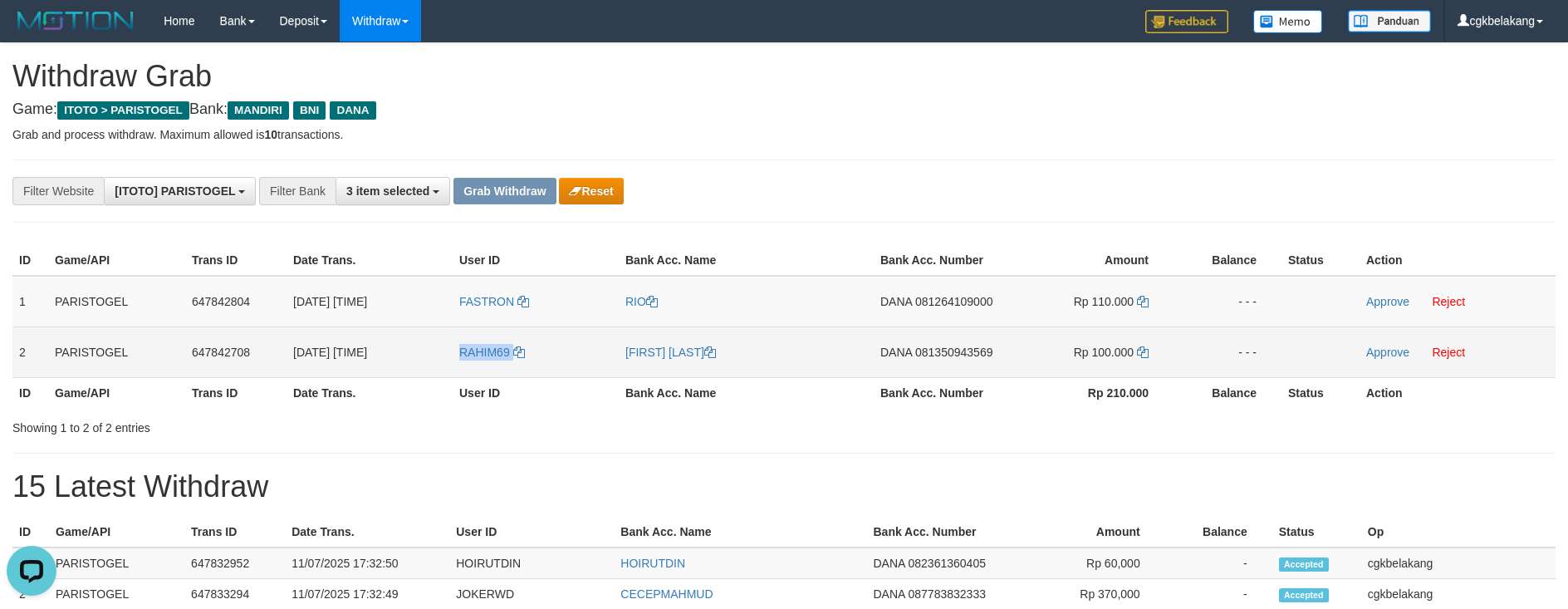 copy on "RAHIM69" 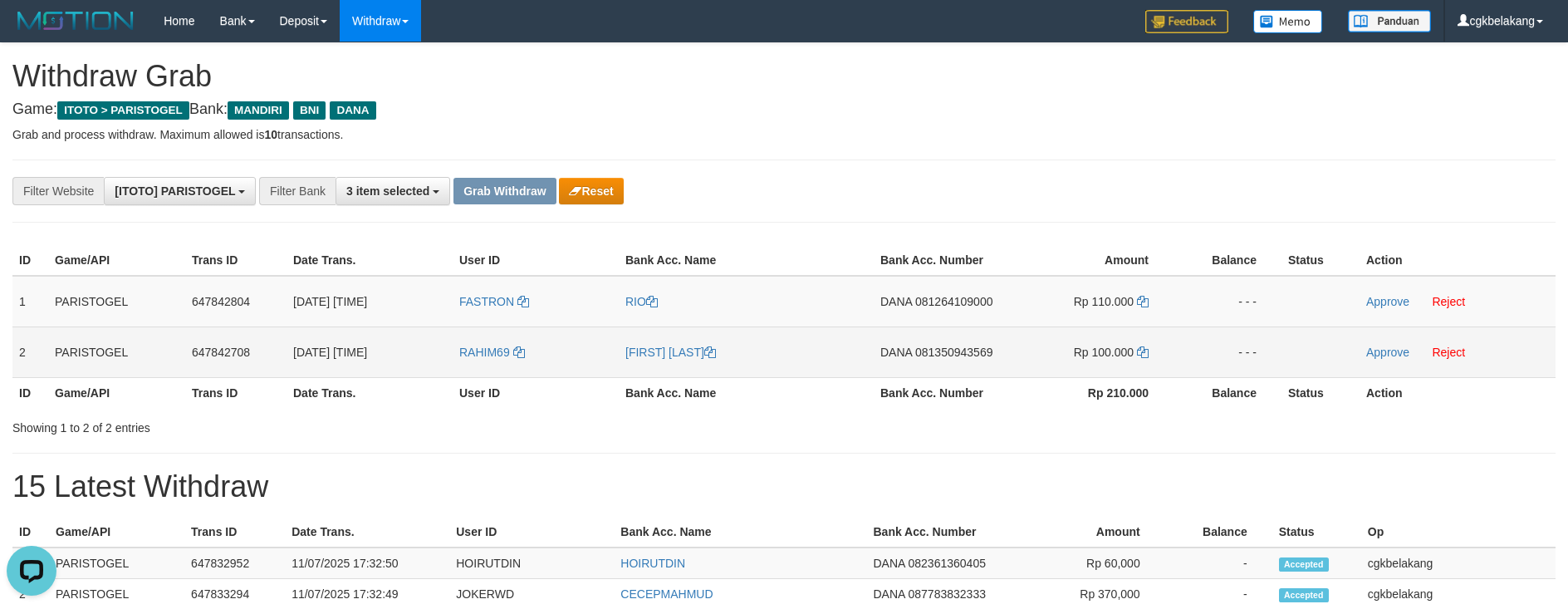 click on "[FIRST] [LAST]" at bounding box center (746, 351) 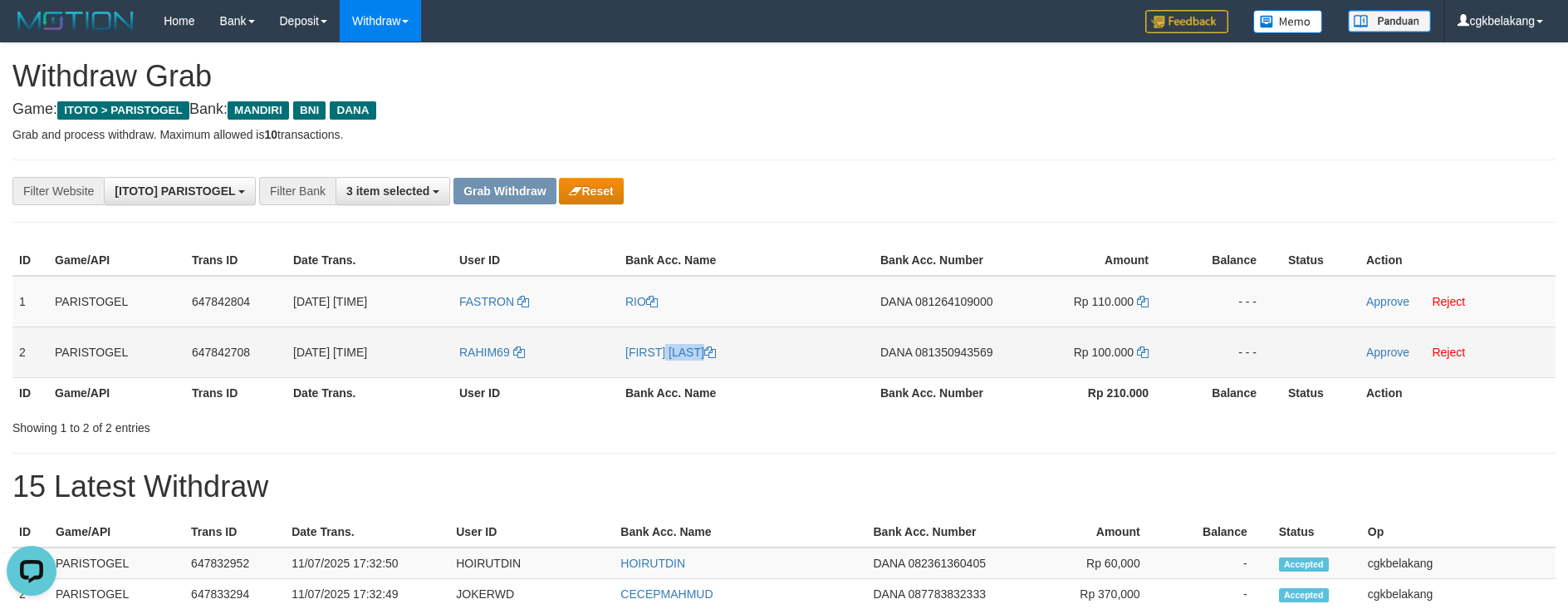 click on "[FIRST] [LAST]" at bounding box center (746, 351) 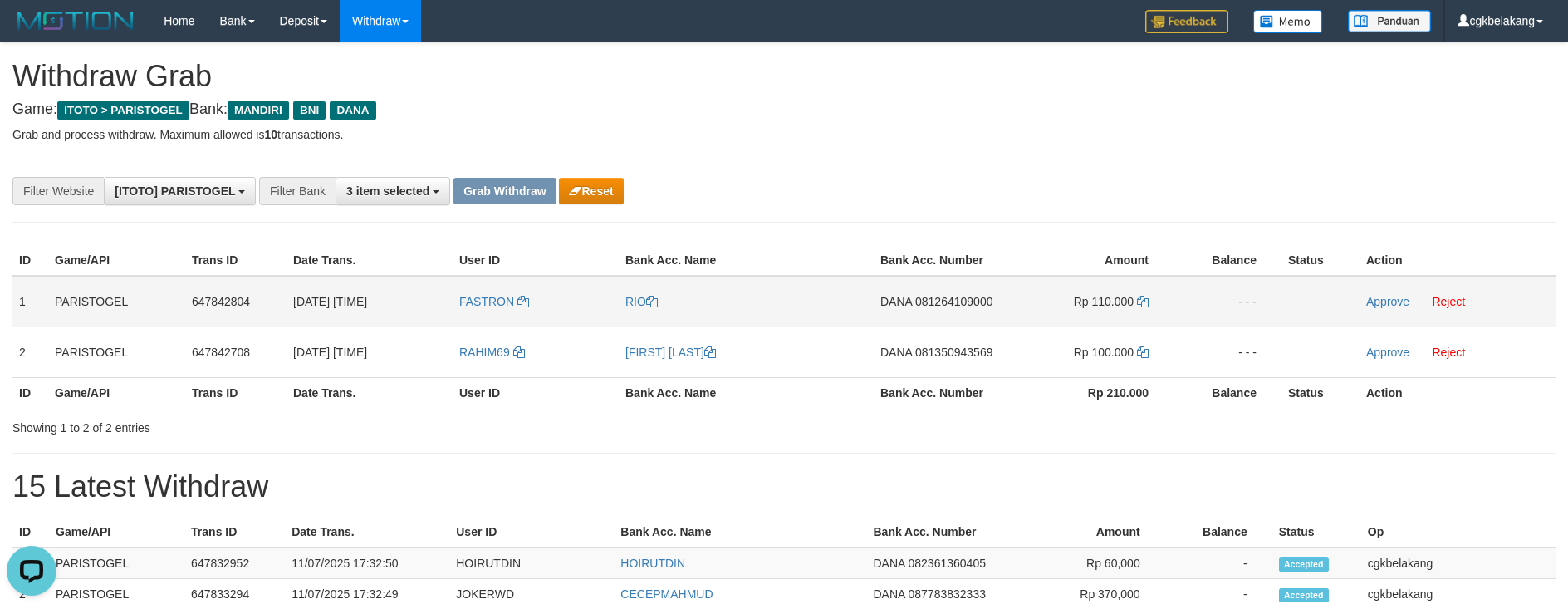 click on "DANA
081264109000" at bounding box center (942, 302) 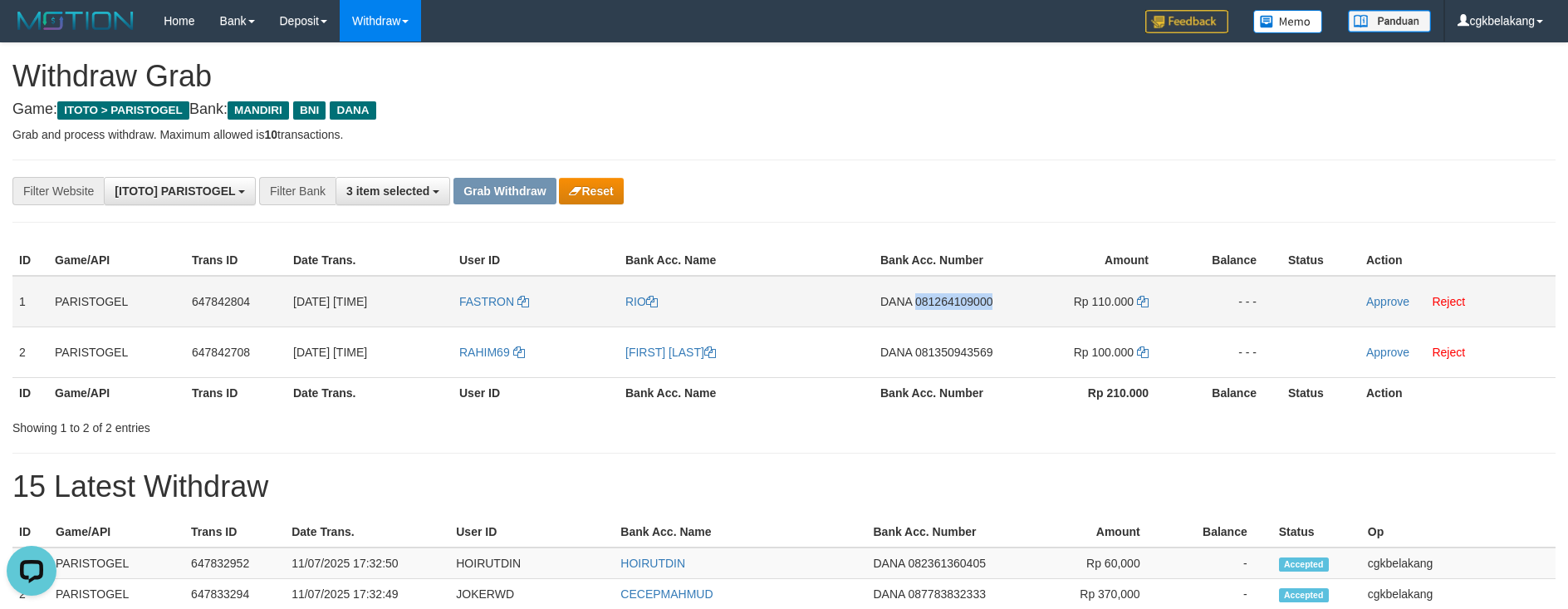 click on "DANA
081264109000" at bounding box center (942, 302) 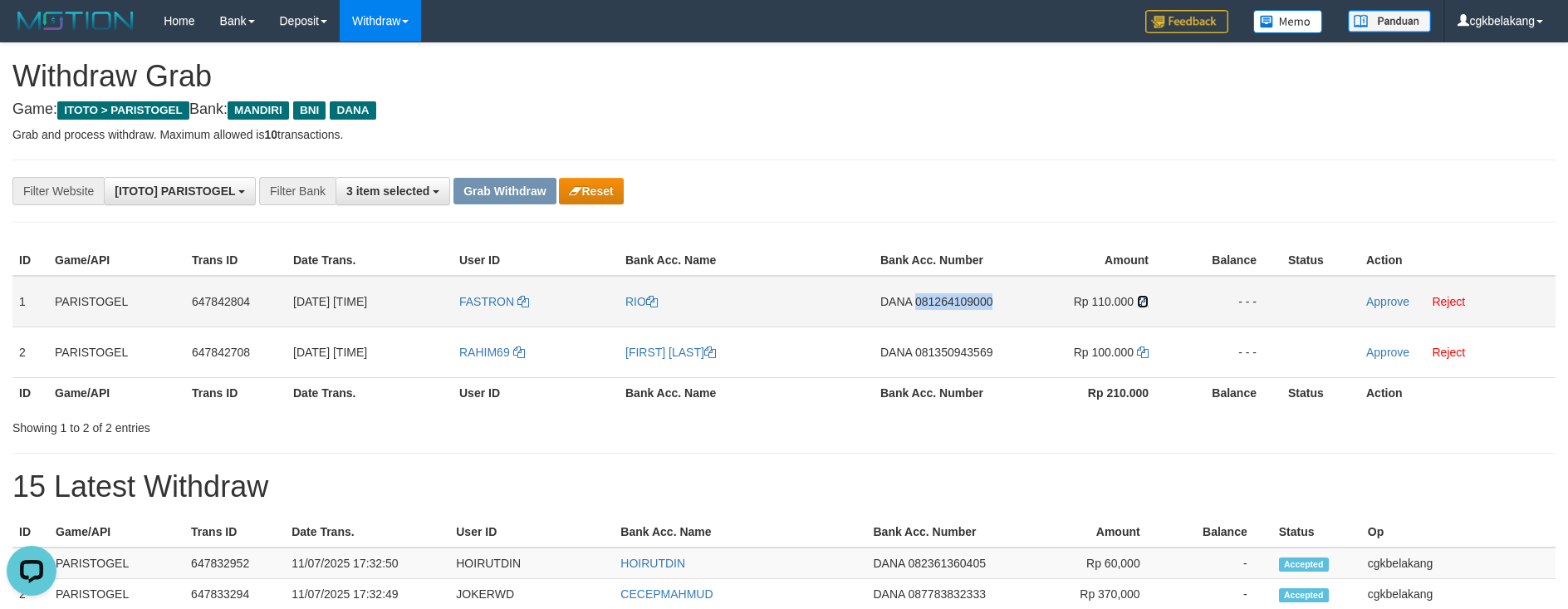 click at bounding box center (1143, 302) 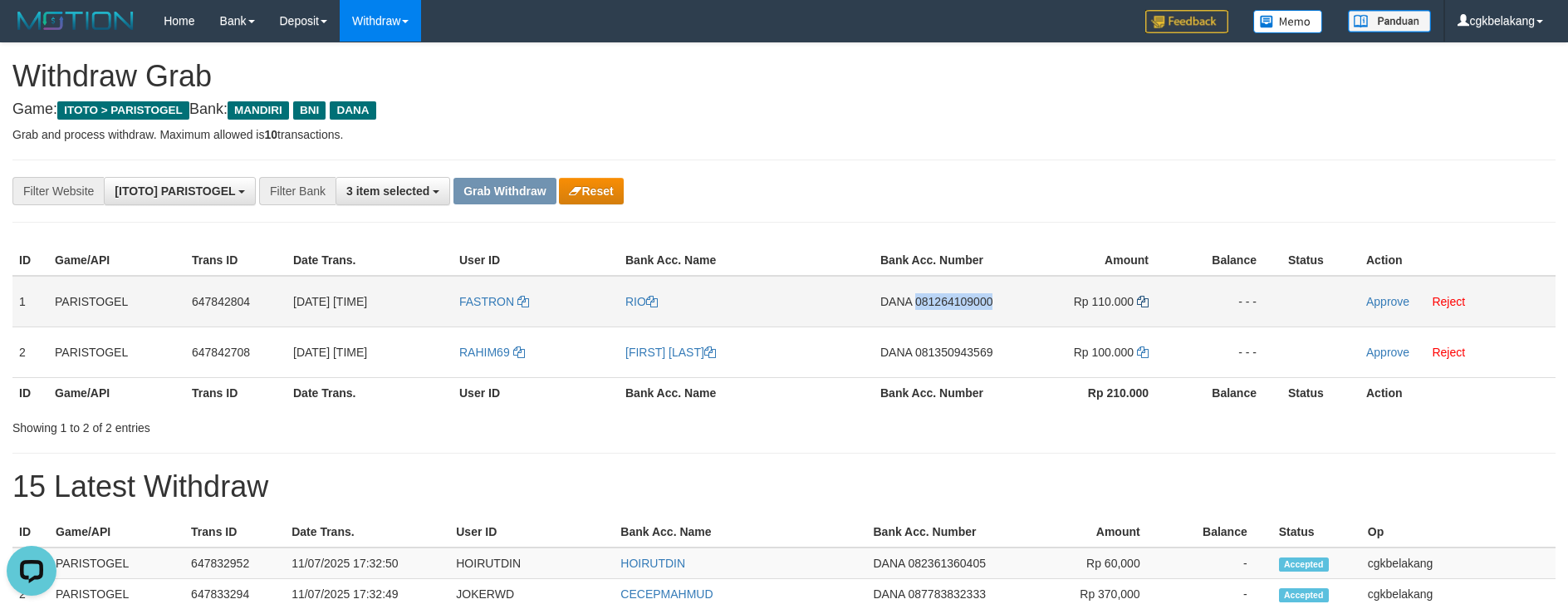 copy on "081264109000" 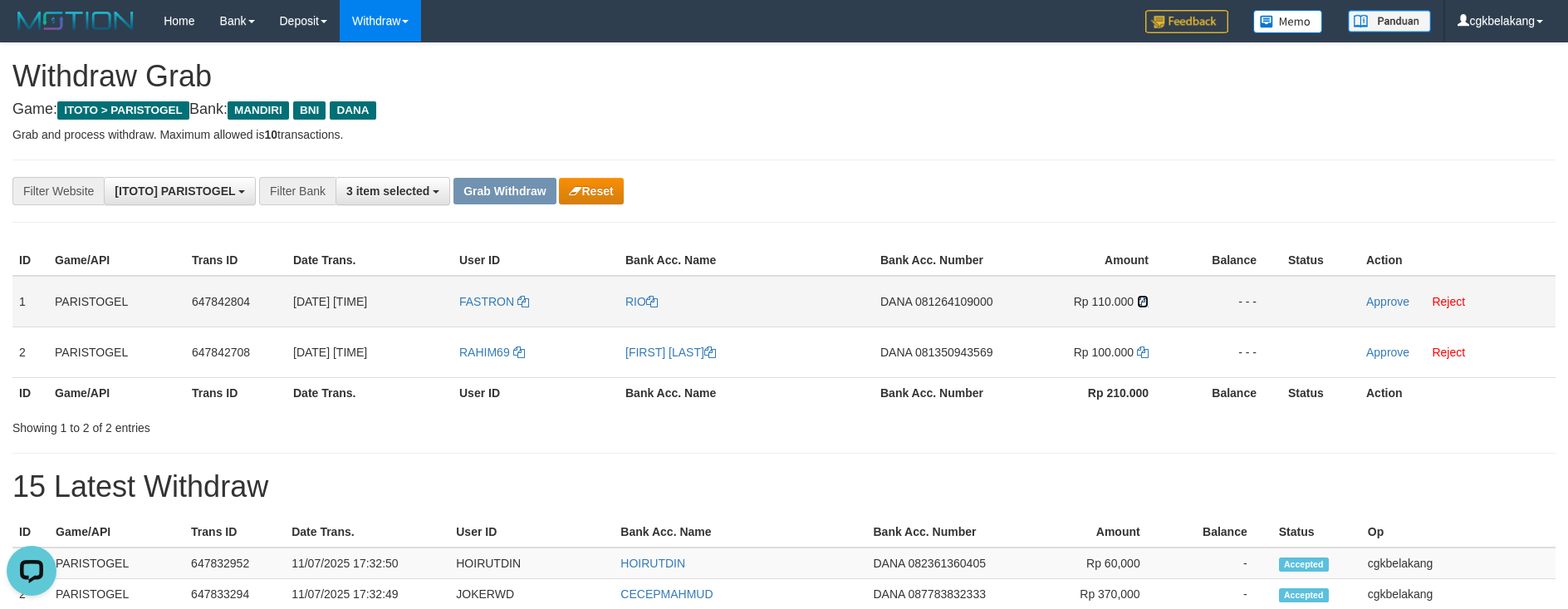 click at bounding box center [1143, 302] 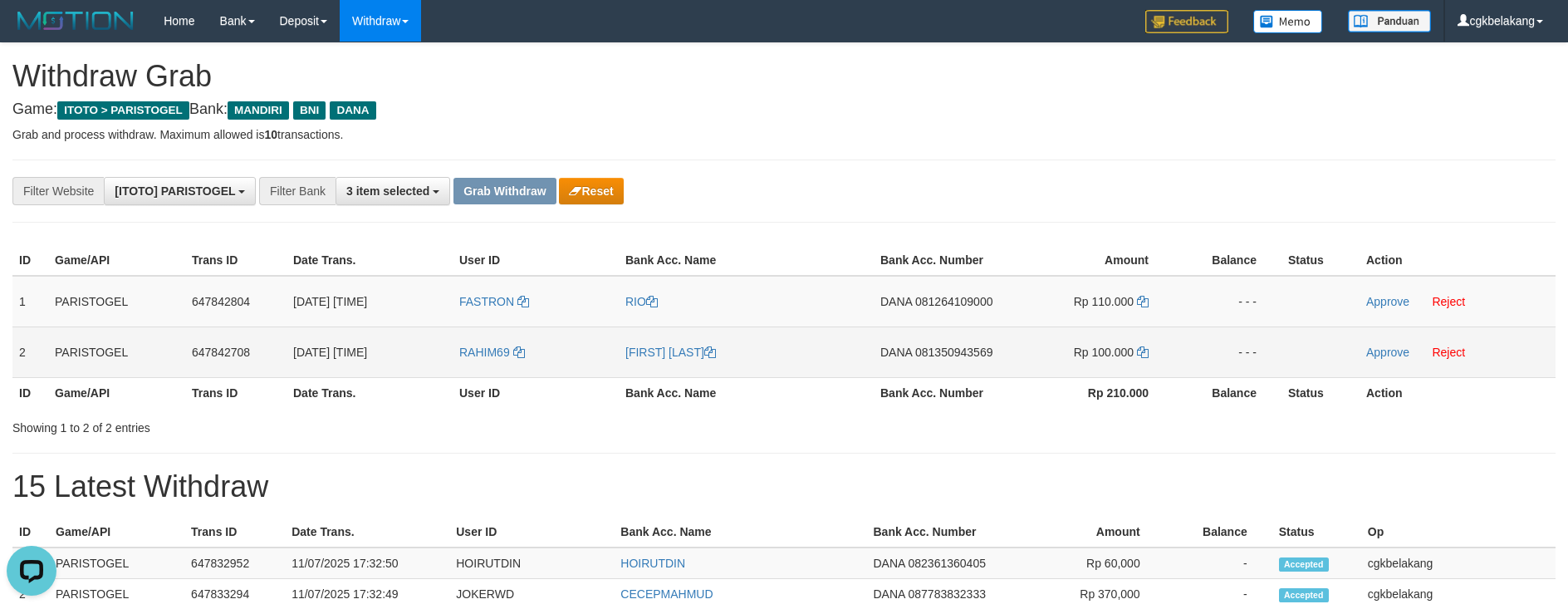 click on "DANA
081350943569" at bounding box center [942, 351] 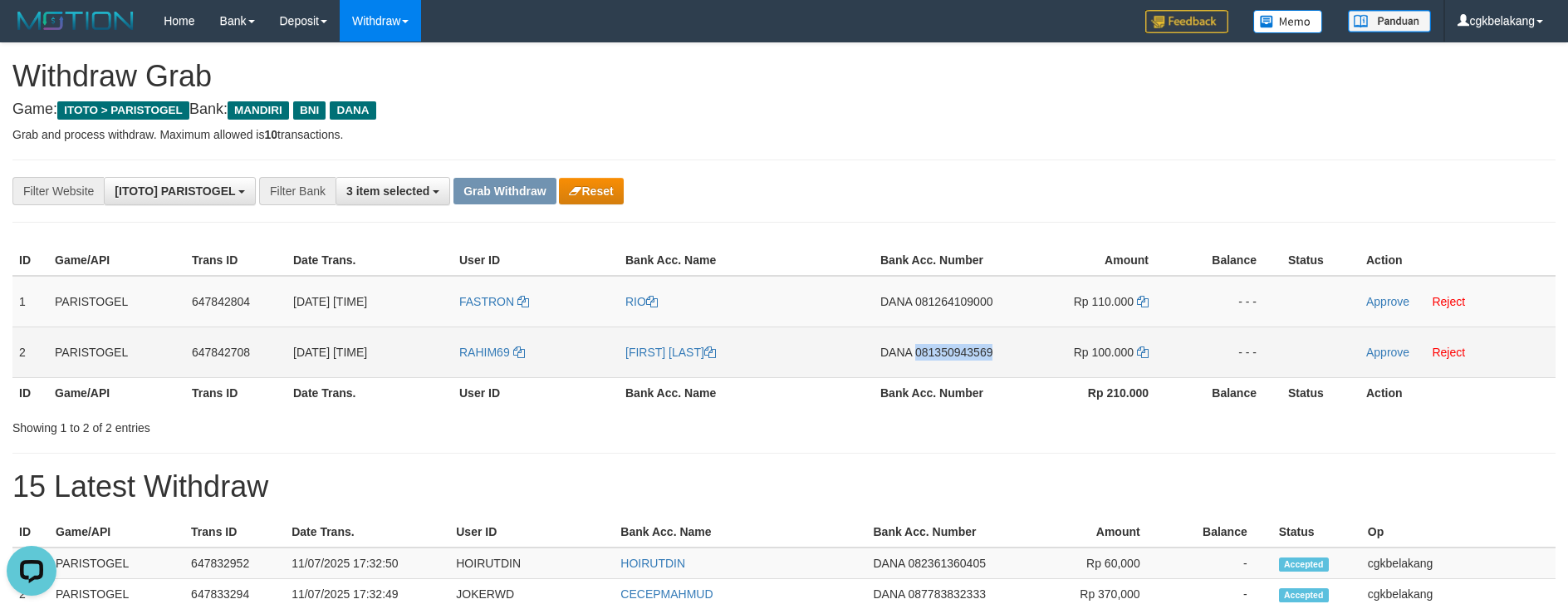 click on "DANA
081350943569" at bounding box center (942, 351) 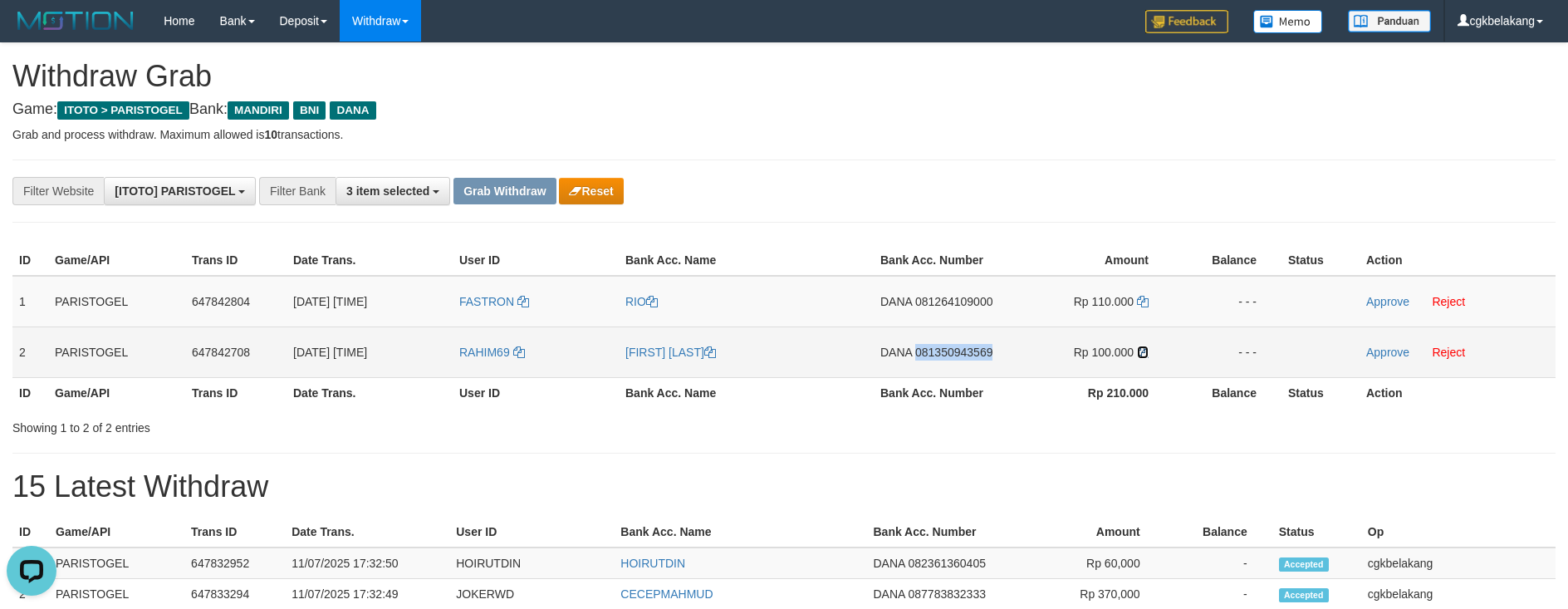 click at bounding box center [1143, 352] 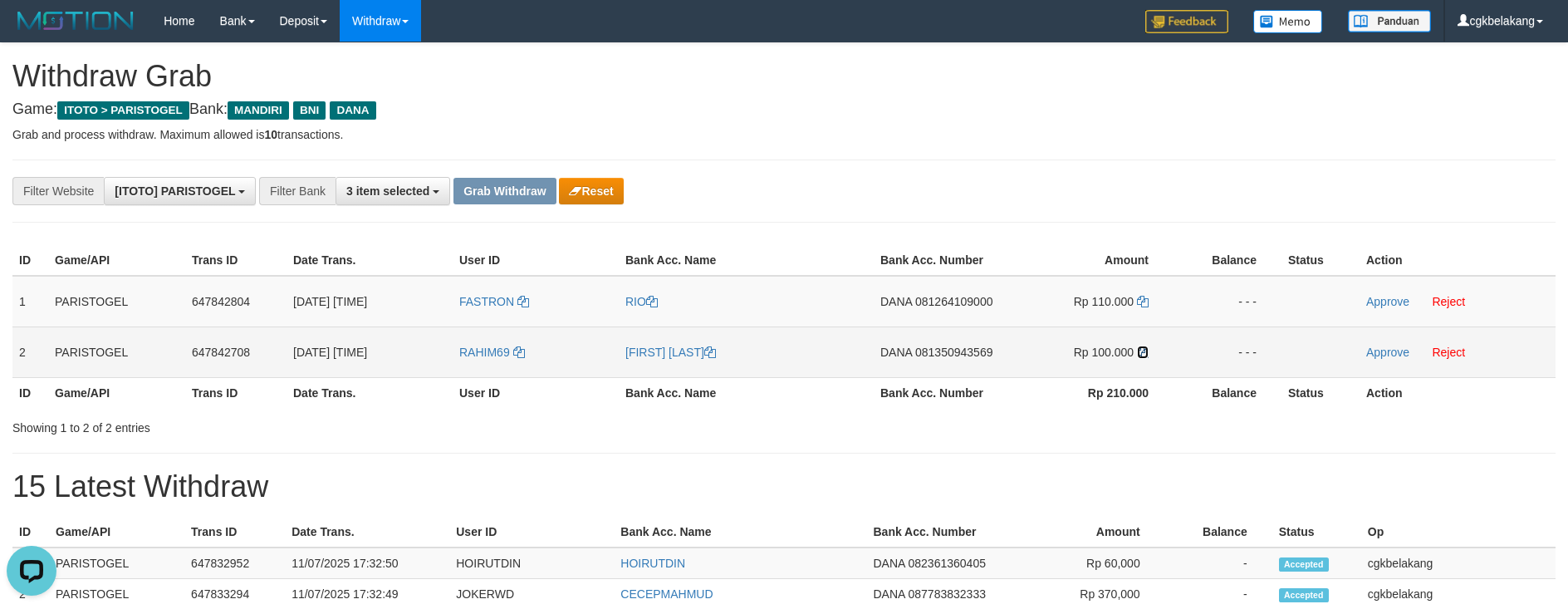 click at bounding box center [1143, 352] 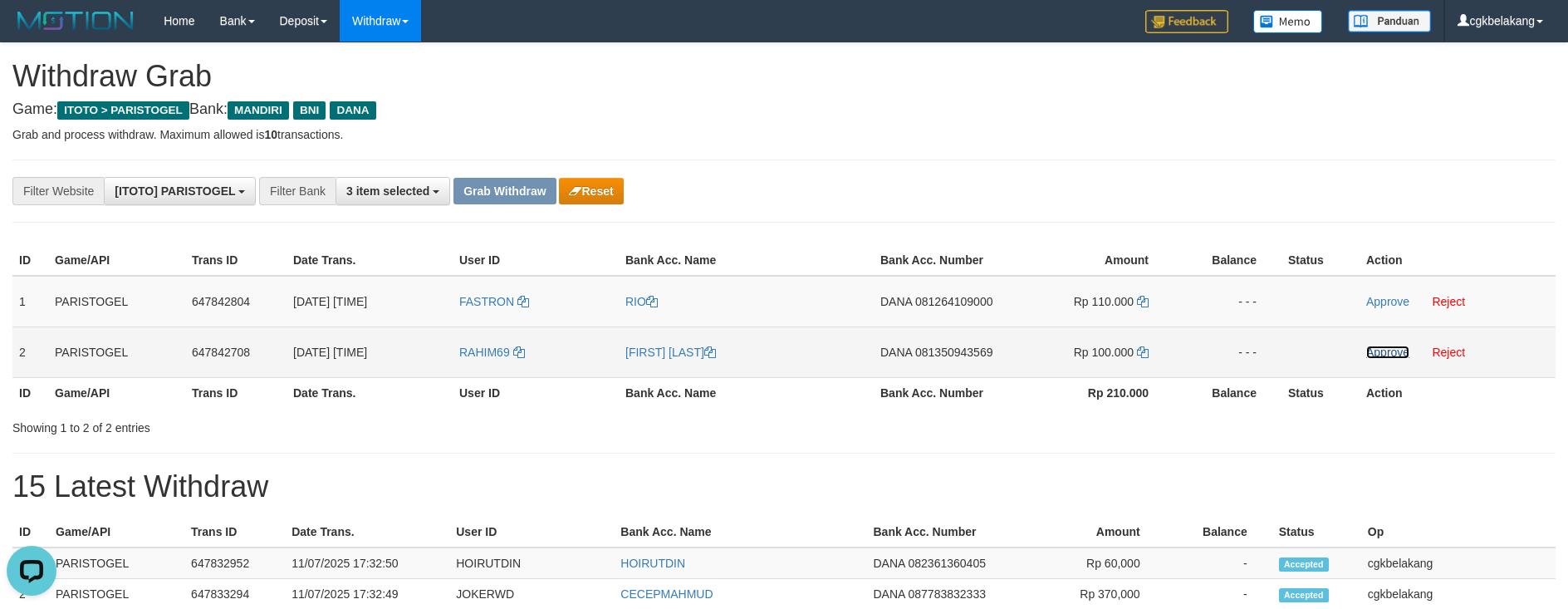 click on "Approve" at bounding box center (1388, 352) 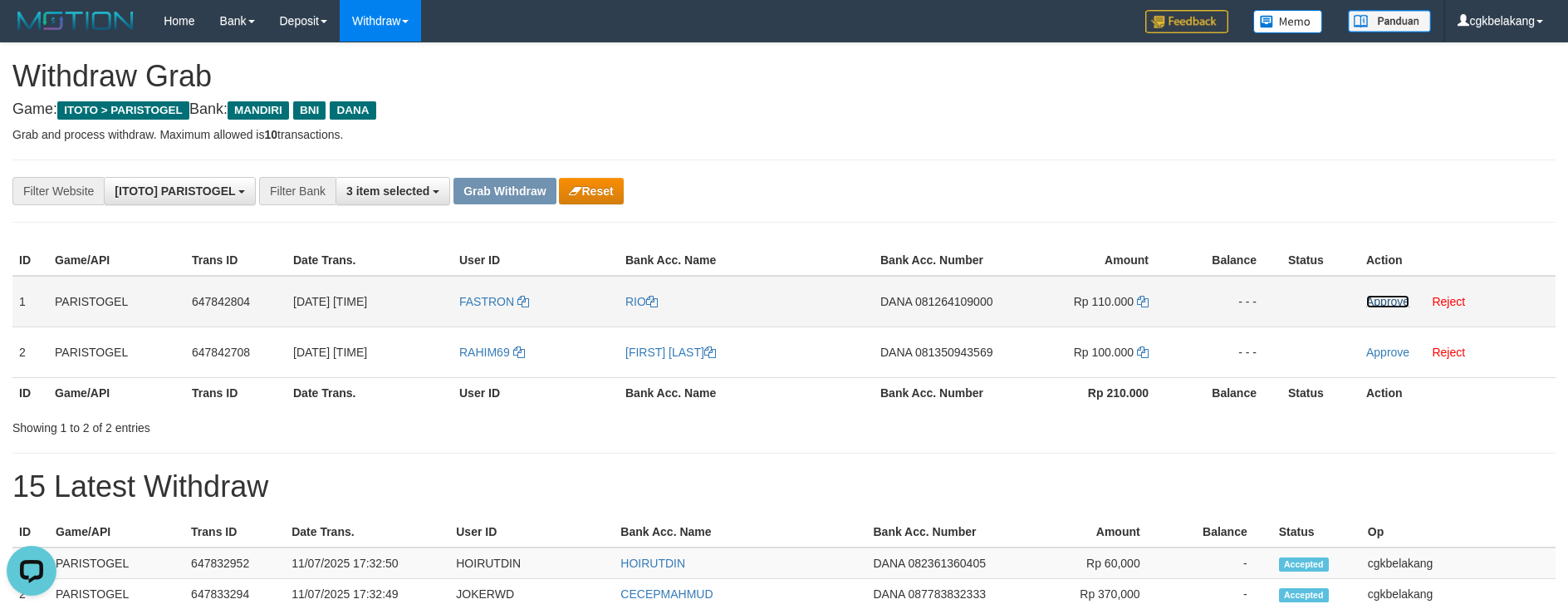 click on "Approve" at bounding box center [1388, 302] 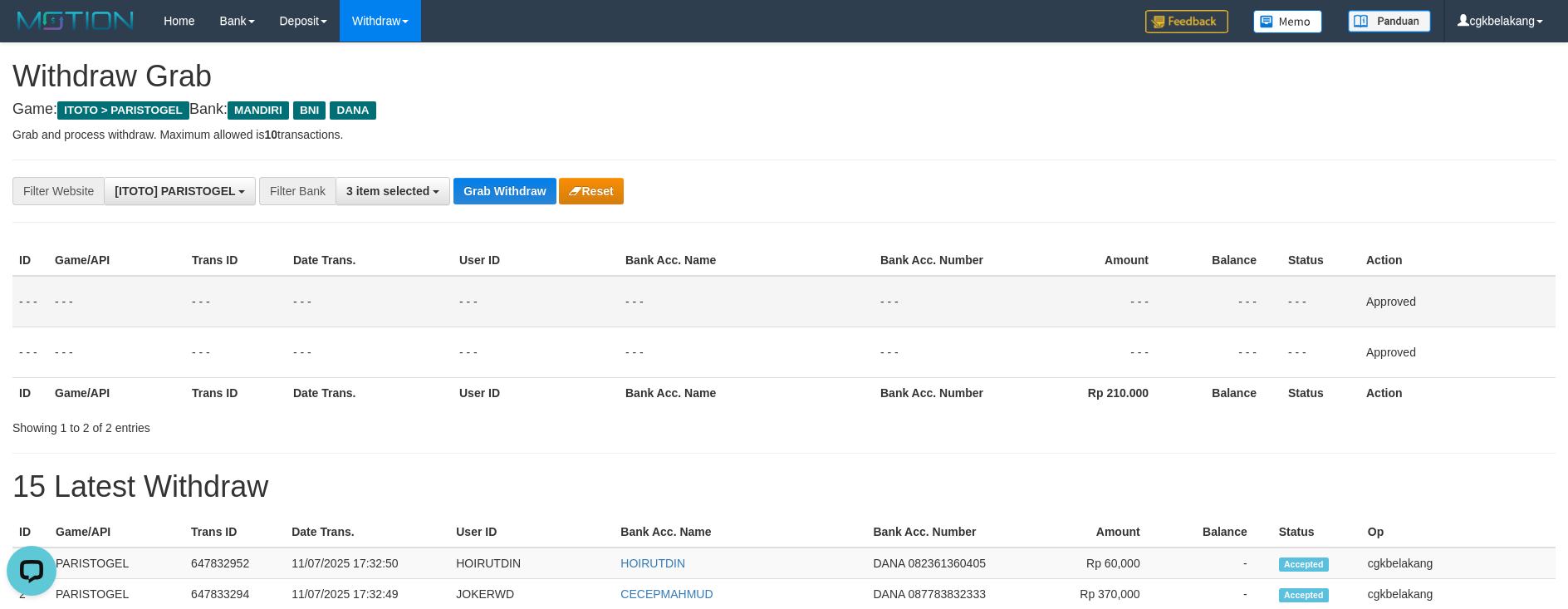 click on "**********" at bounding box center [784, 750] 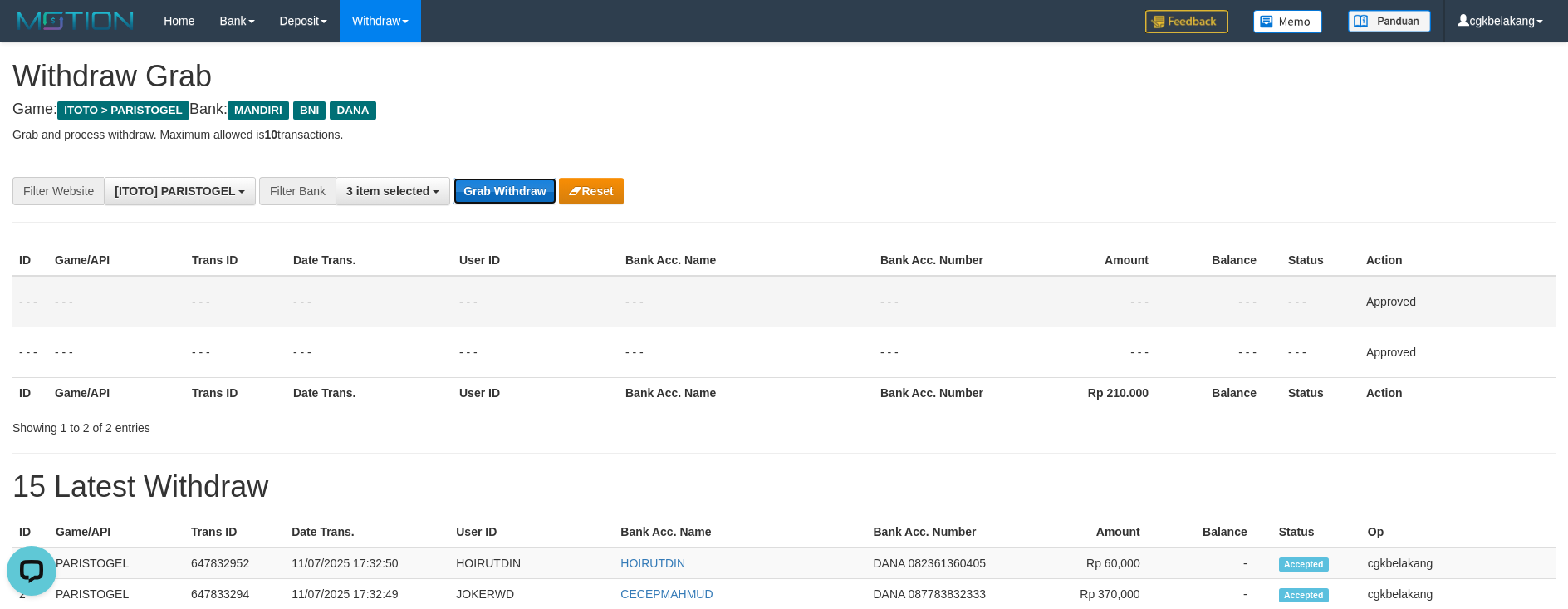 click on "Grab Withdraw" at bounding box center [504, 191] 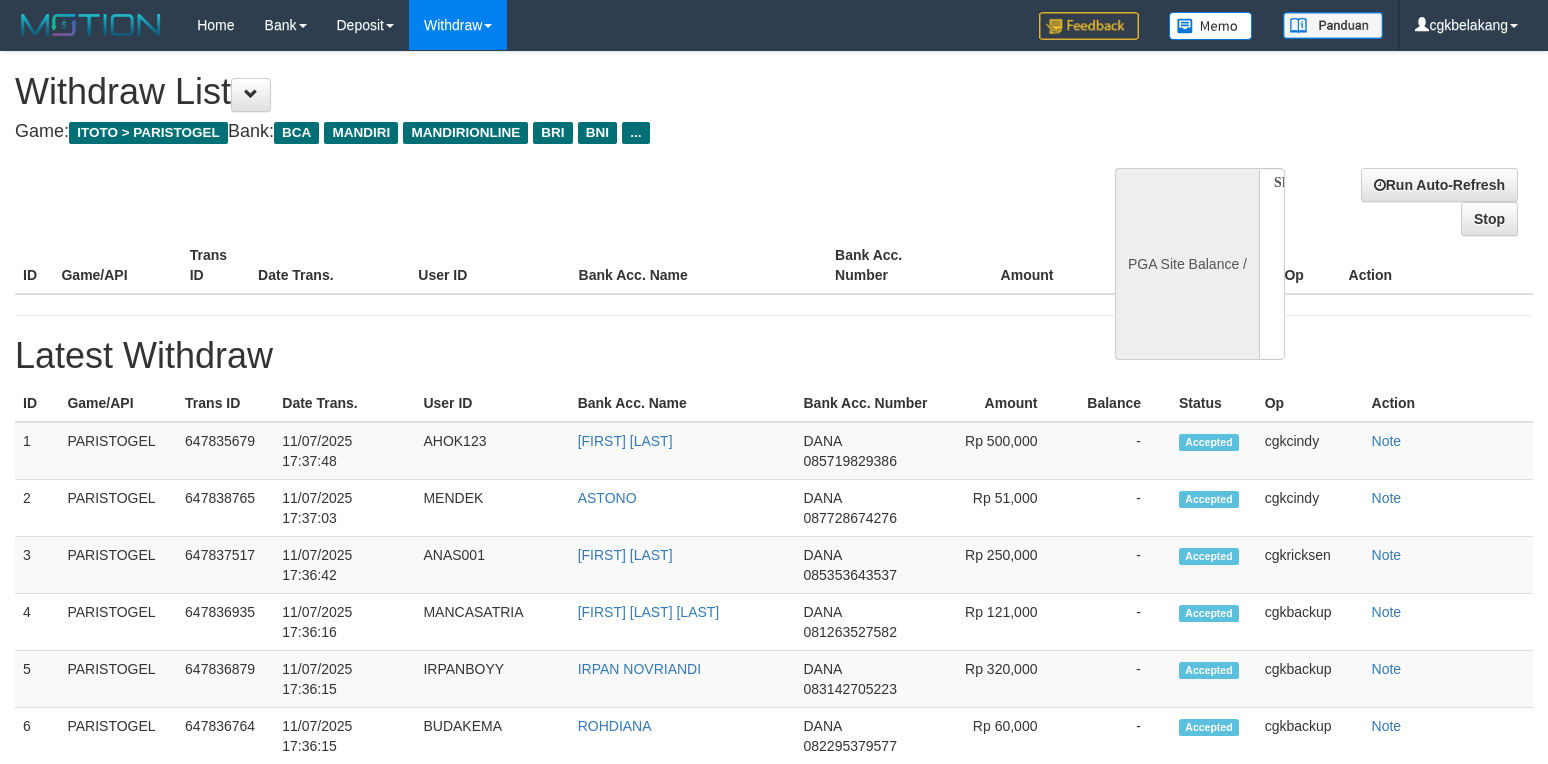 select 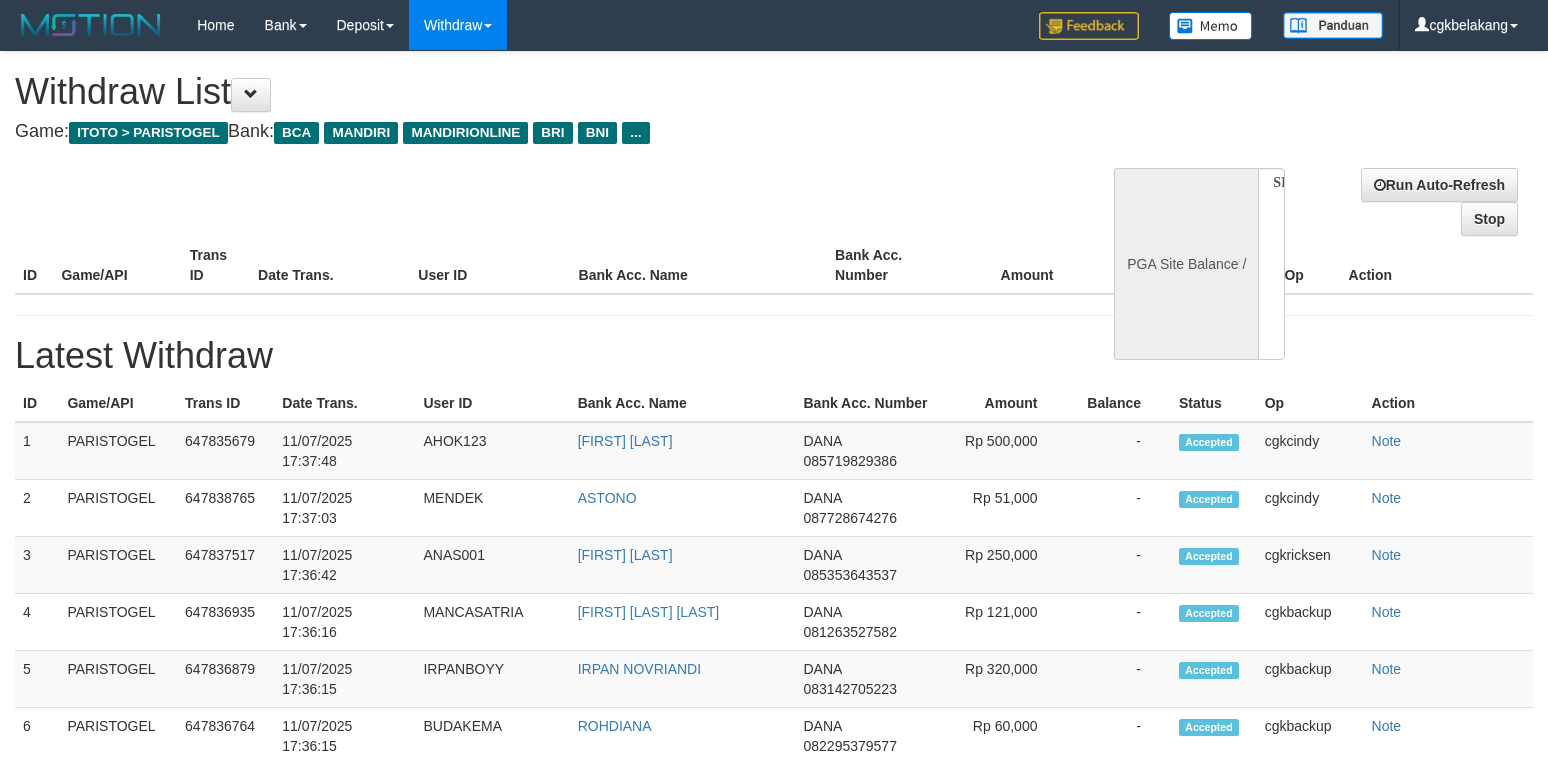 scroll, scrollTop: 1009, scrollLeft: 0, axis: vertical 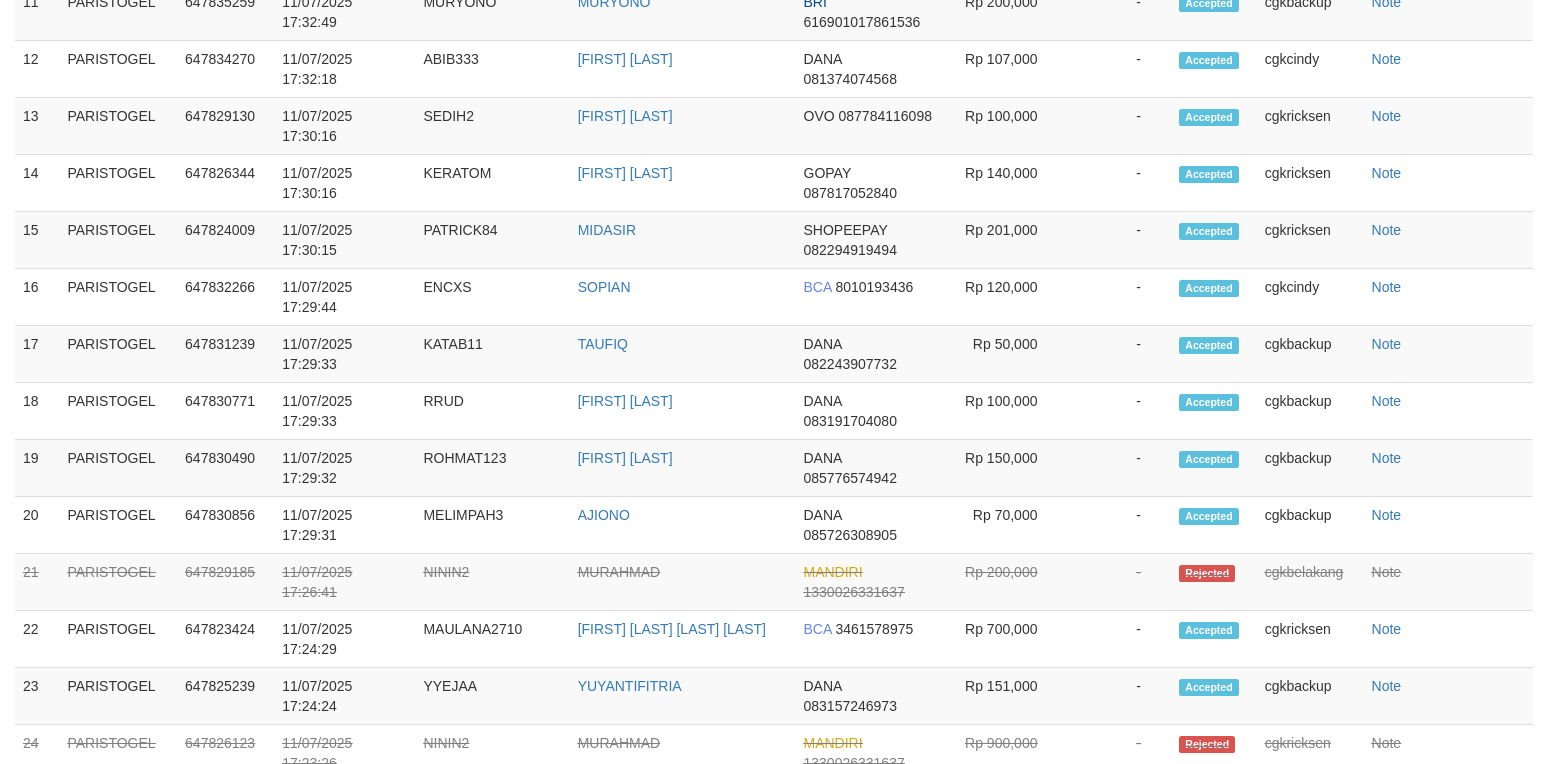 select on "**" 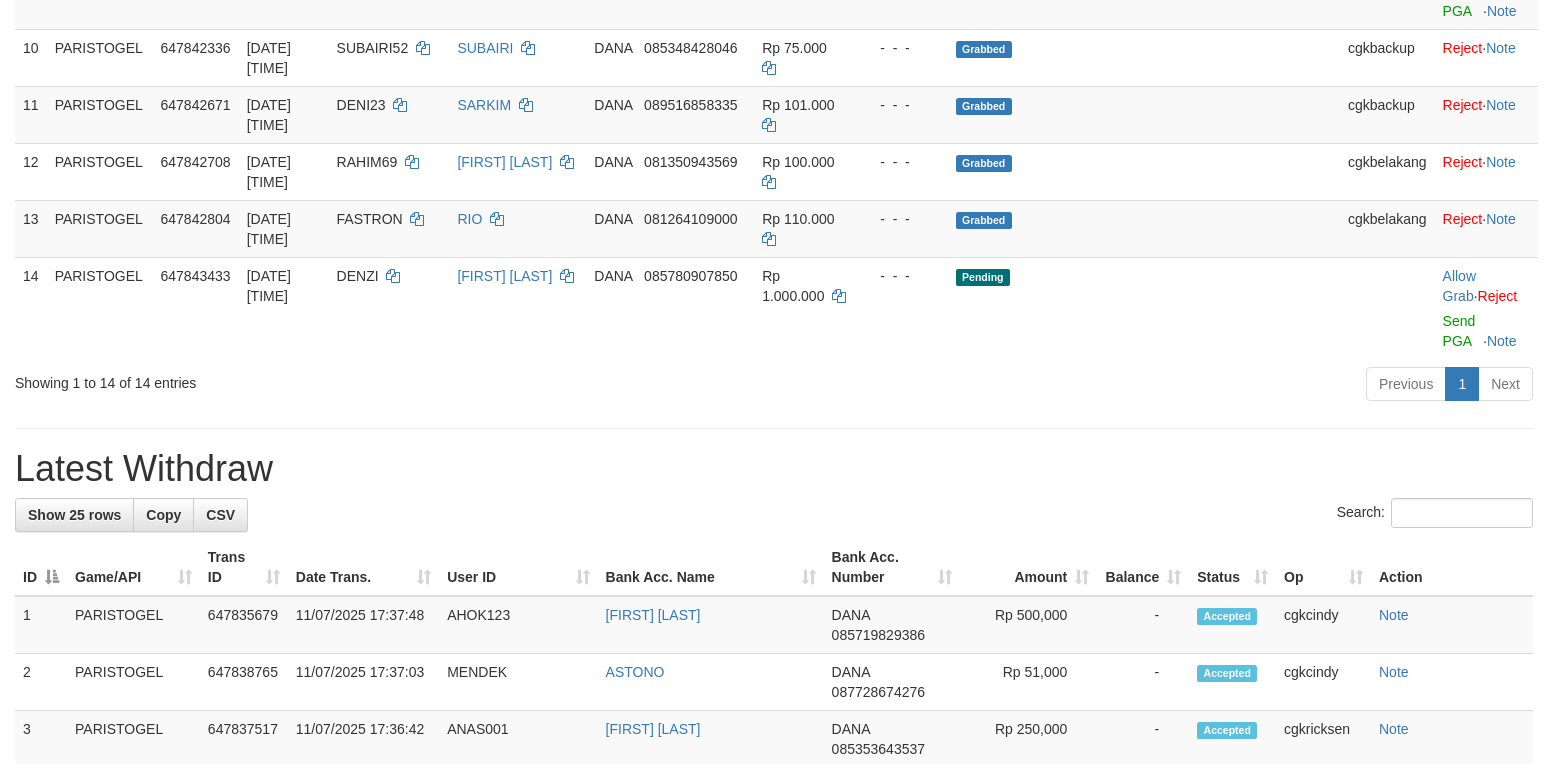 scroll, scrollTop: 933, scrollLeft: 0, axis: vertical 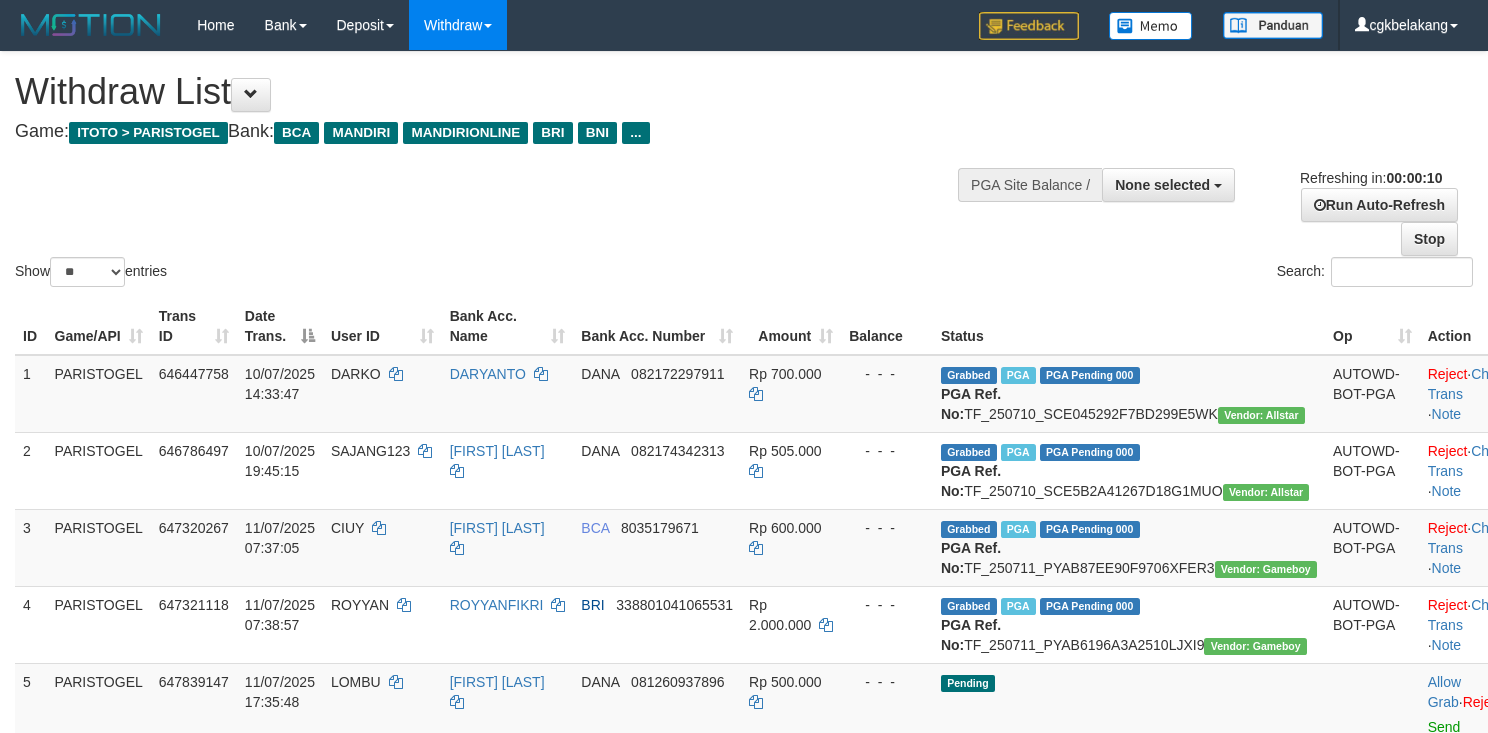 select 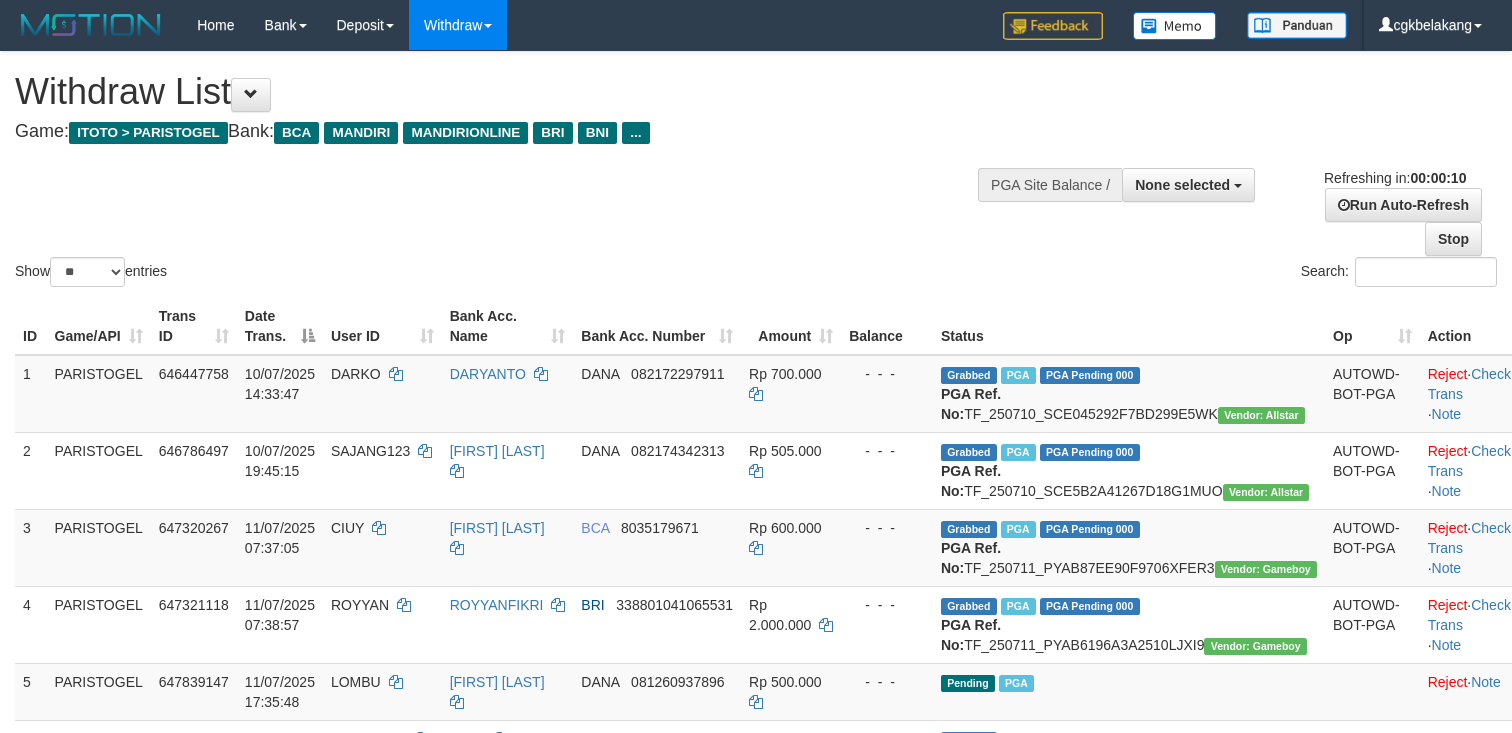 select 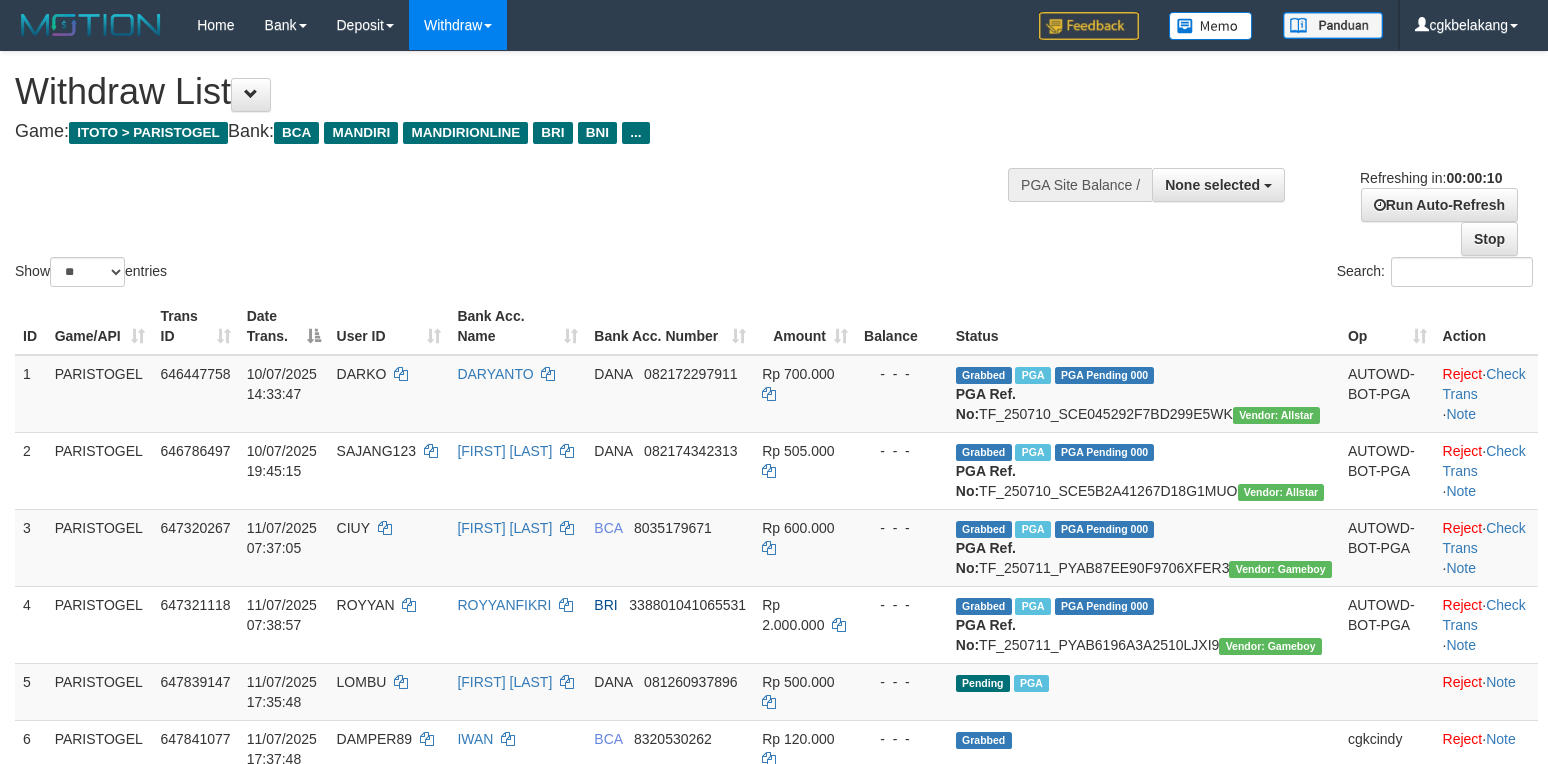 select 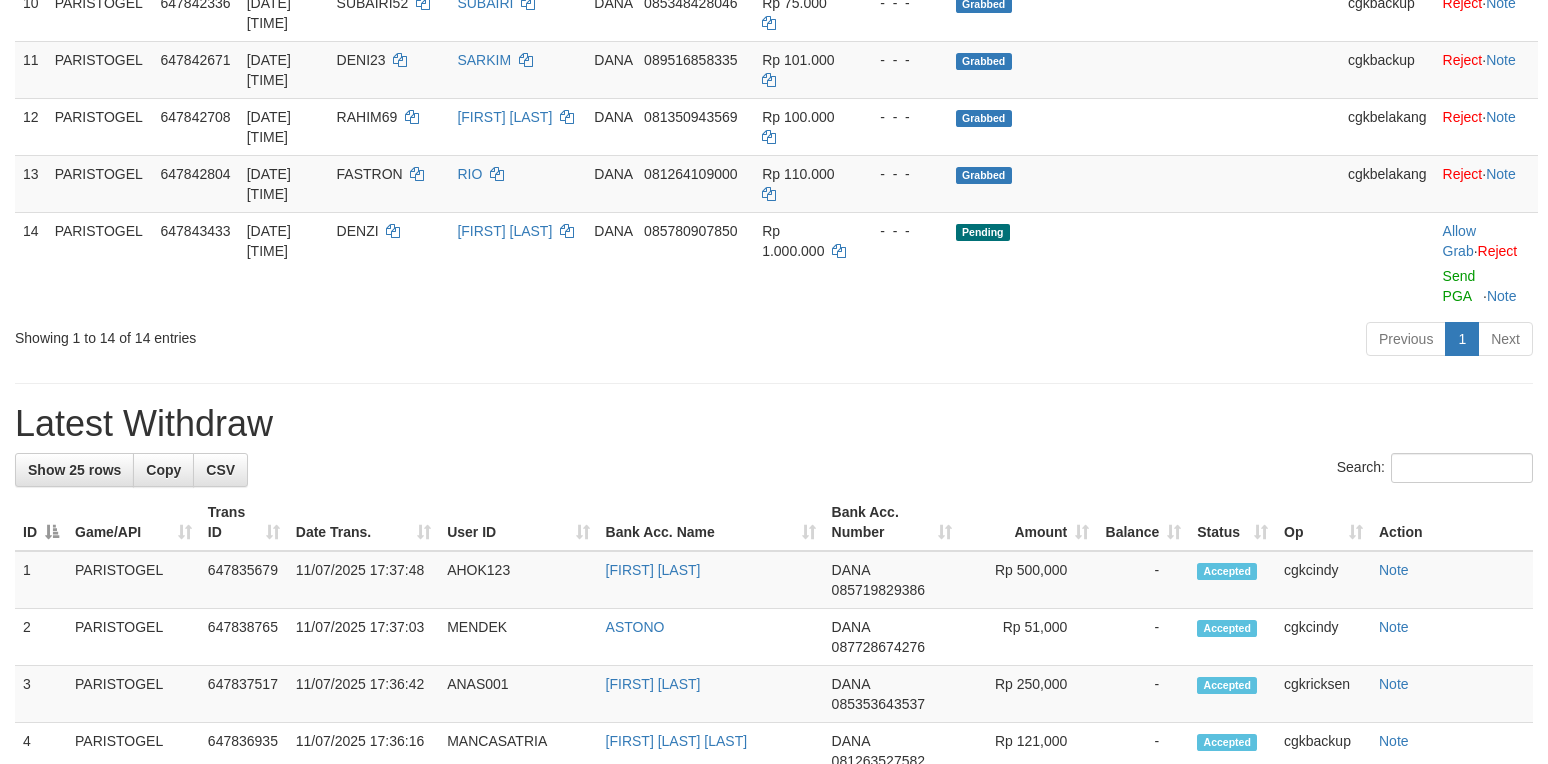 scroll, scrollTop: 933, scrollLeft: 0, axis: vertical 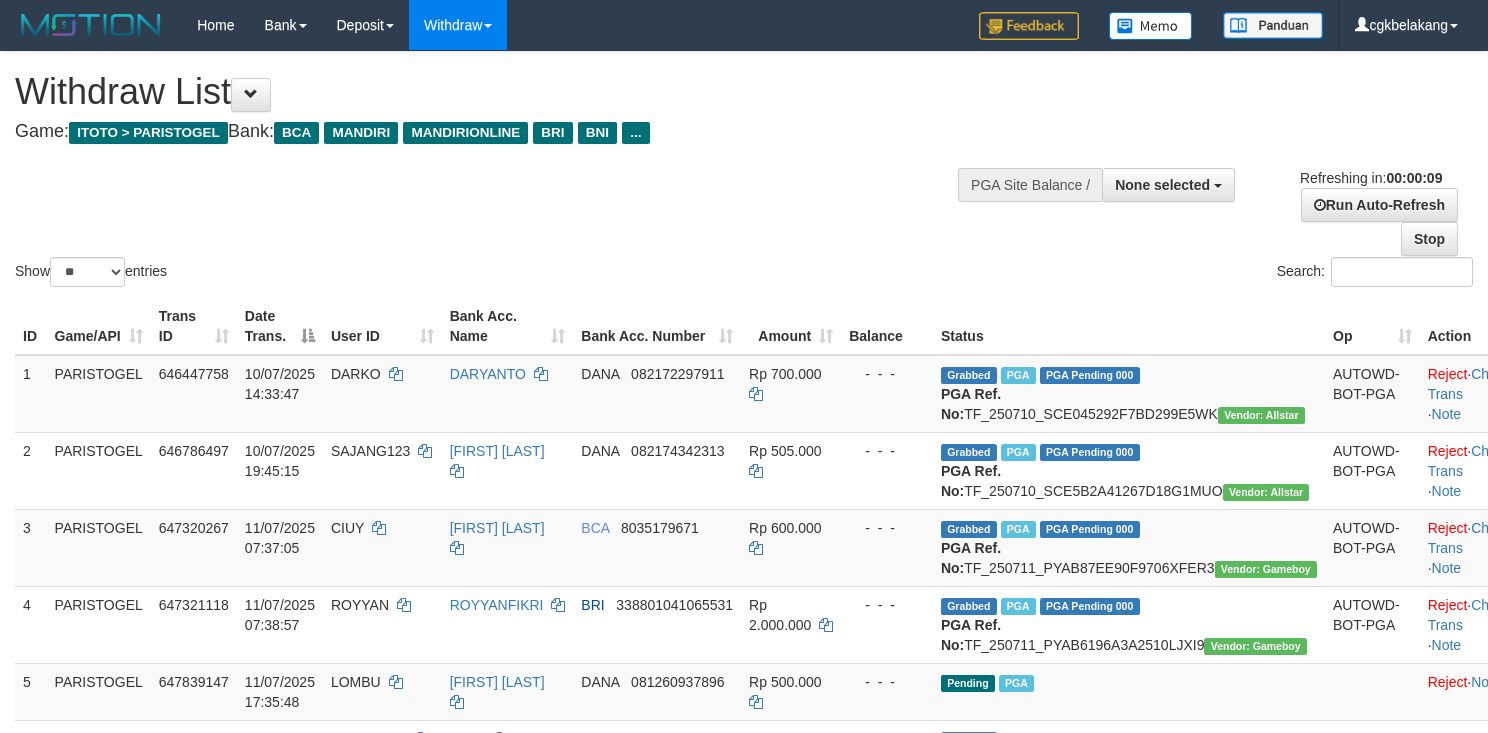select 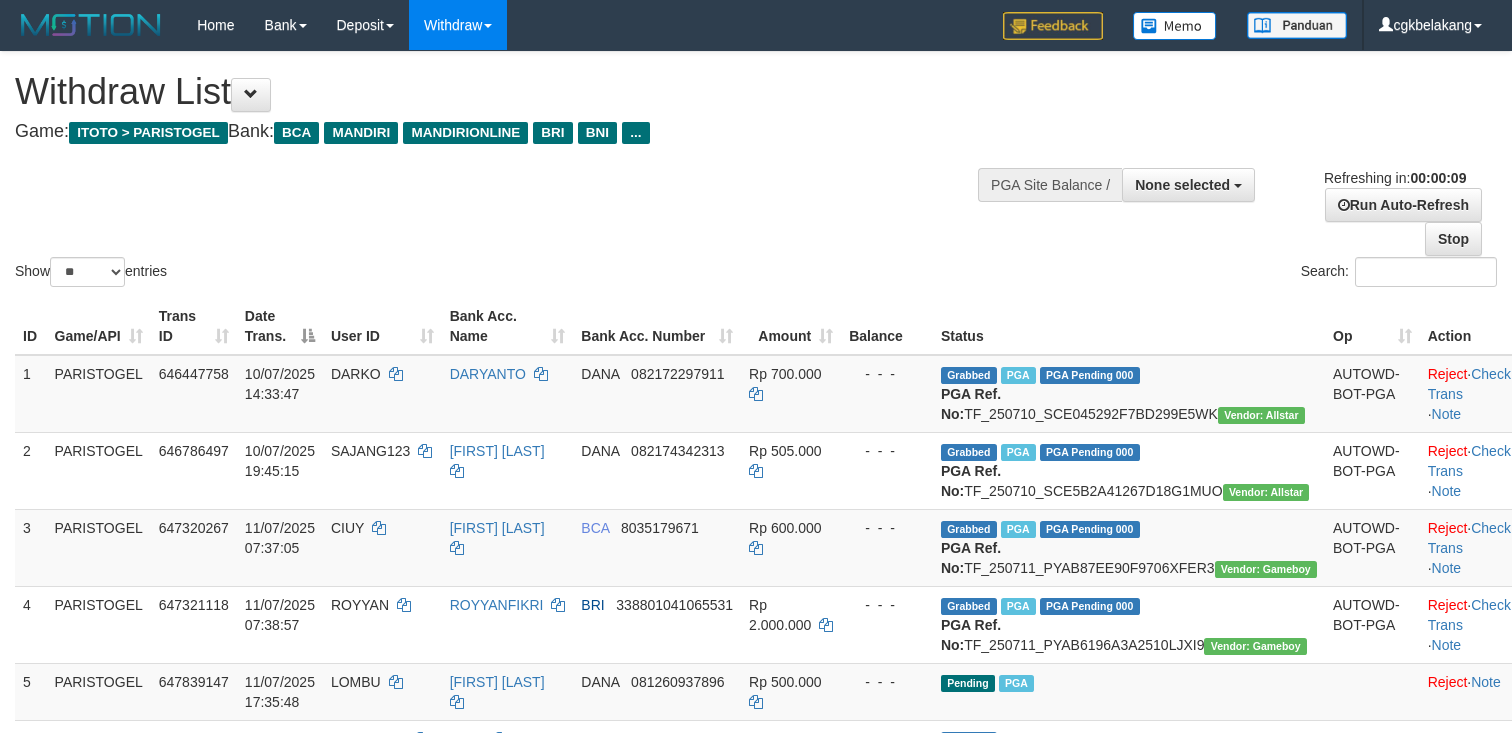select 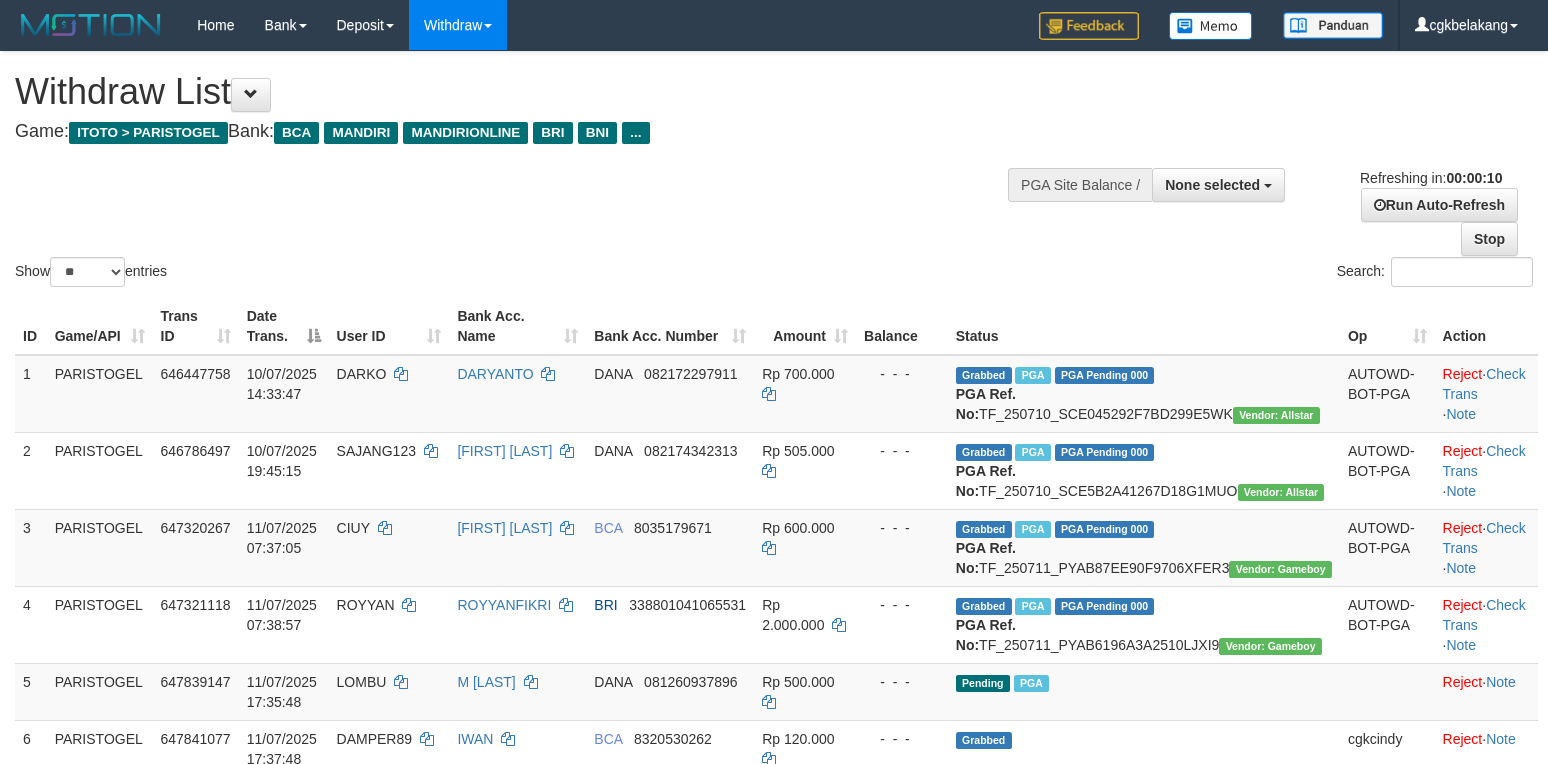 select 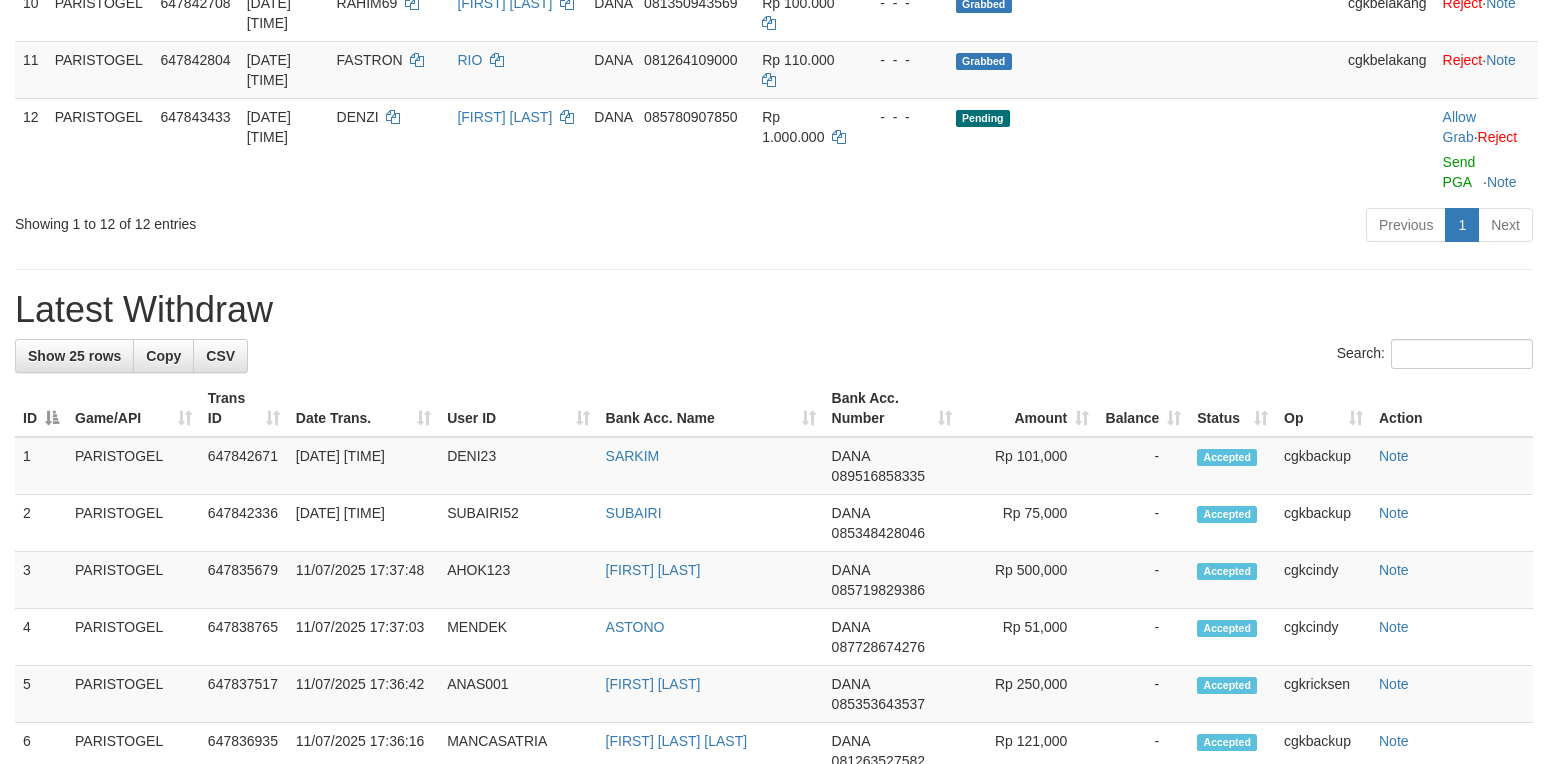 scroll, scrollTop: 933, scrollLeft: 0, axis: vertical 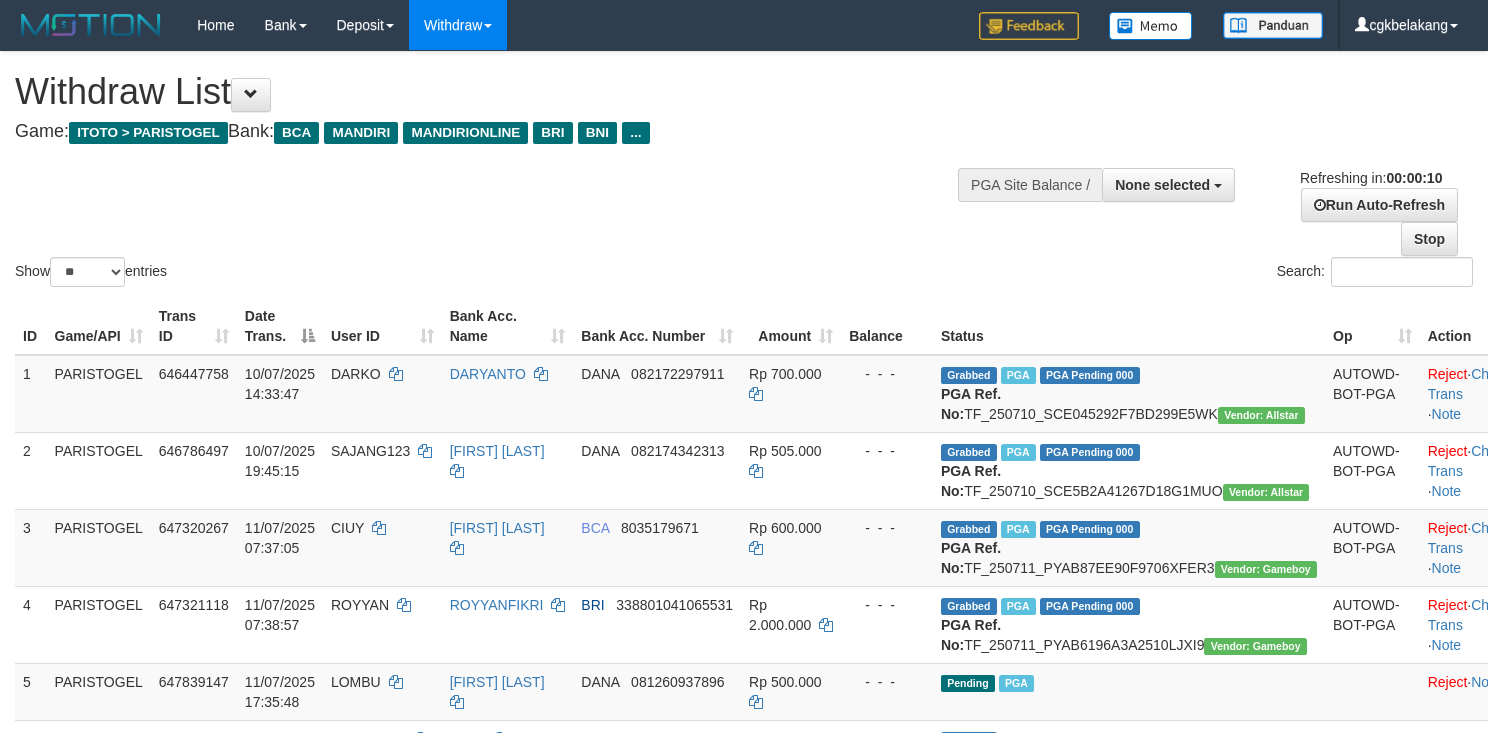 select 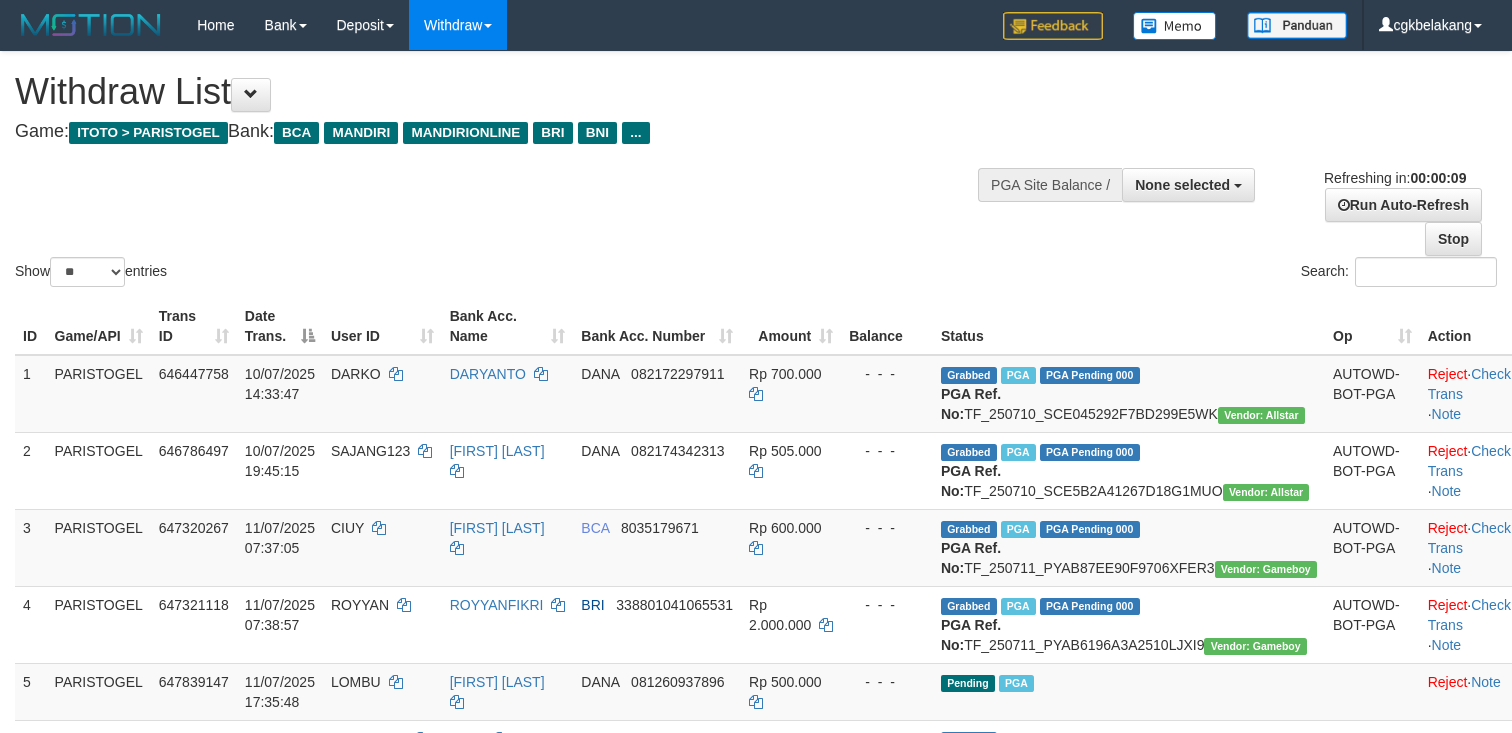 select 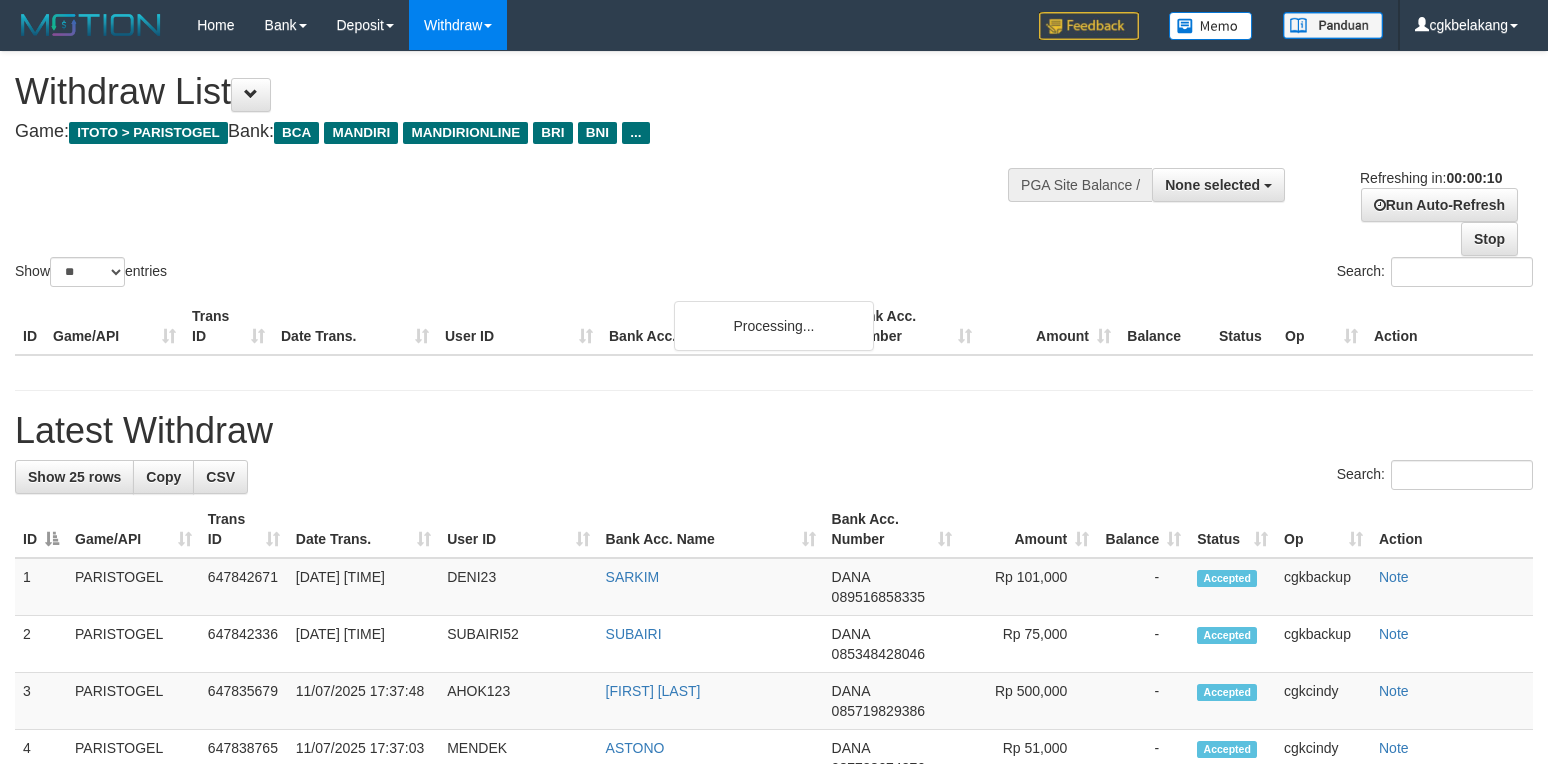 select 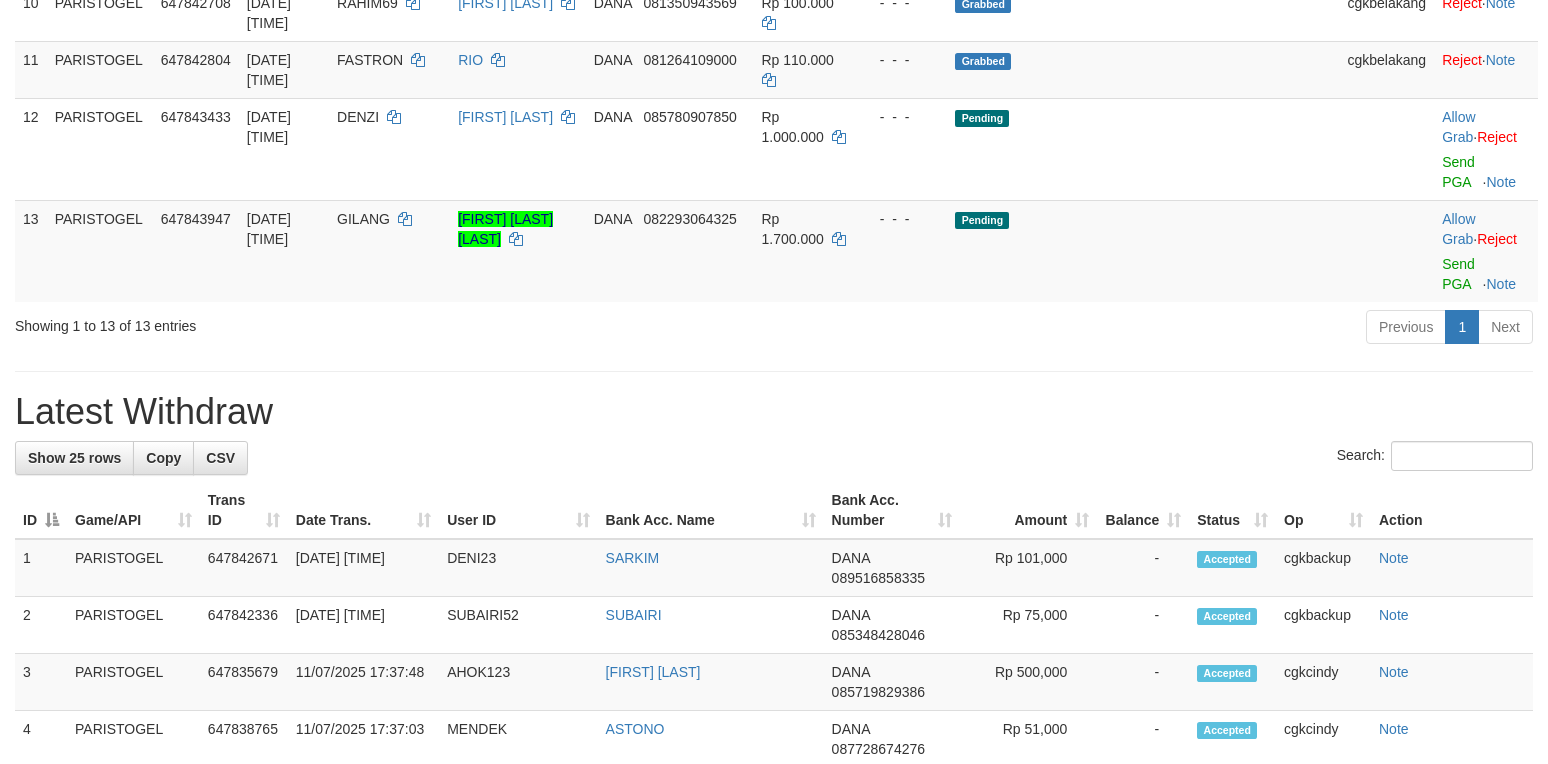 scroll, scrollTop: 933, scrollLeft: 0, axis: vertical 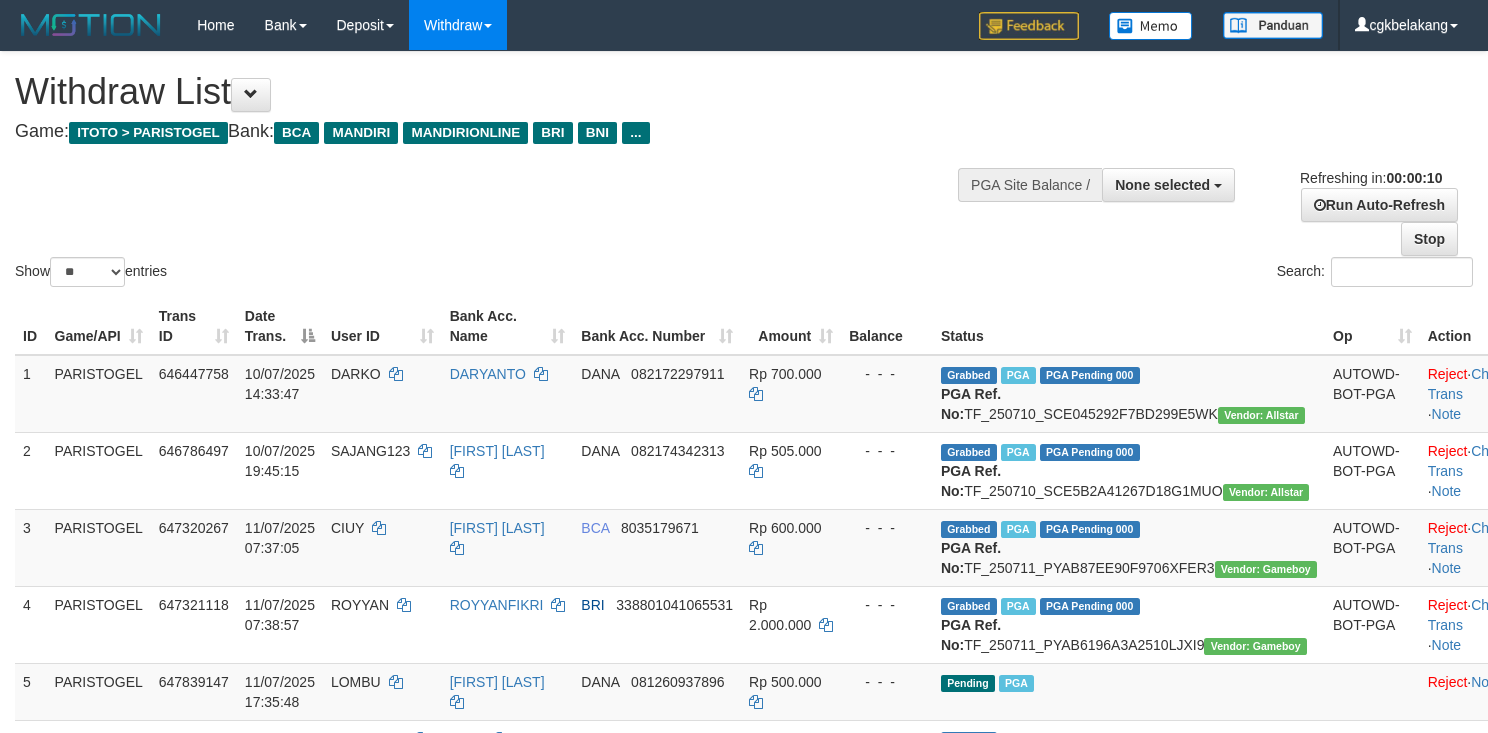 select 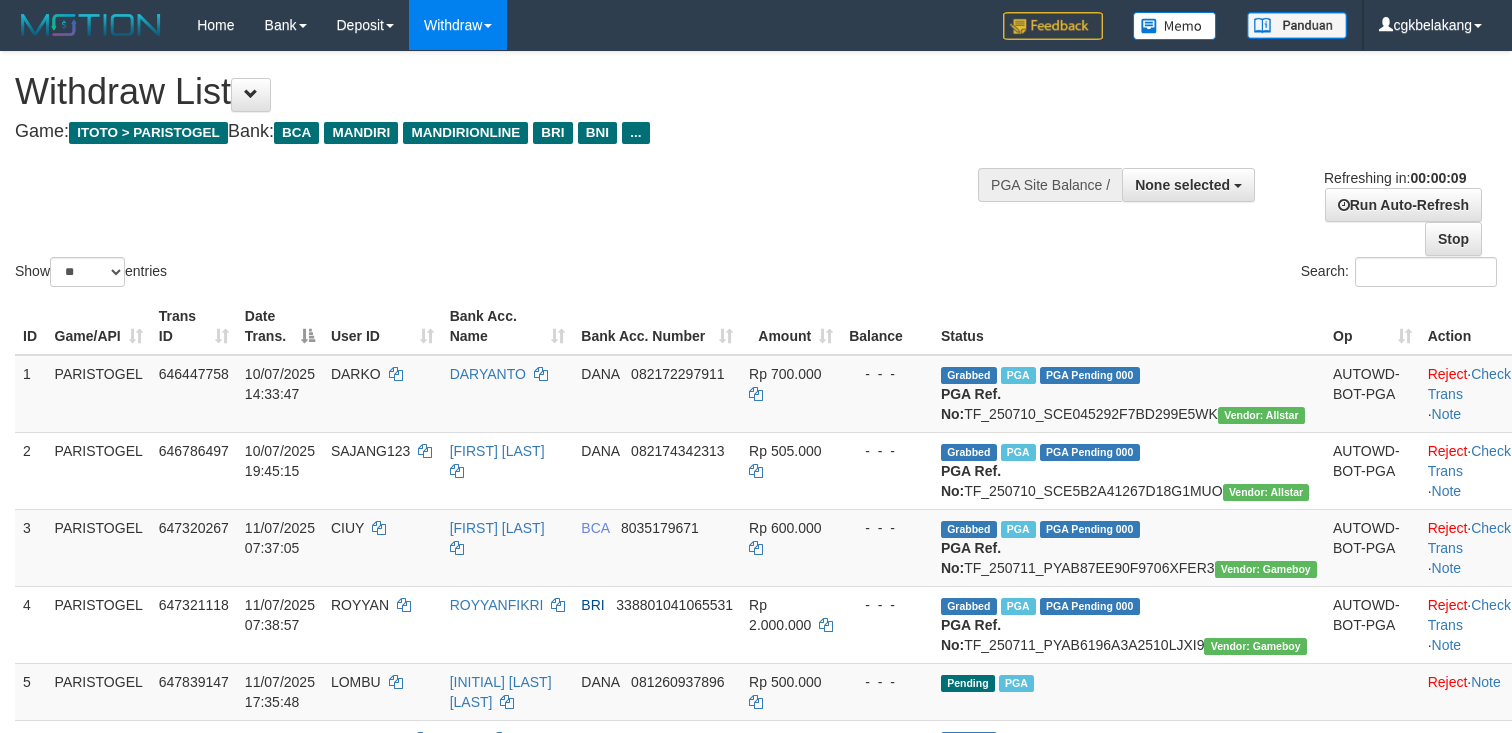 select 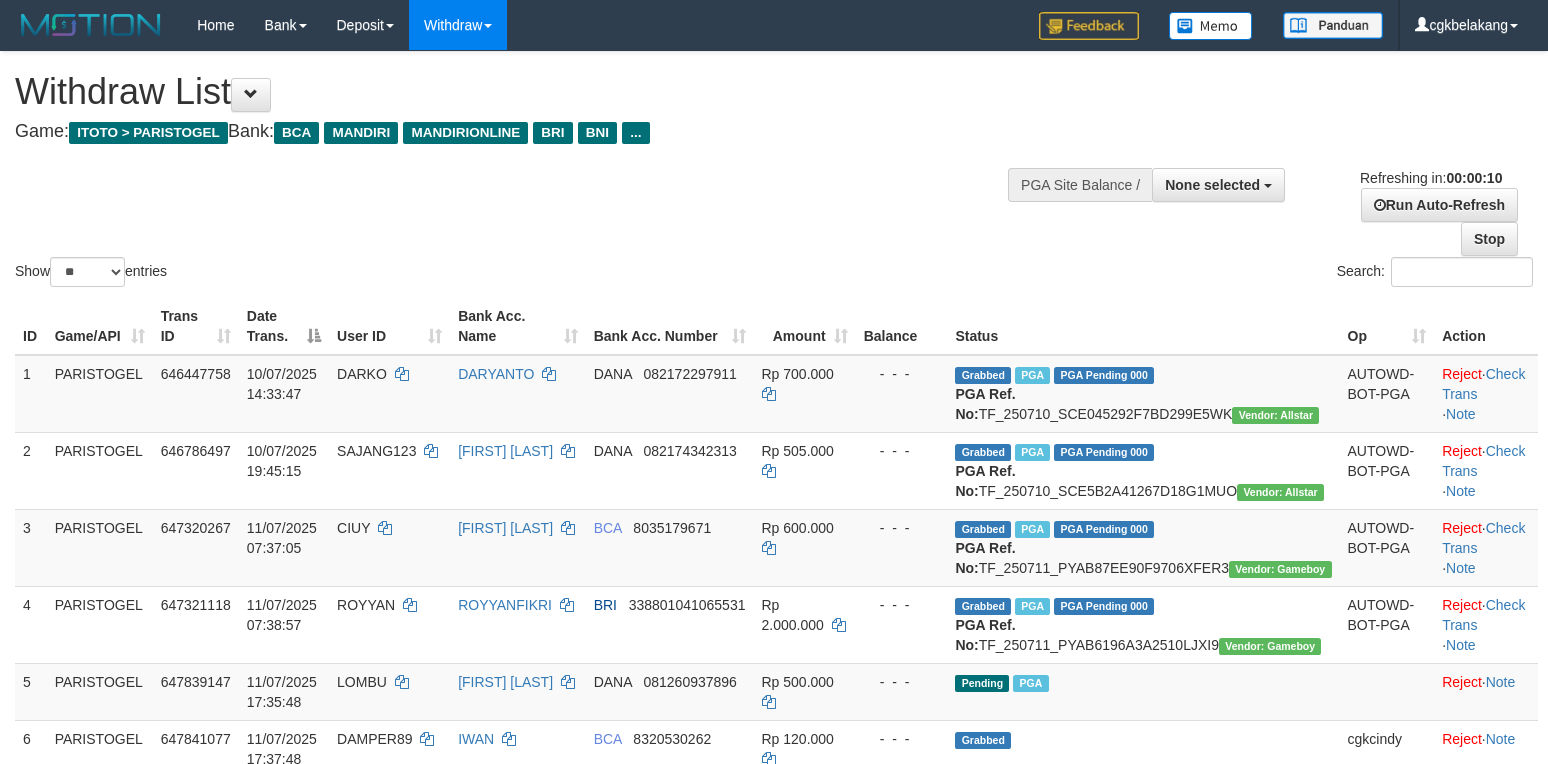 select 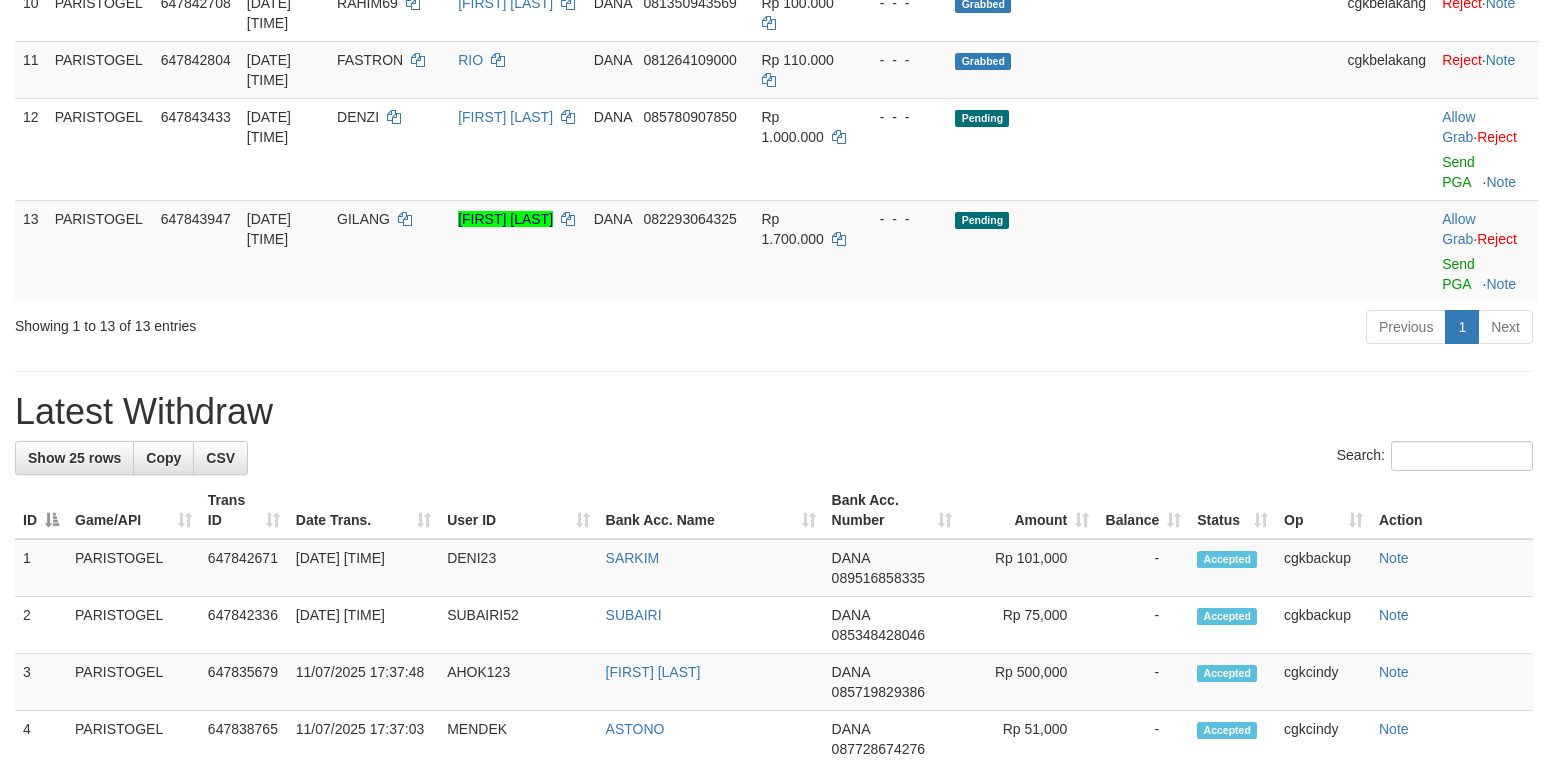 scroll, scrollTop: 933, scrollLeft: 0, axis: vertical 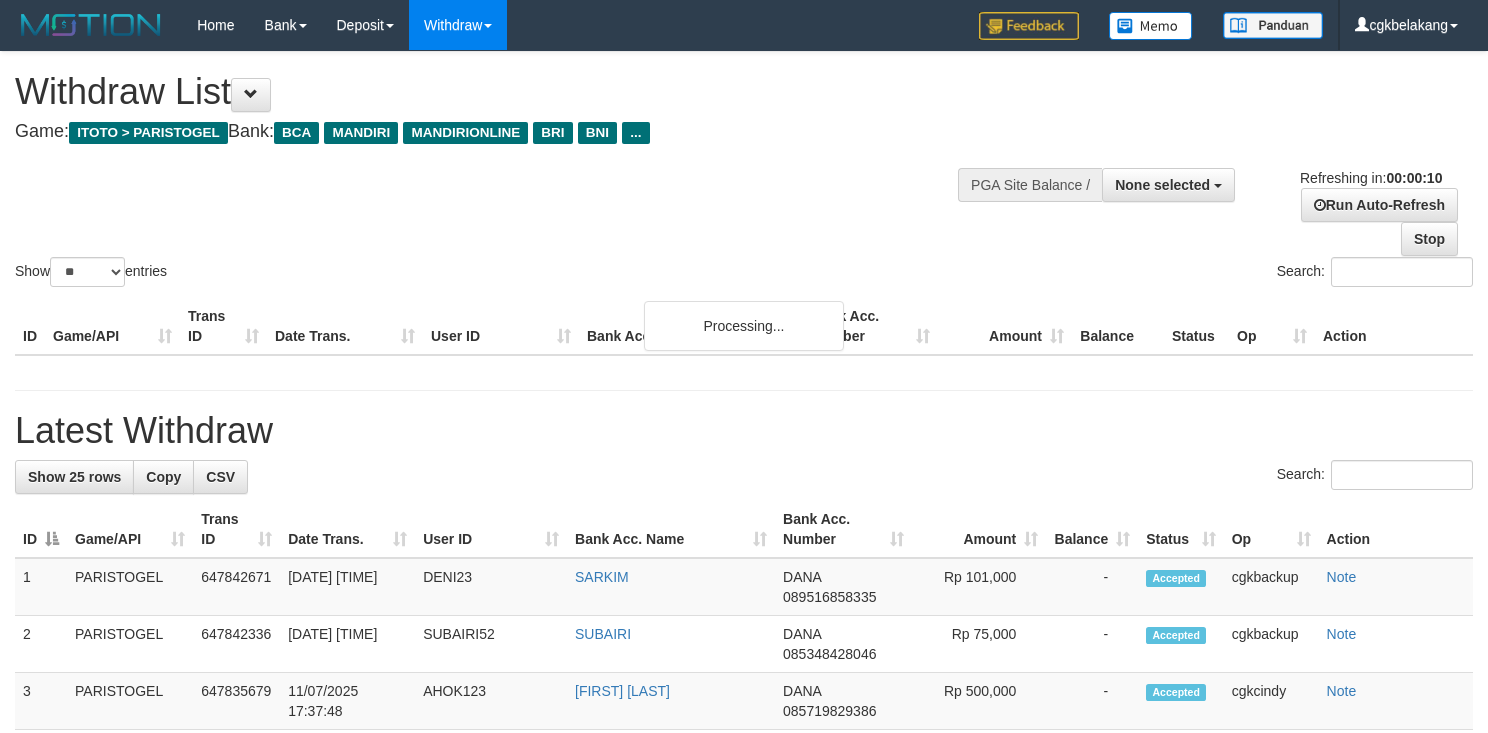 select 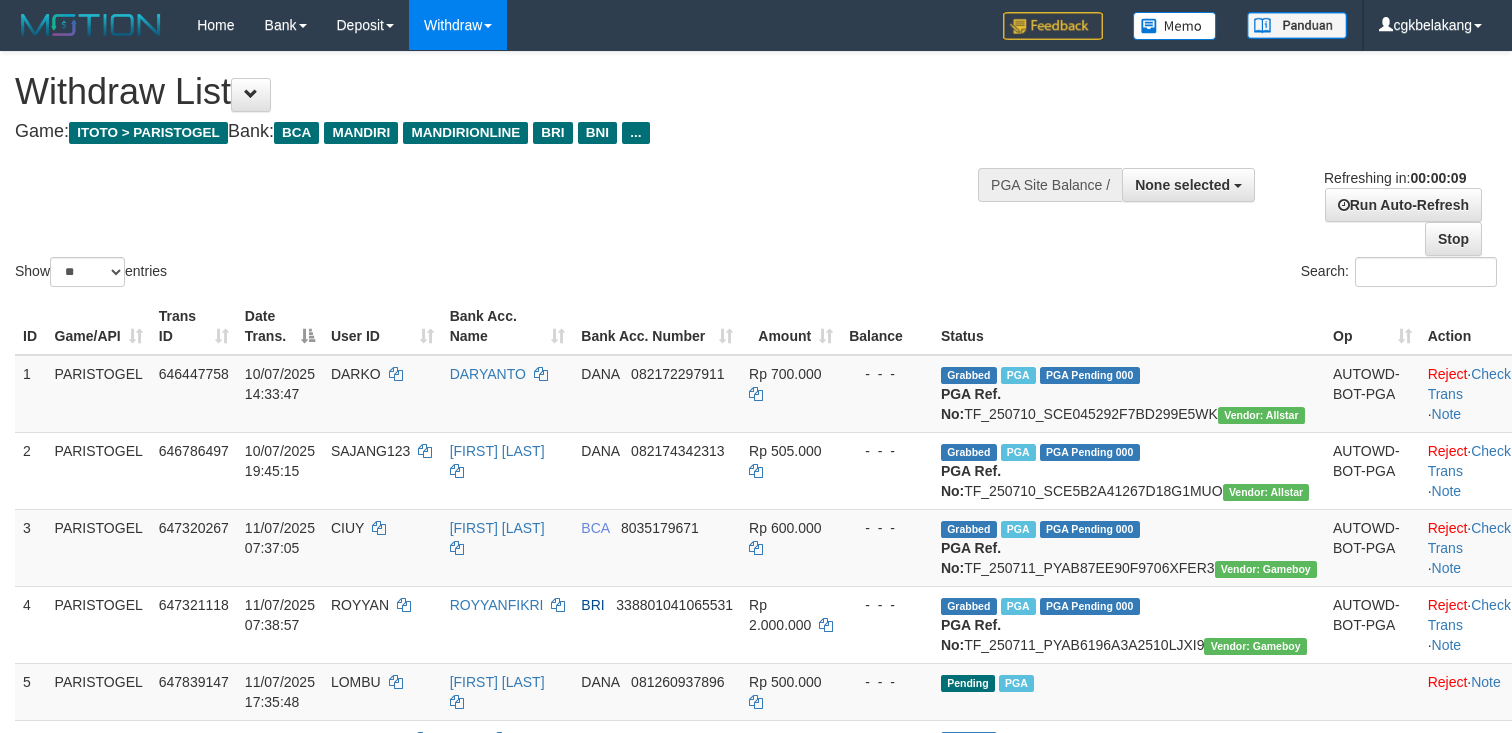 select 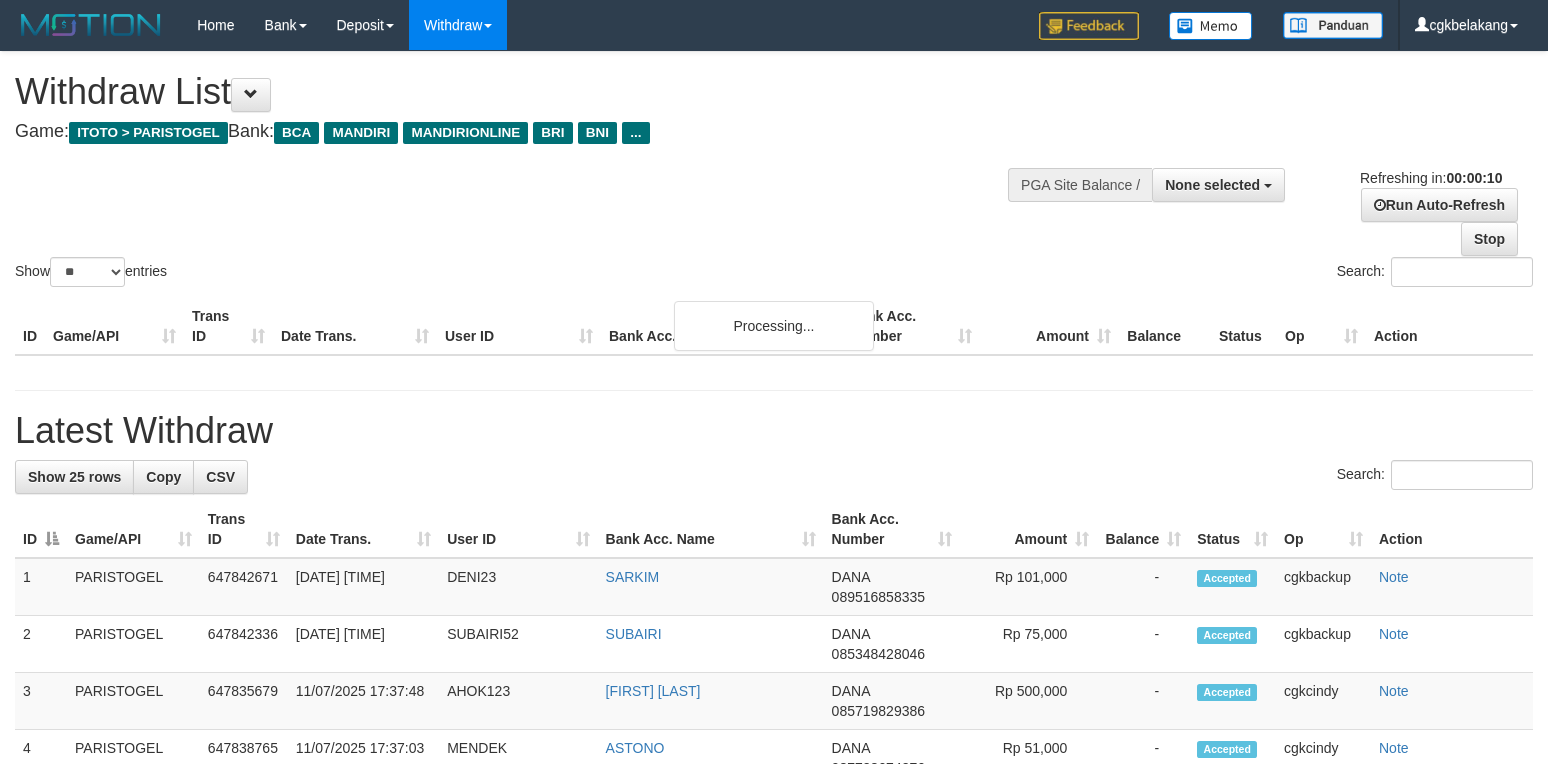 select 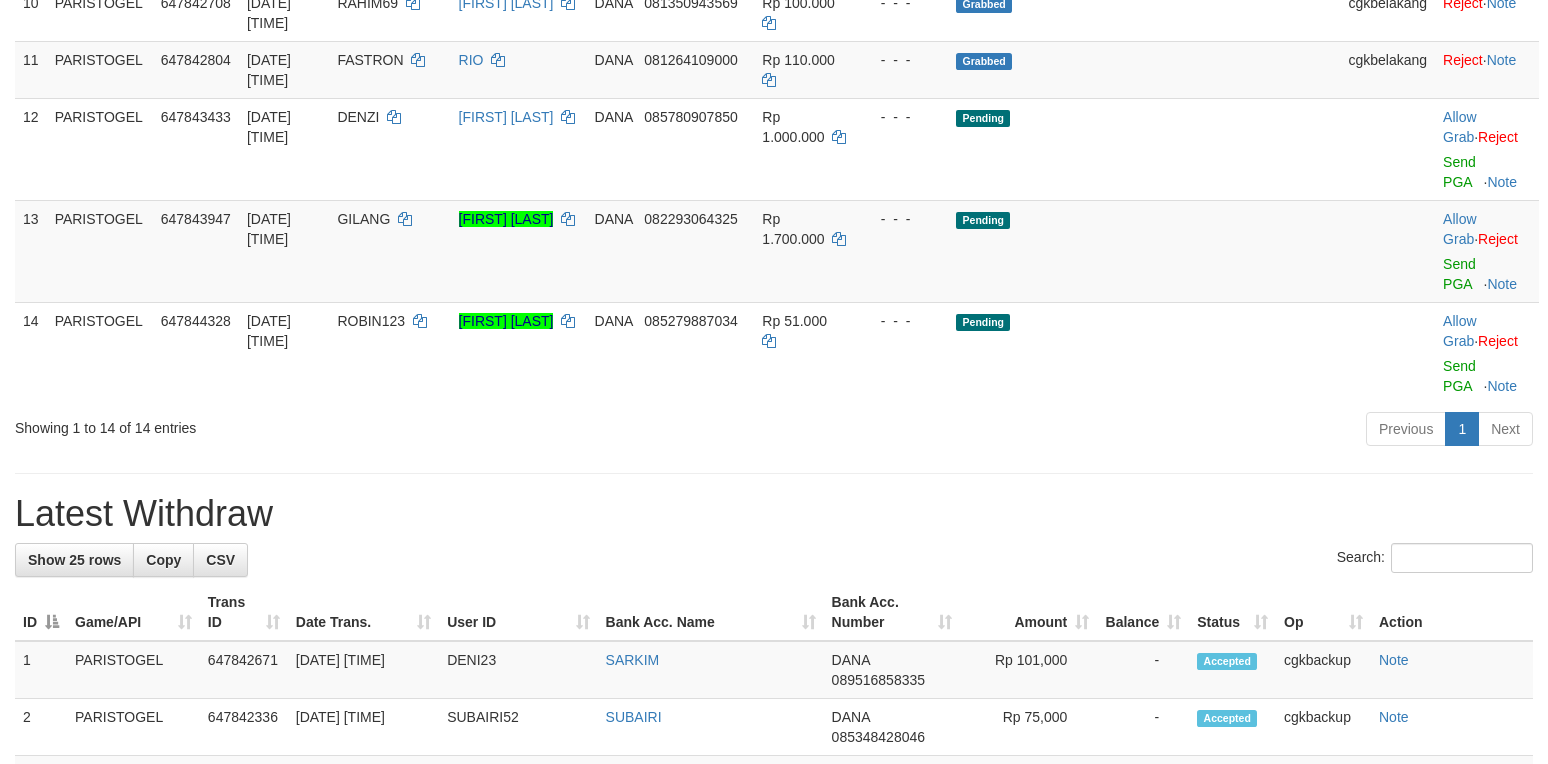 scroll, scrollTop: 933, scrollLeft: 0, axis: vertical 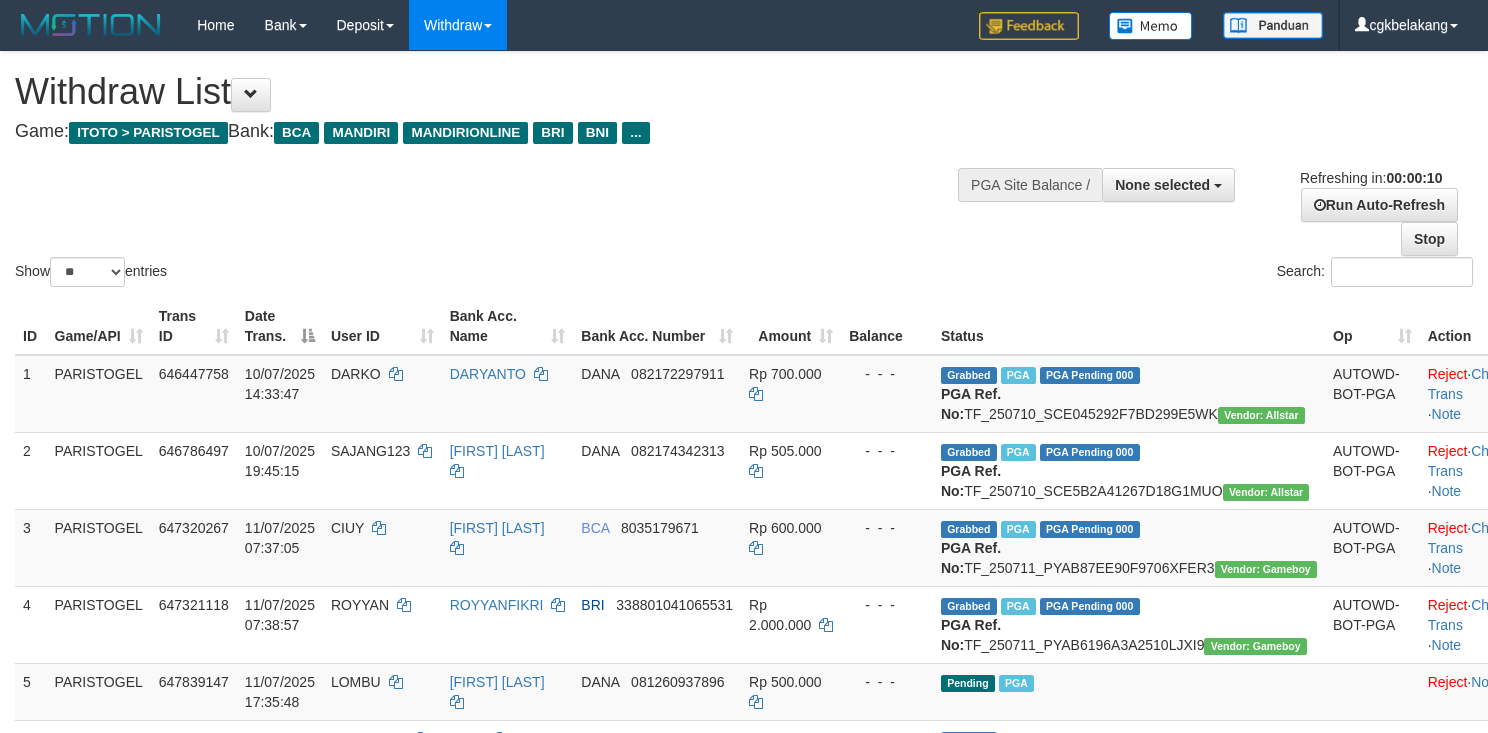select 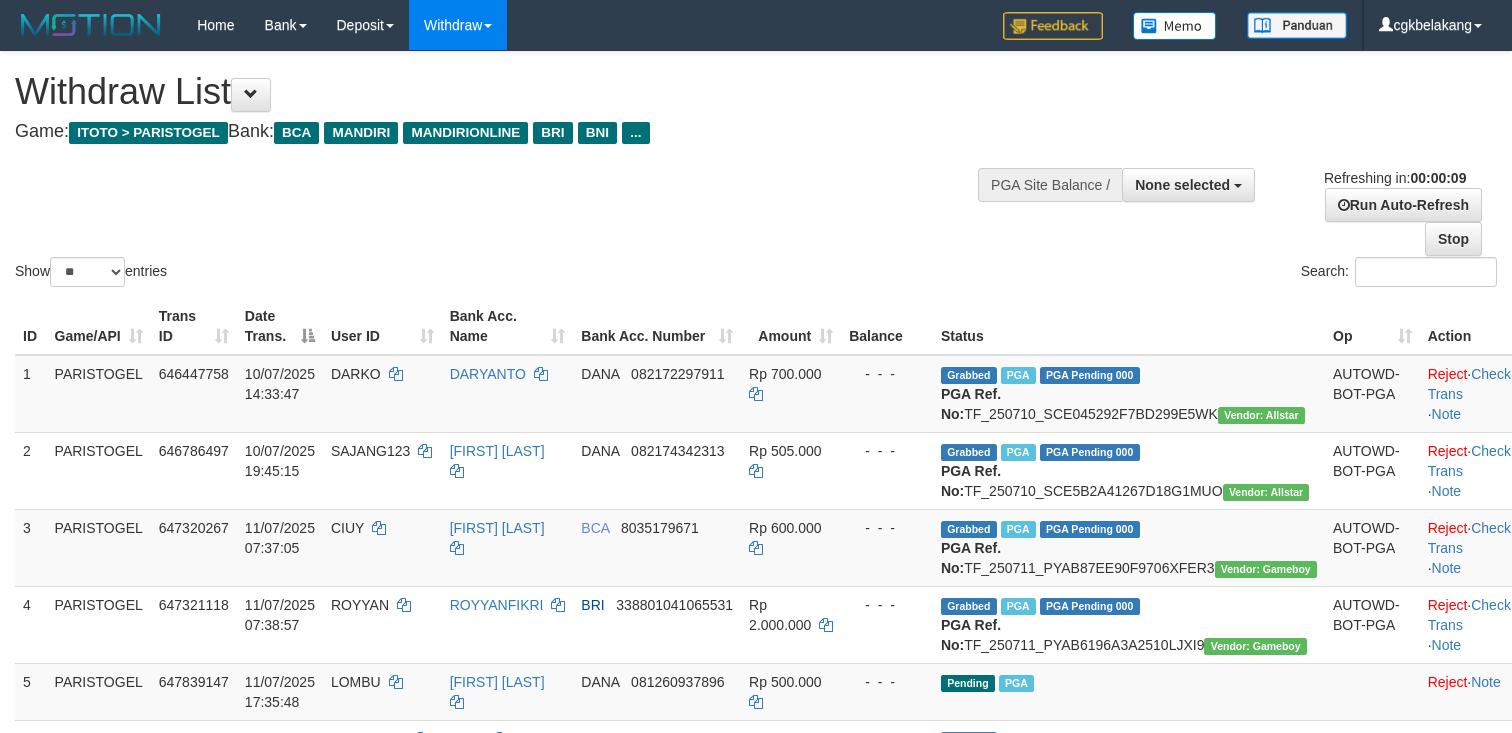 select 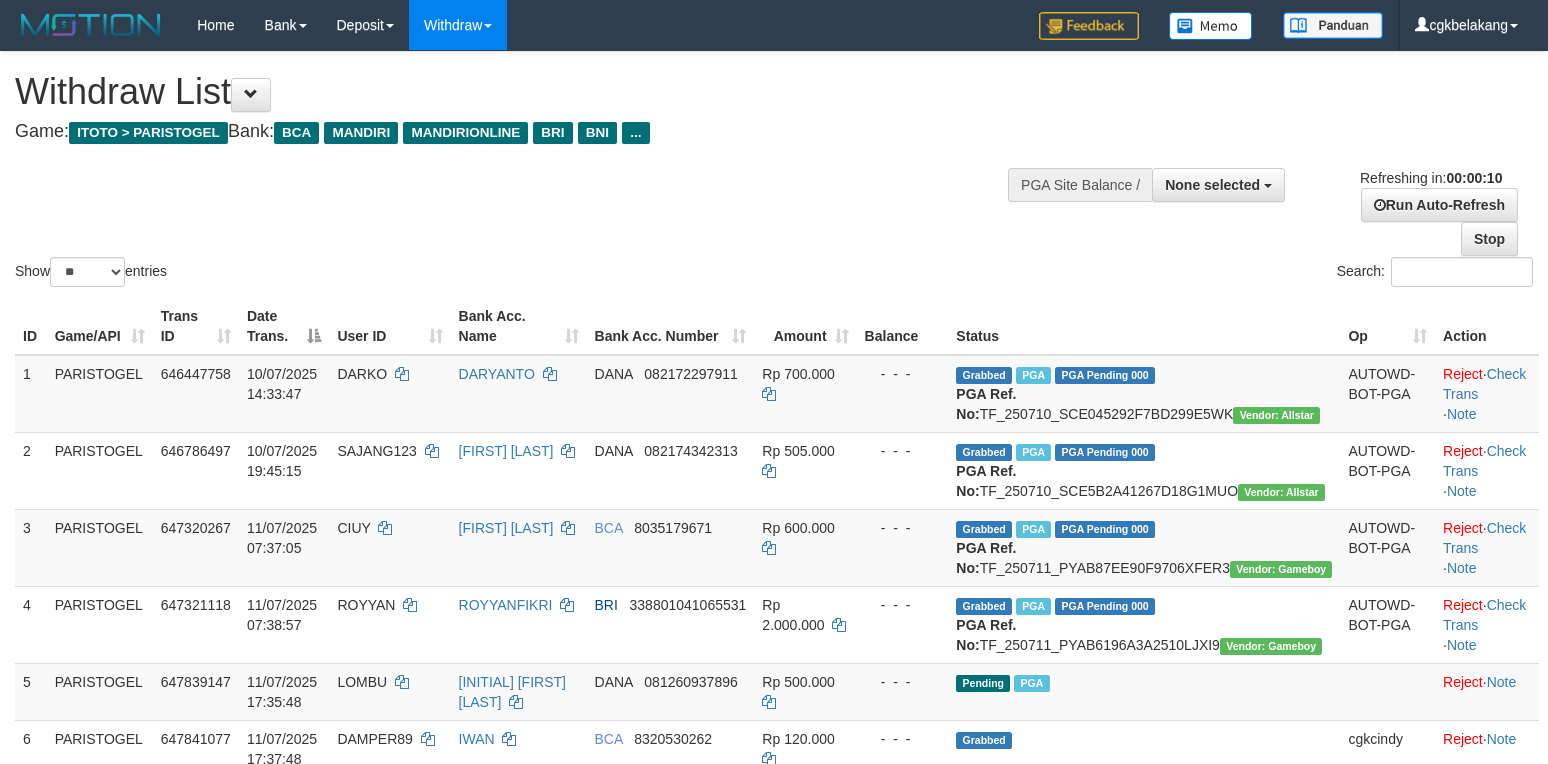 select 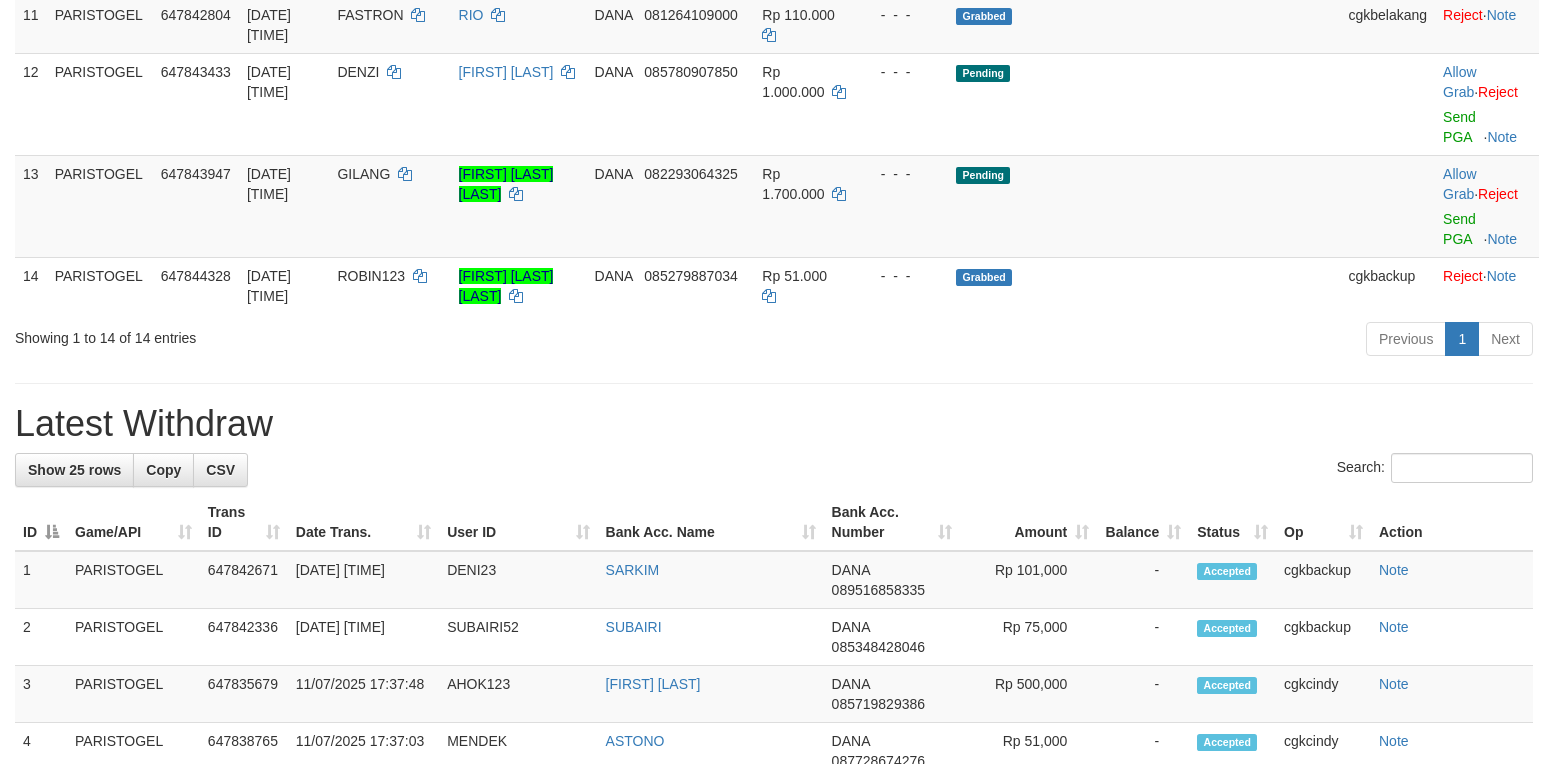 scroll, scrollTop: 933, scrollLeft: 0, axis: vertical 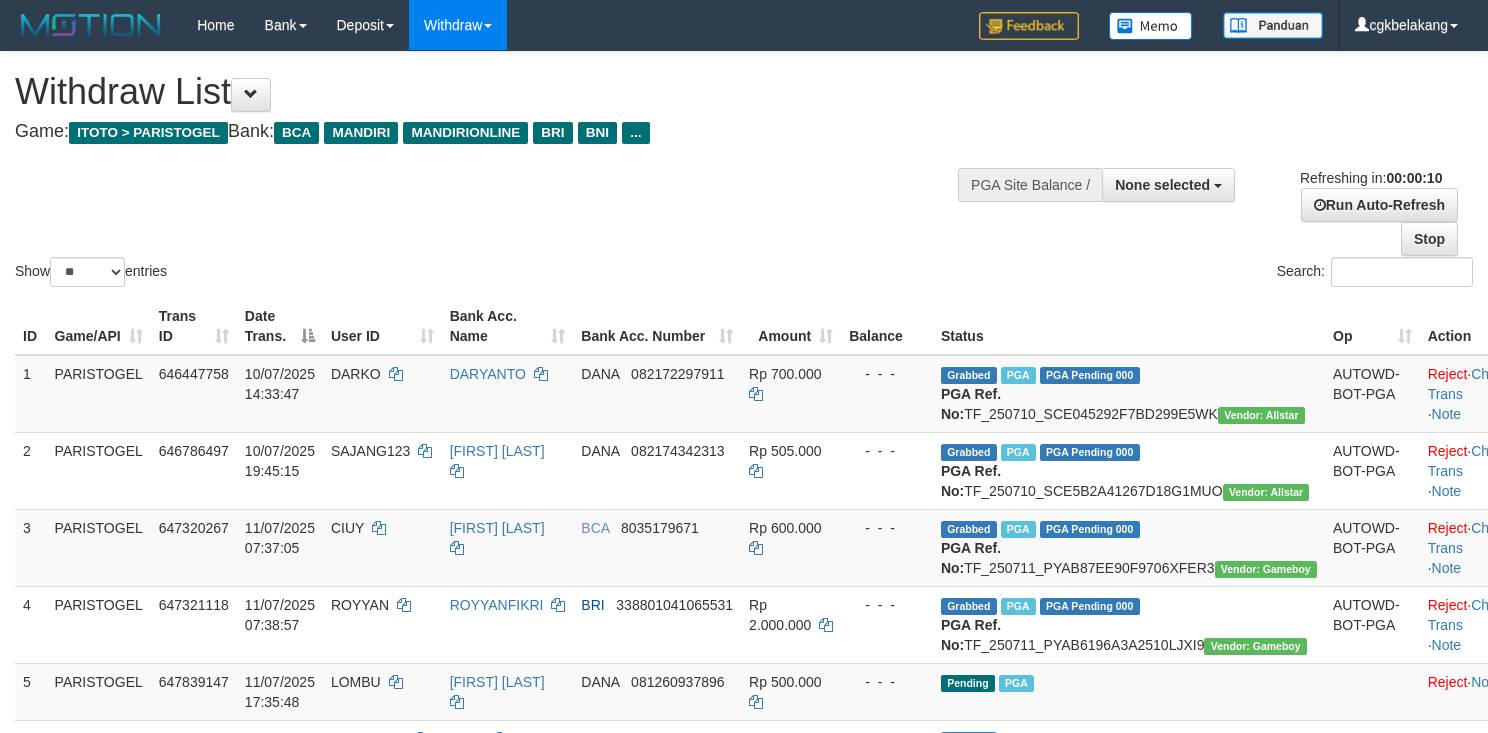 select 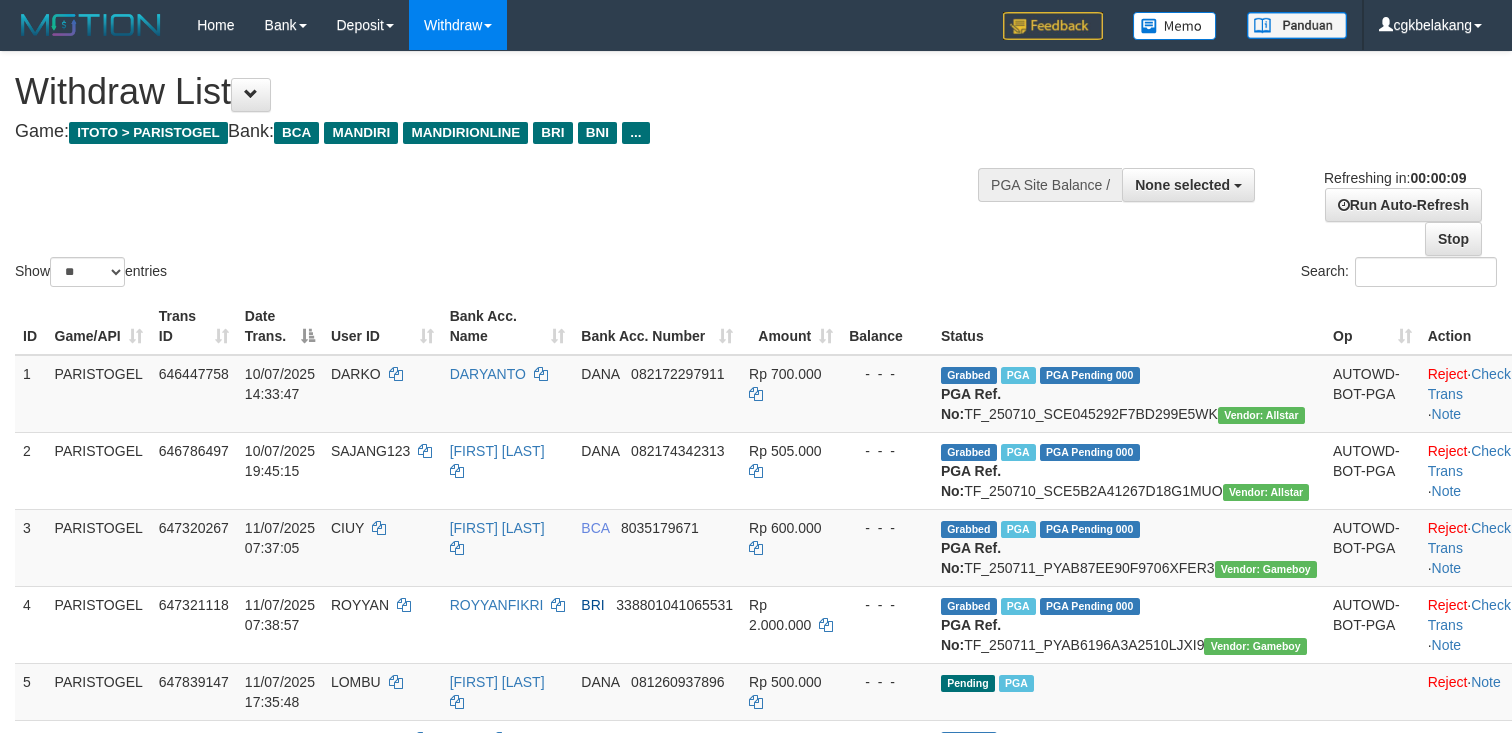 select 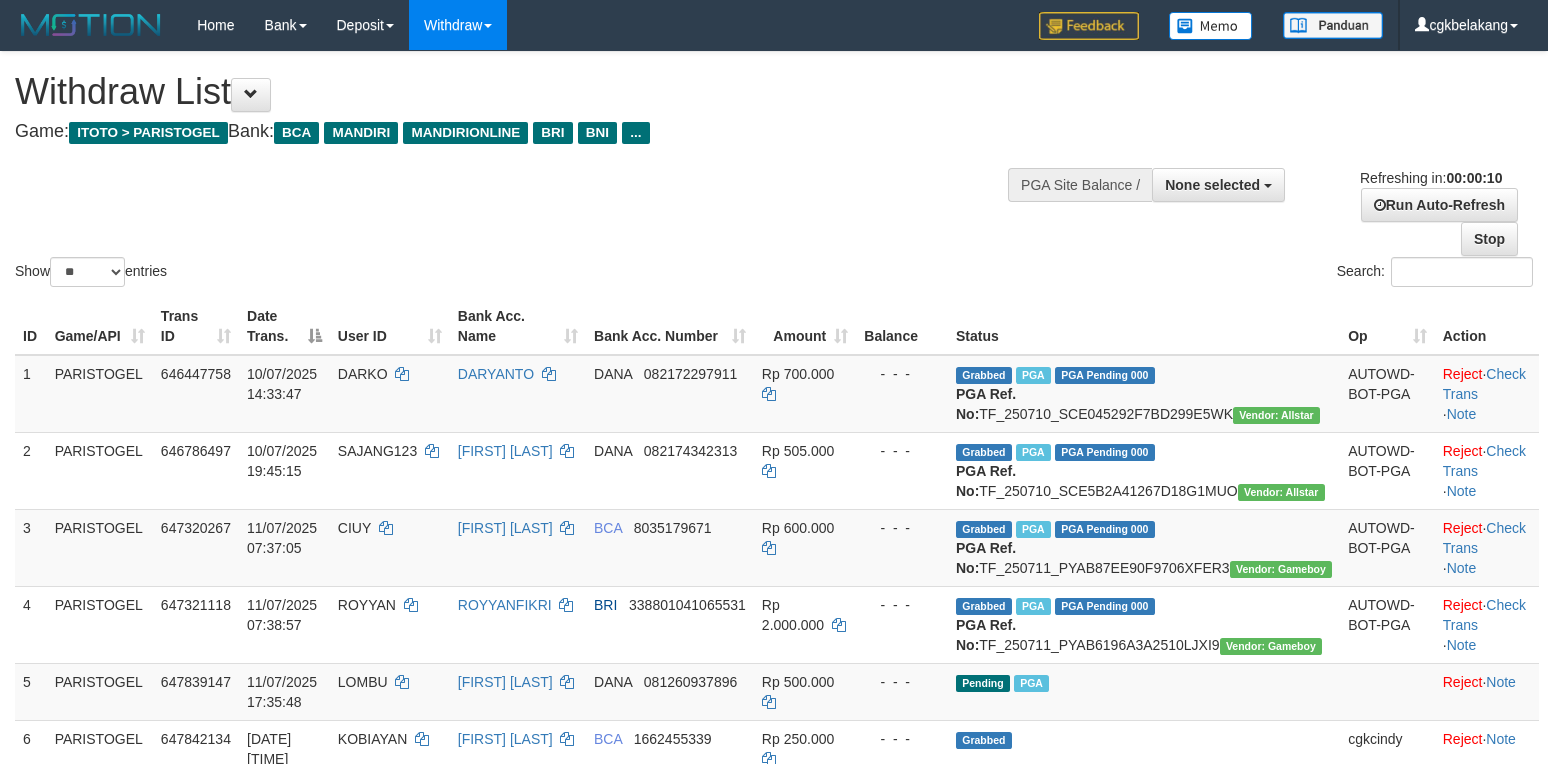select 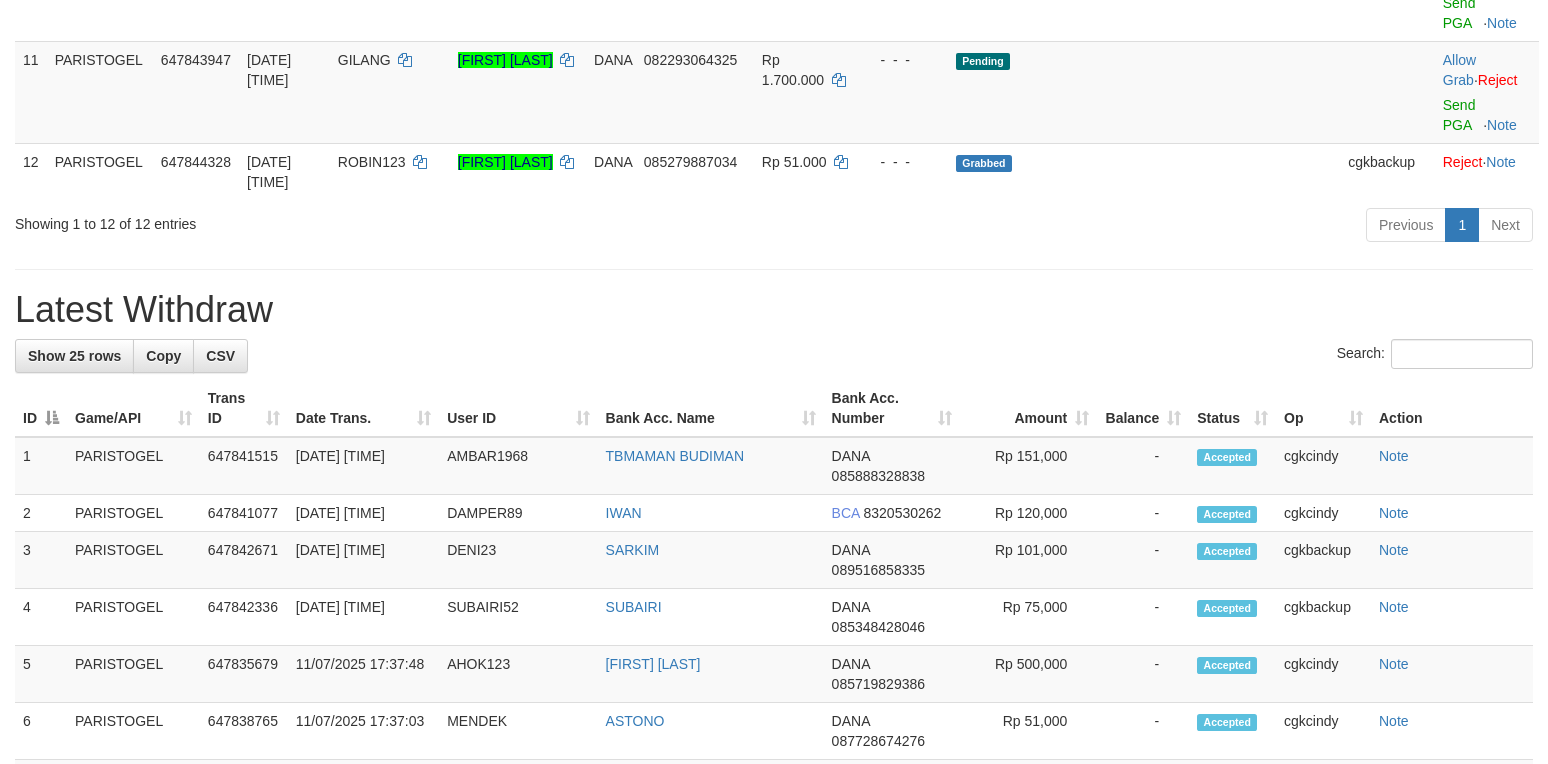 scroll, scrollTop: 933, scrollLeft: 0, axis: vertical 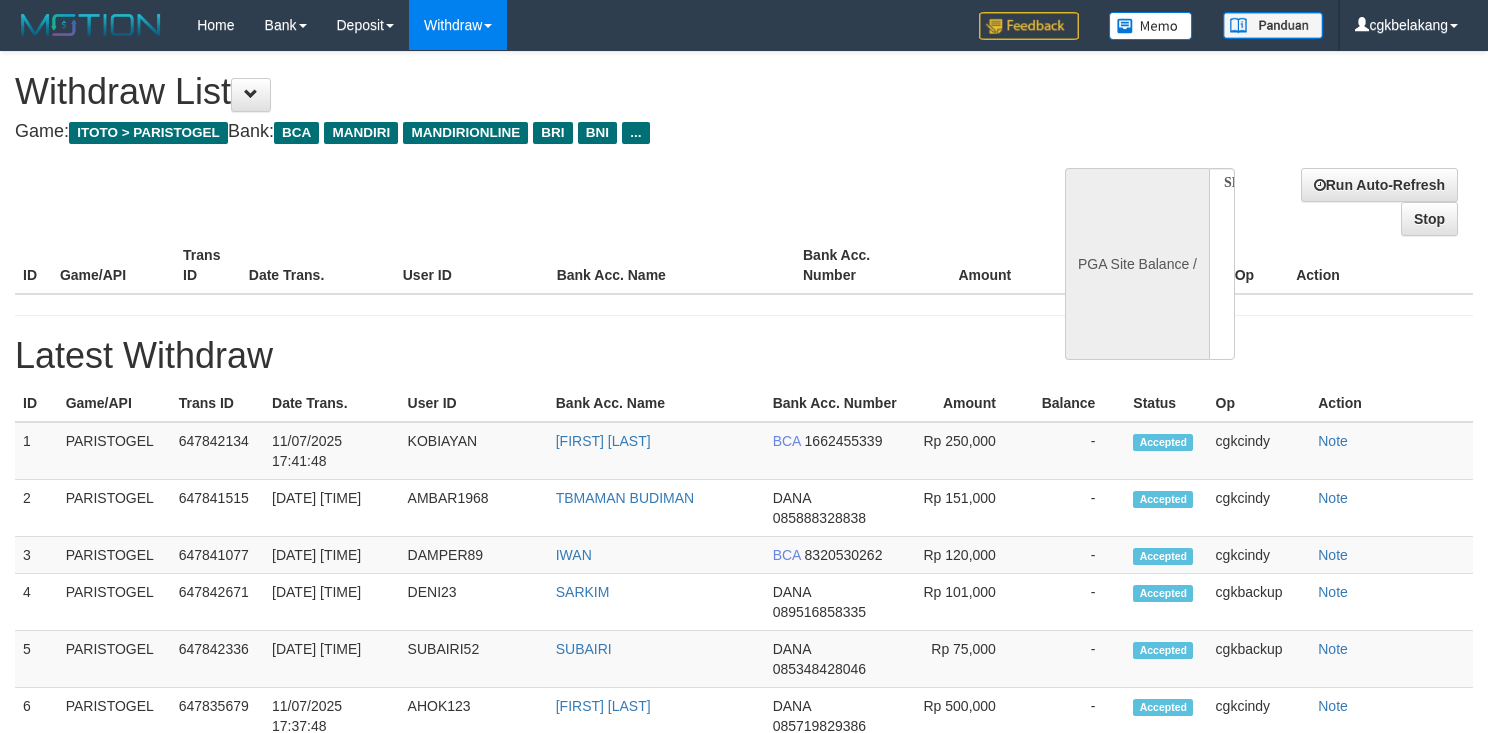 select 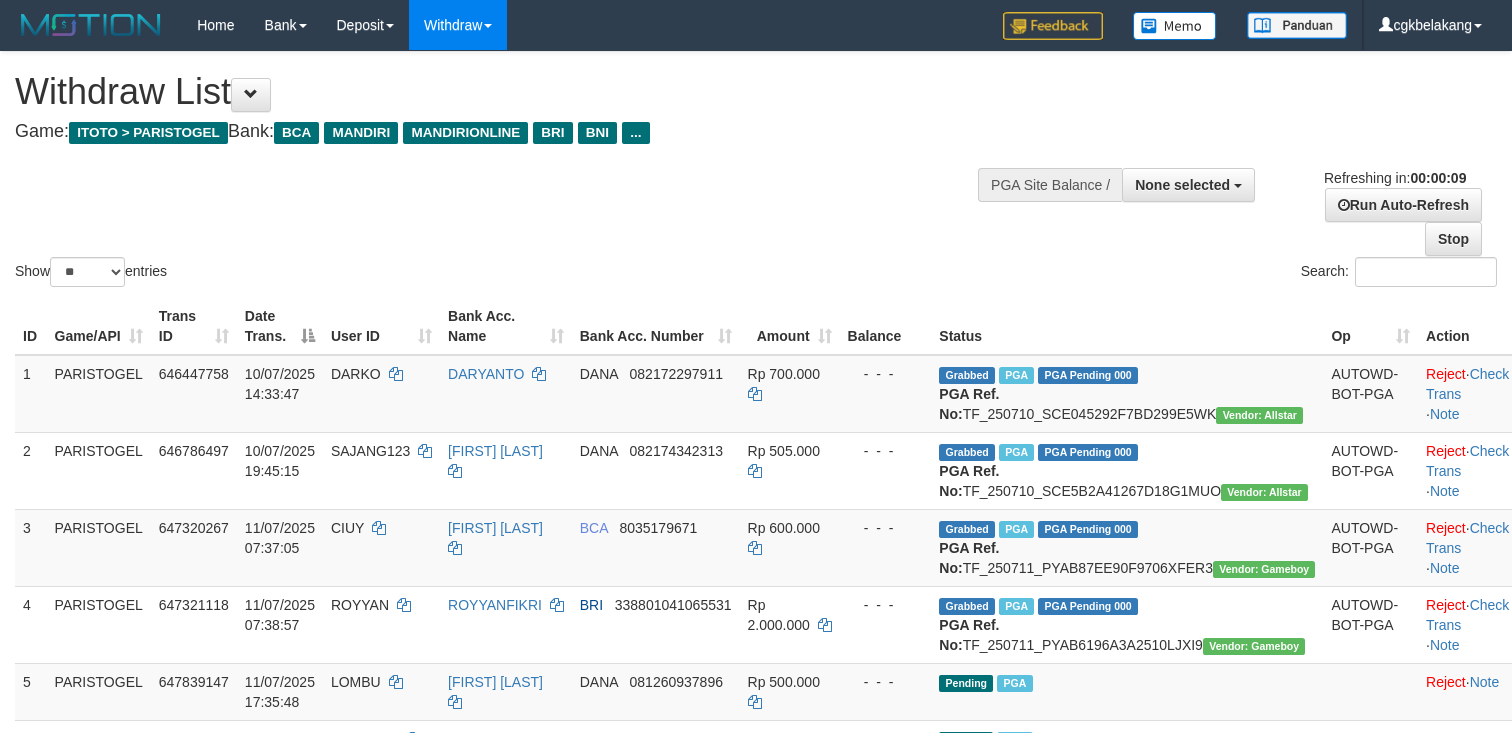 select 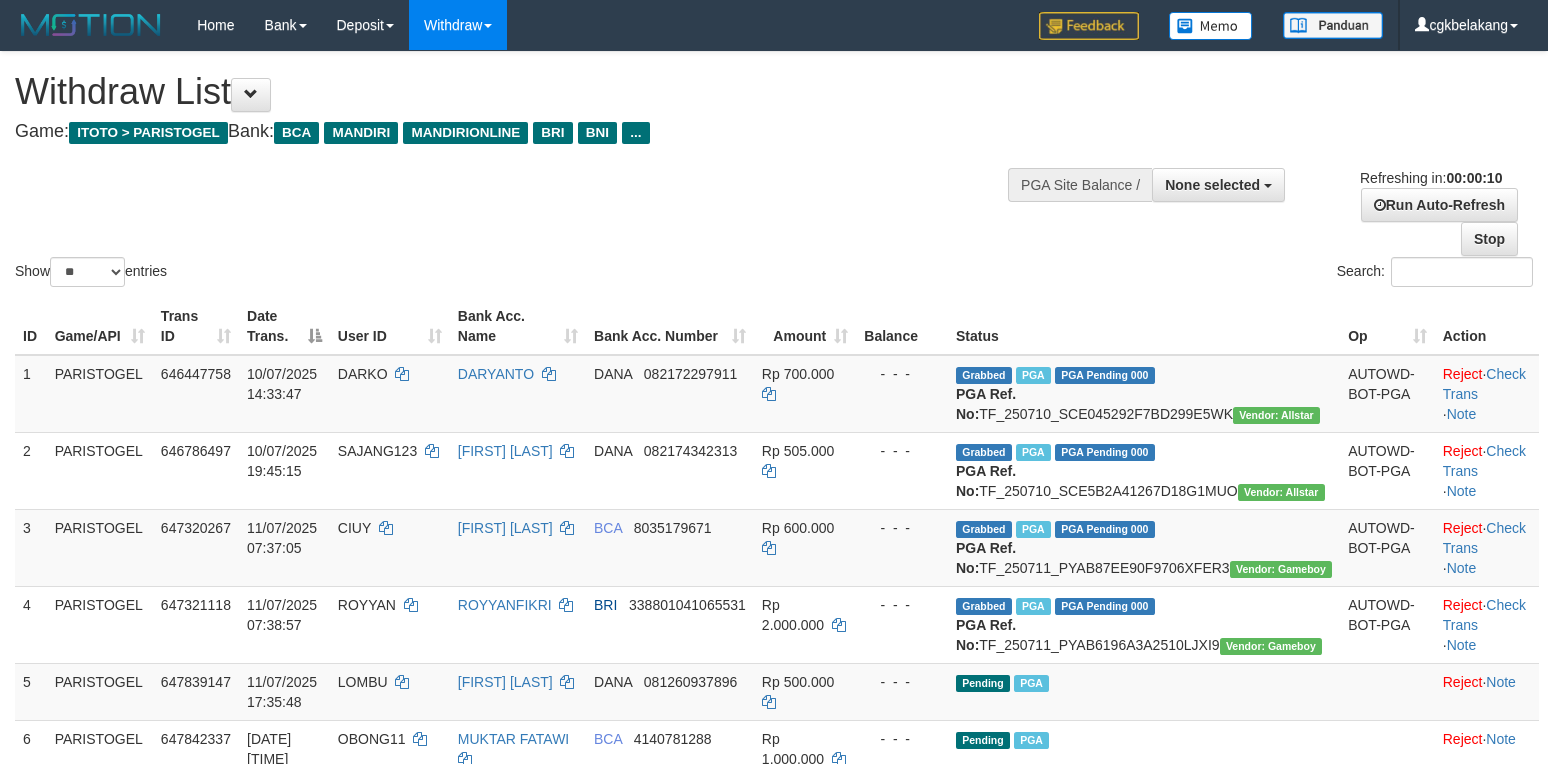 select 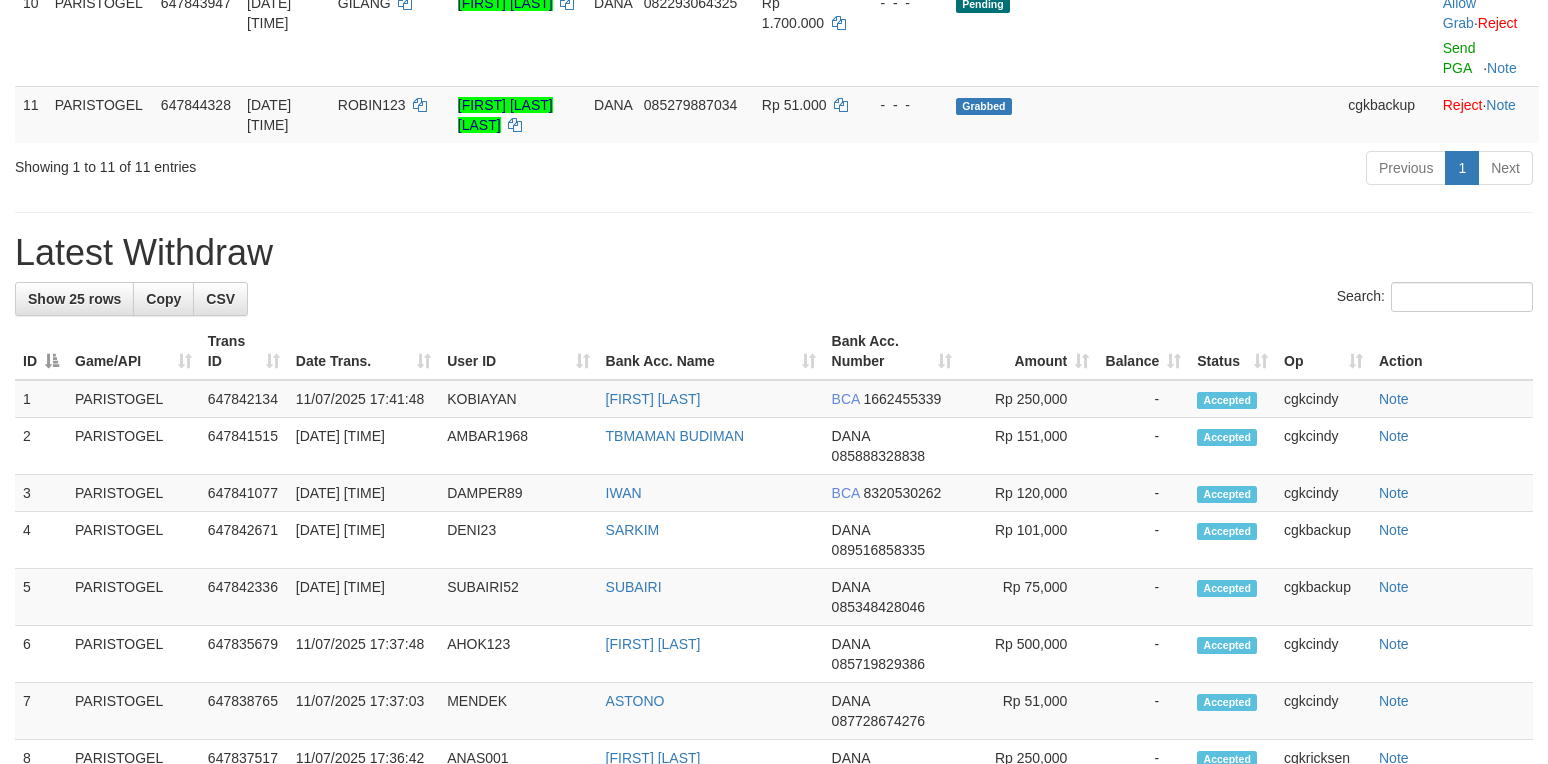 scroll, scrollTop: 933, scrollLeft: 0, axis: vertical 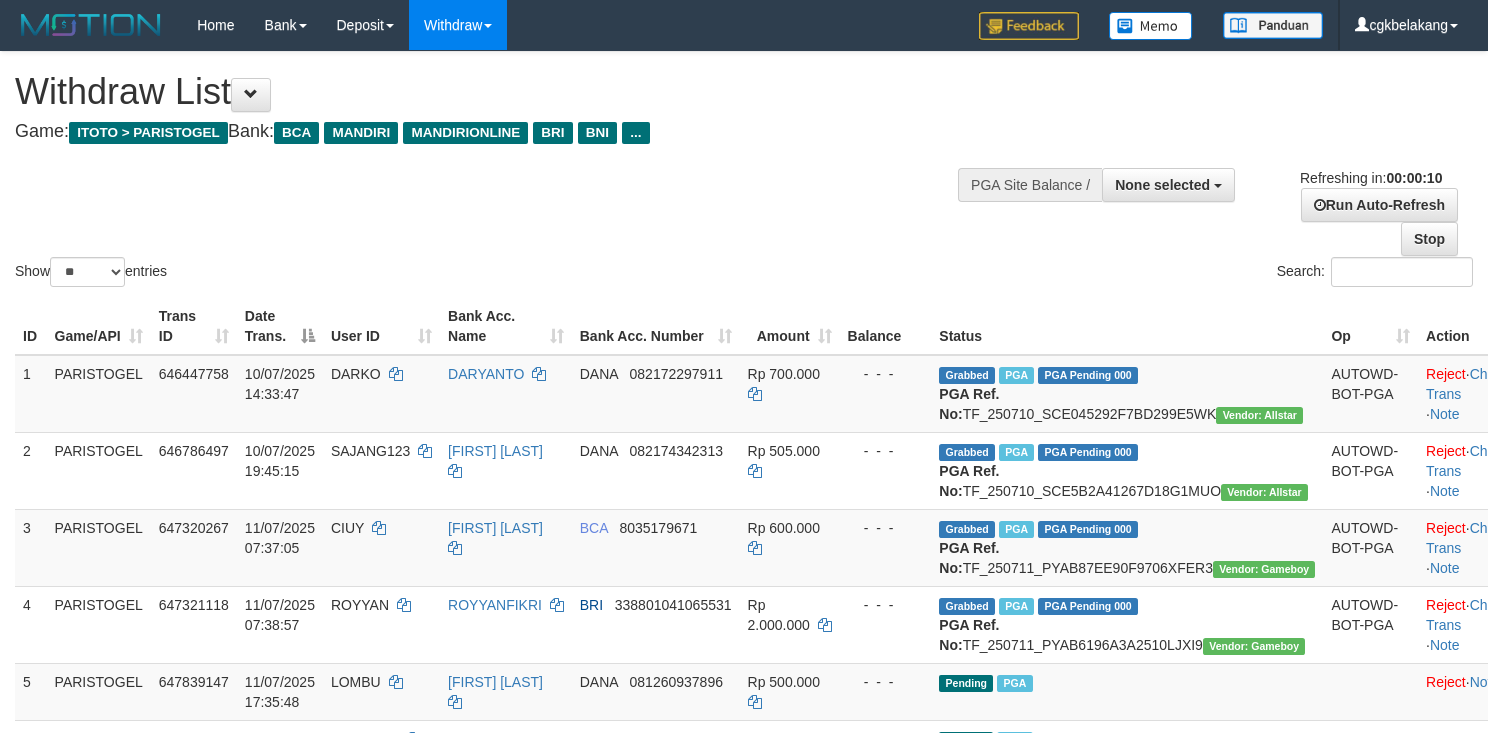 select 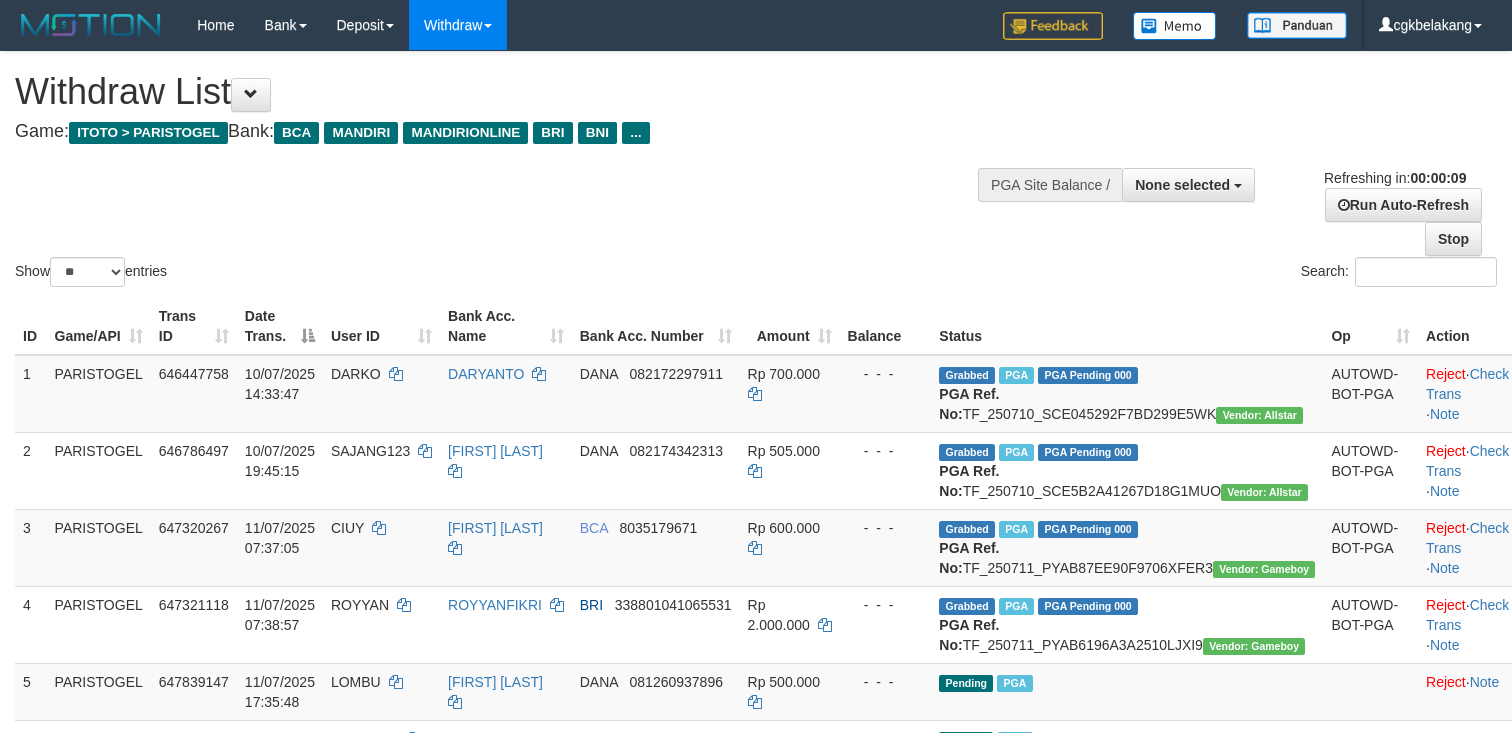 select 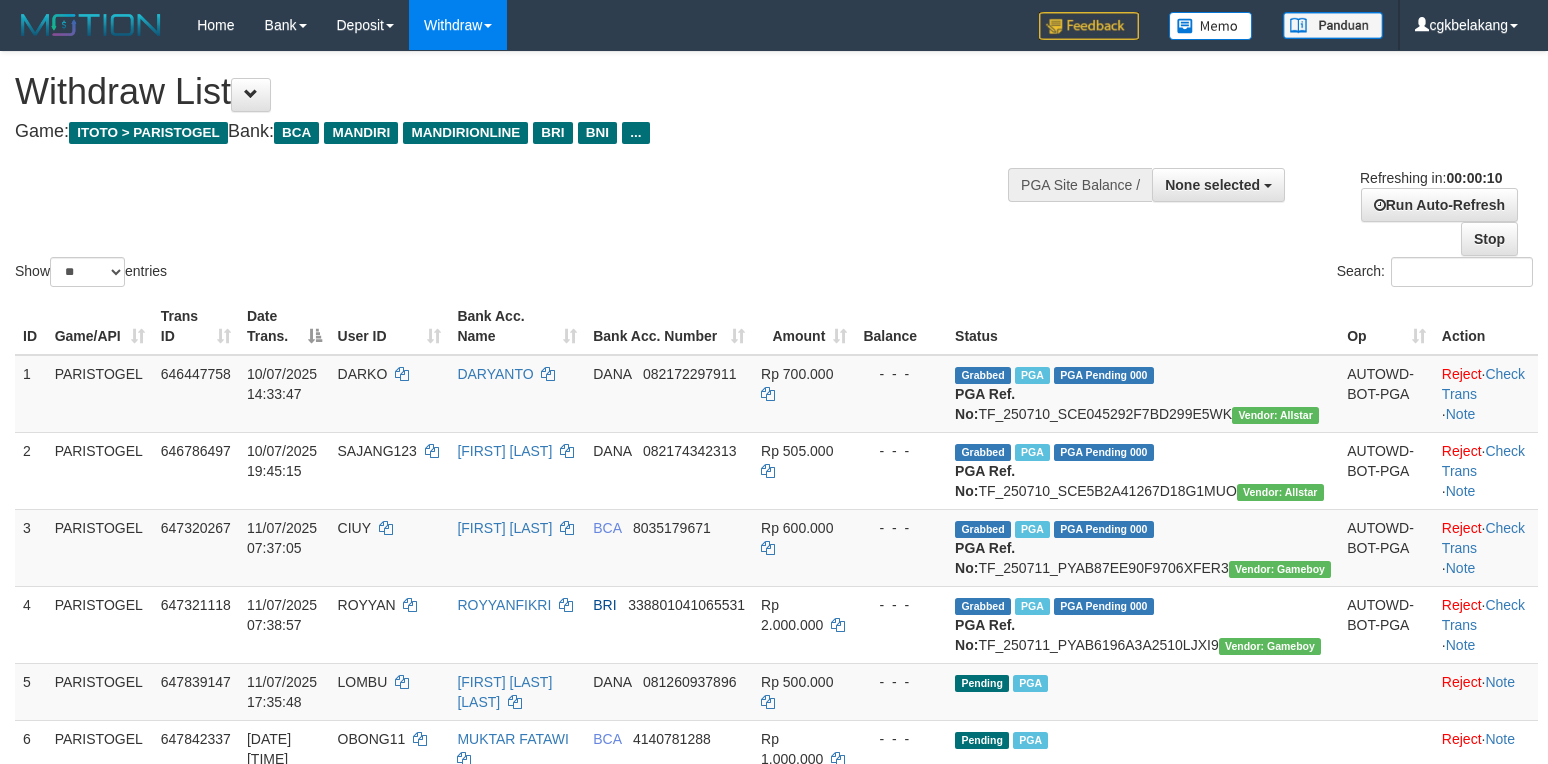 select 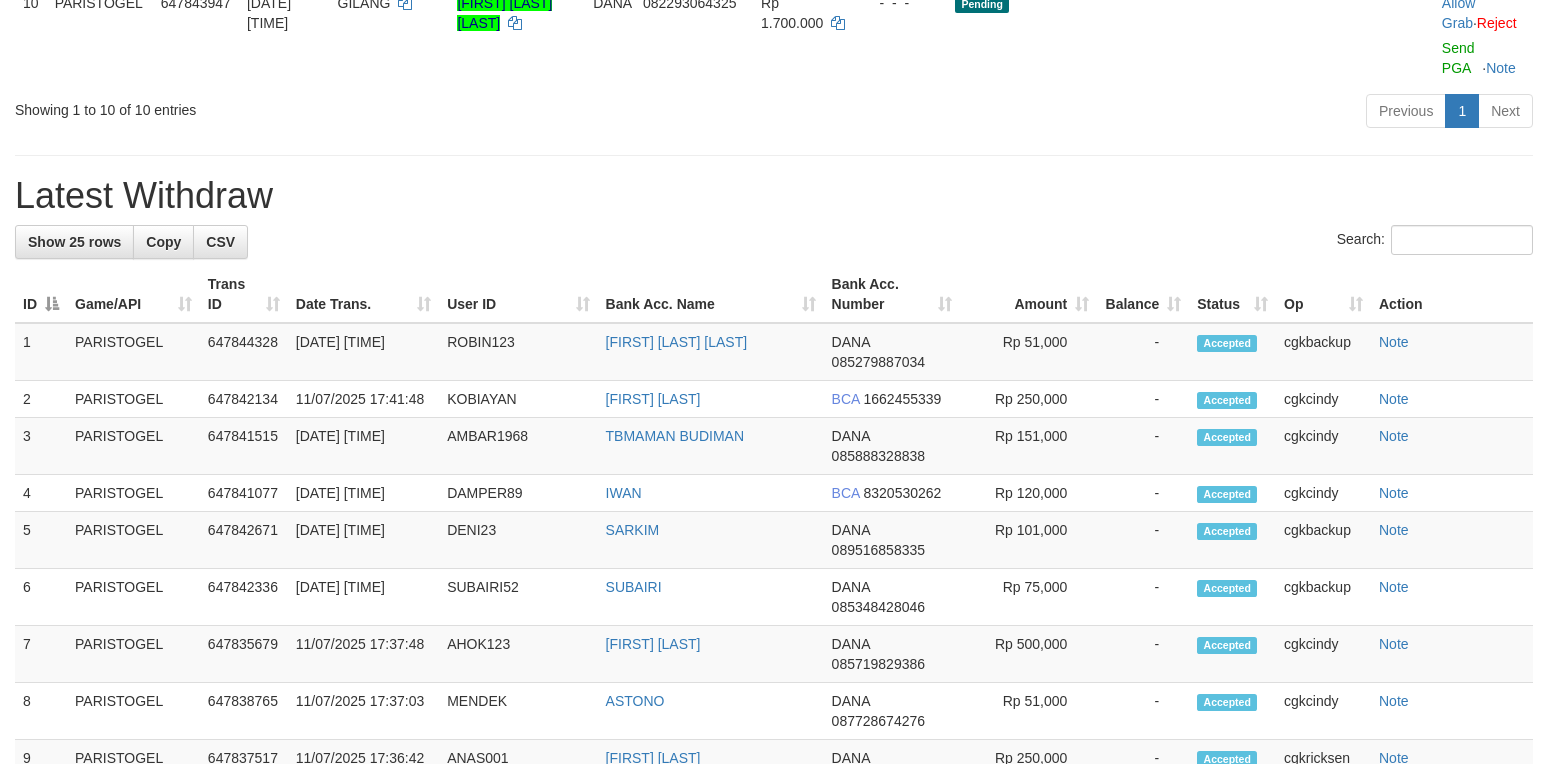 scroll, scrollTop: 933, scrollLeft: 0, axis: vertical 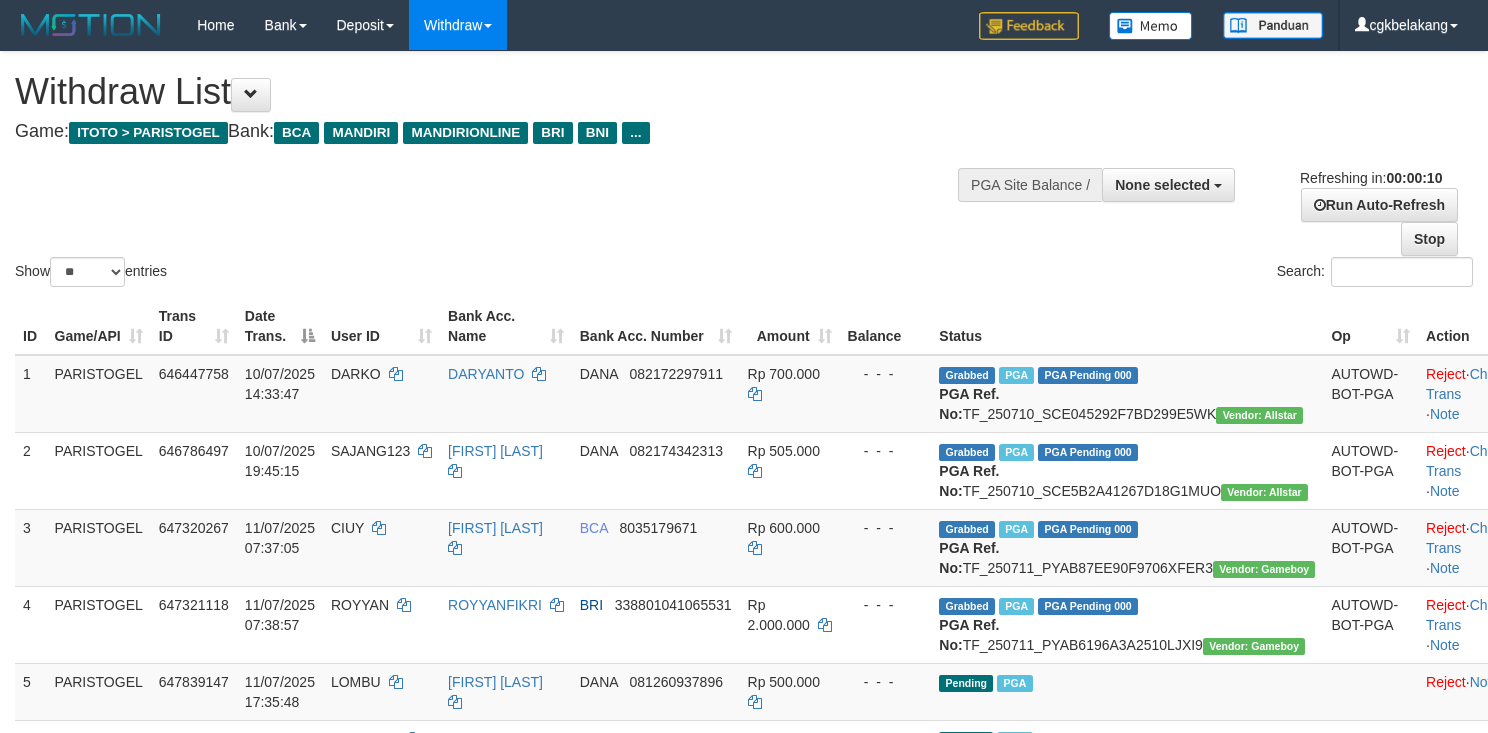 select 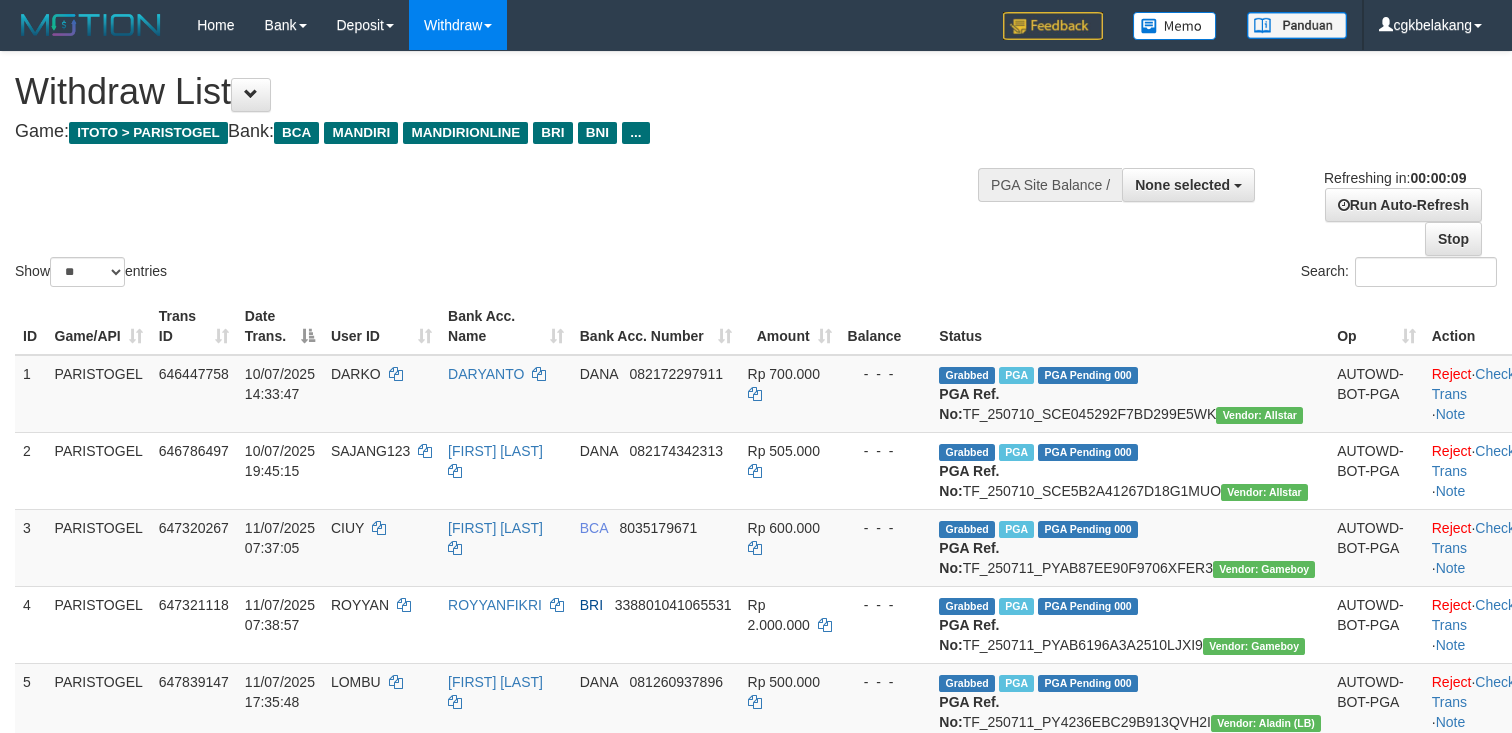select 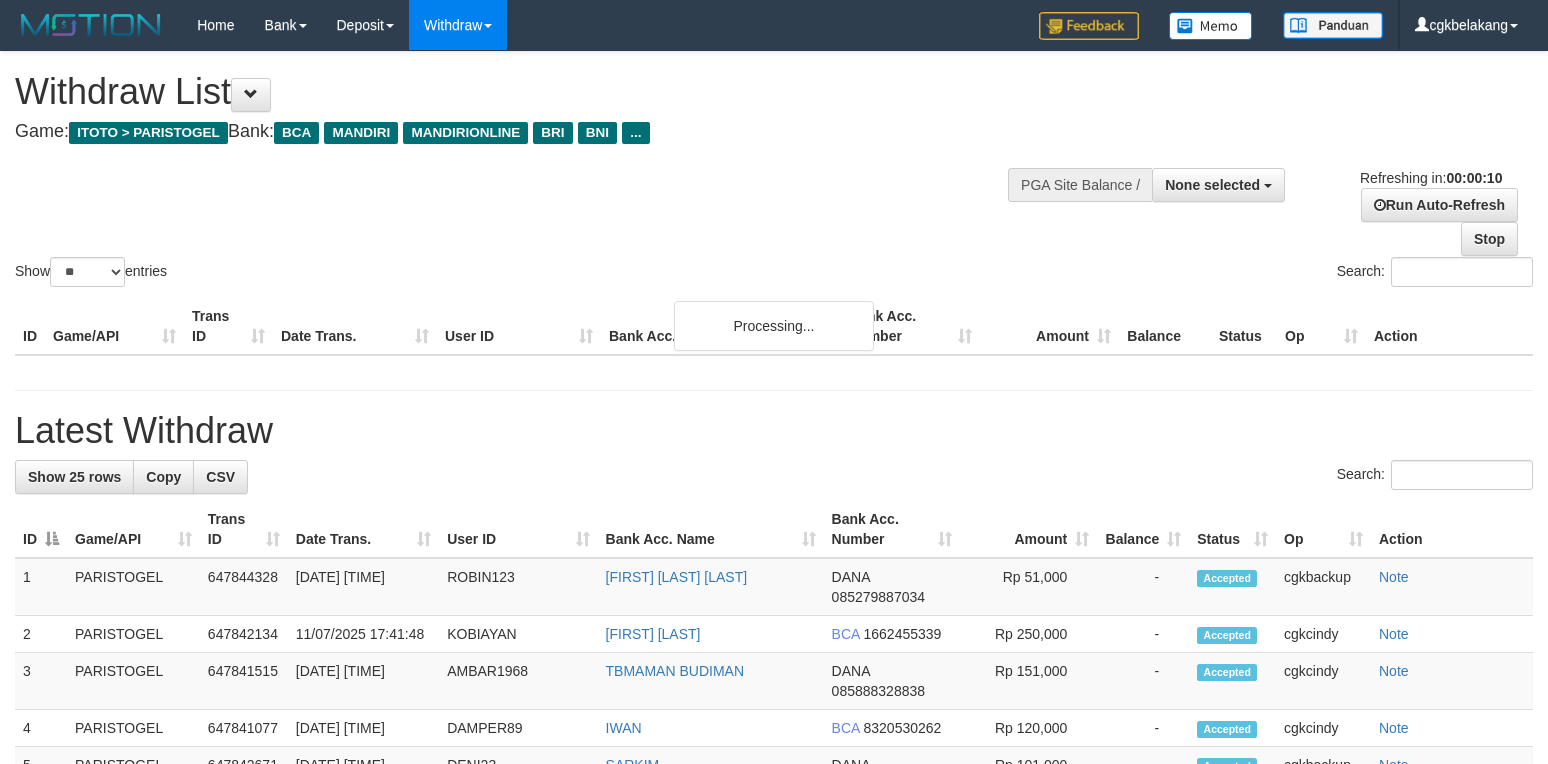 select 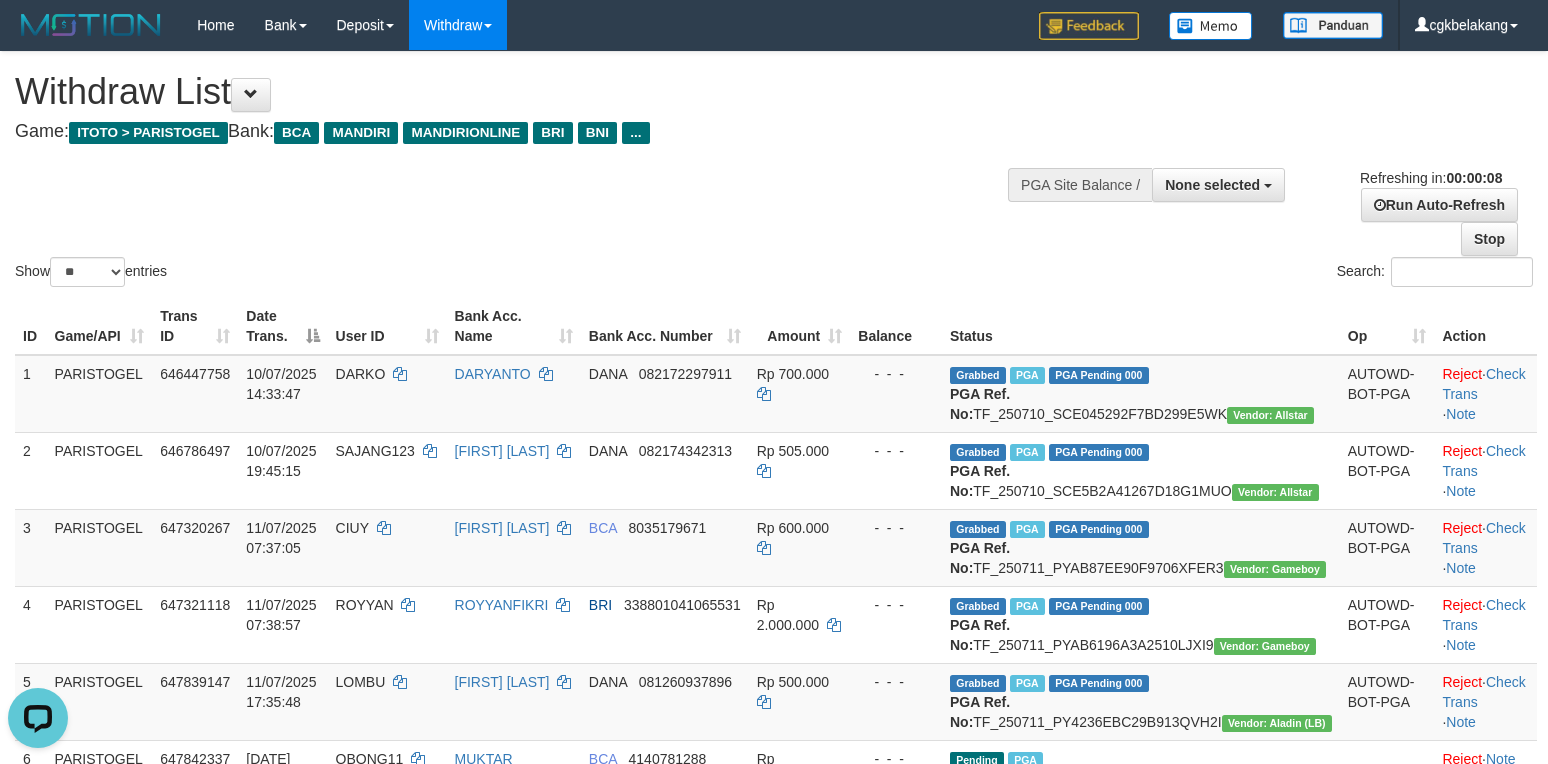 scroll, scrollTop: 0, scrollLeft: 0, axis: both 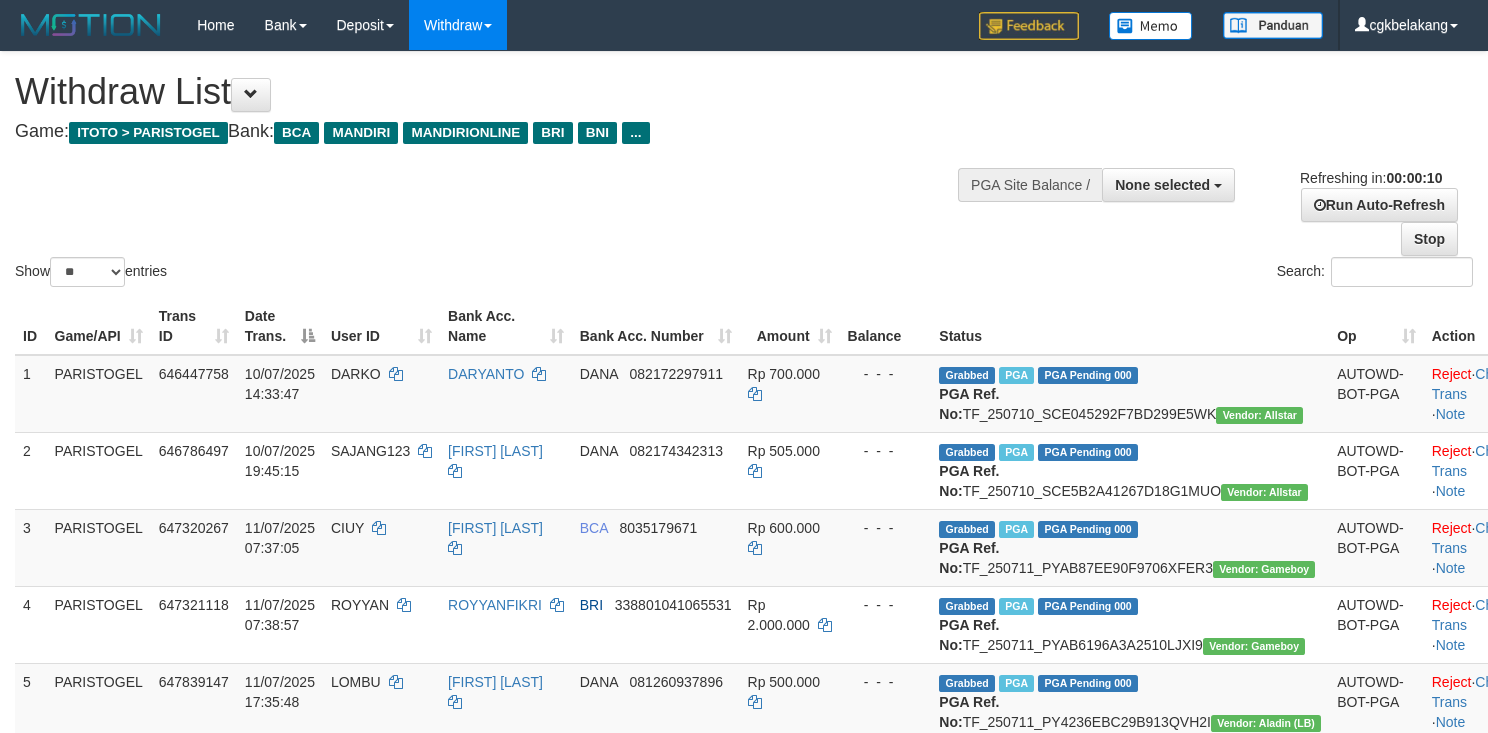 select 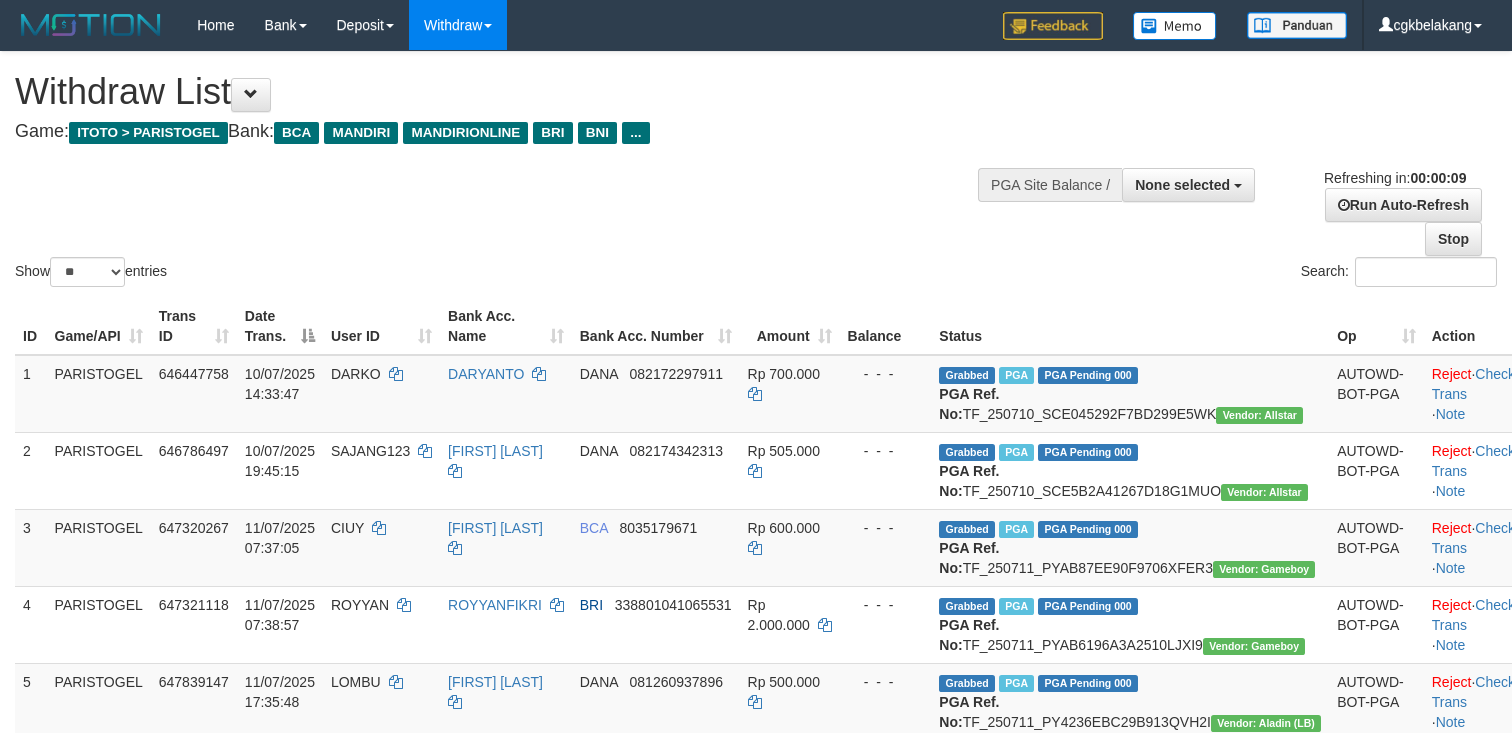 select 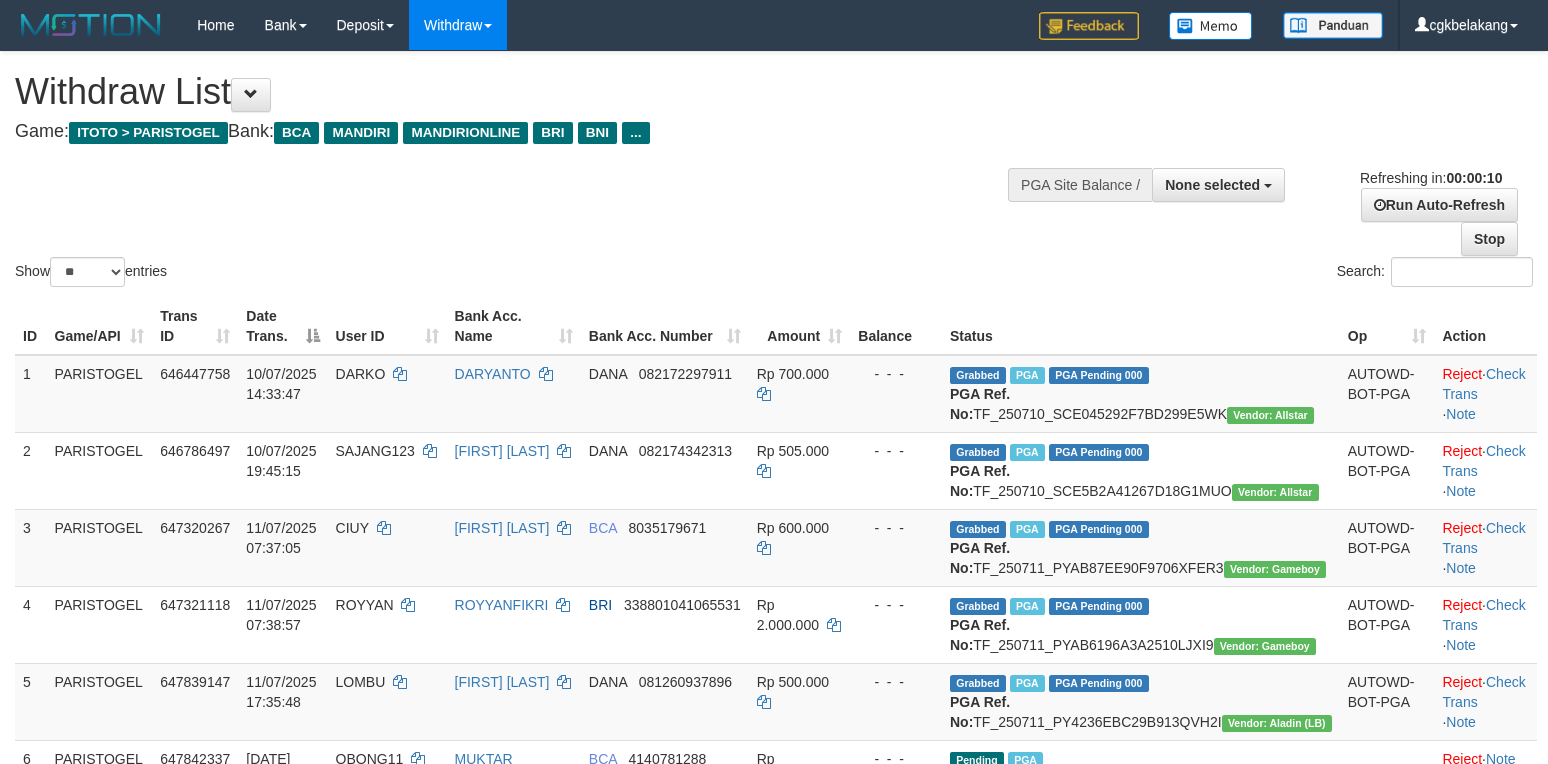 select 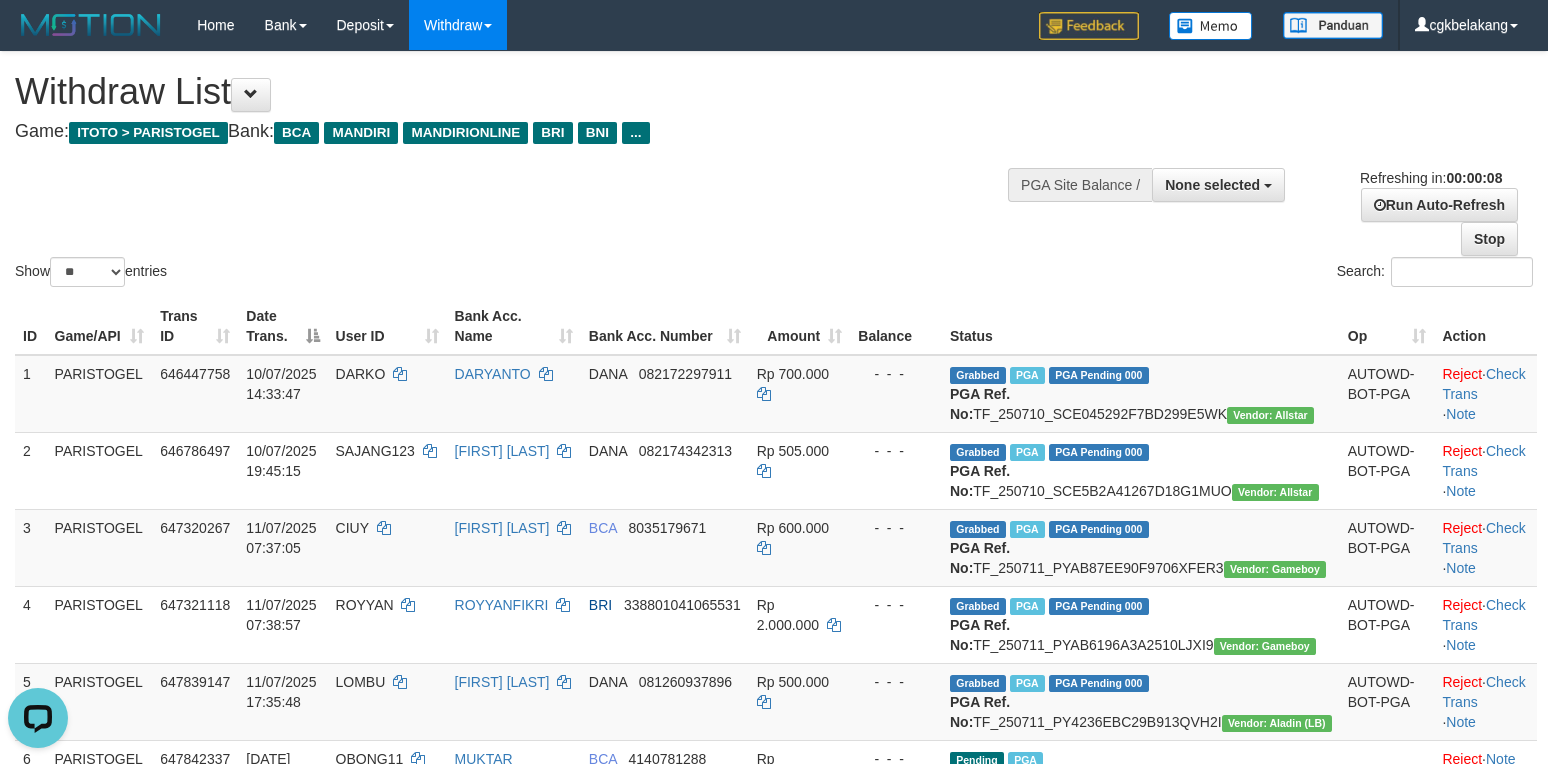 scroll, scrollTop: 0, scrollLeft: 0, axis: both 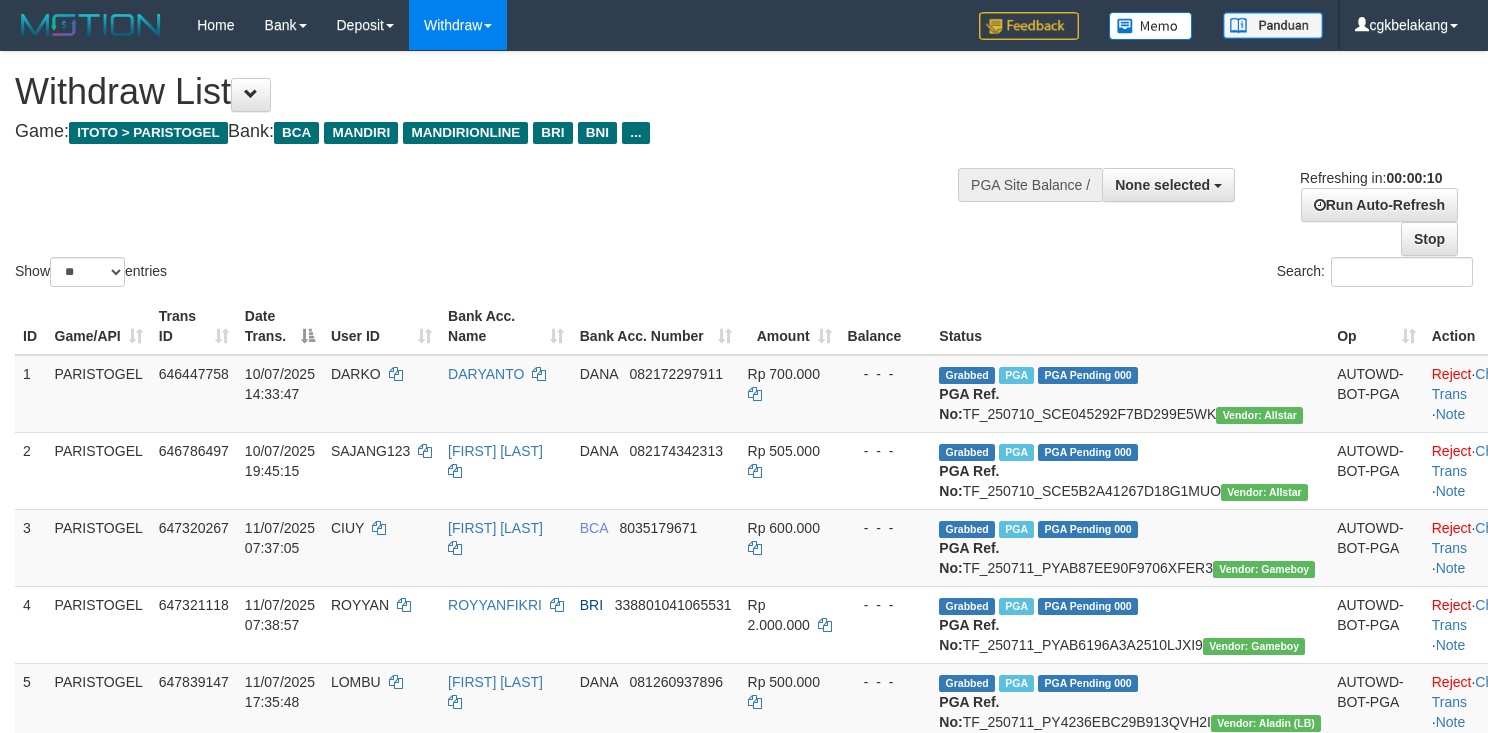 select 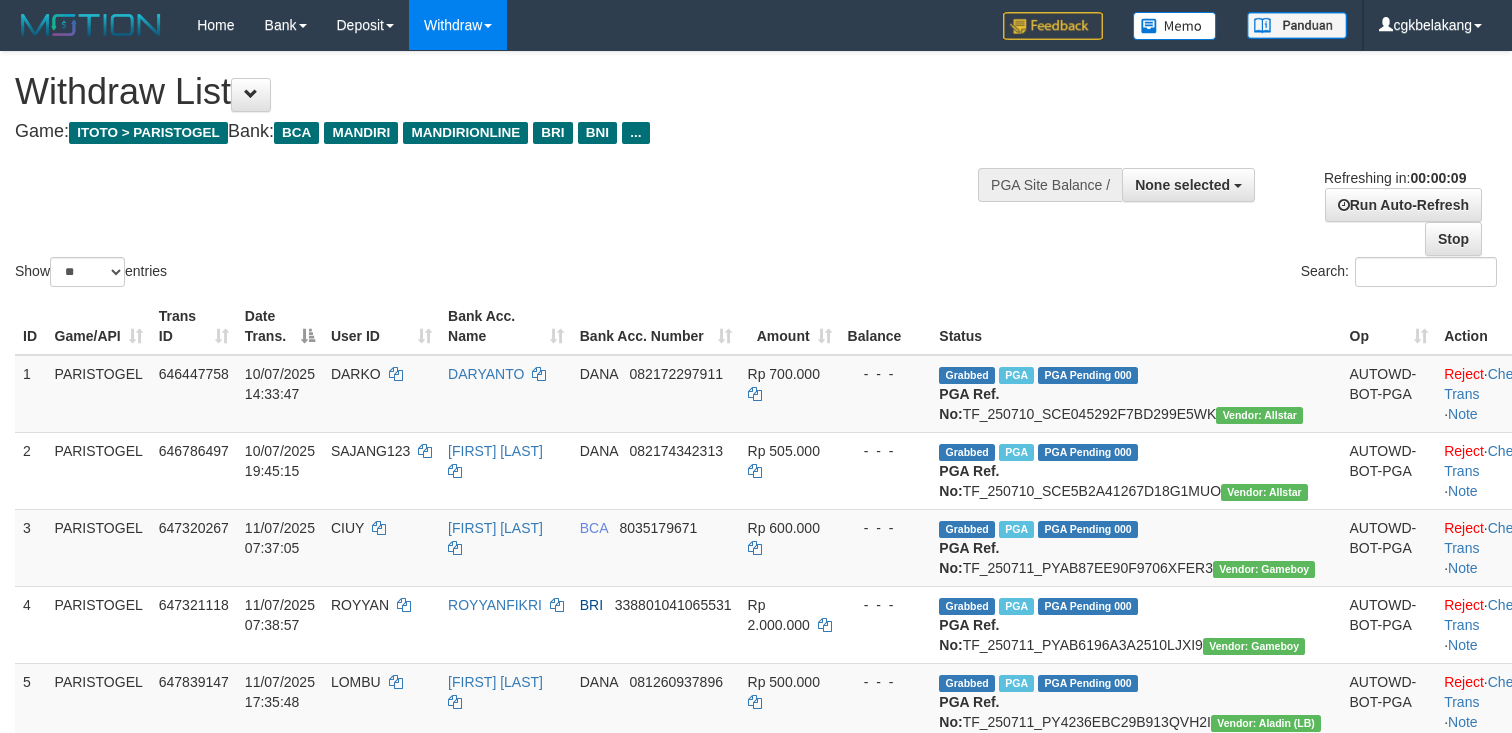 select 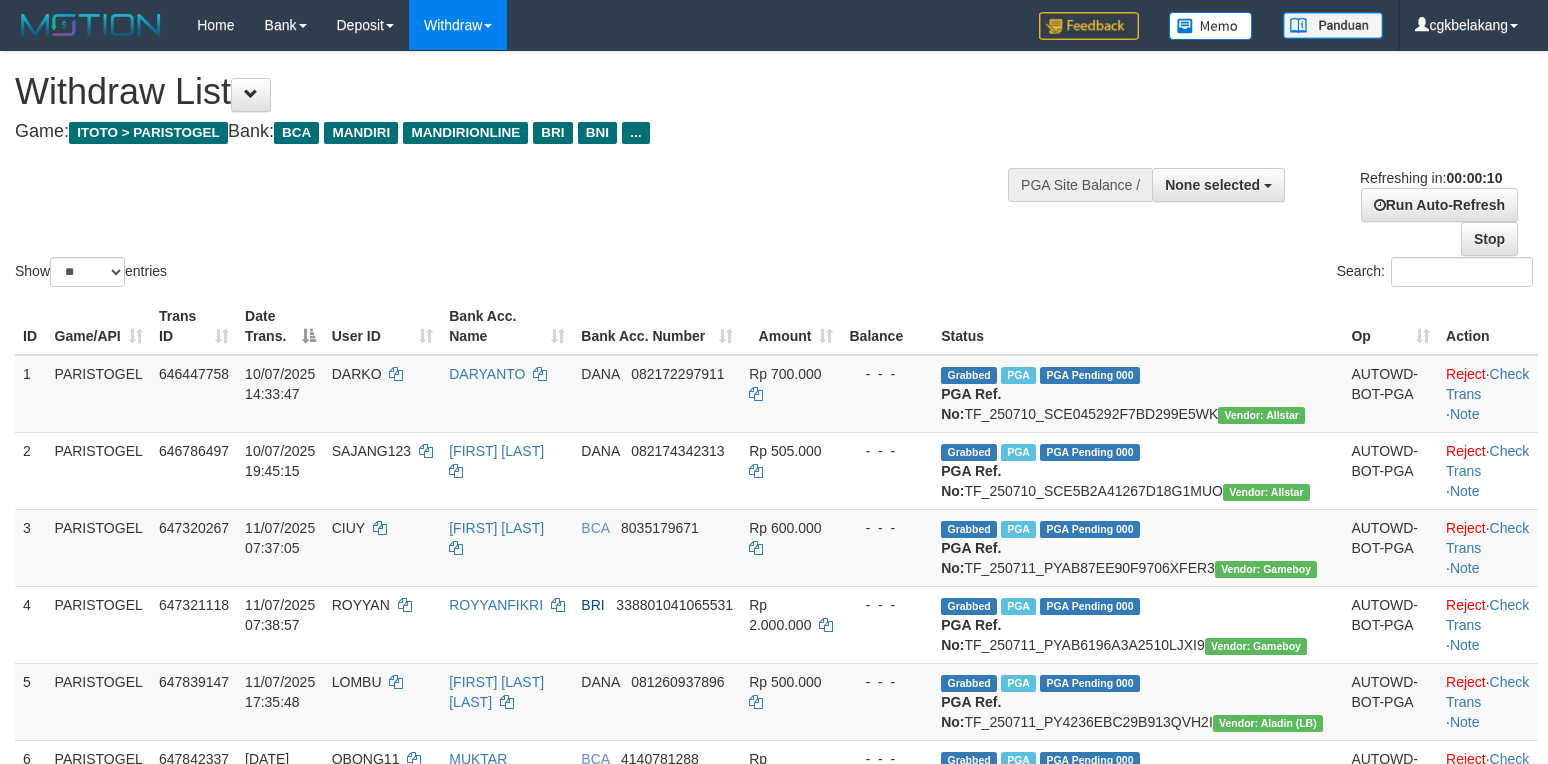 select 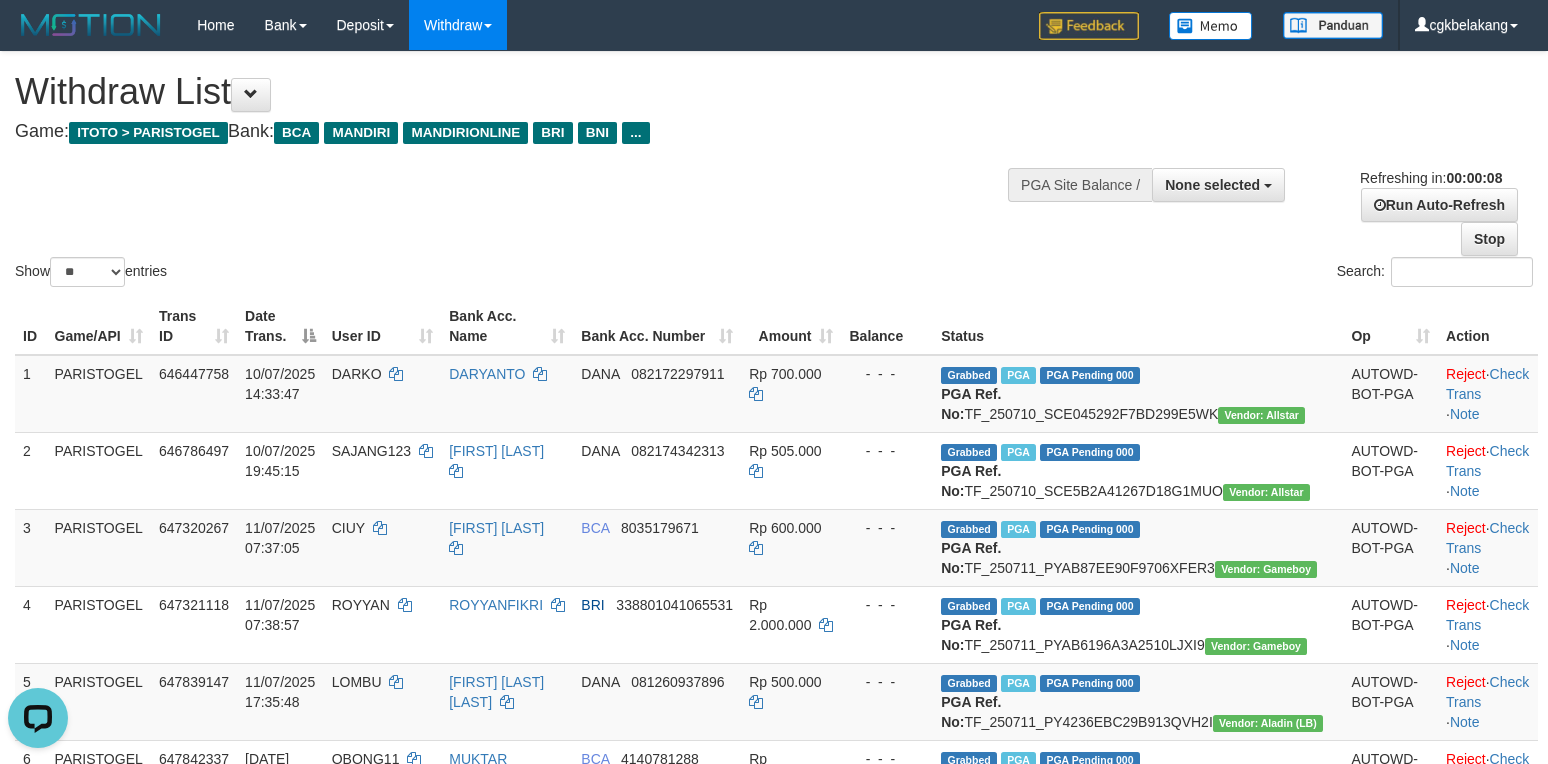 scroll, scrollTop: 0, scrollLeft: 0, axis: both 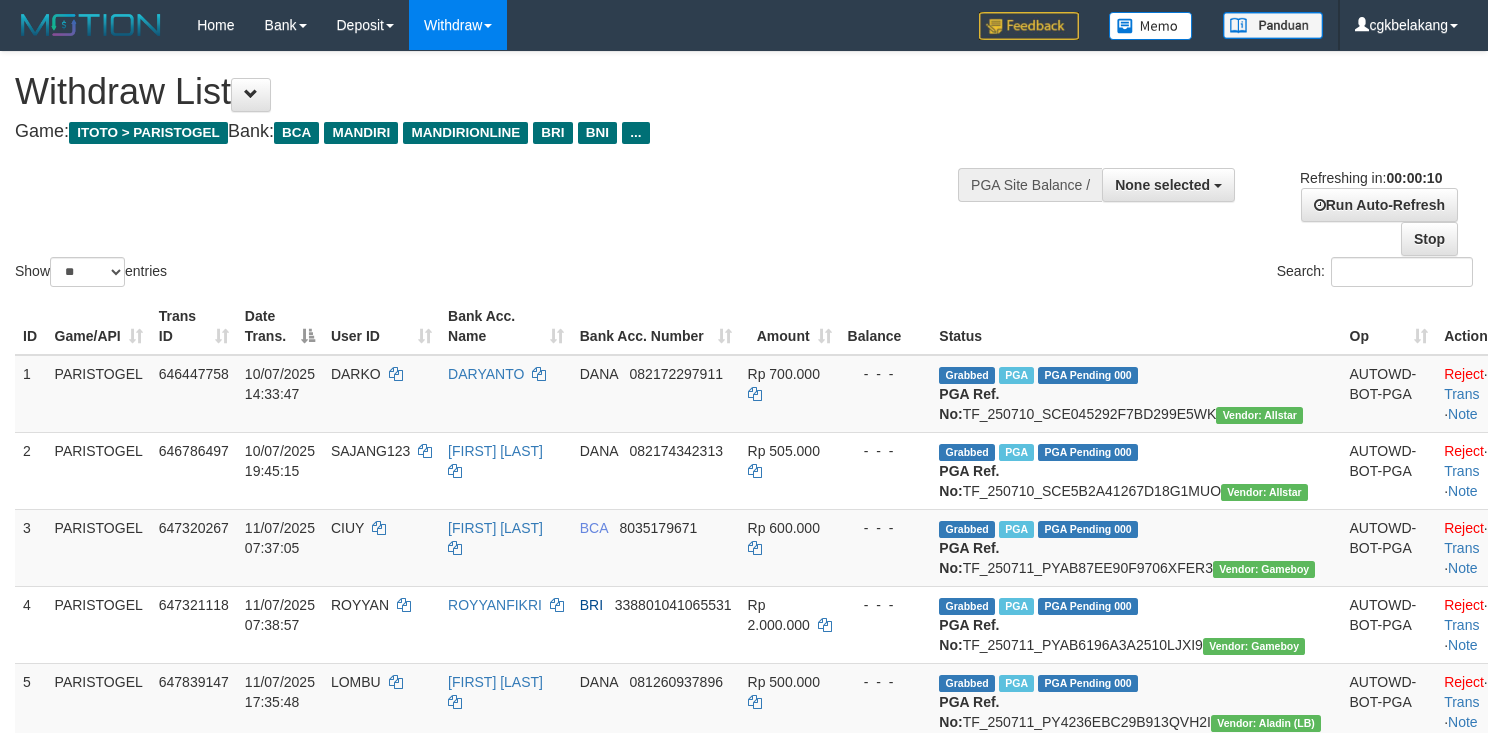 select 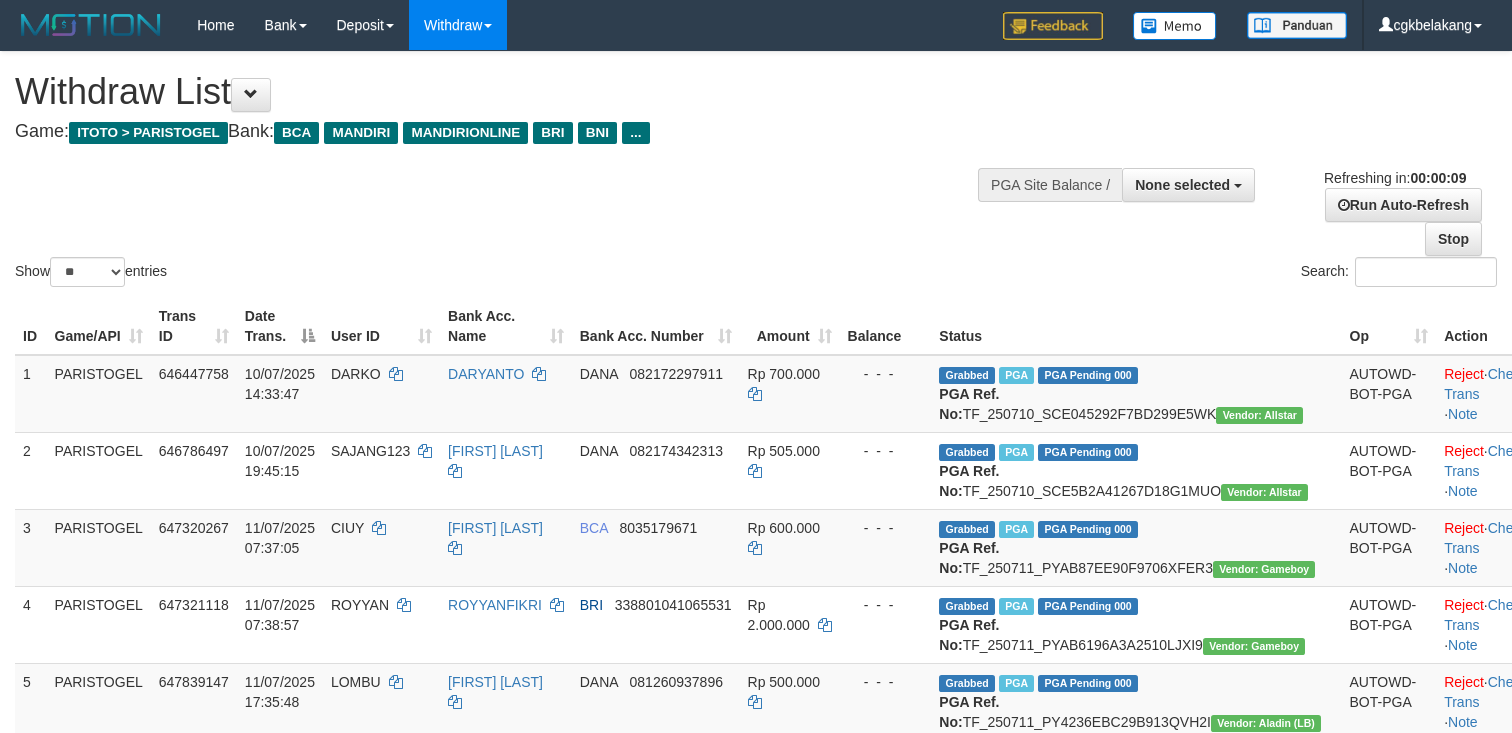 select 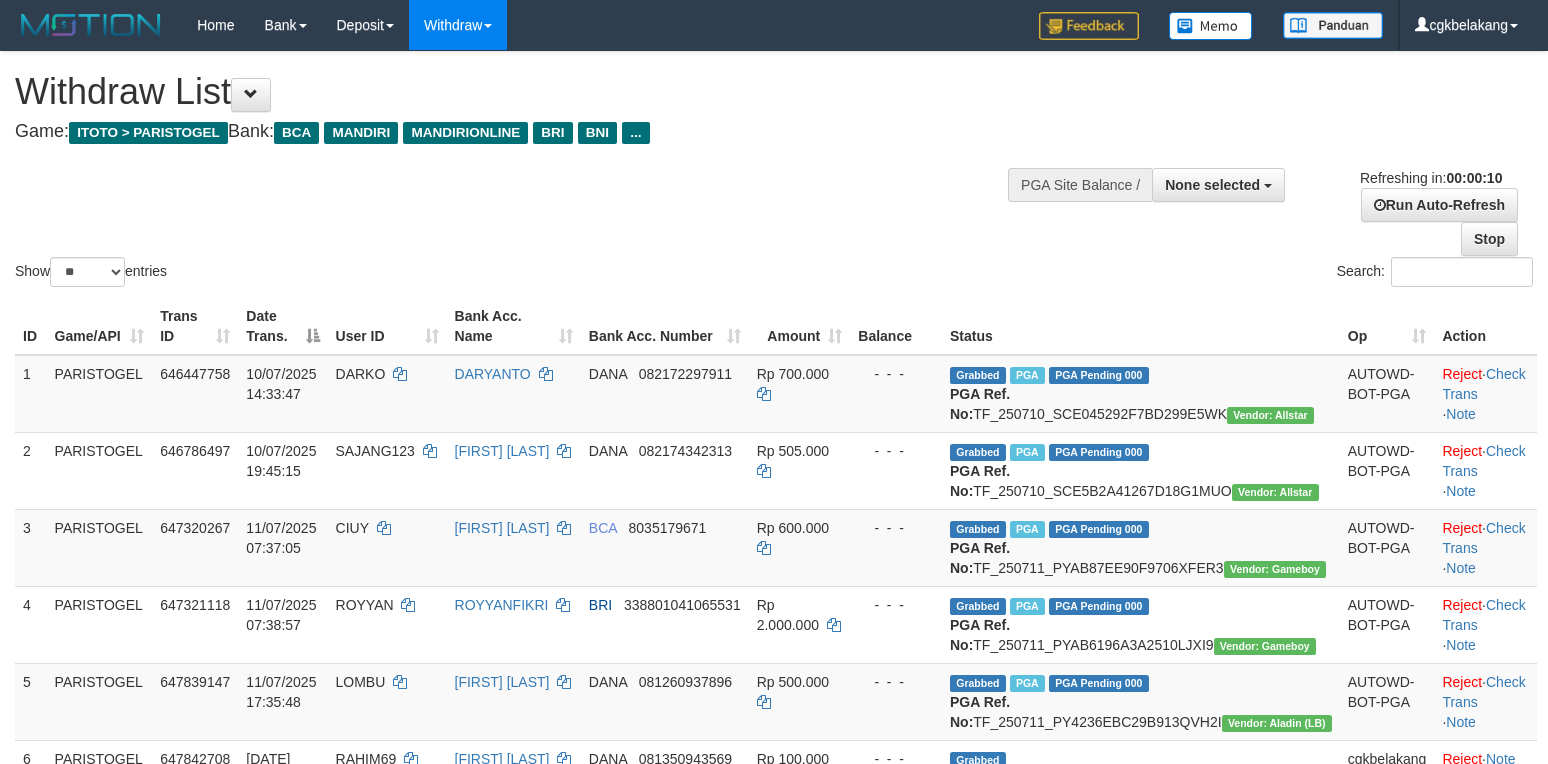select 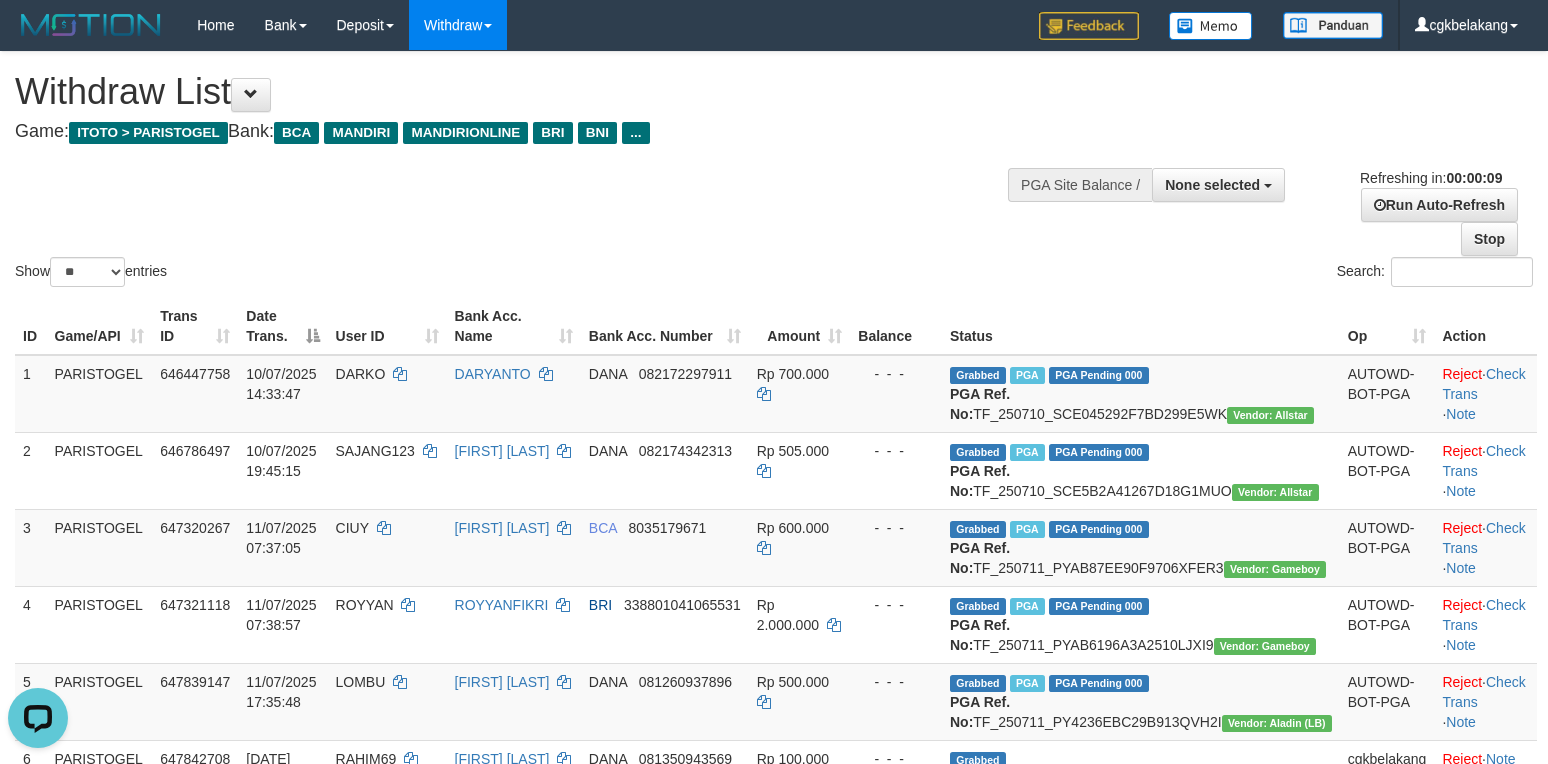 scroll, scrollTop: 0, scrollLeft: 0, axis: both 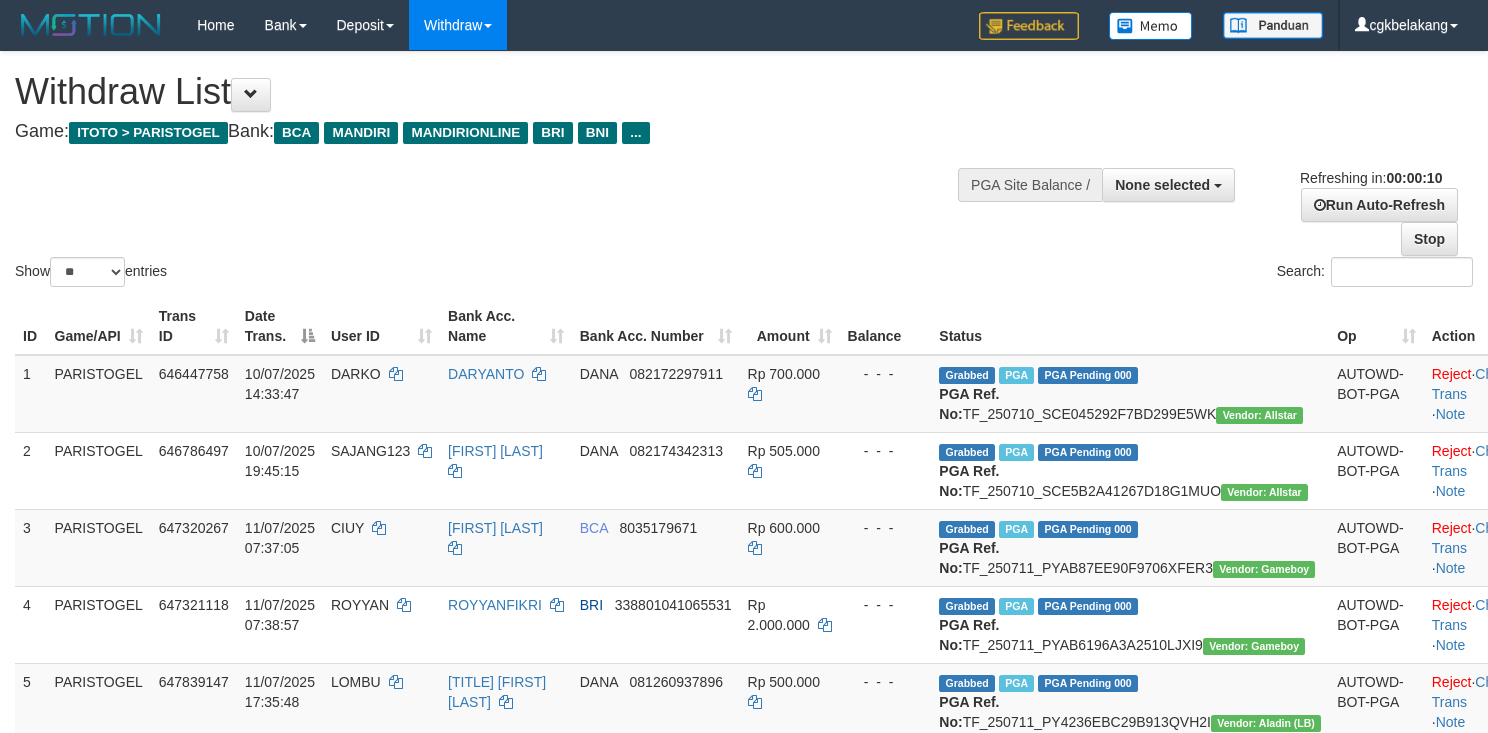 select 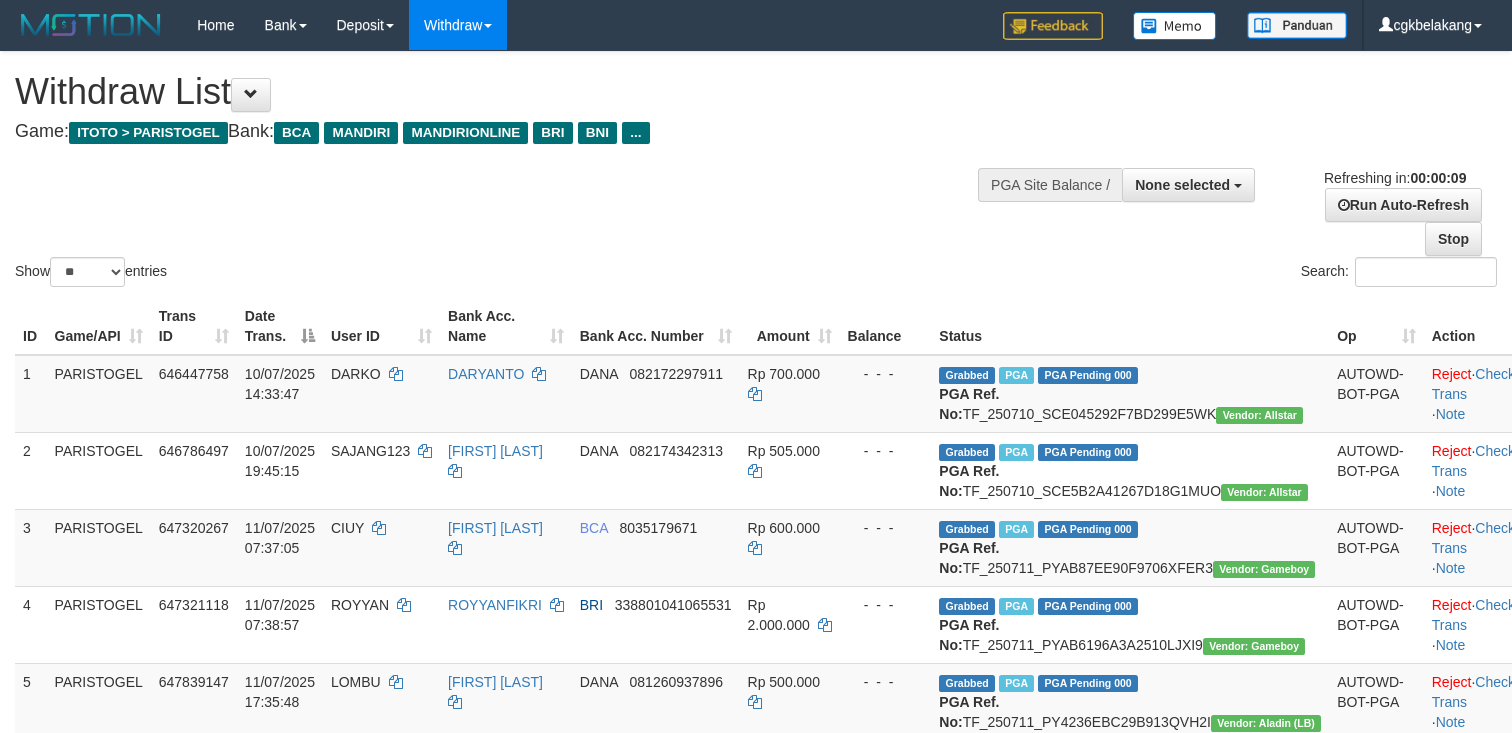 select 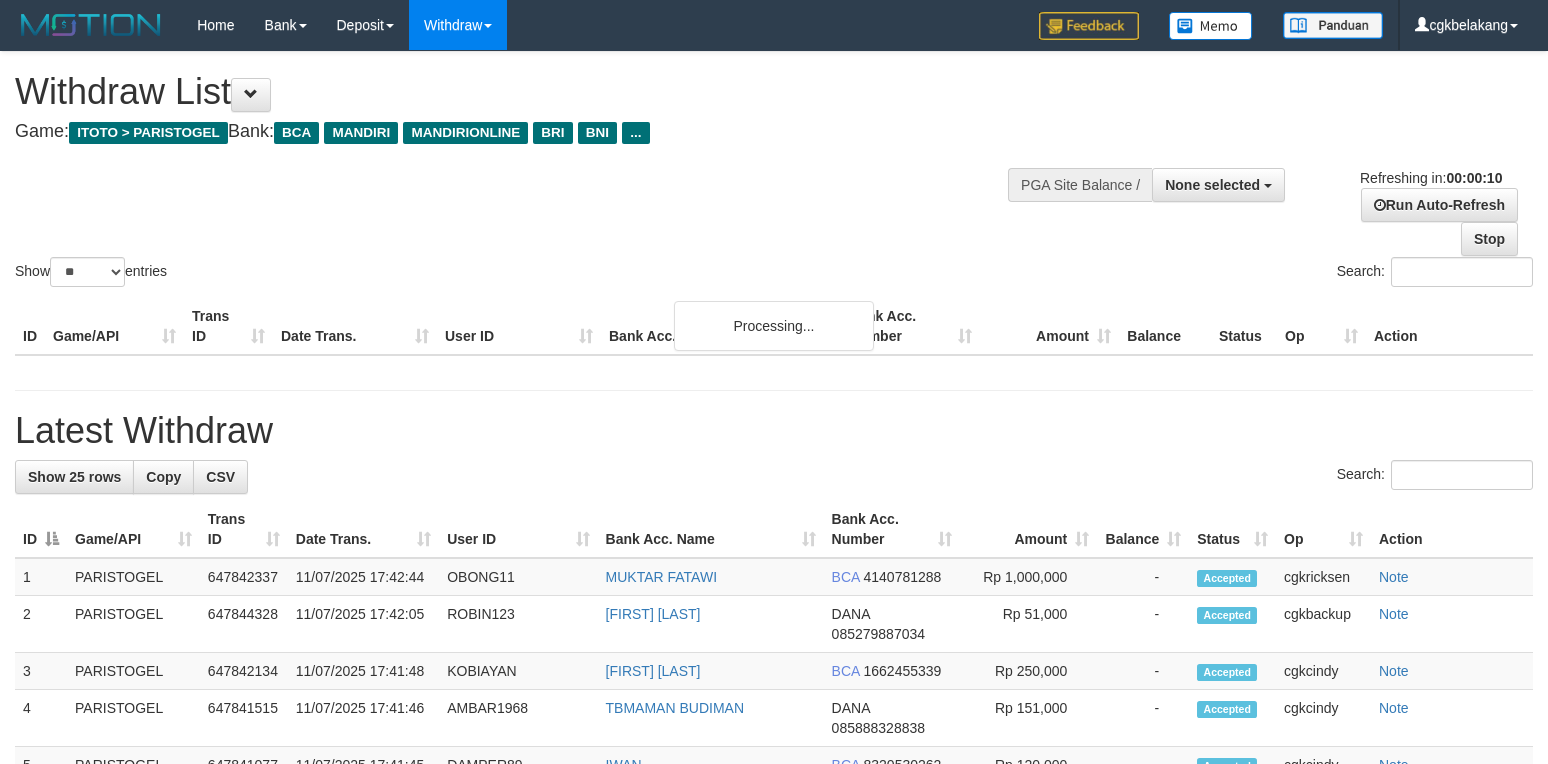 select 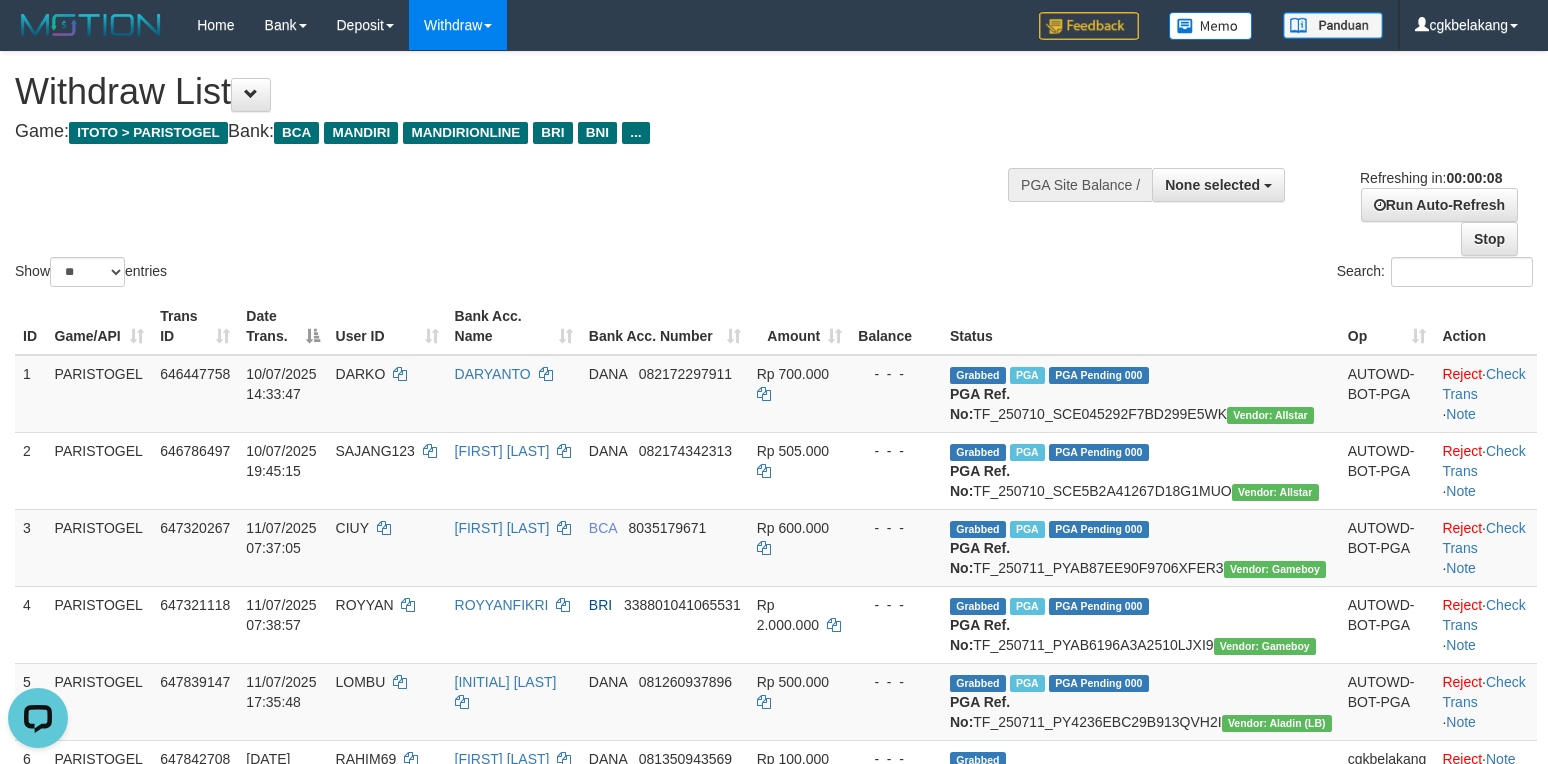 scroll, scrollTop: 0, scrollLeft: 0, axis: both 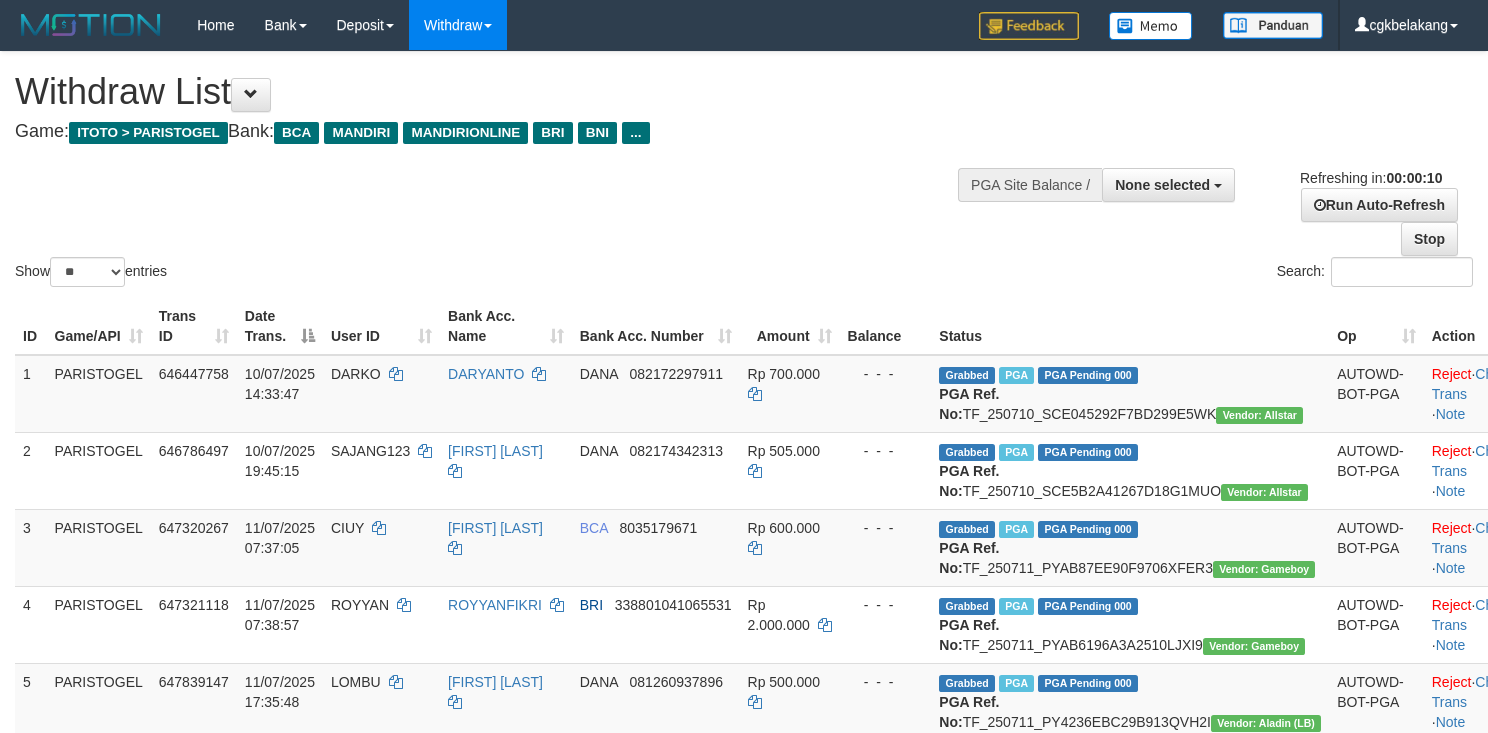 select 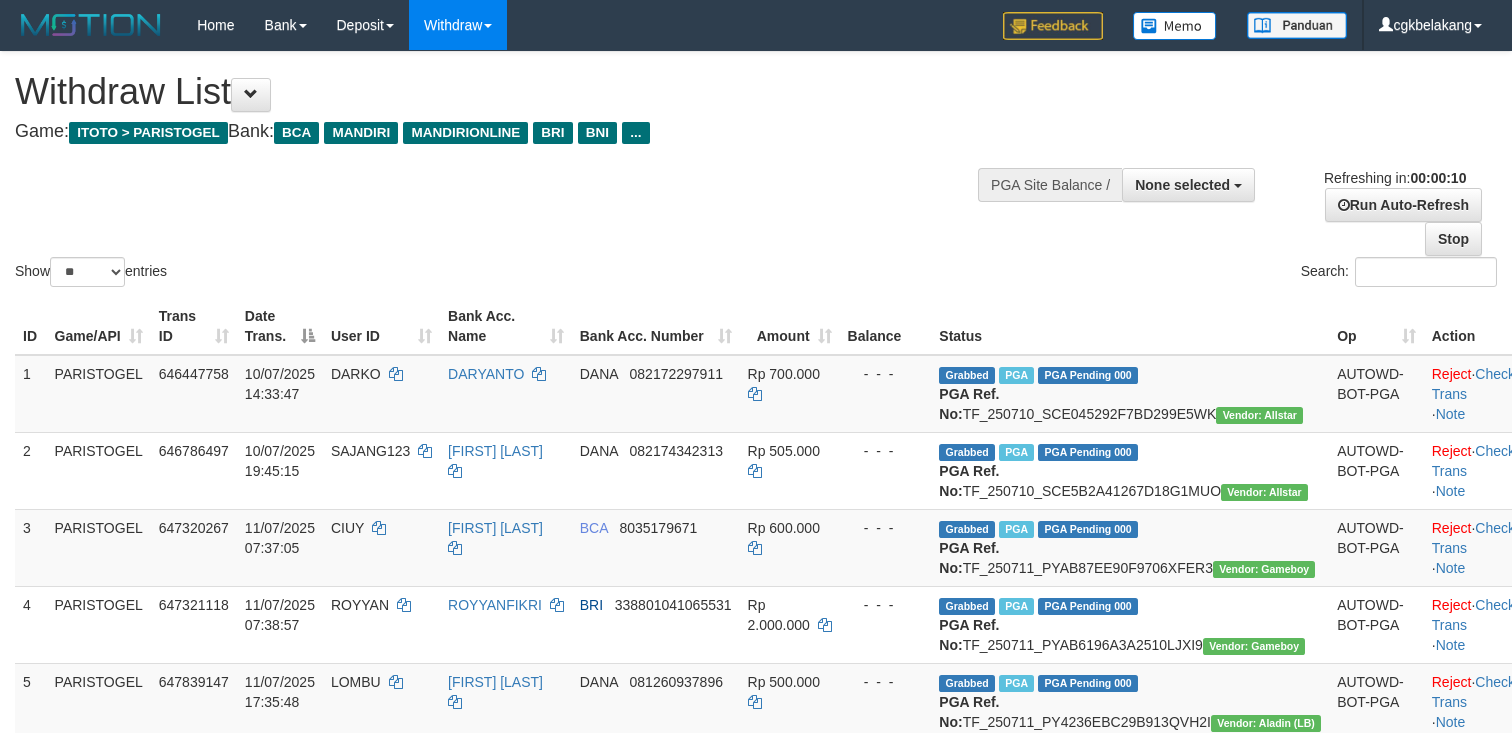 select 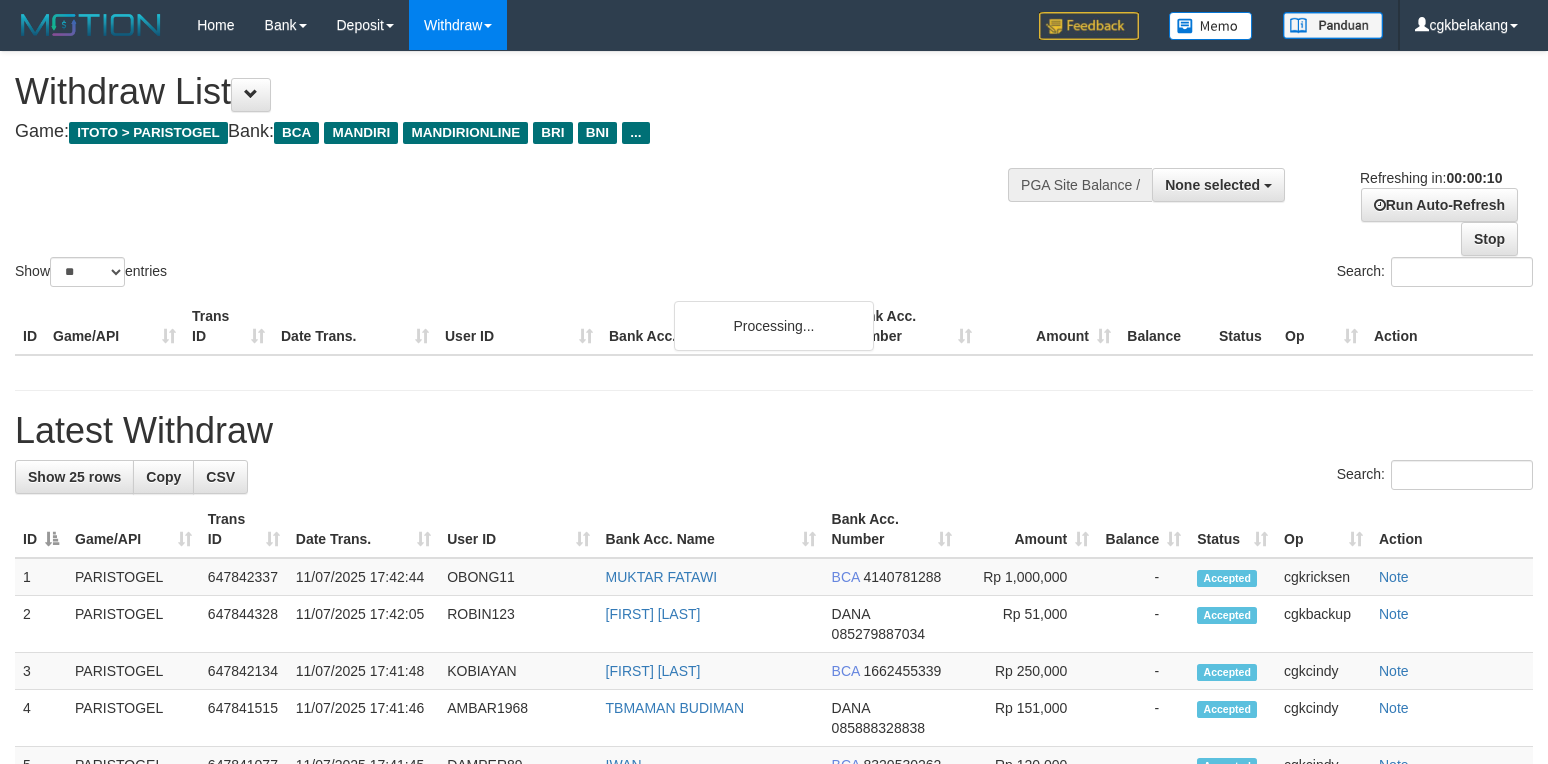select 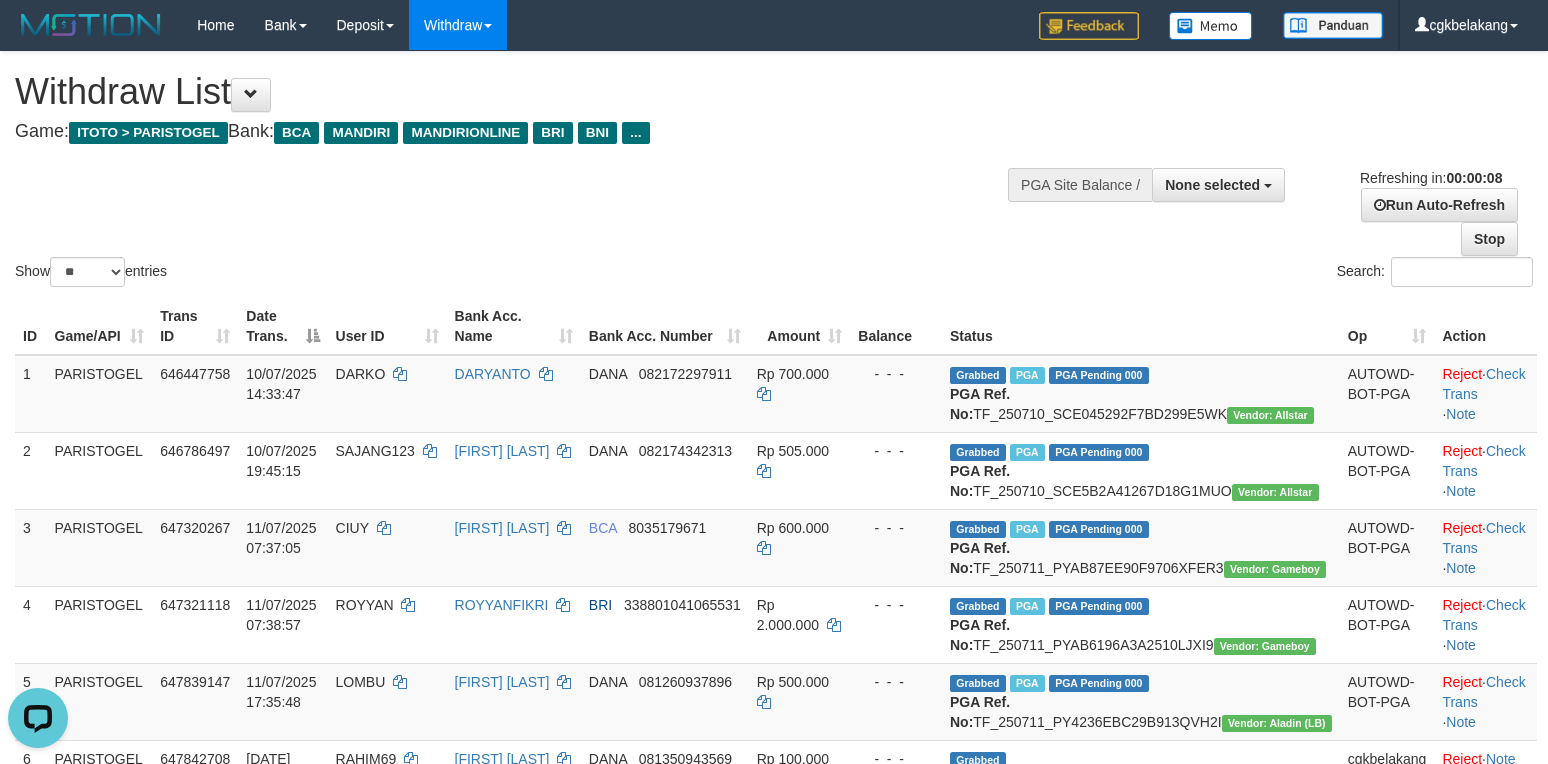 scroll, scrollTop: 0, scrollLeft: 0, axis: both 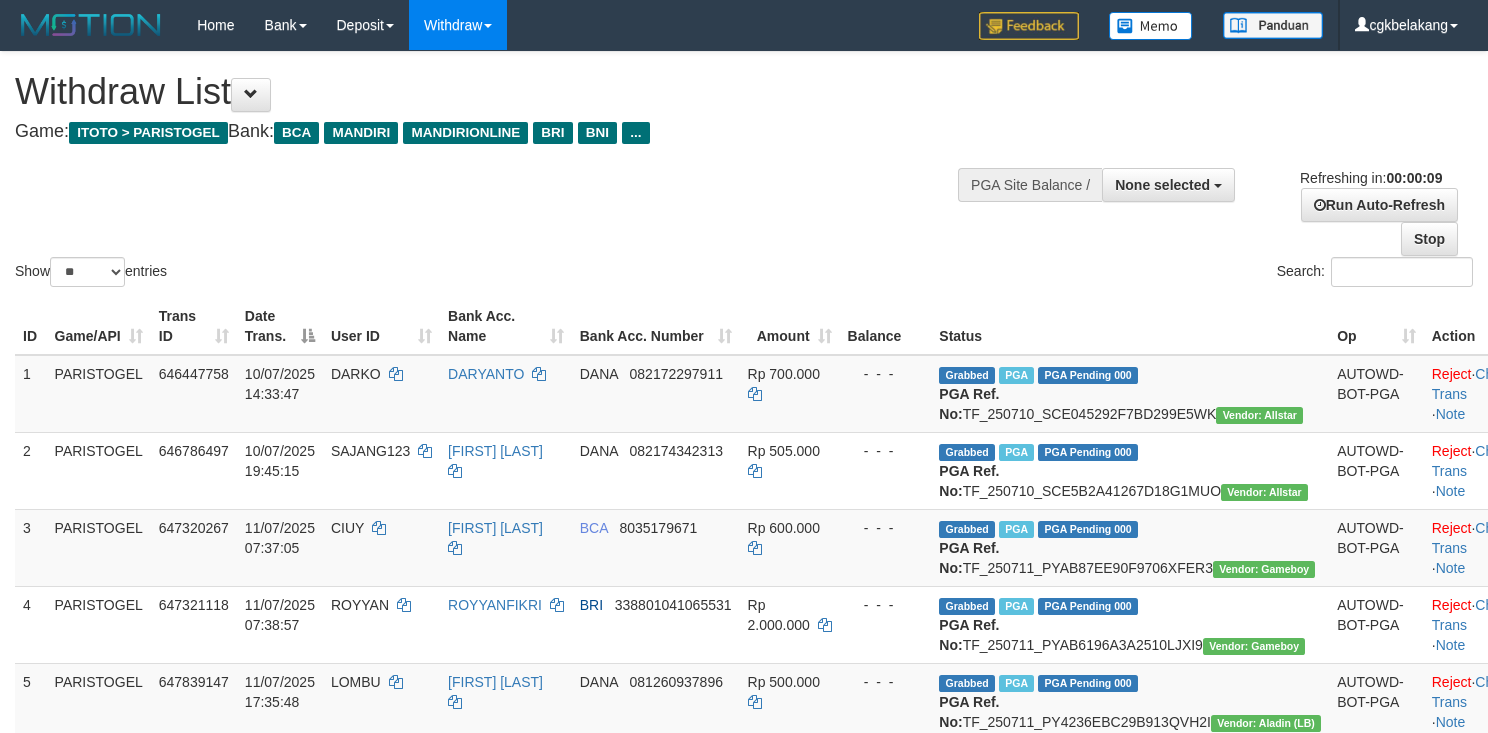 select 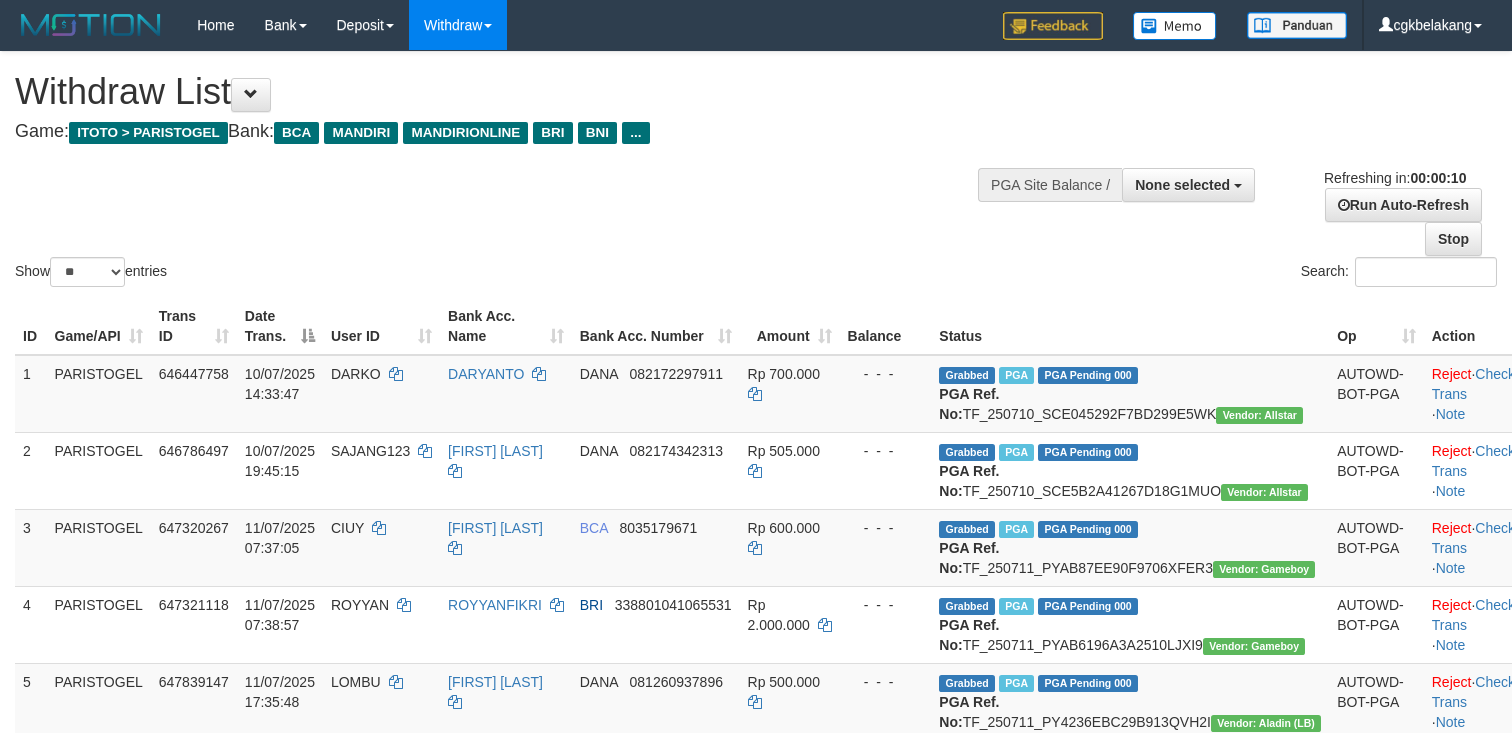 select 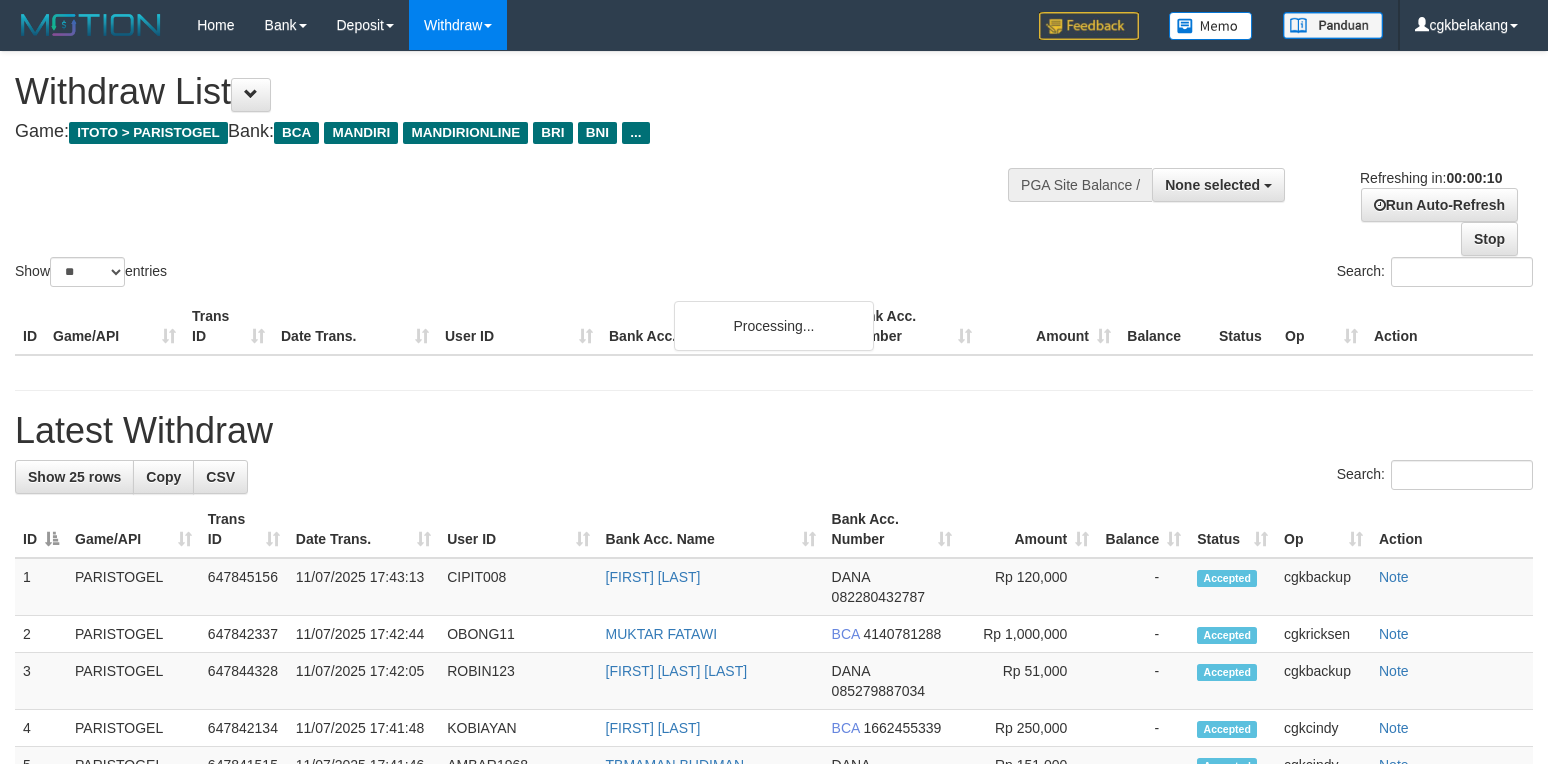 select 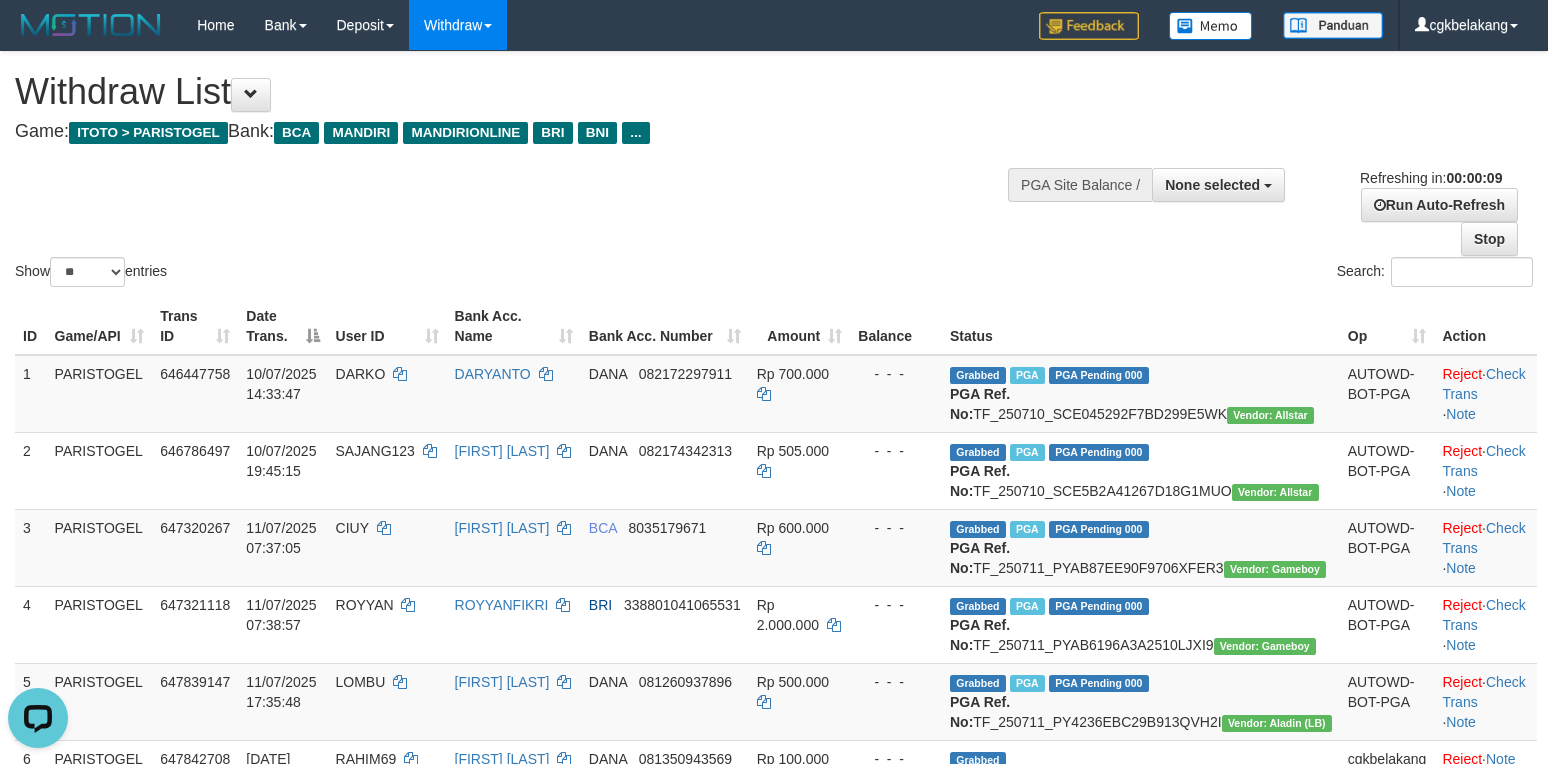 scroll, scrollTop: 0, scrollLeft: 0, axis: both 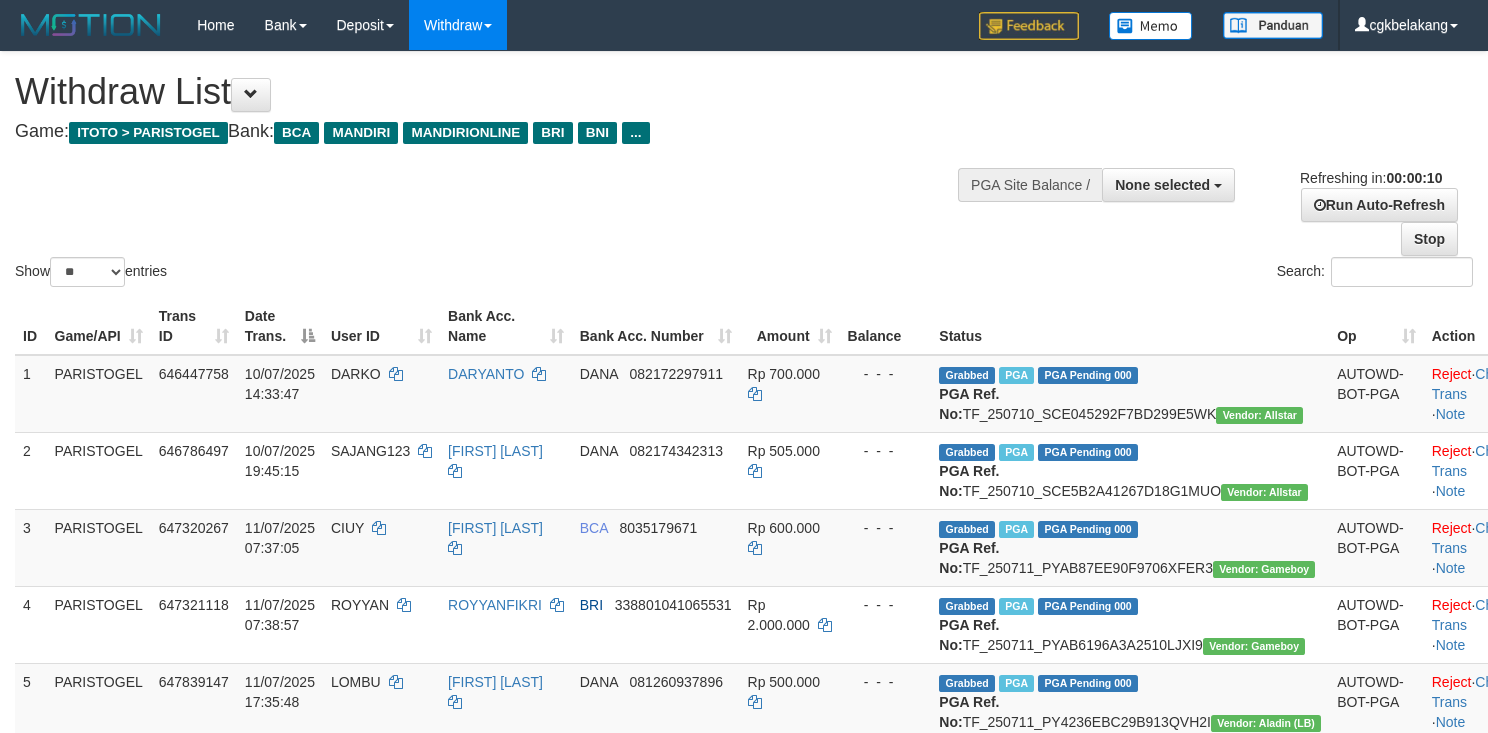 select 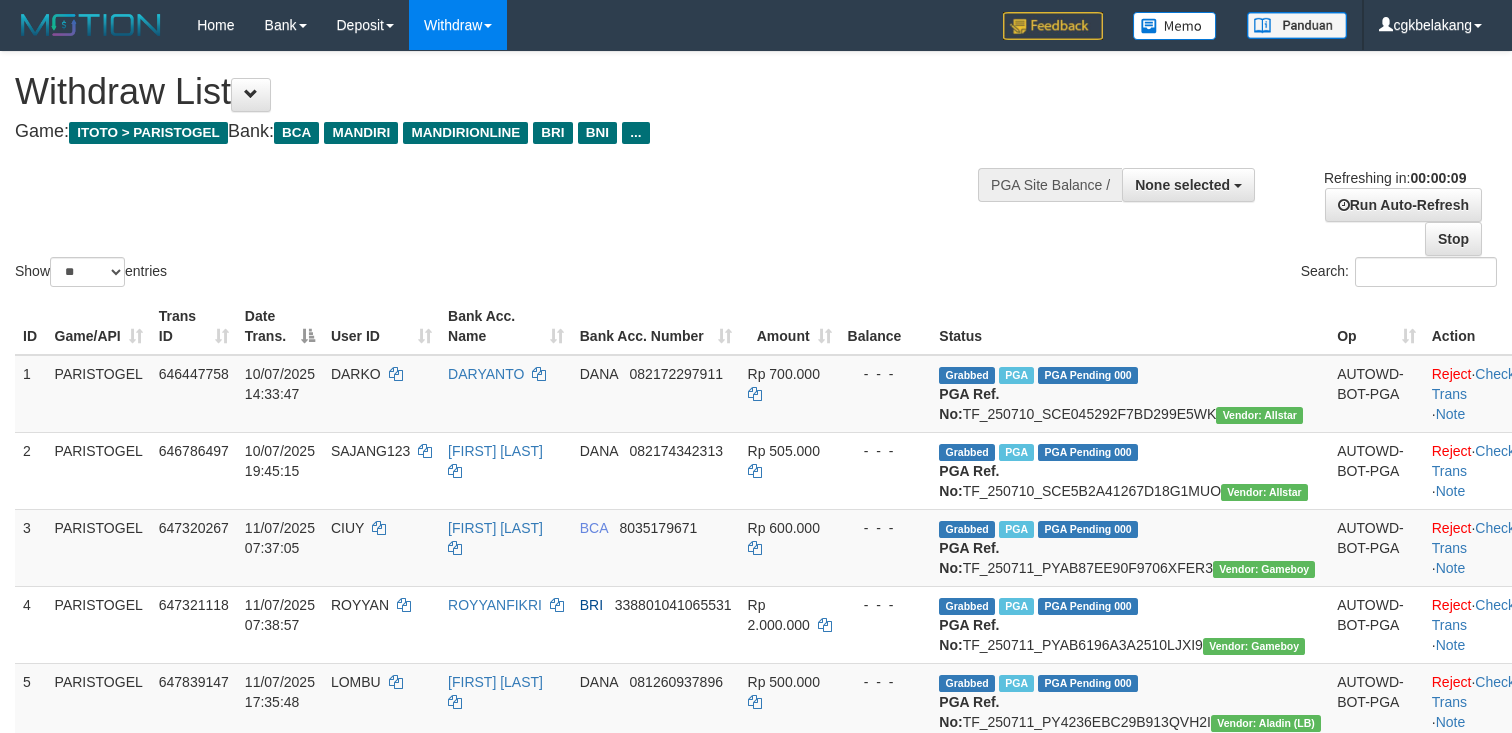 select 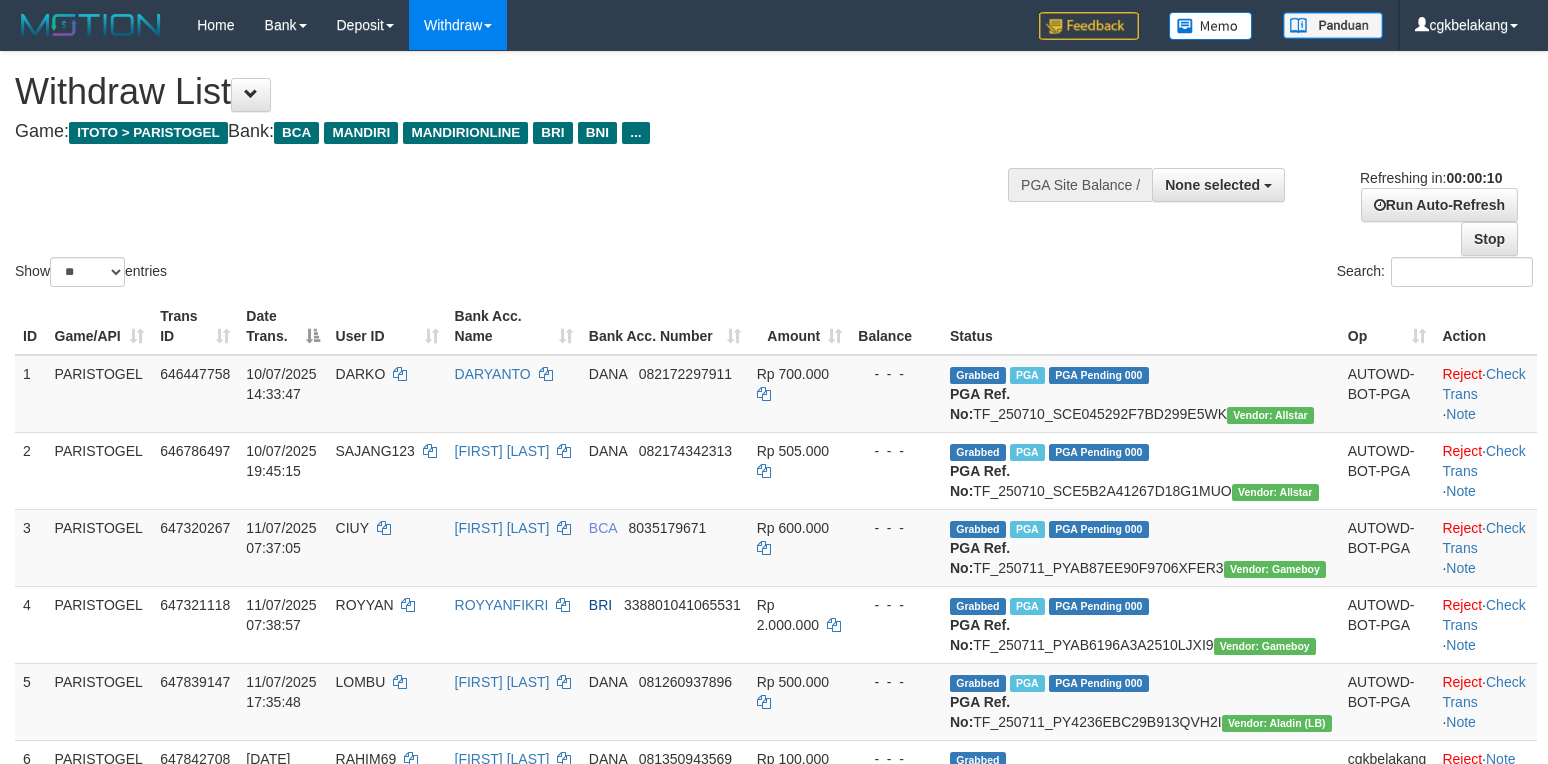 select 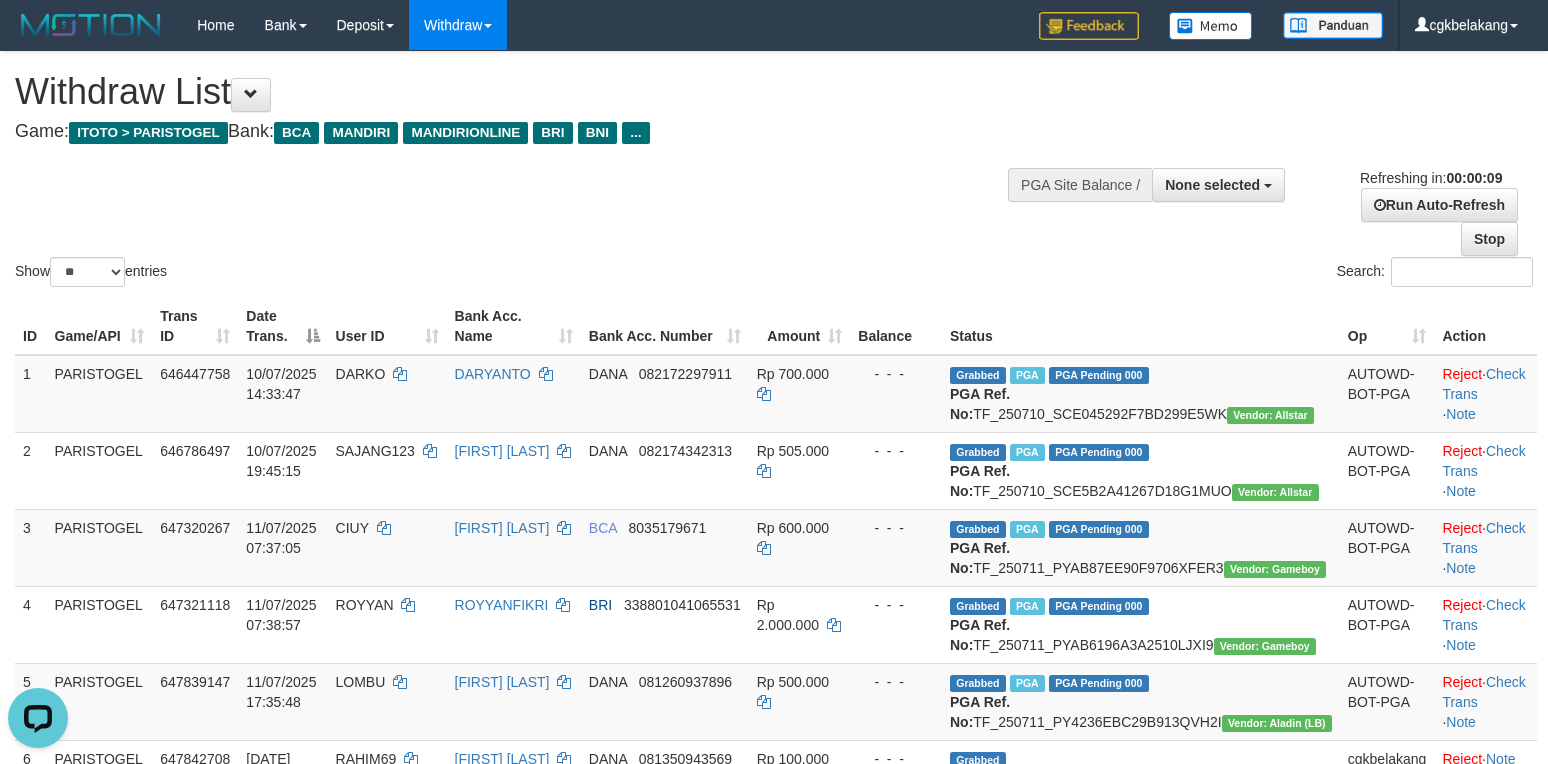 scroll, scrollTop: 0, scrollLeft: 0, axis: both 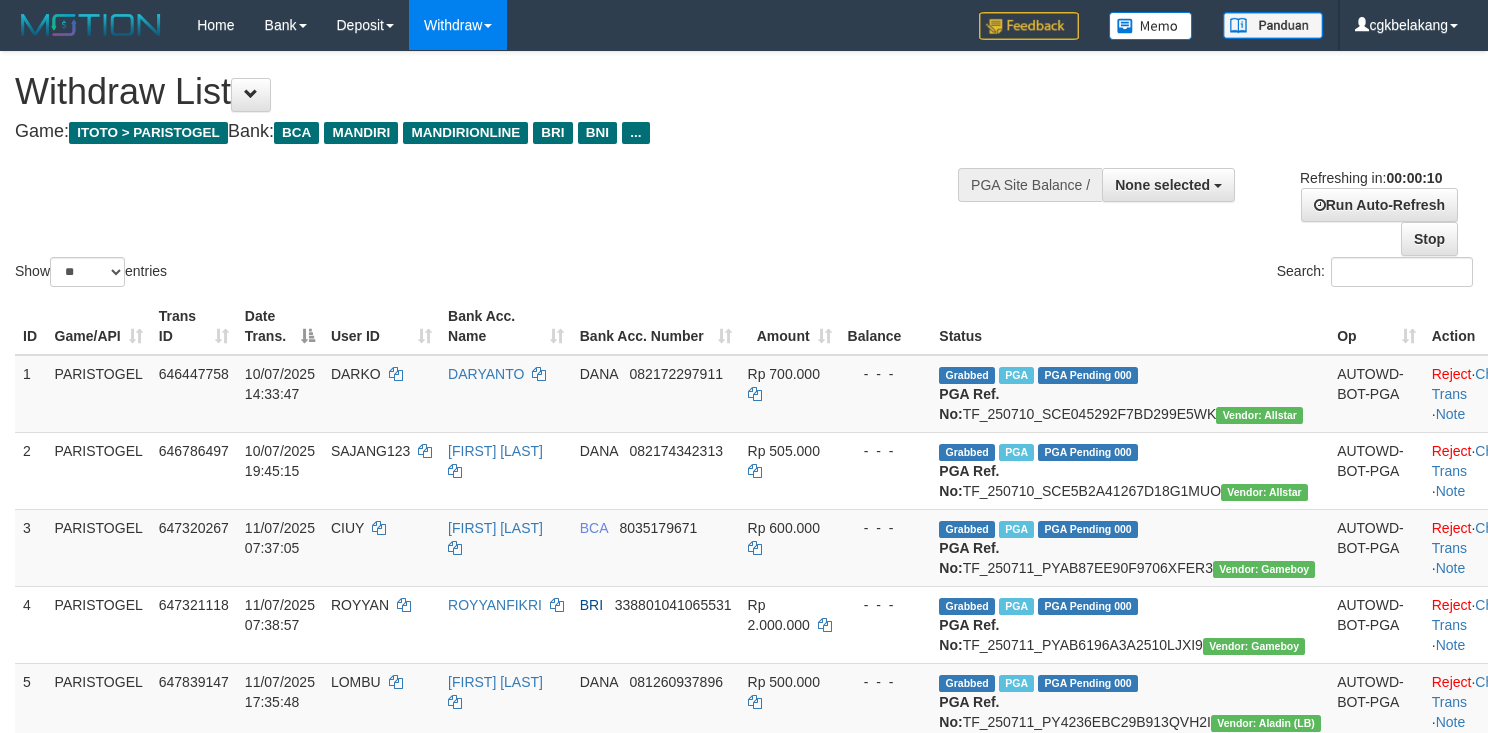select 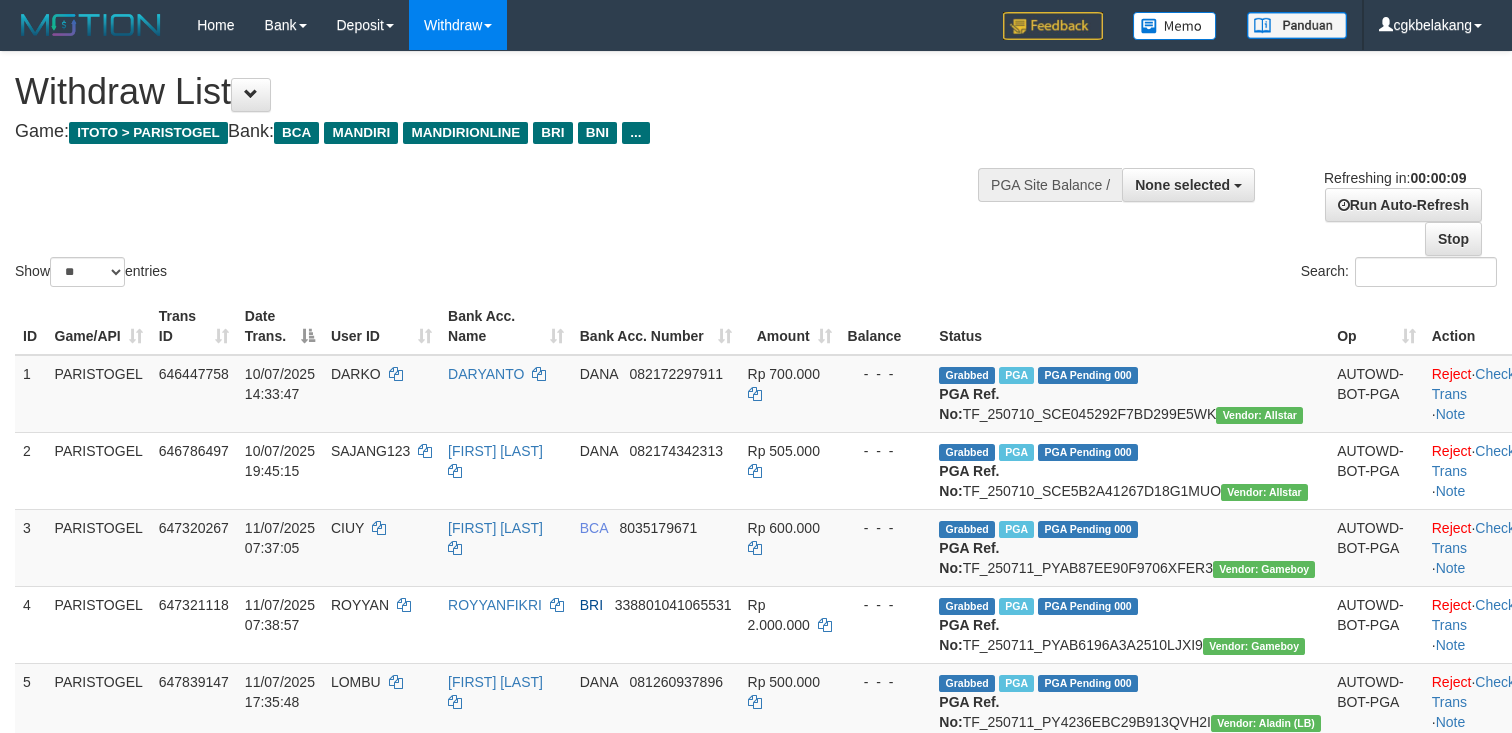 select 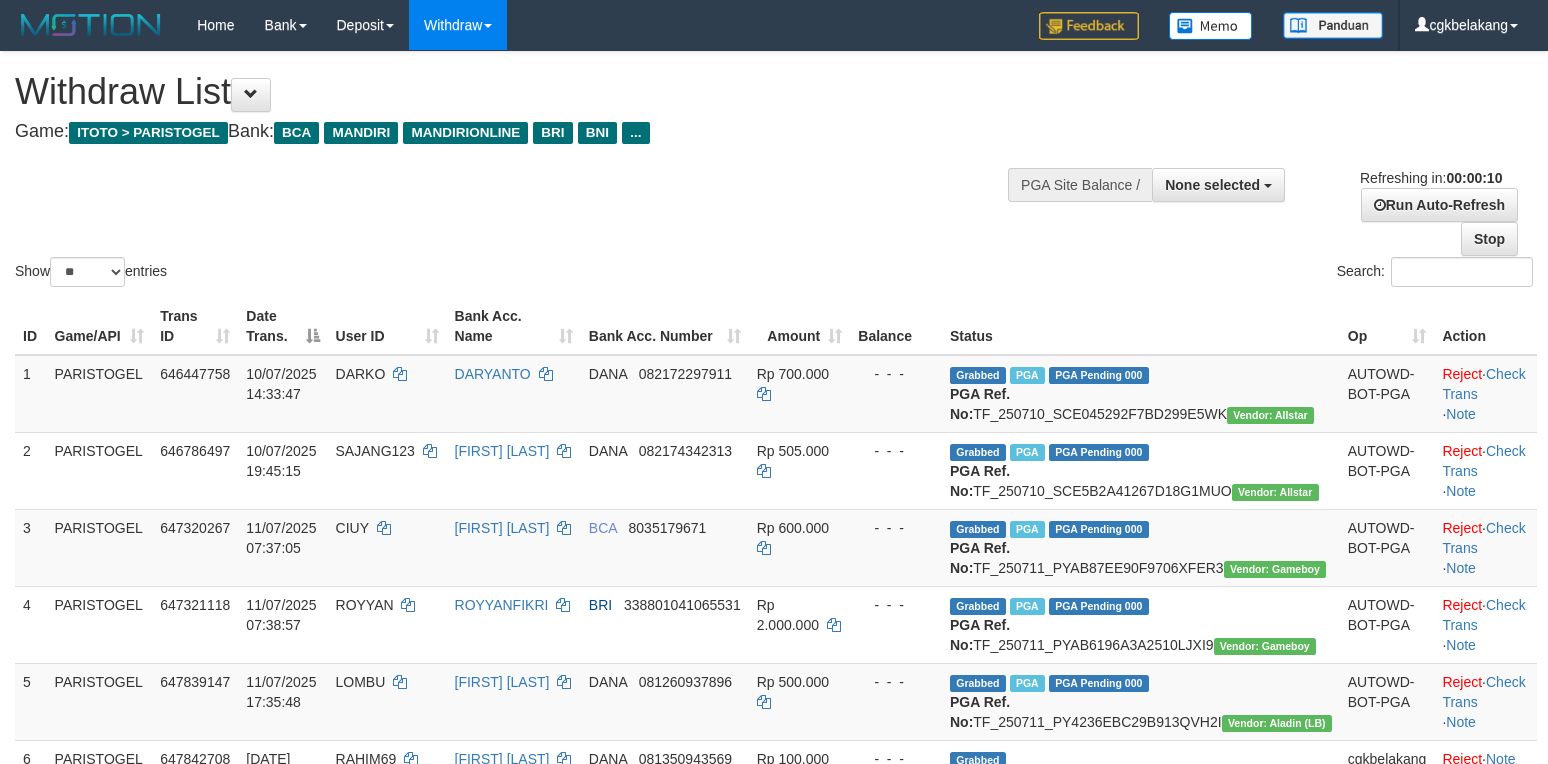 select 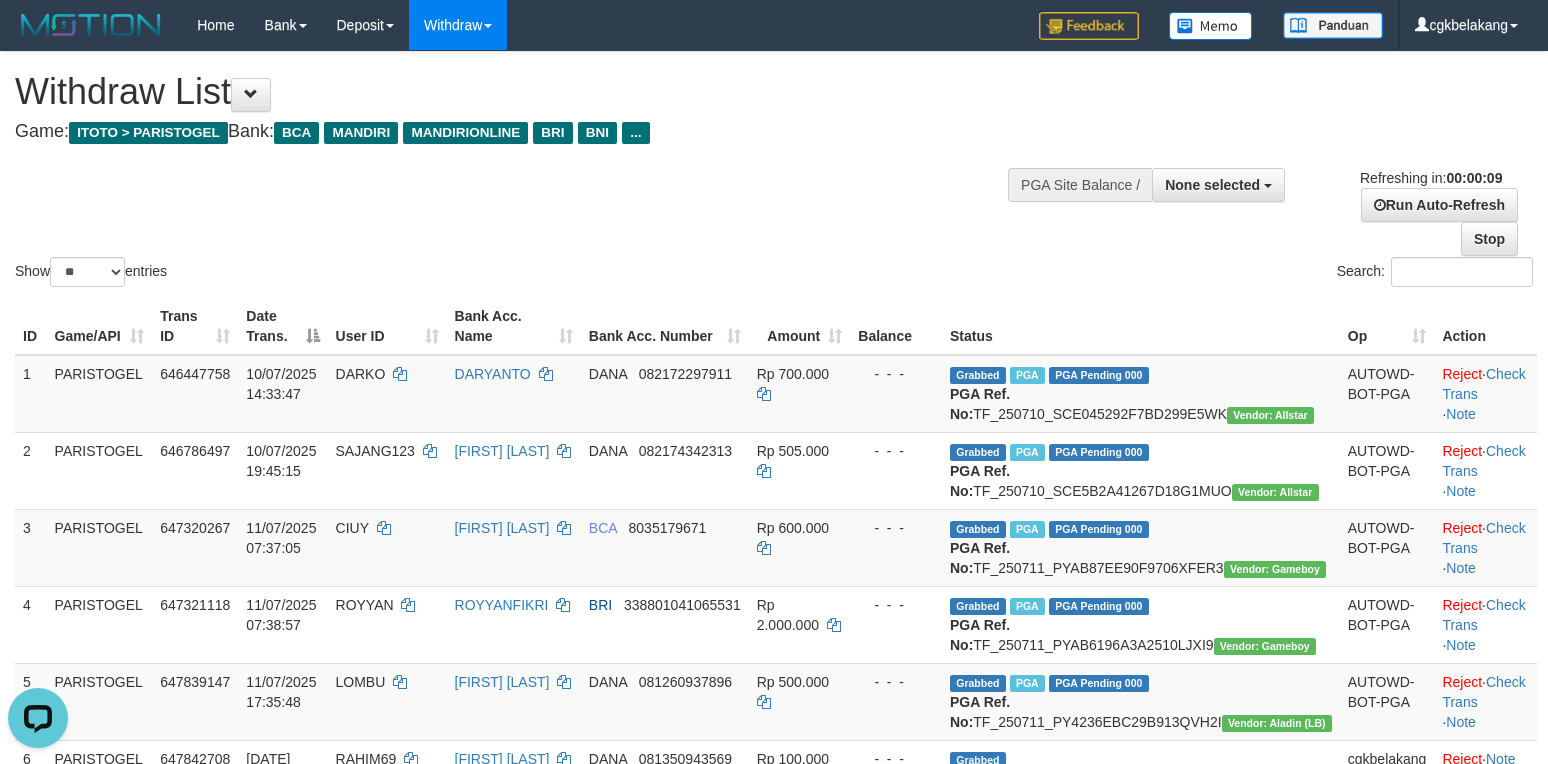 scroll, scrollTop: 0, scrollLeft: 0, axis: both 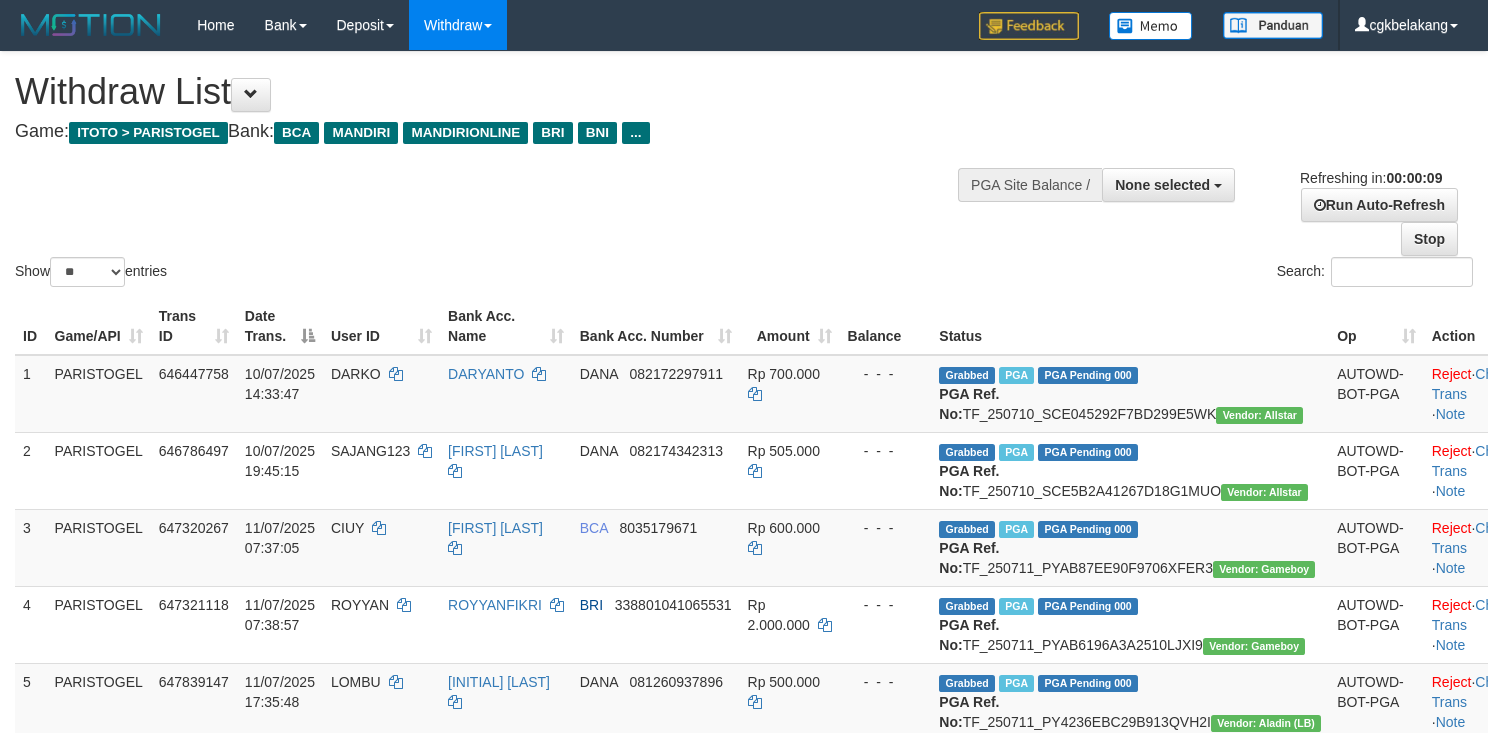 select 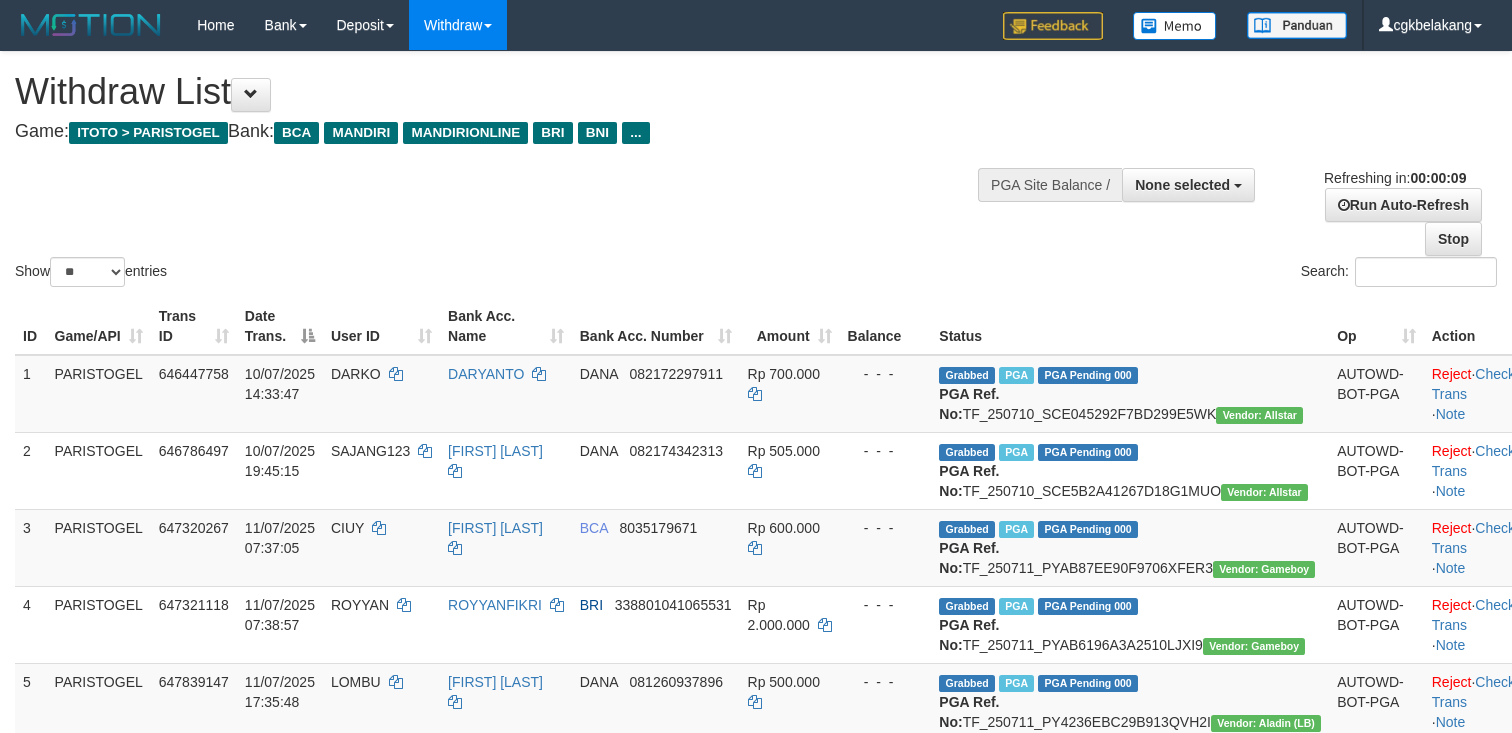 select 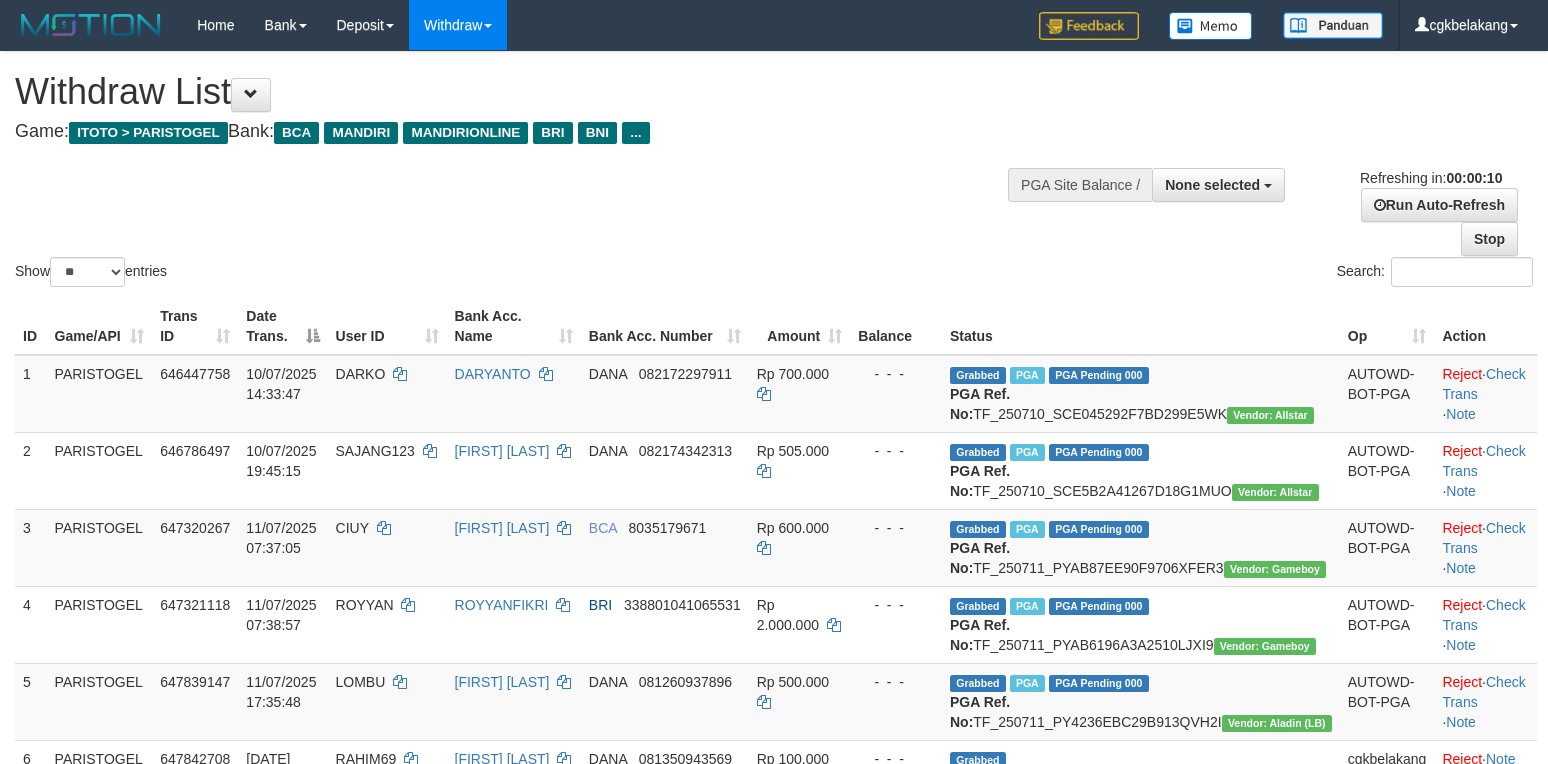 select 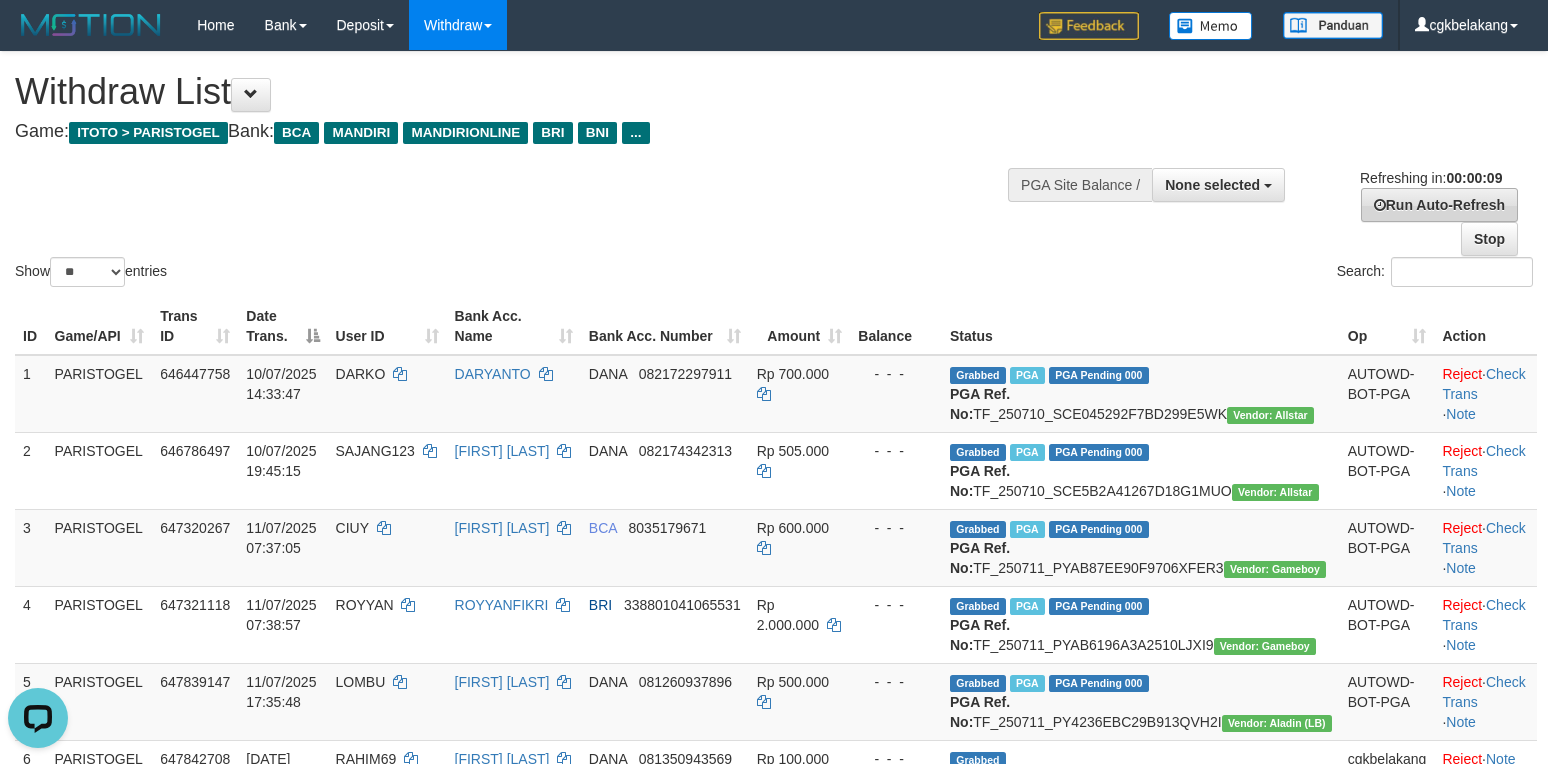 scroll, scrollTop: 0, scrollLeft: 0, axis: both 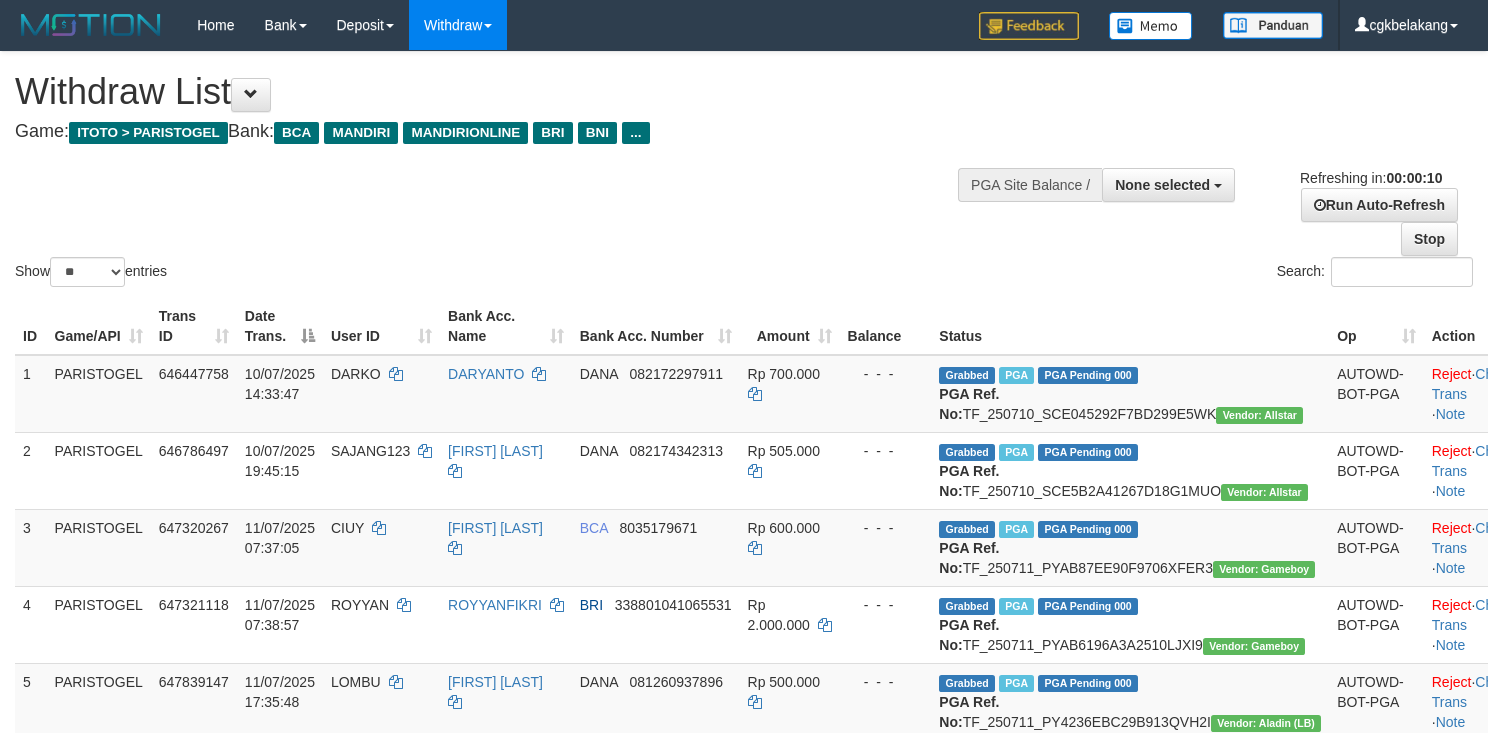 select 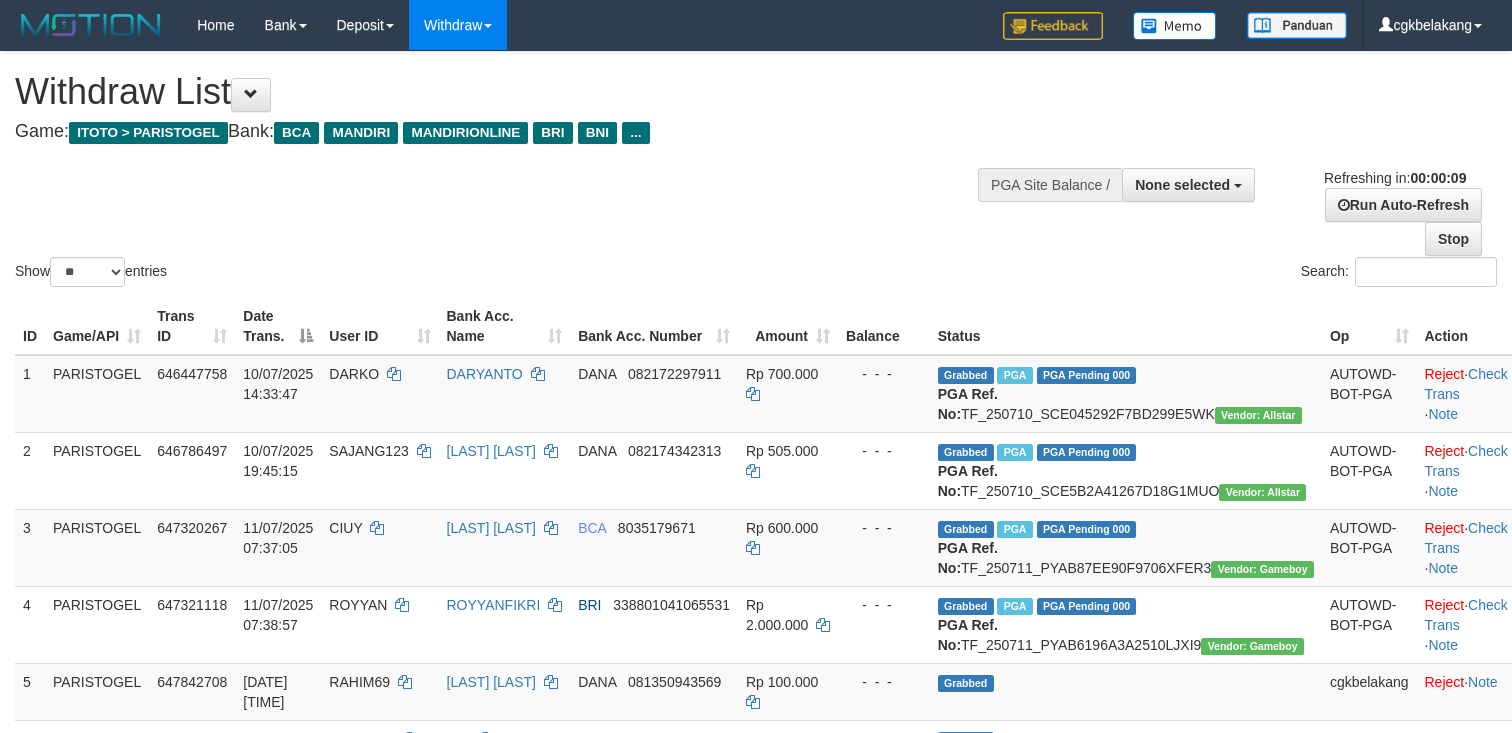 select 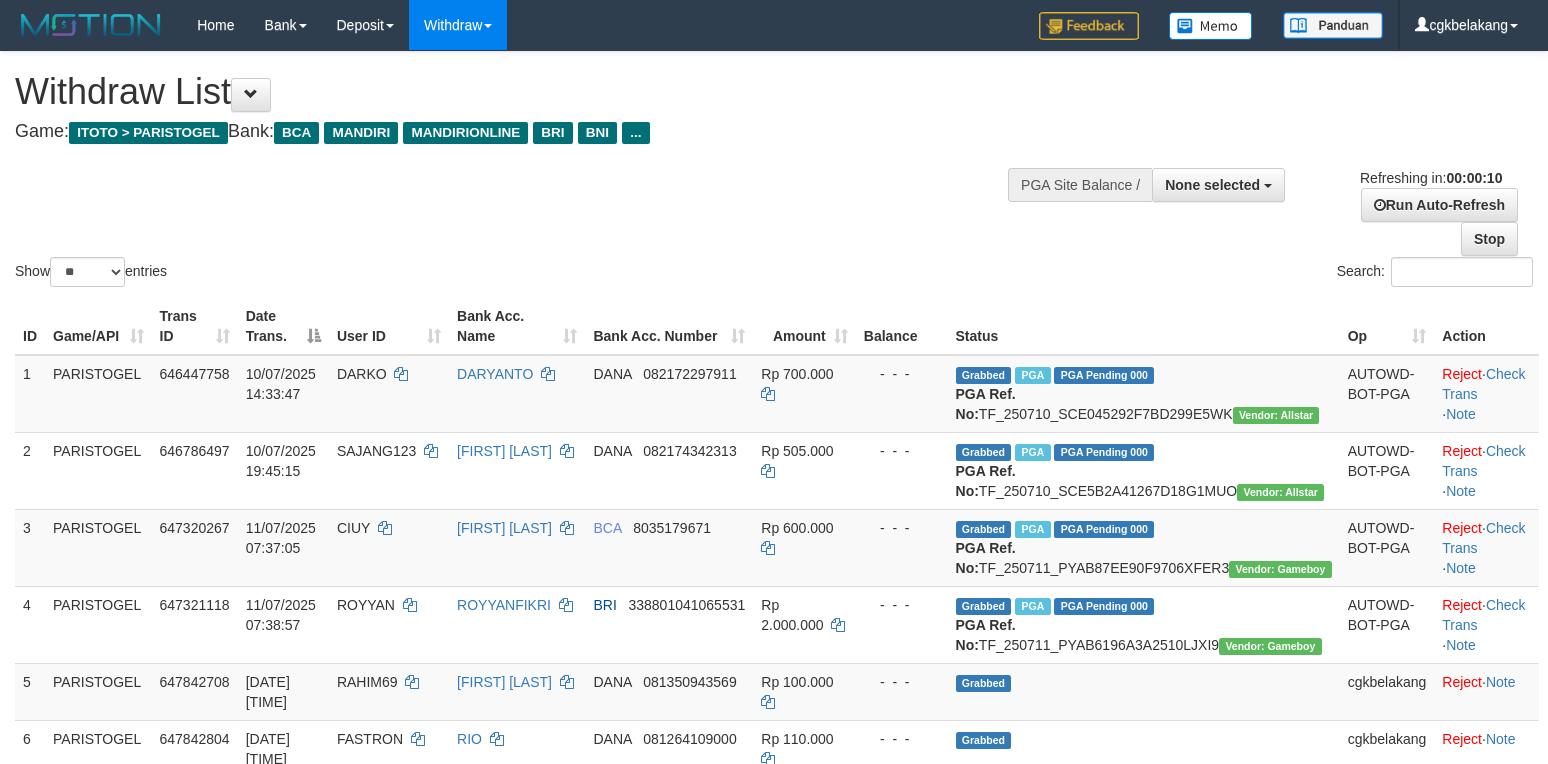 select 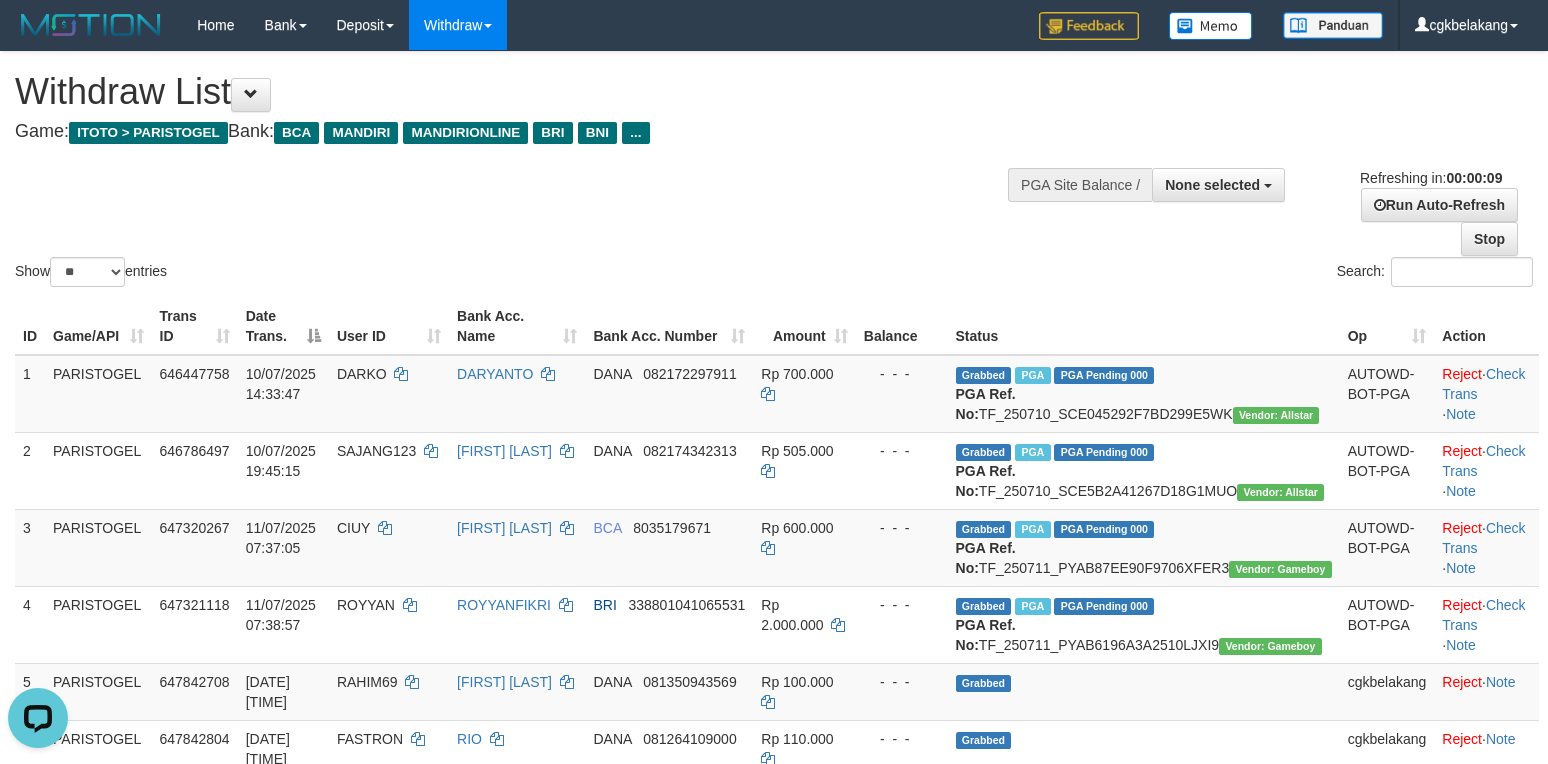 scroll, scrollTop: 0, scrollLeft: 0, axis: both 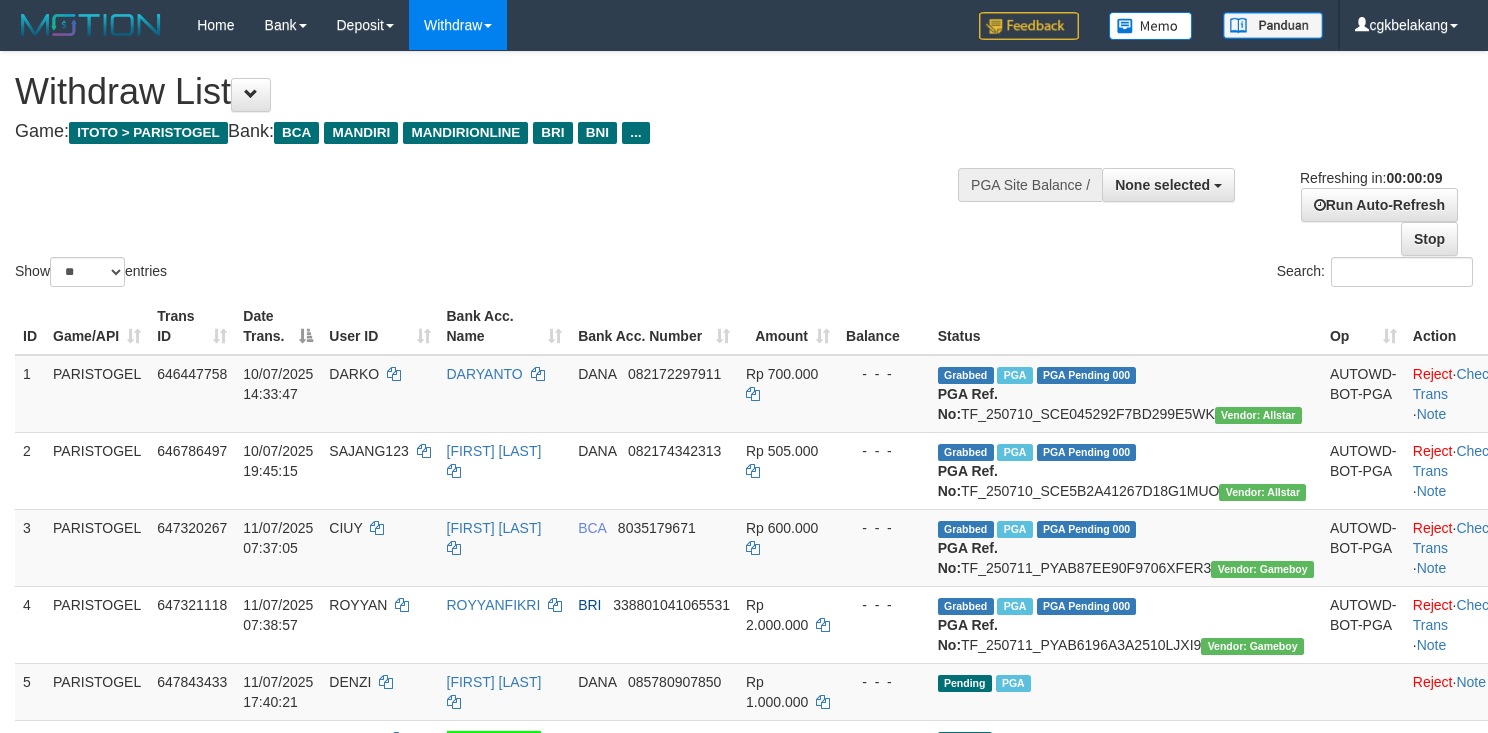 select 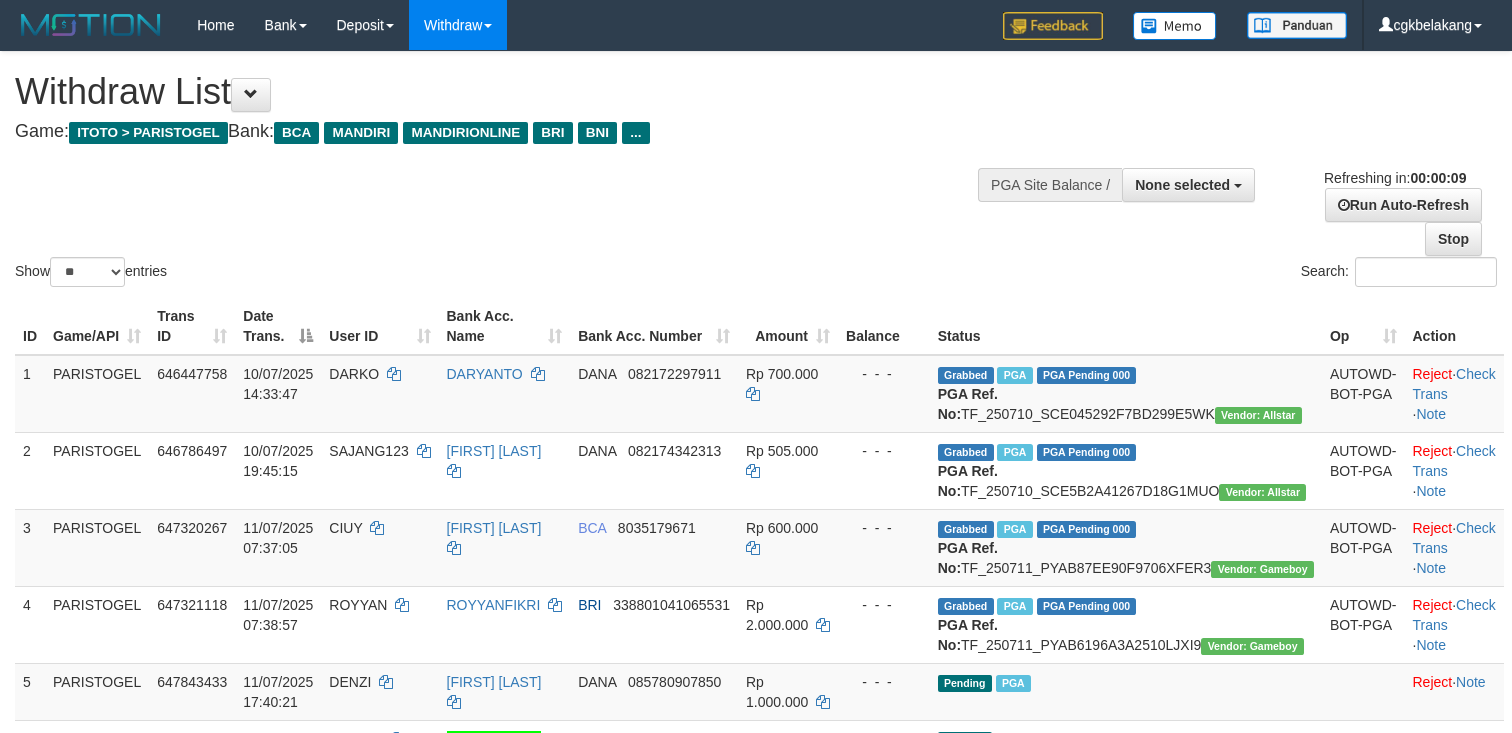 select 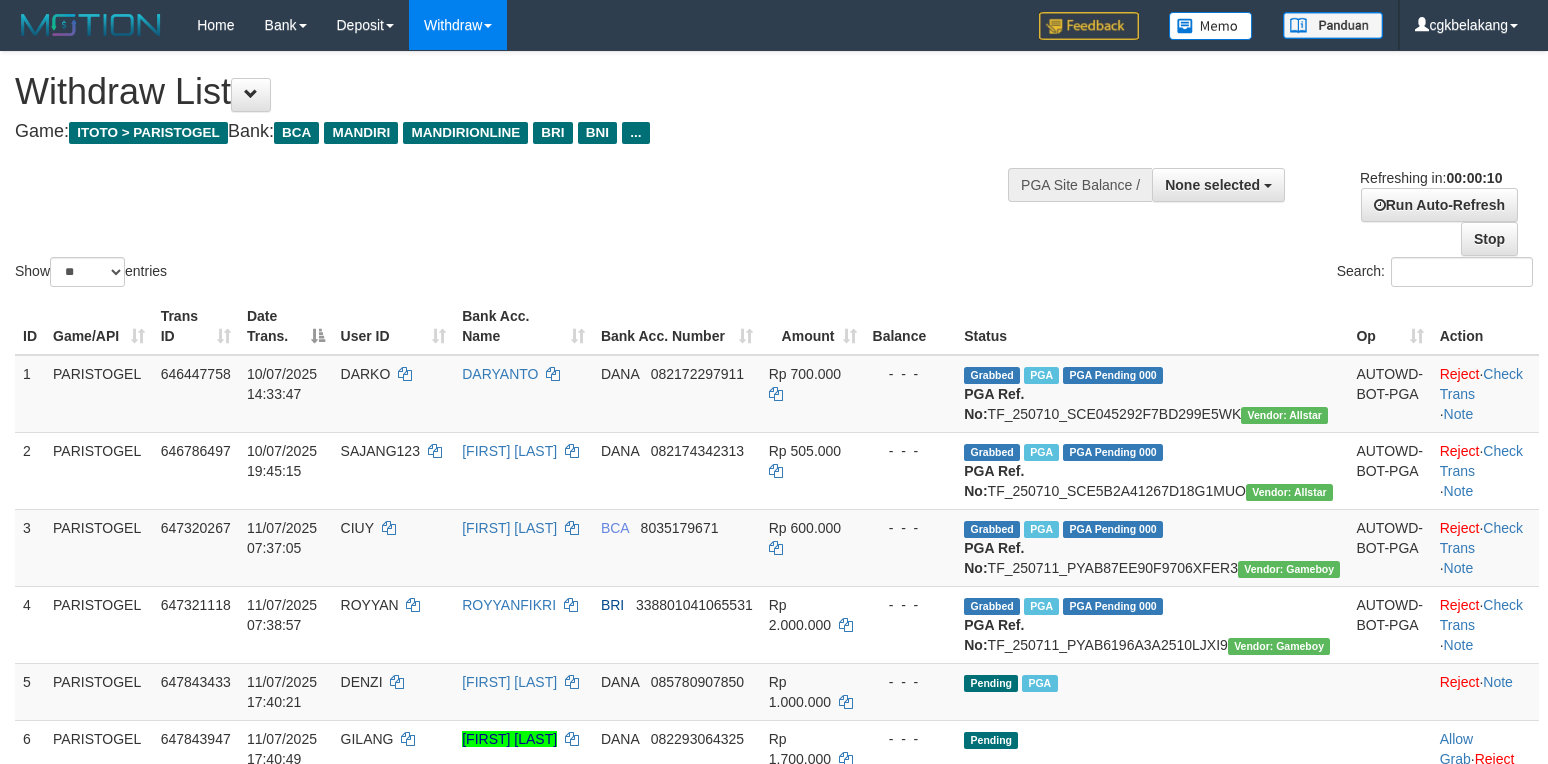 select 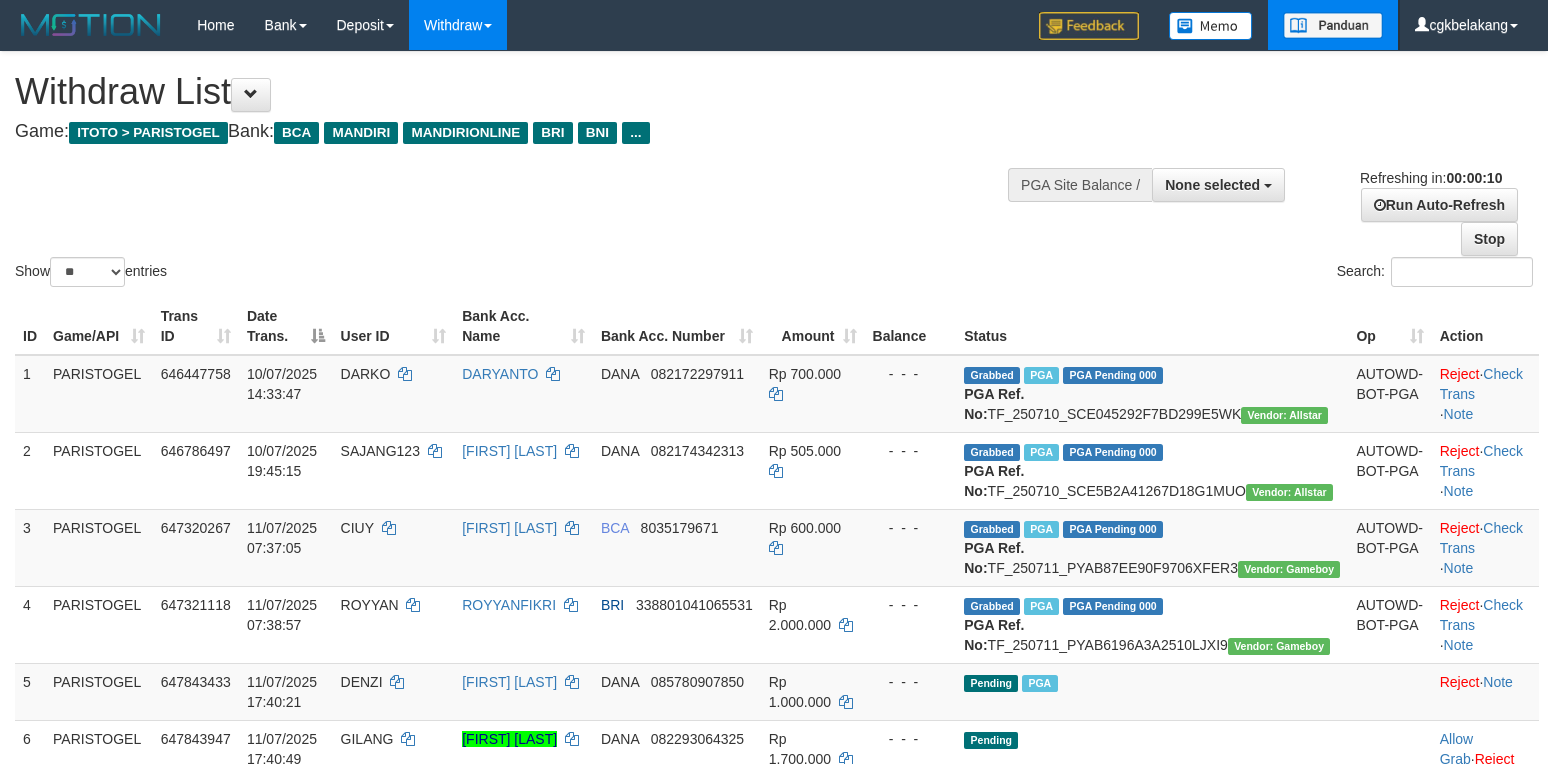scroll, scrollTop: 0, scrollLeft: 0, axis: both 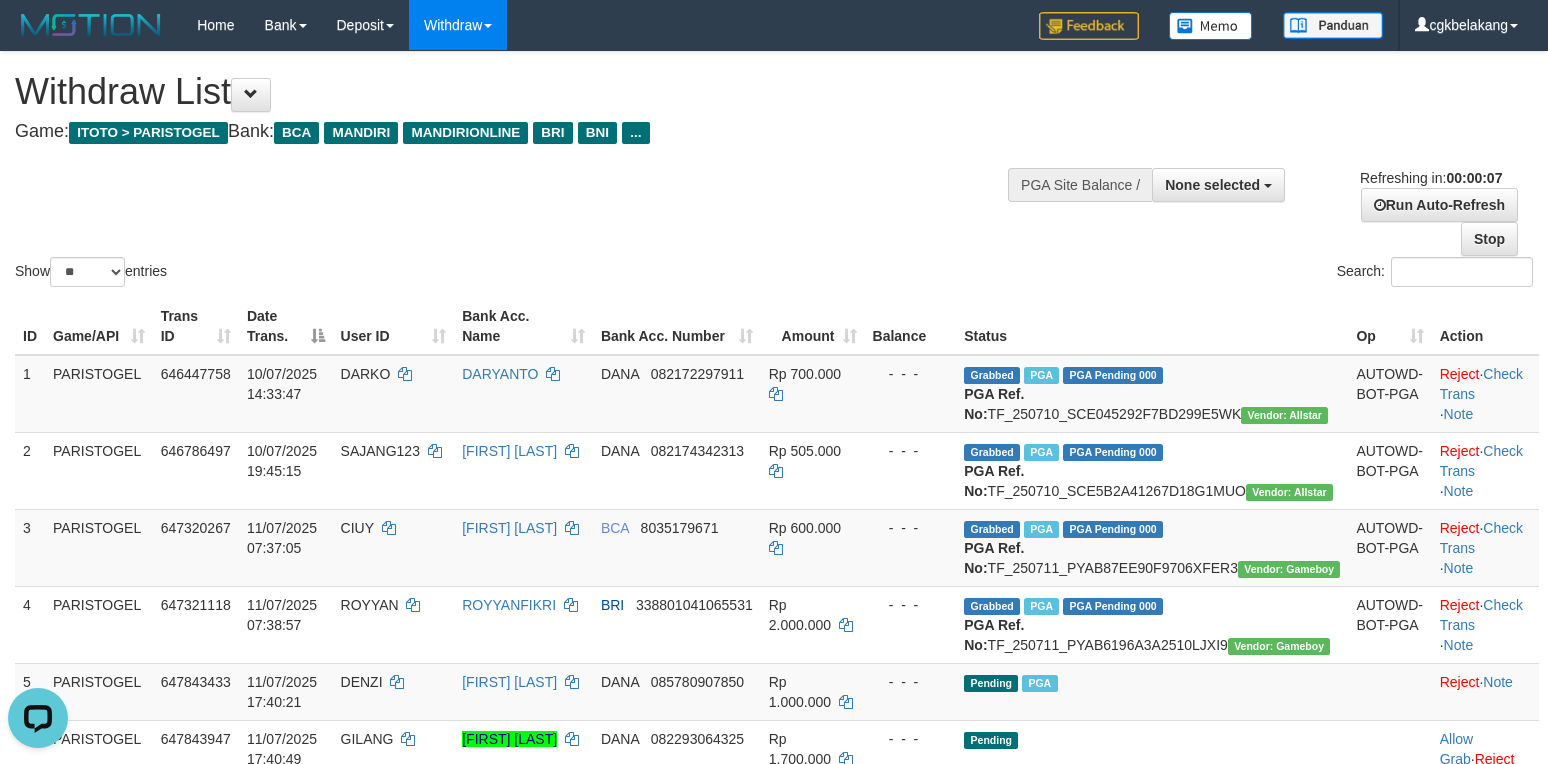 click on "Status" at bounding box center [1152, 326] 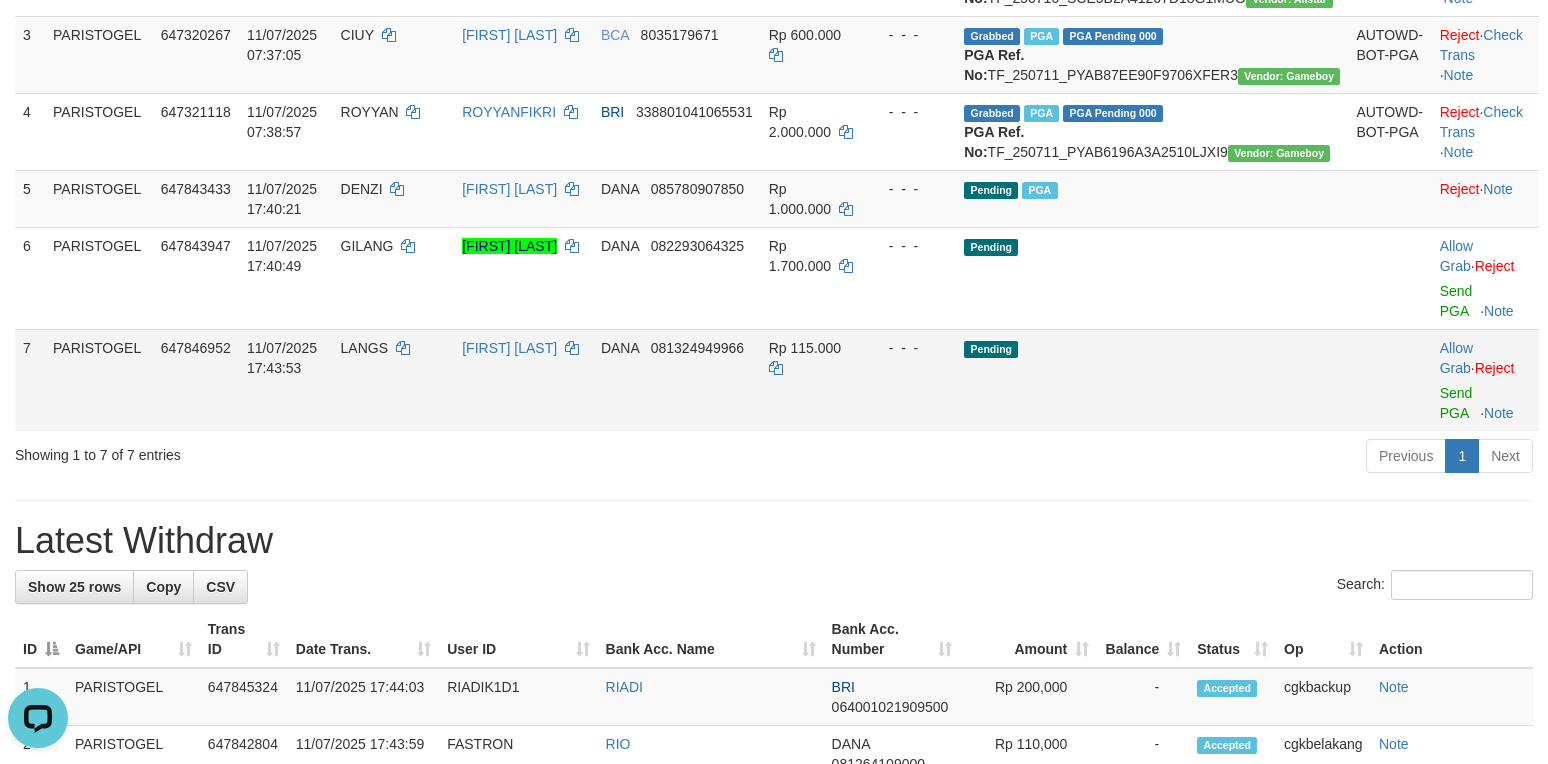 scroll, scrollTop: 533, scrollLeft: 0, axis: vertical 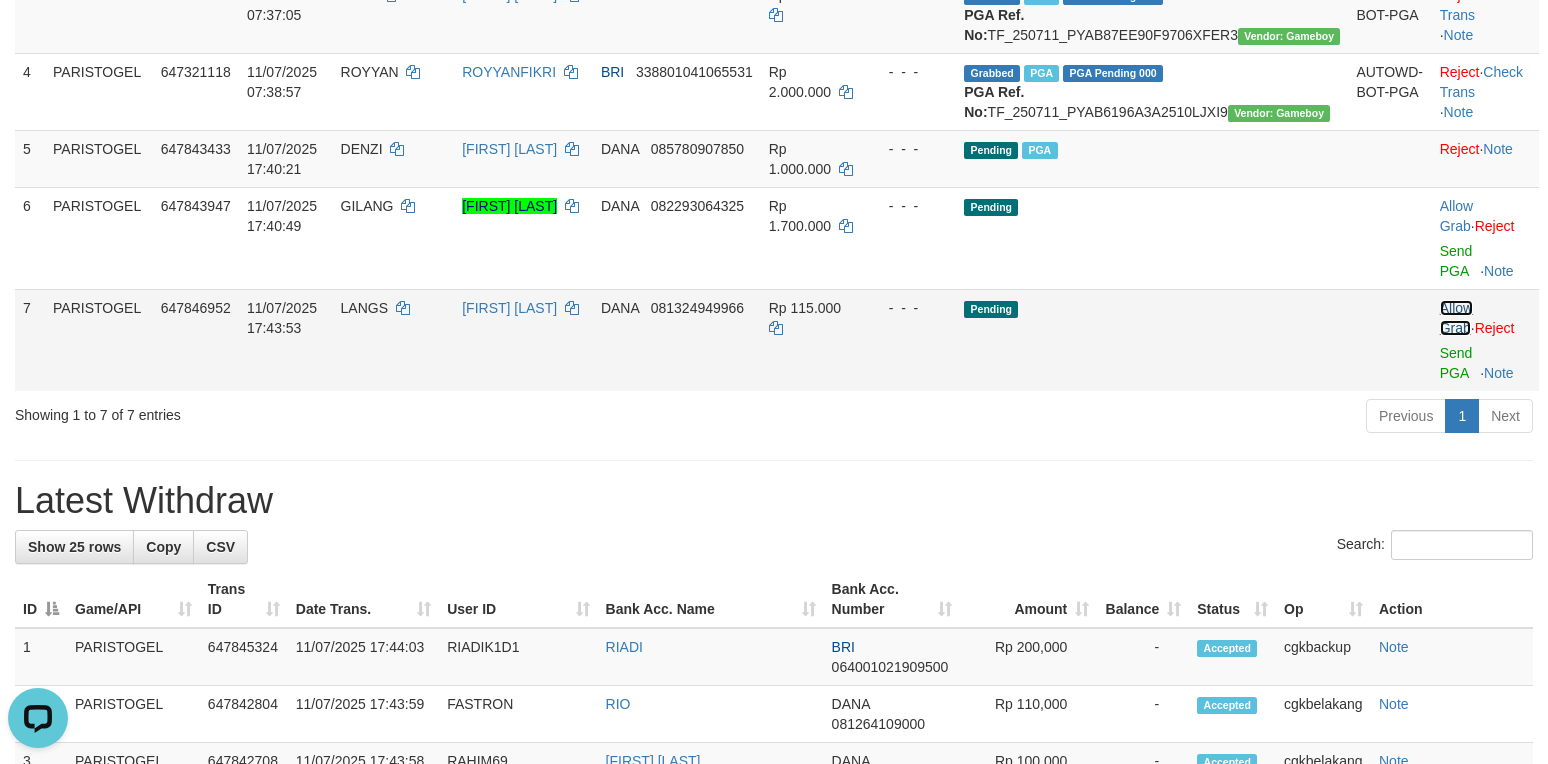 click on "Allow Grab" at bounding box center [1456, 318] 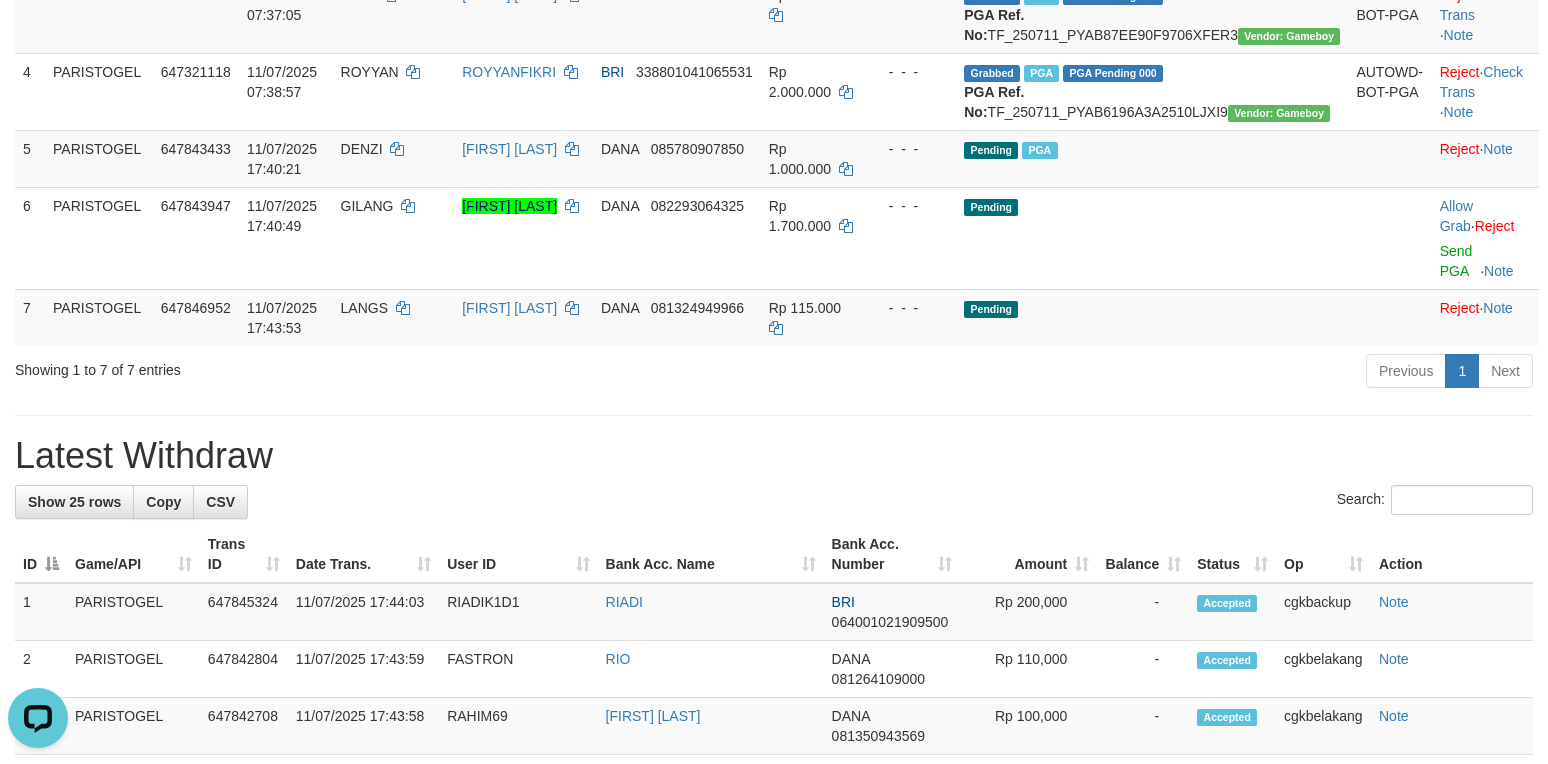click on "**********" at bounding box center [774, 800] 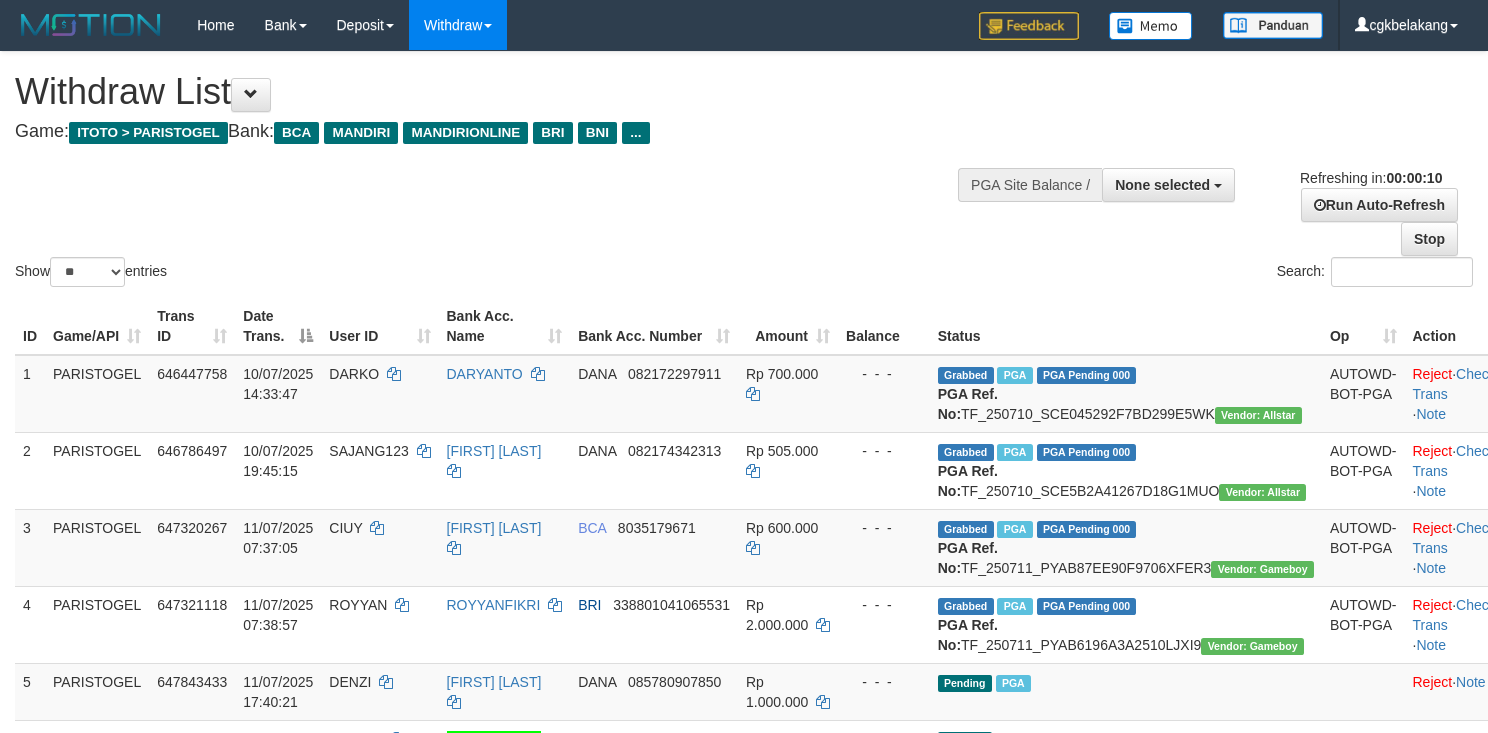 select 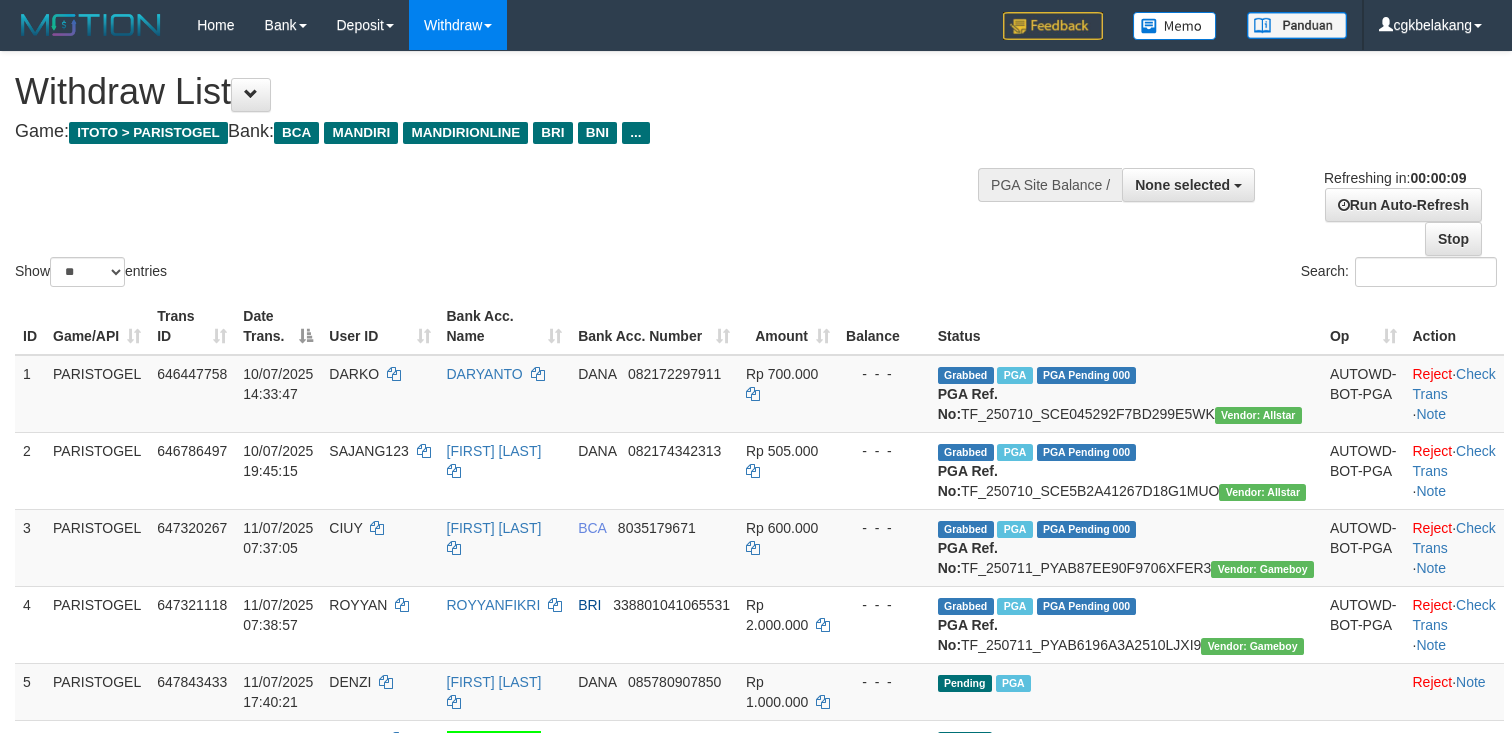 select 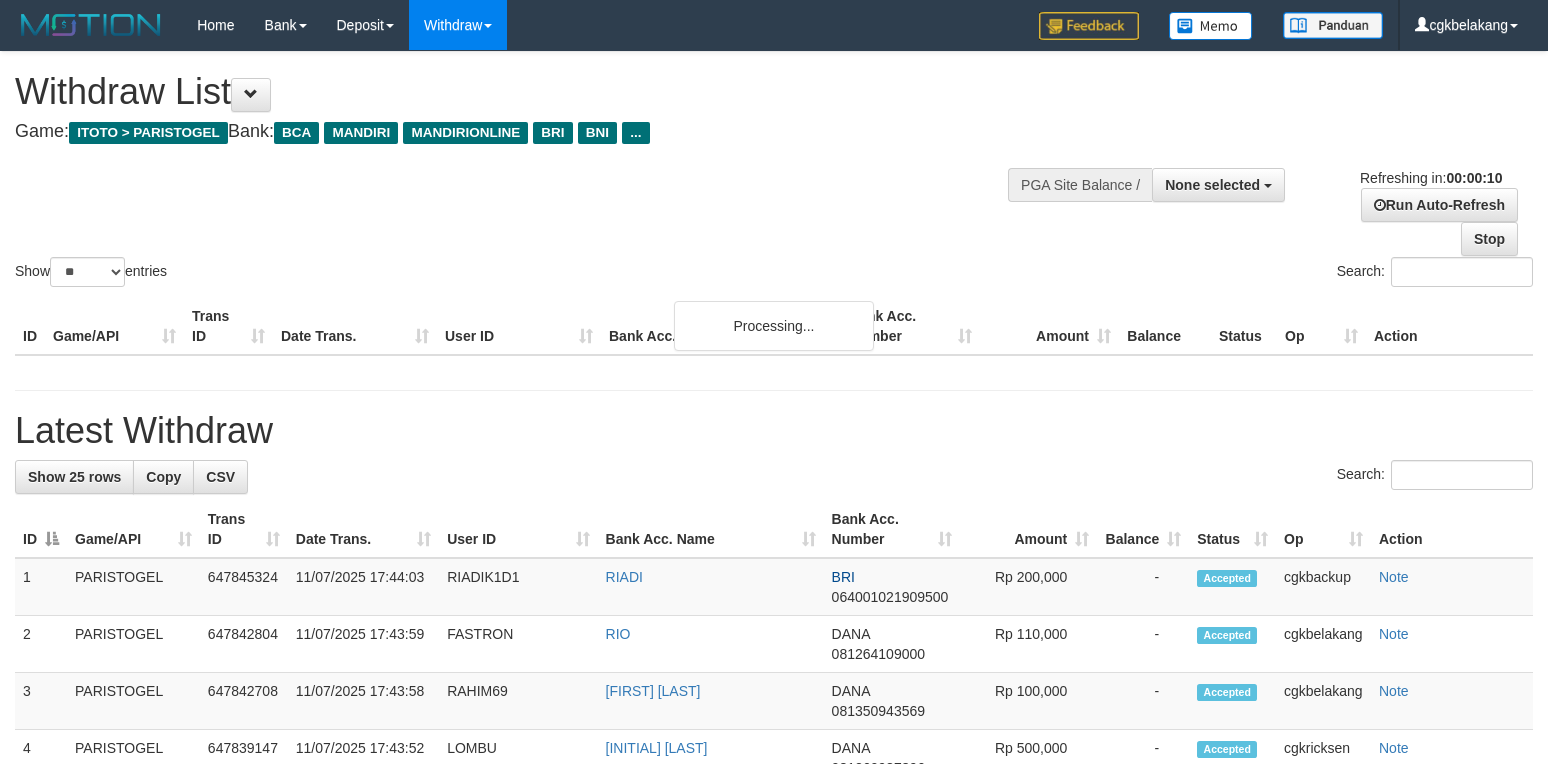 select 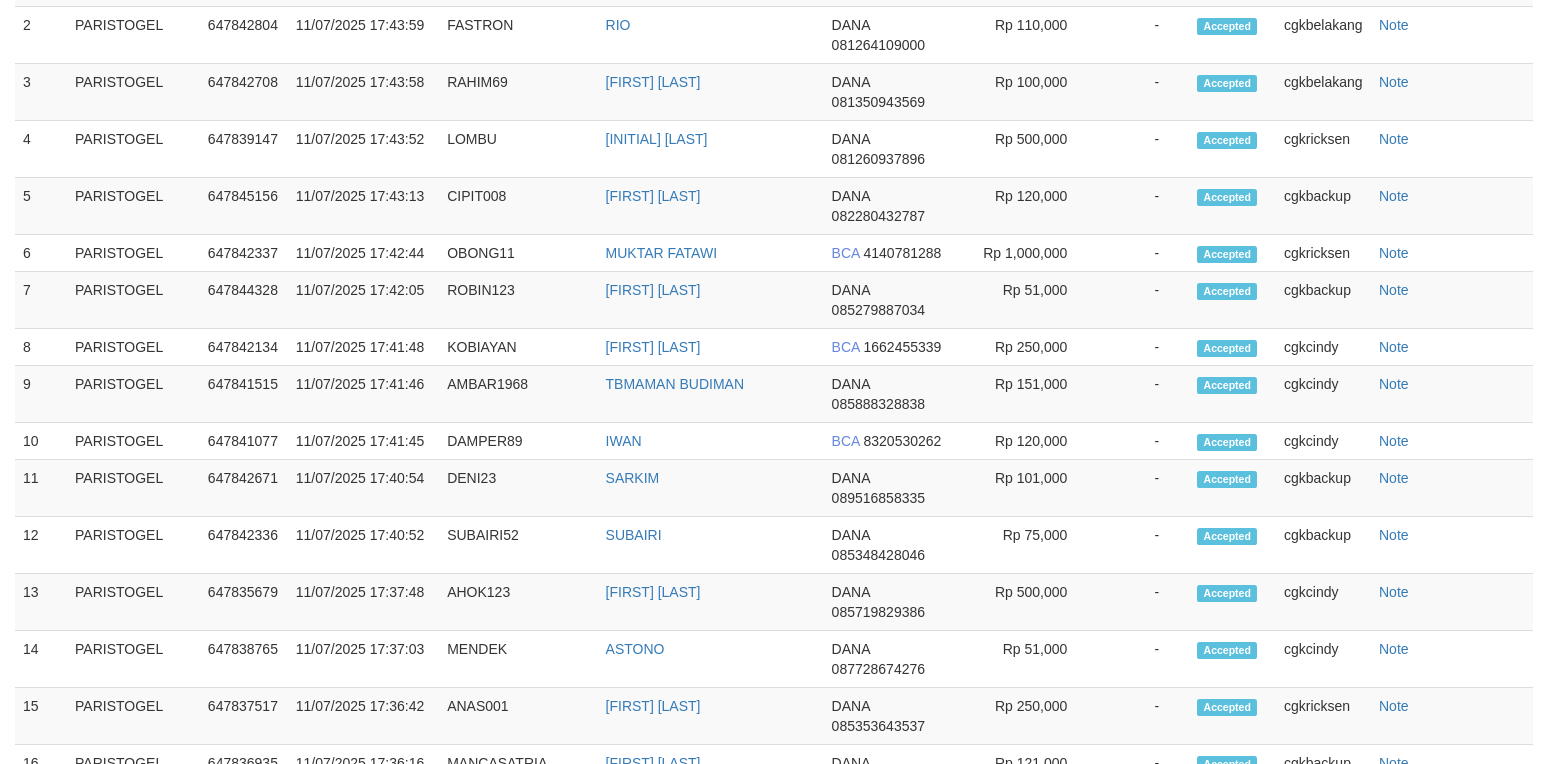 scroll, scrollTop: 533, scrollLeft: 0, axis: vertical 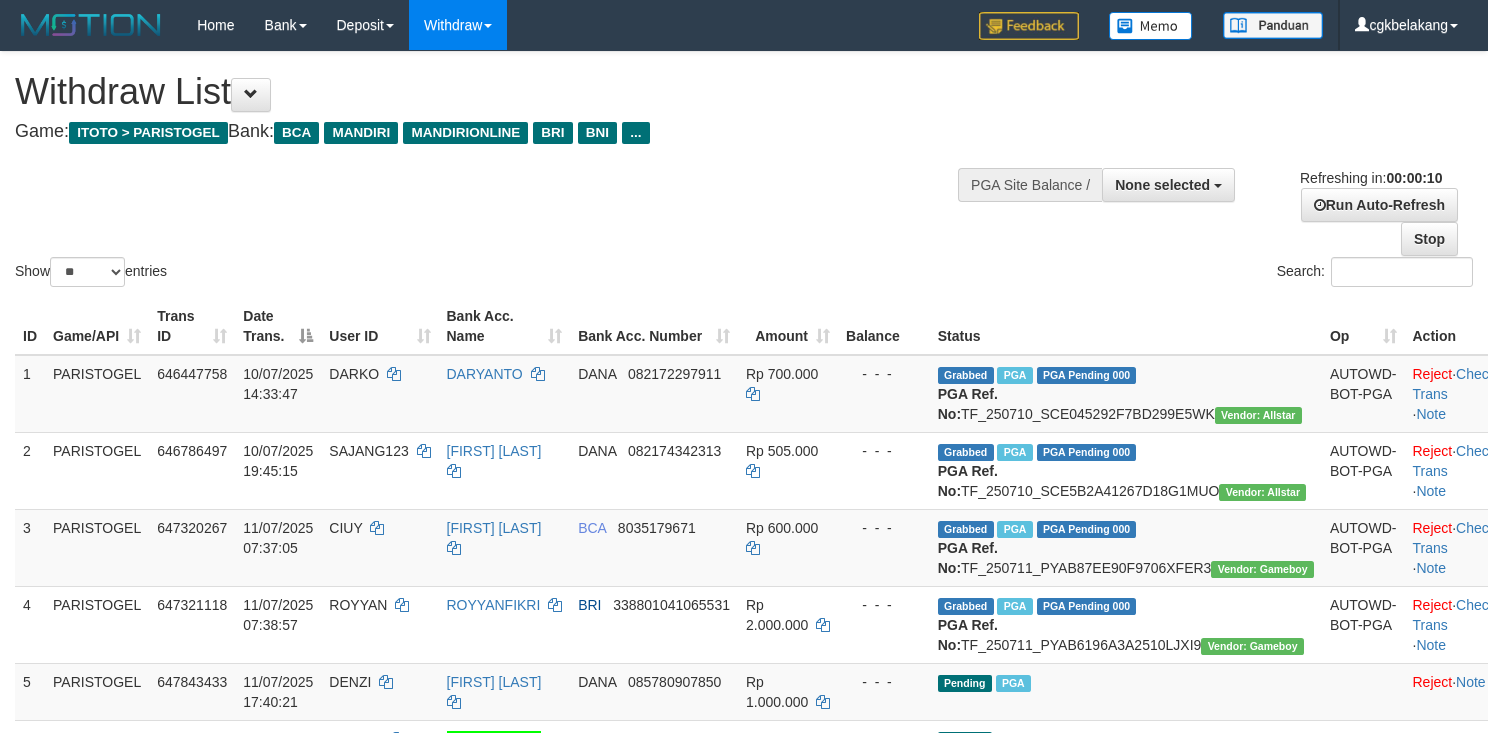 select 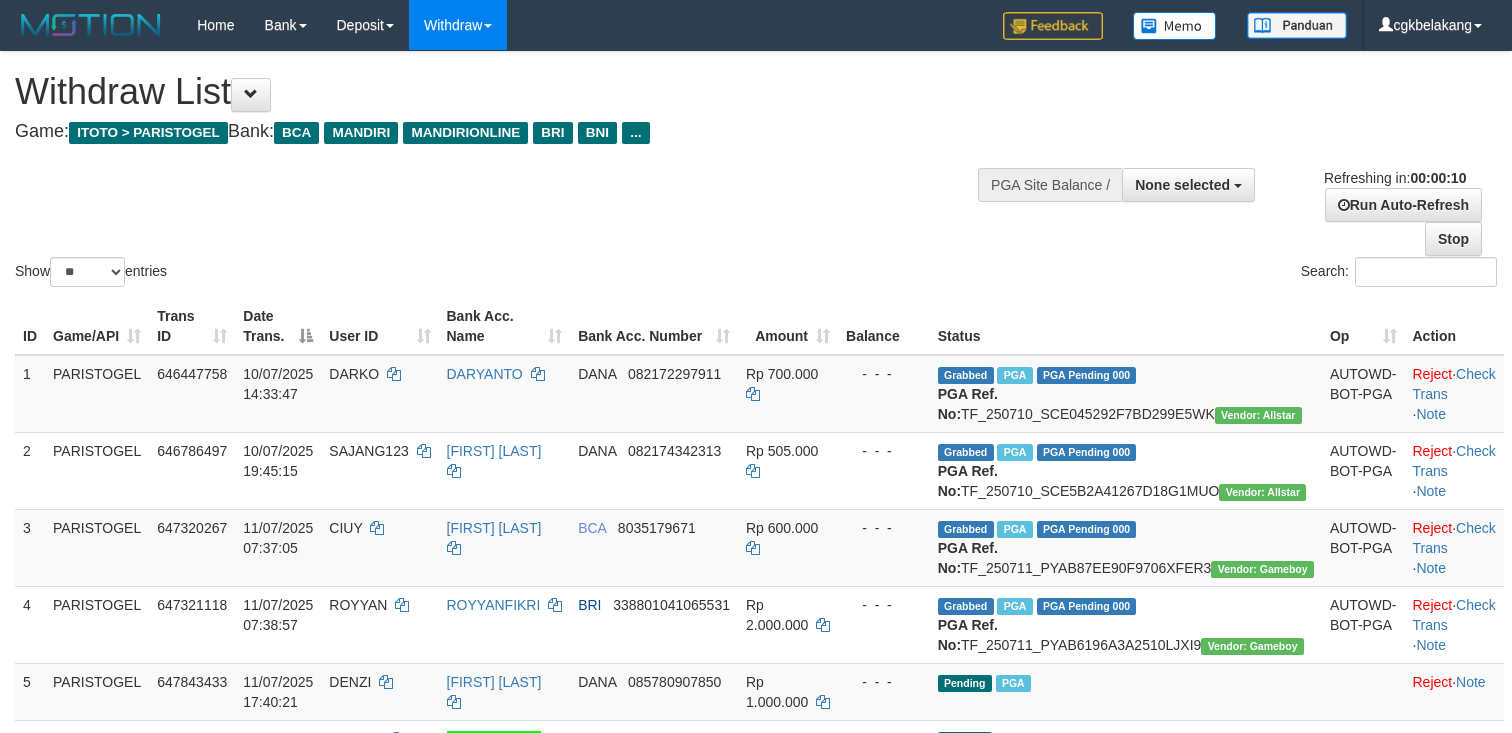 select 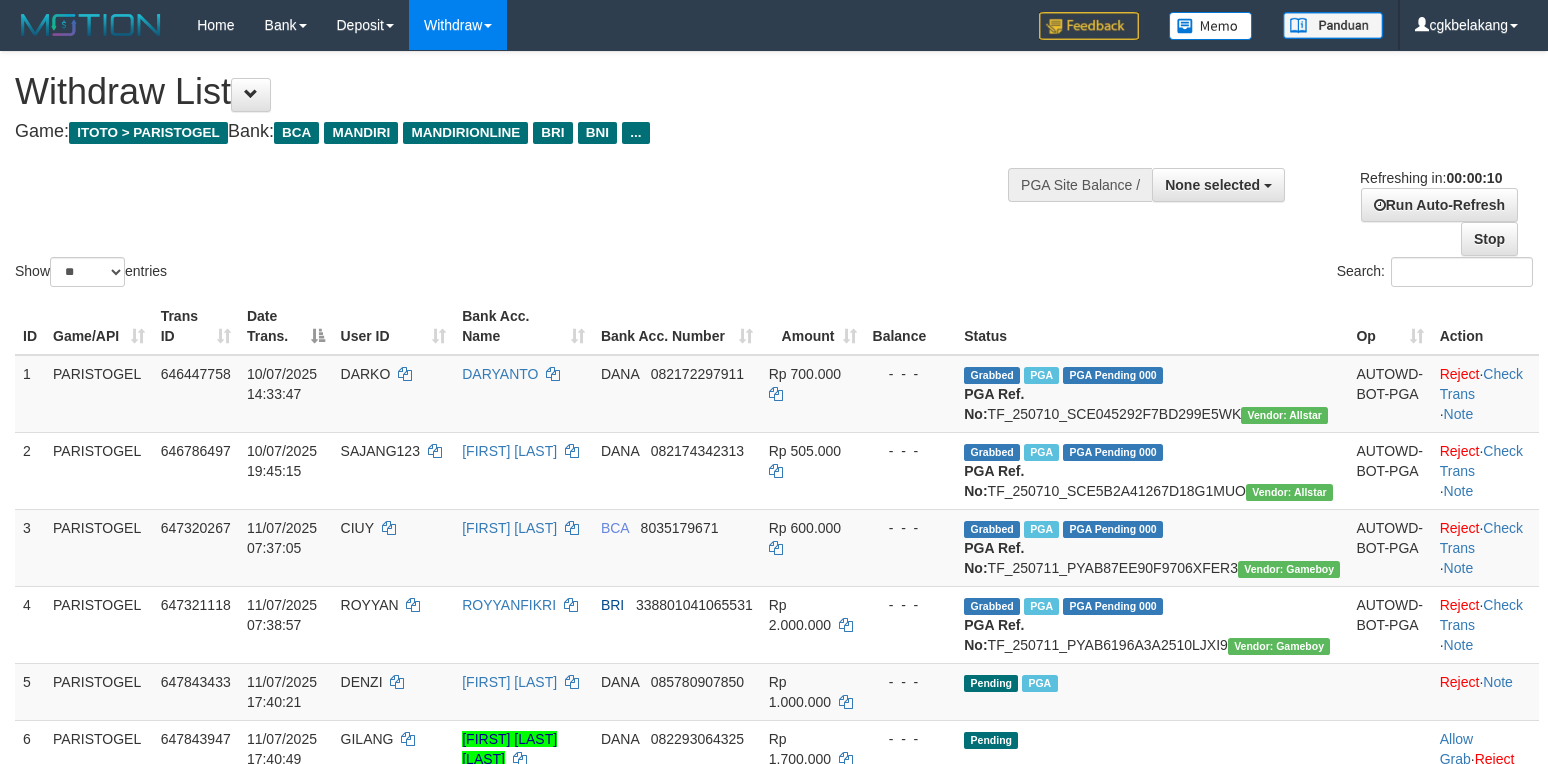 select 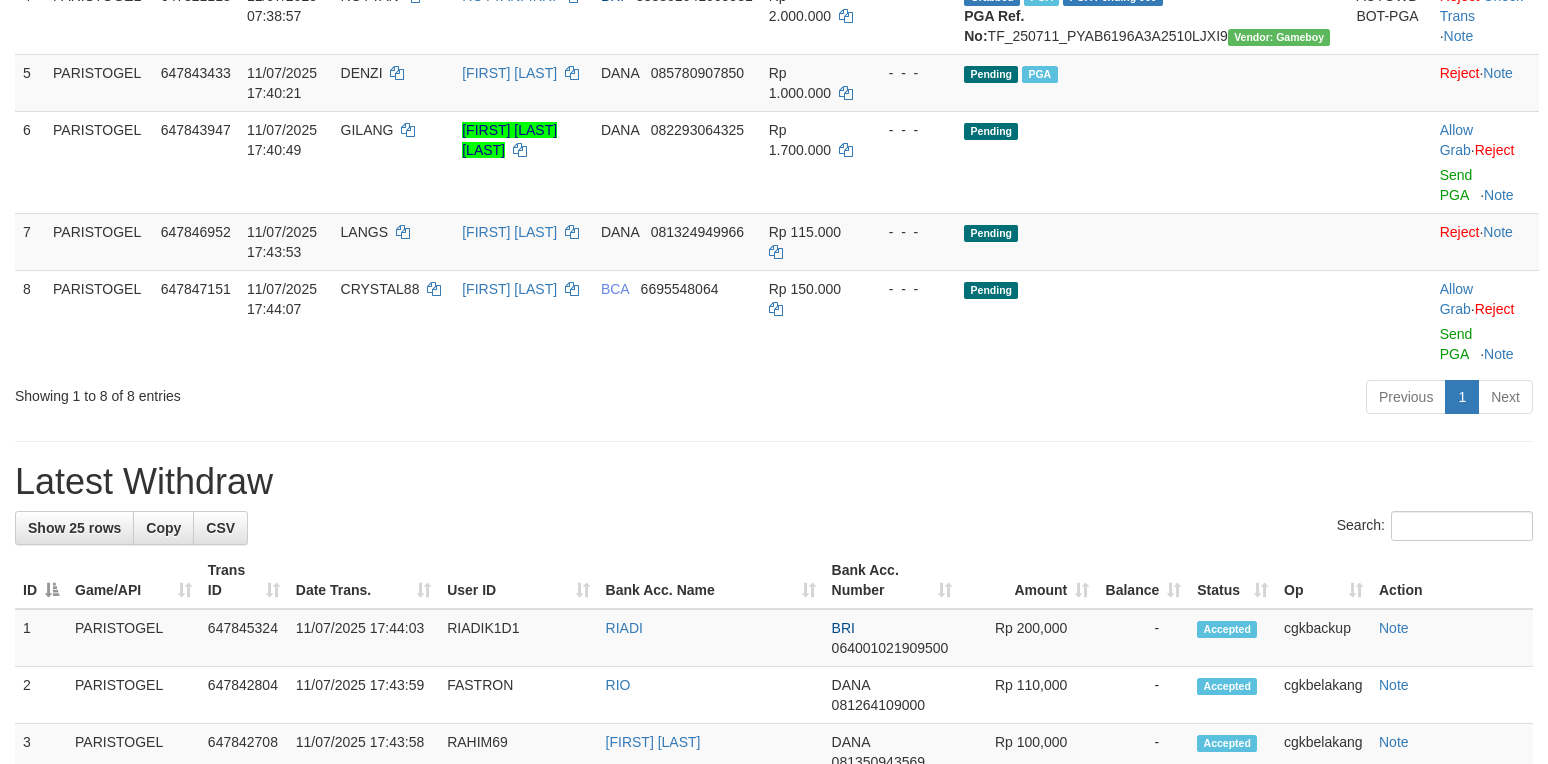 scroll, scrollTop: 533, scrollLeft: 0, axis: vertical 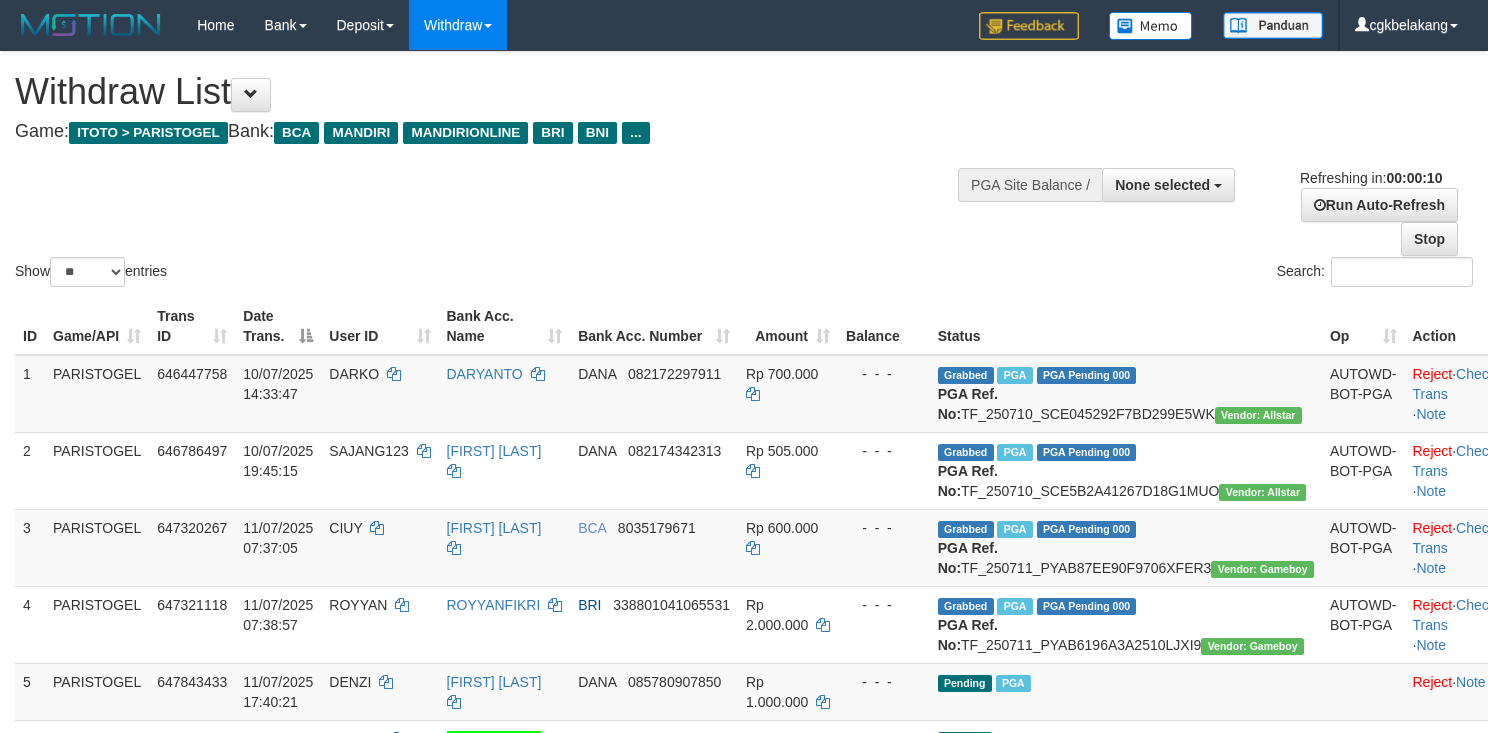 select 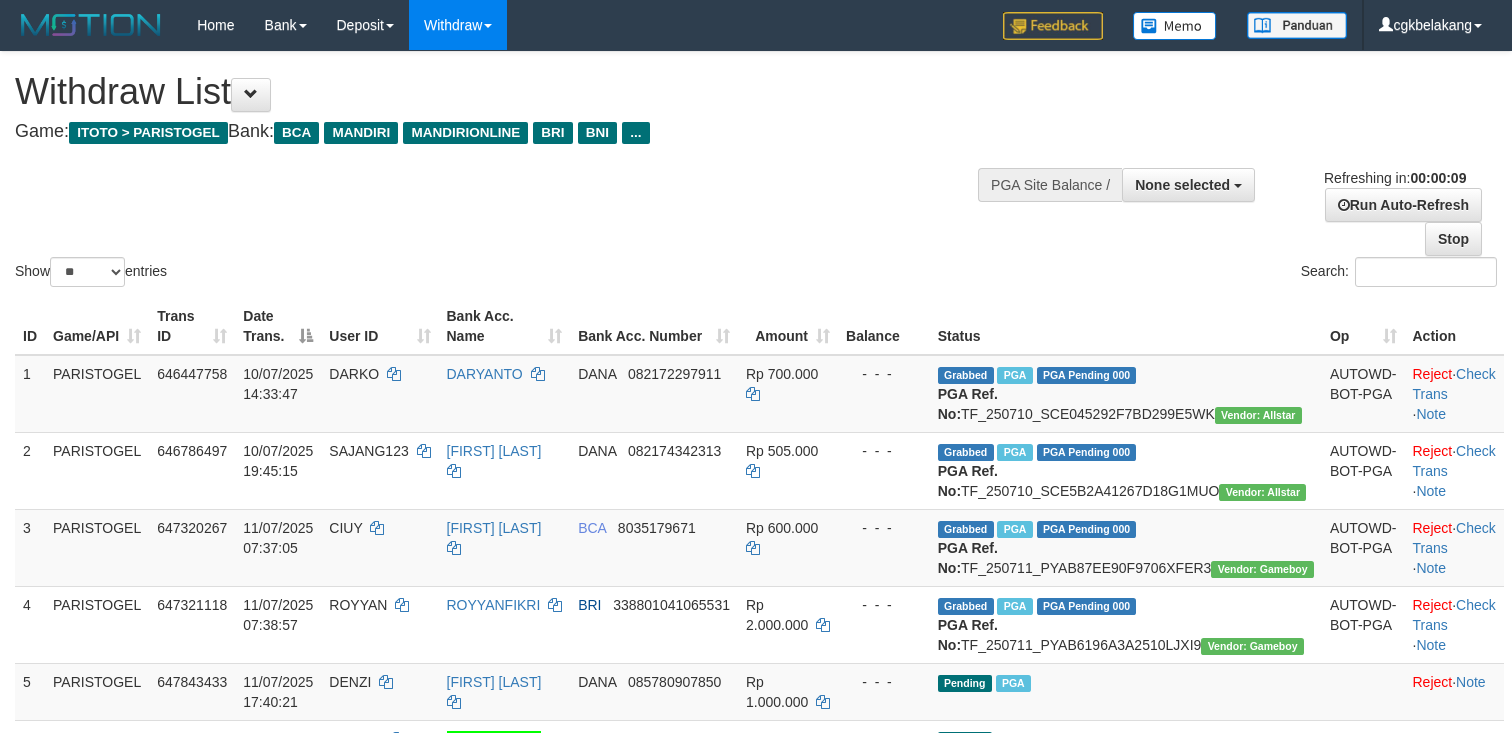 select 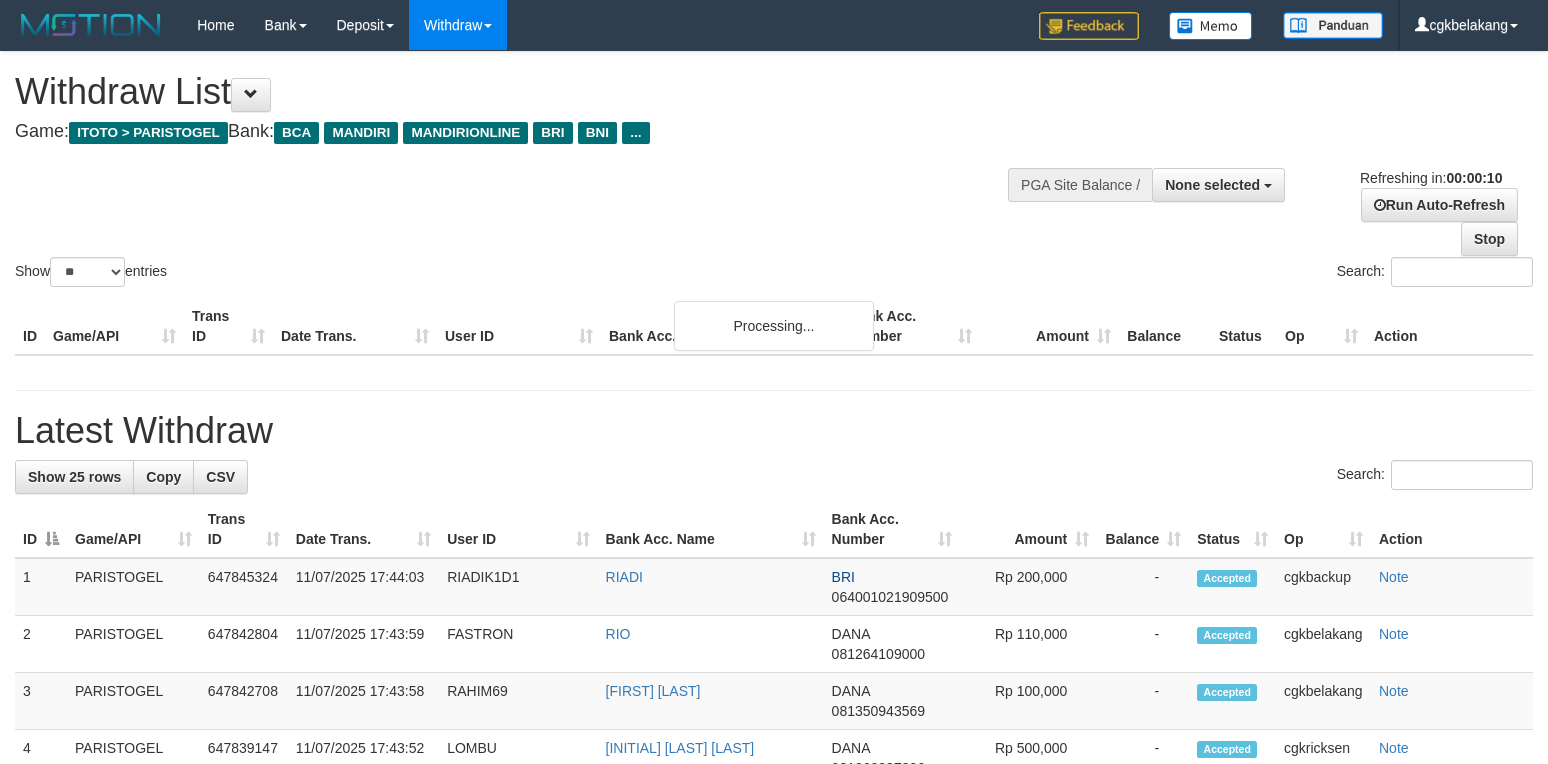 select 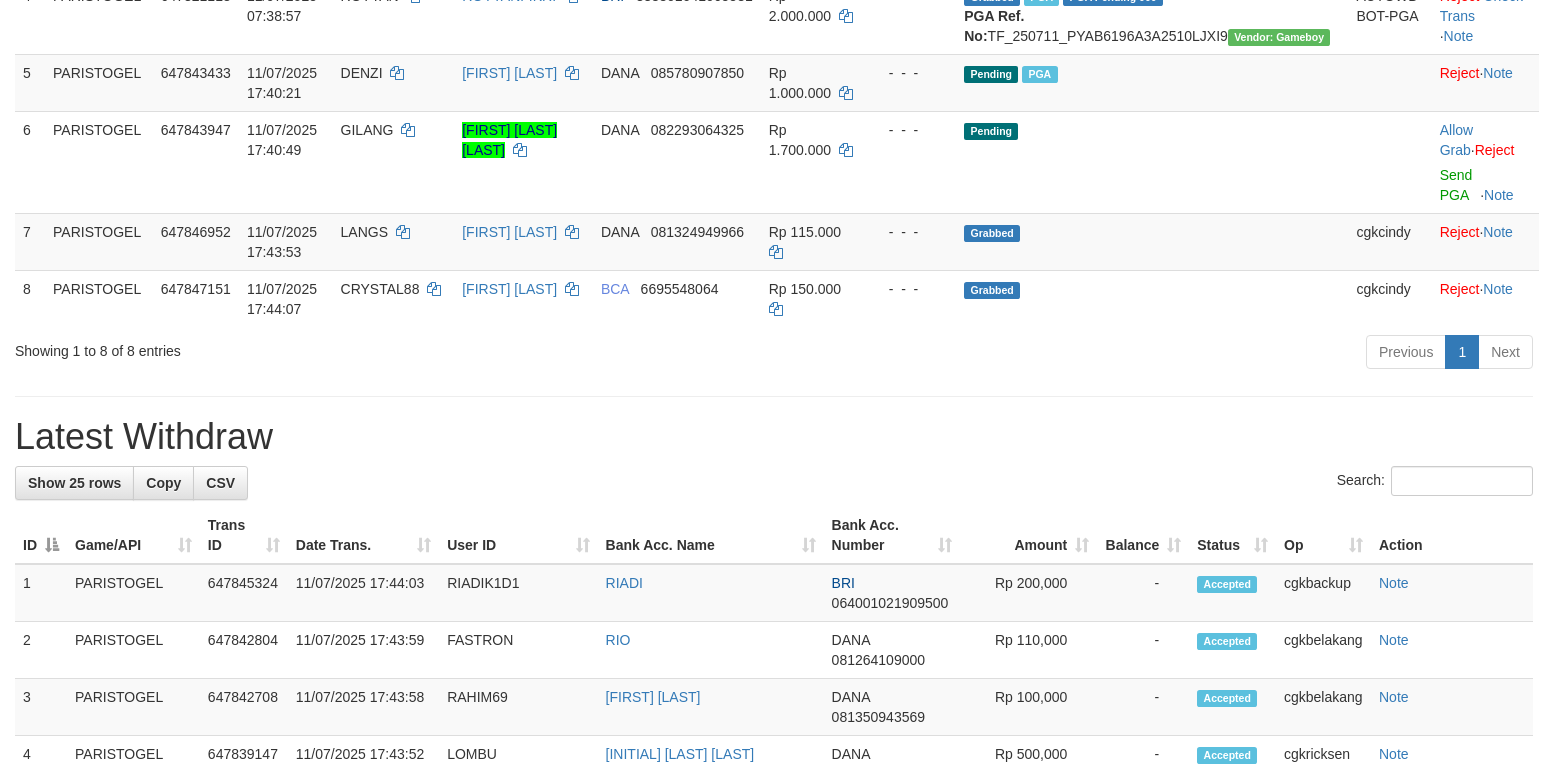scroll, scrollTop: 533, scrollLeft: 0, axis: vertical 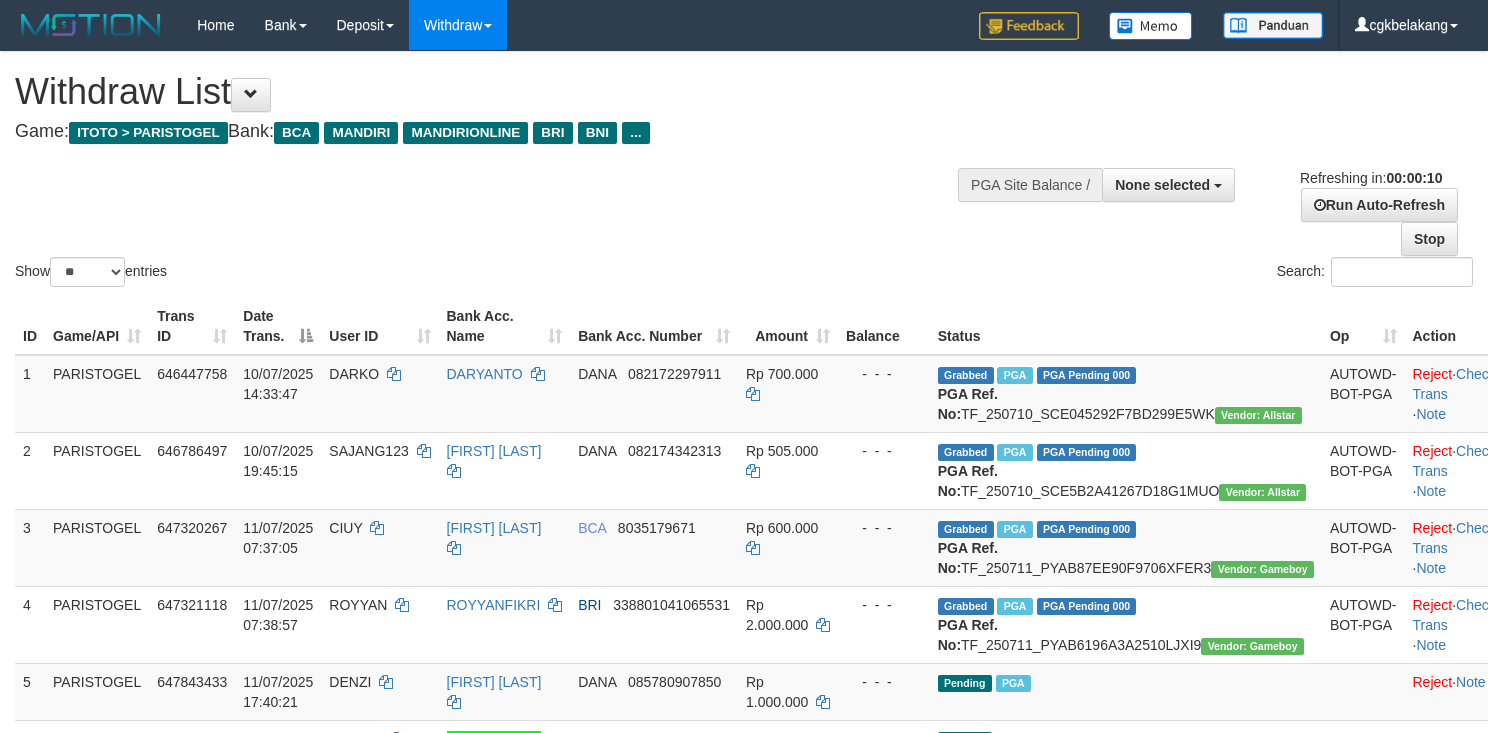 select 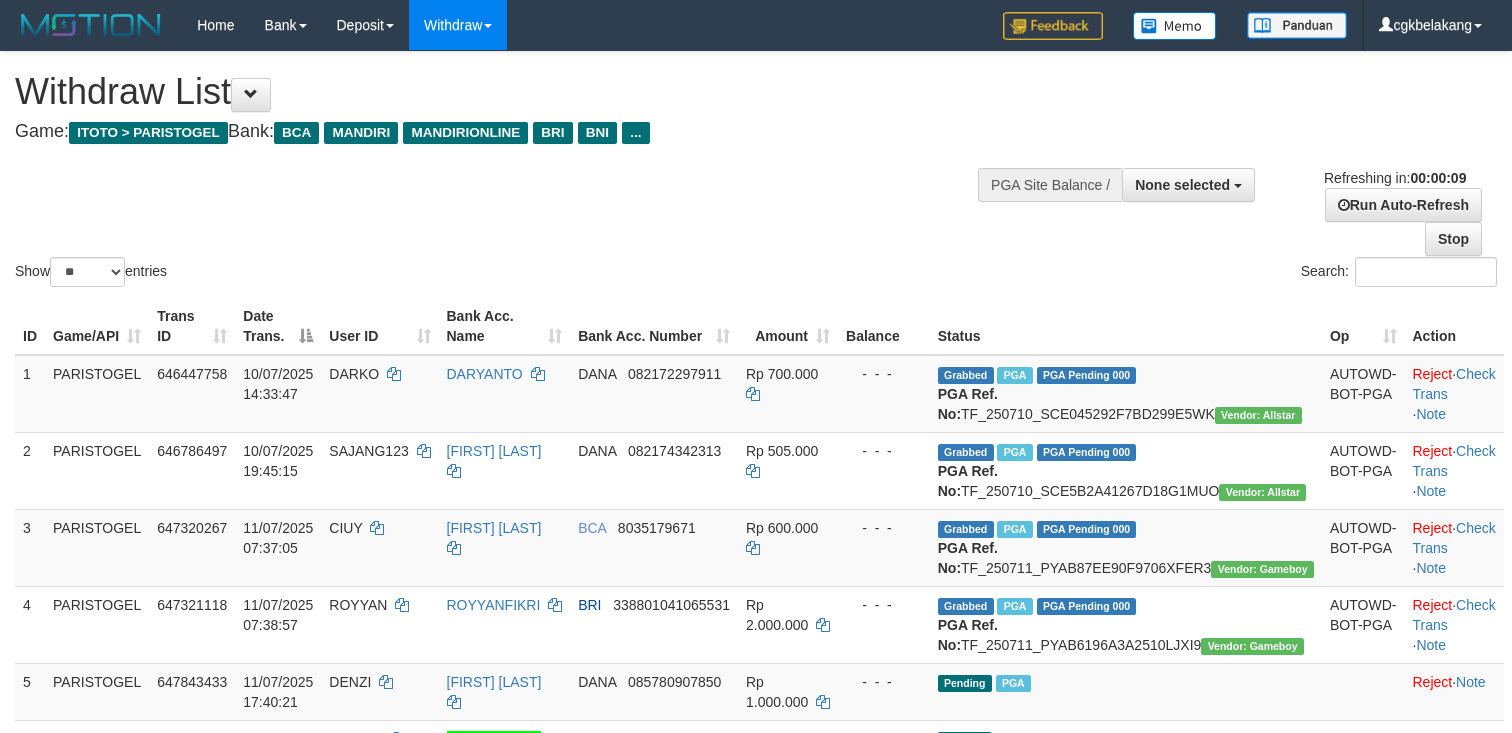 select 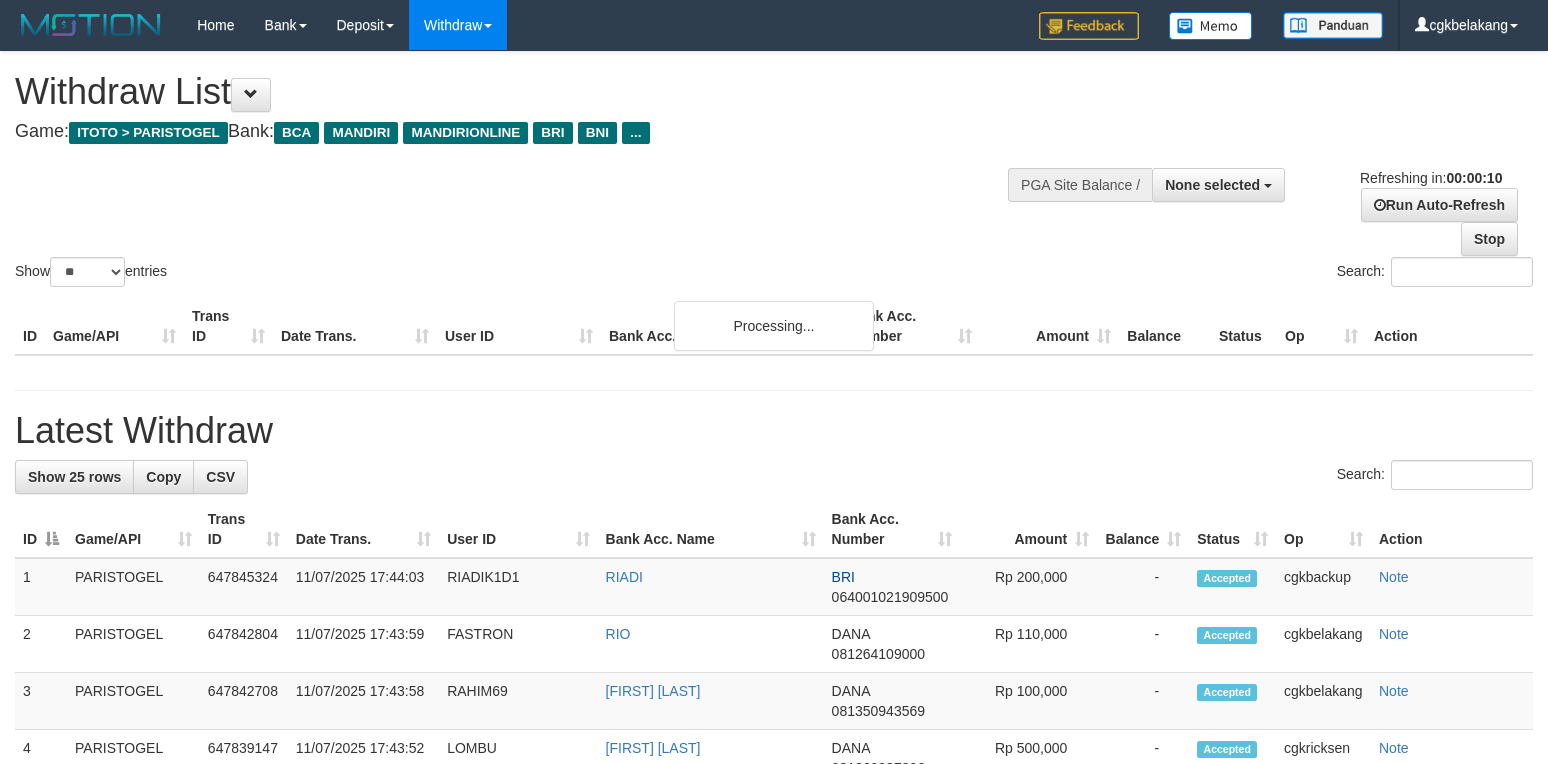 select 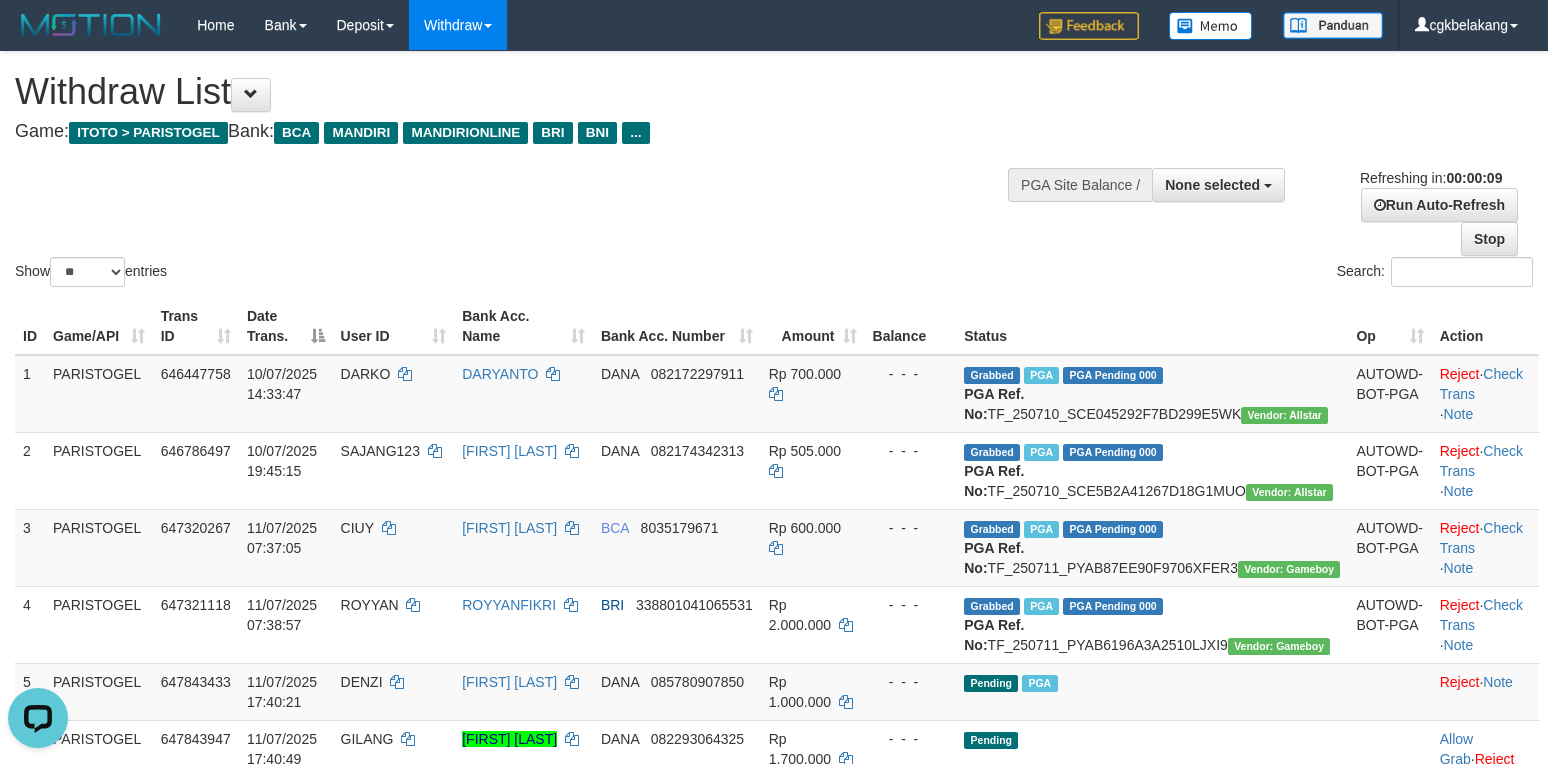 scroll, scrollTop: 0, scrollLeft: 0, axis: both 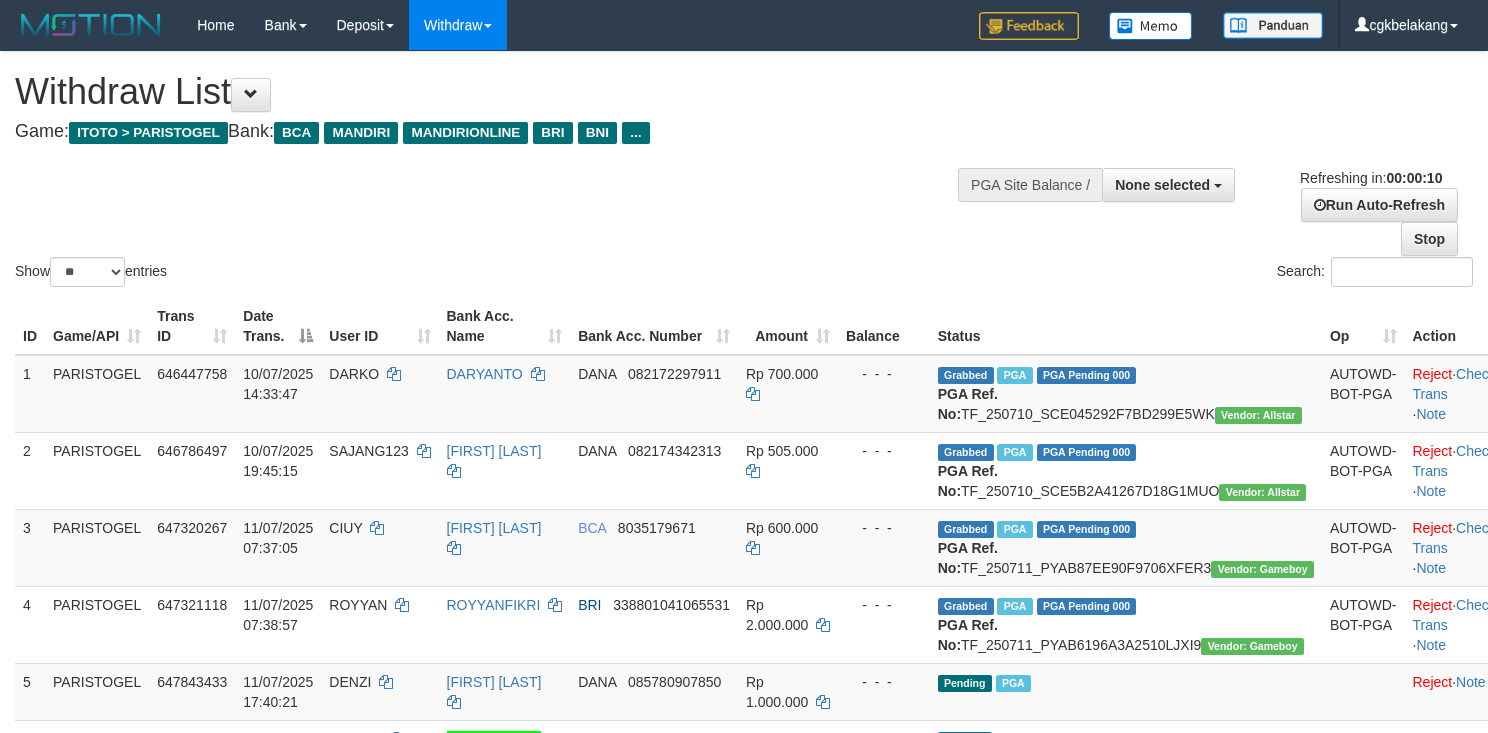 select 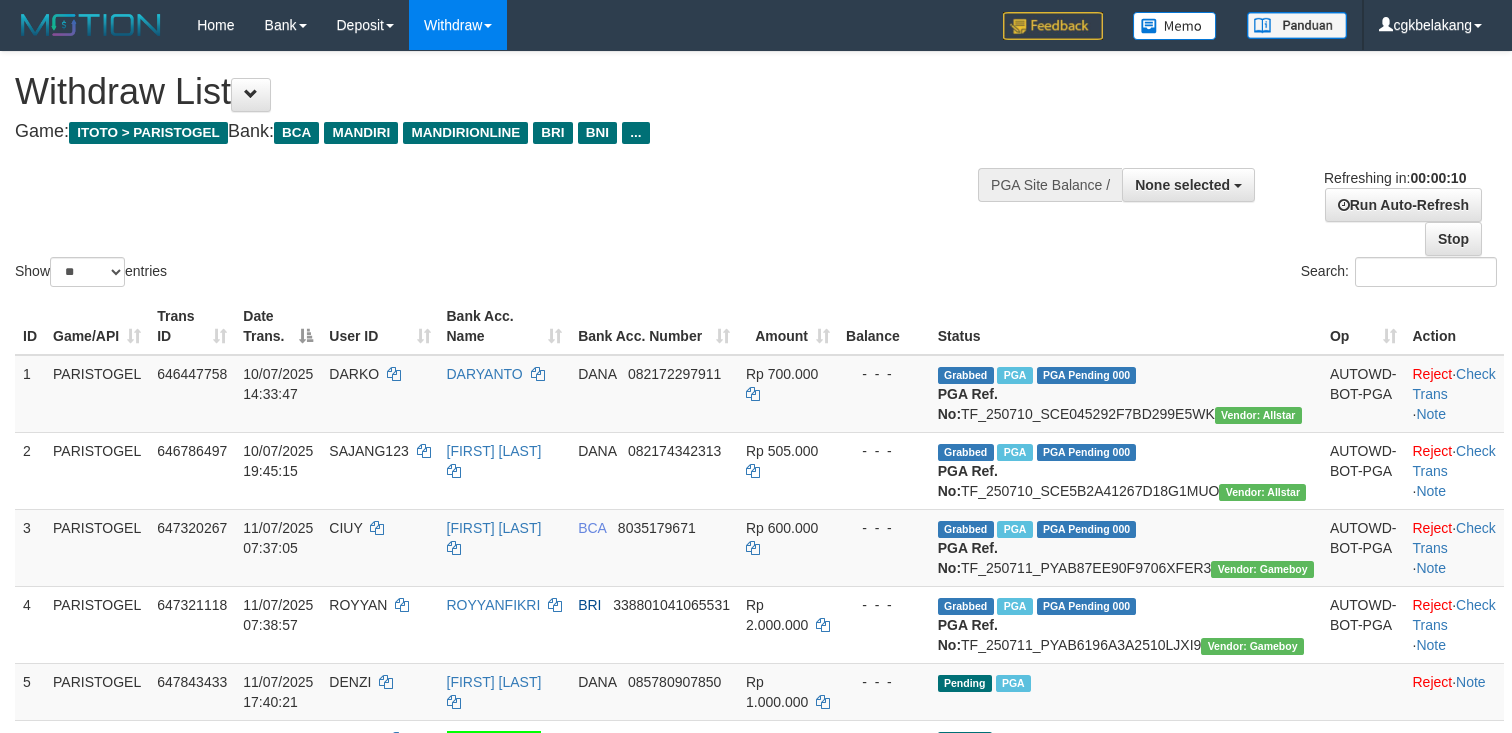 select 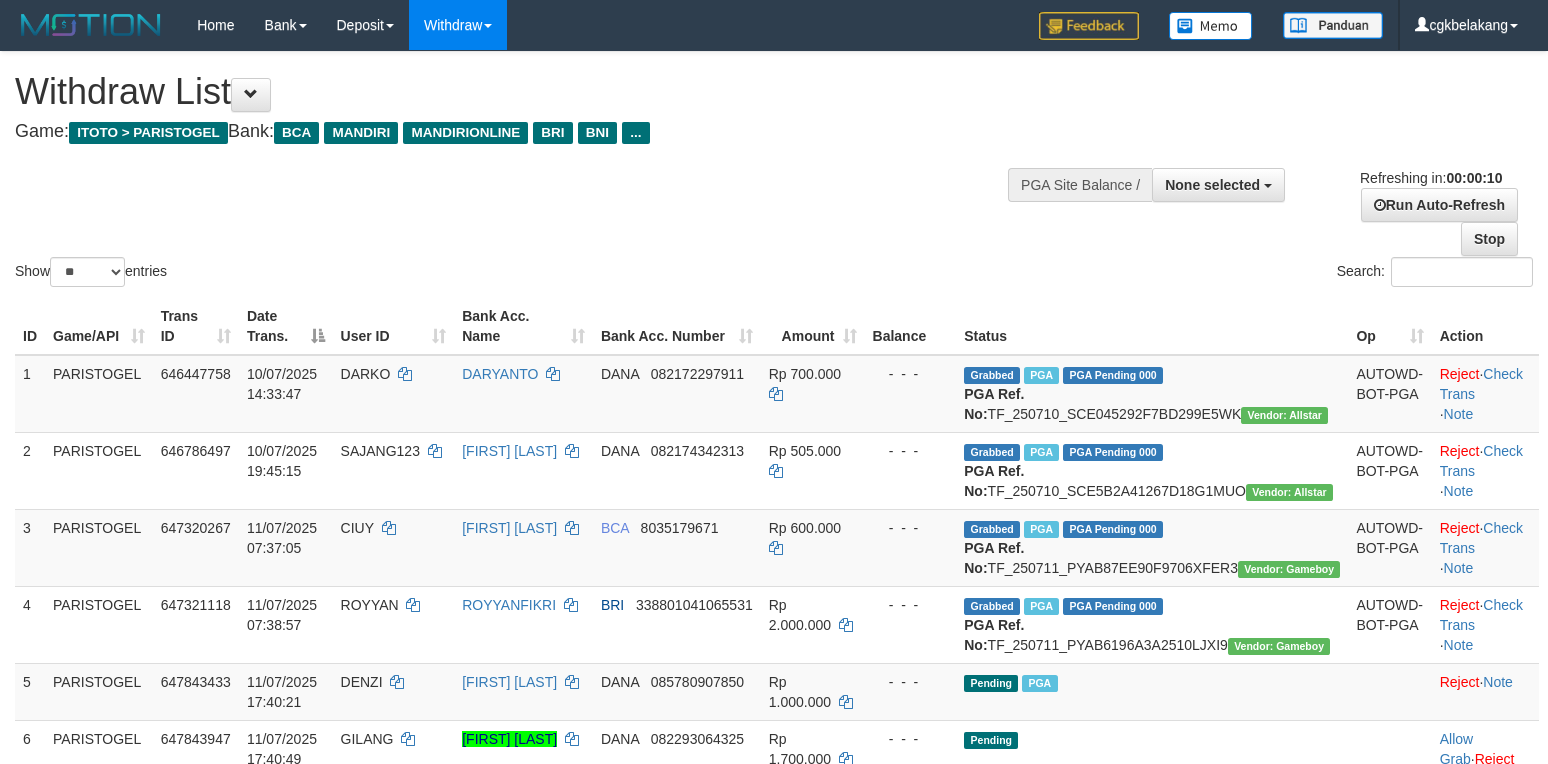 select 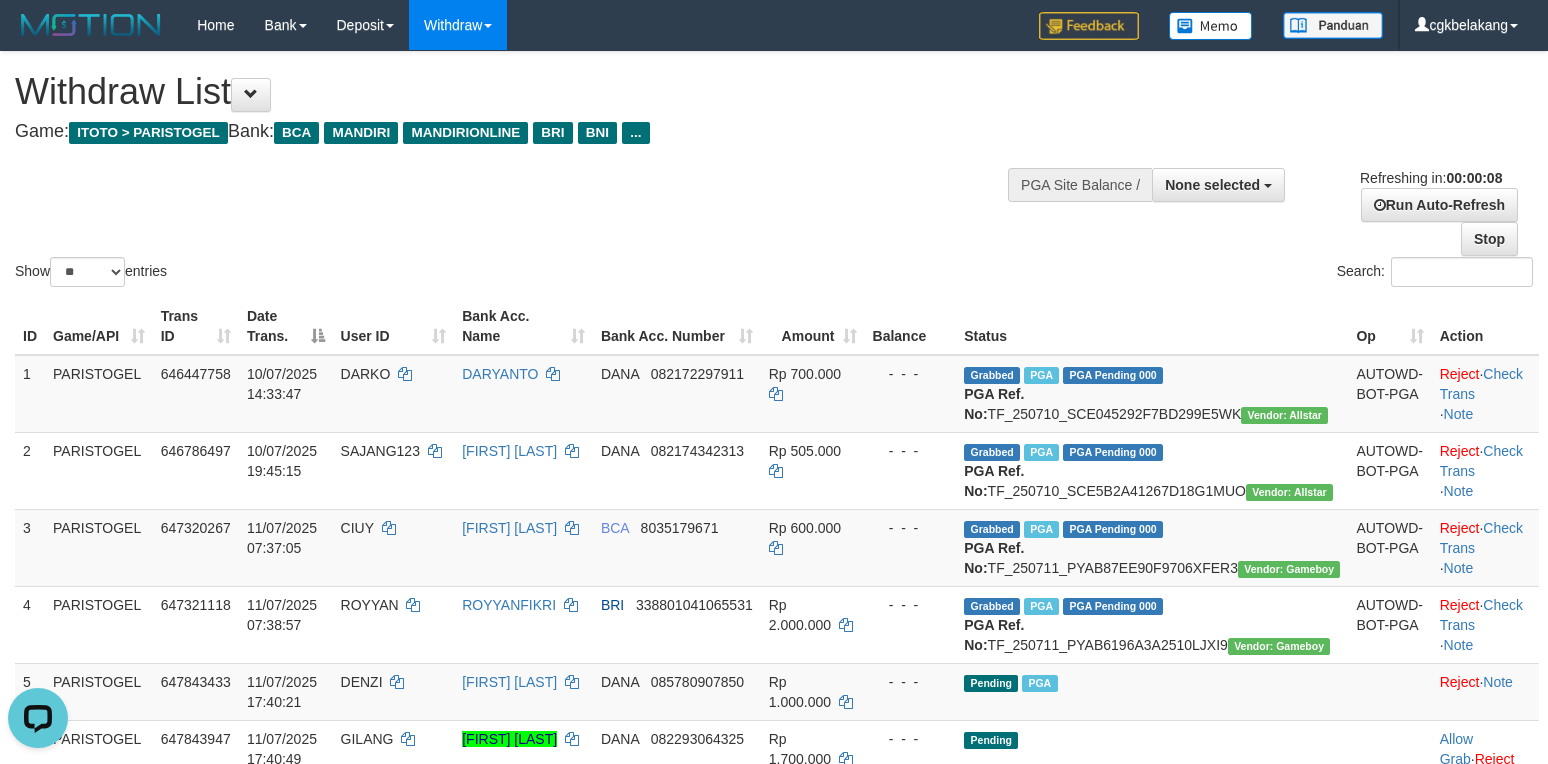 scroll, scrollTop: 0, scrollLeft: 0, axis: both 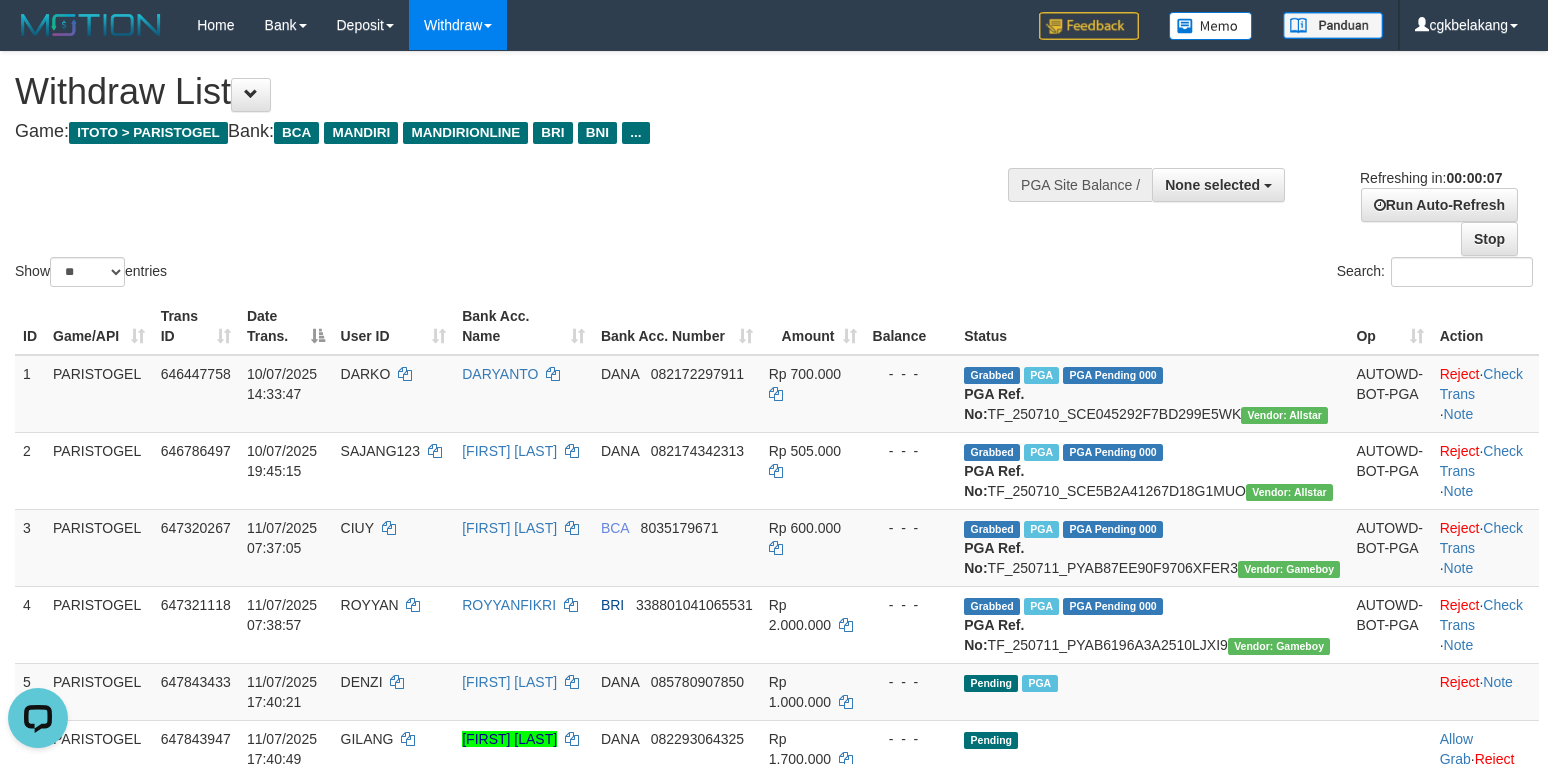 click on "Show  ** ** ** ***  entries Search:" at bounding box center (774, 171) 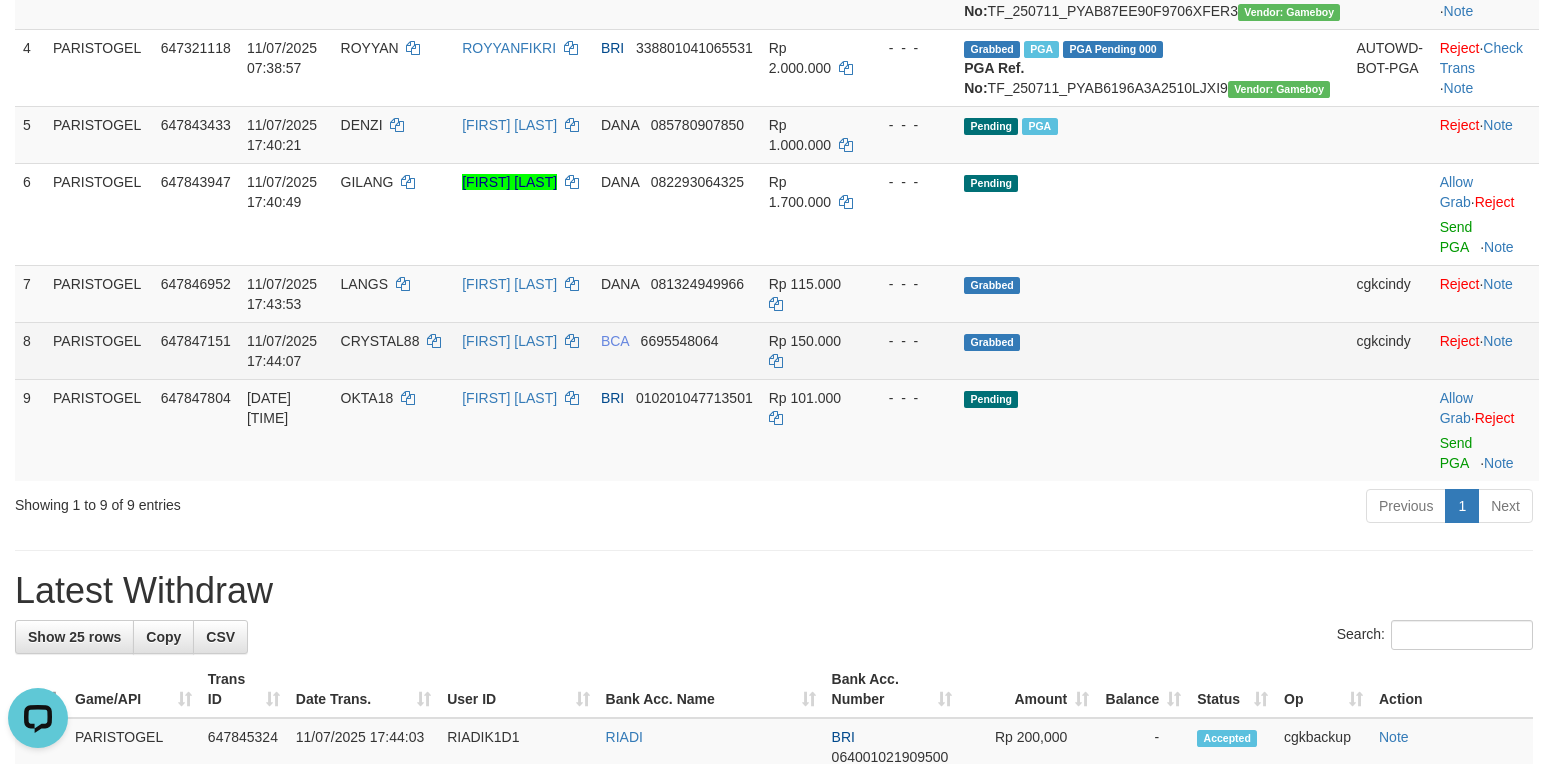 scroll, scrollTop: 666, scrollLeft: 0, axis: vertical 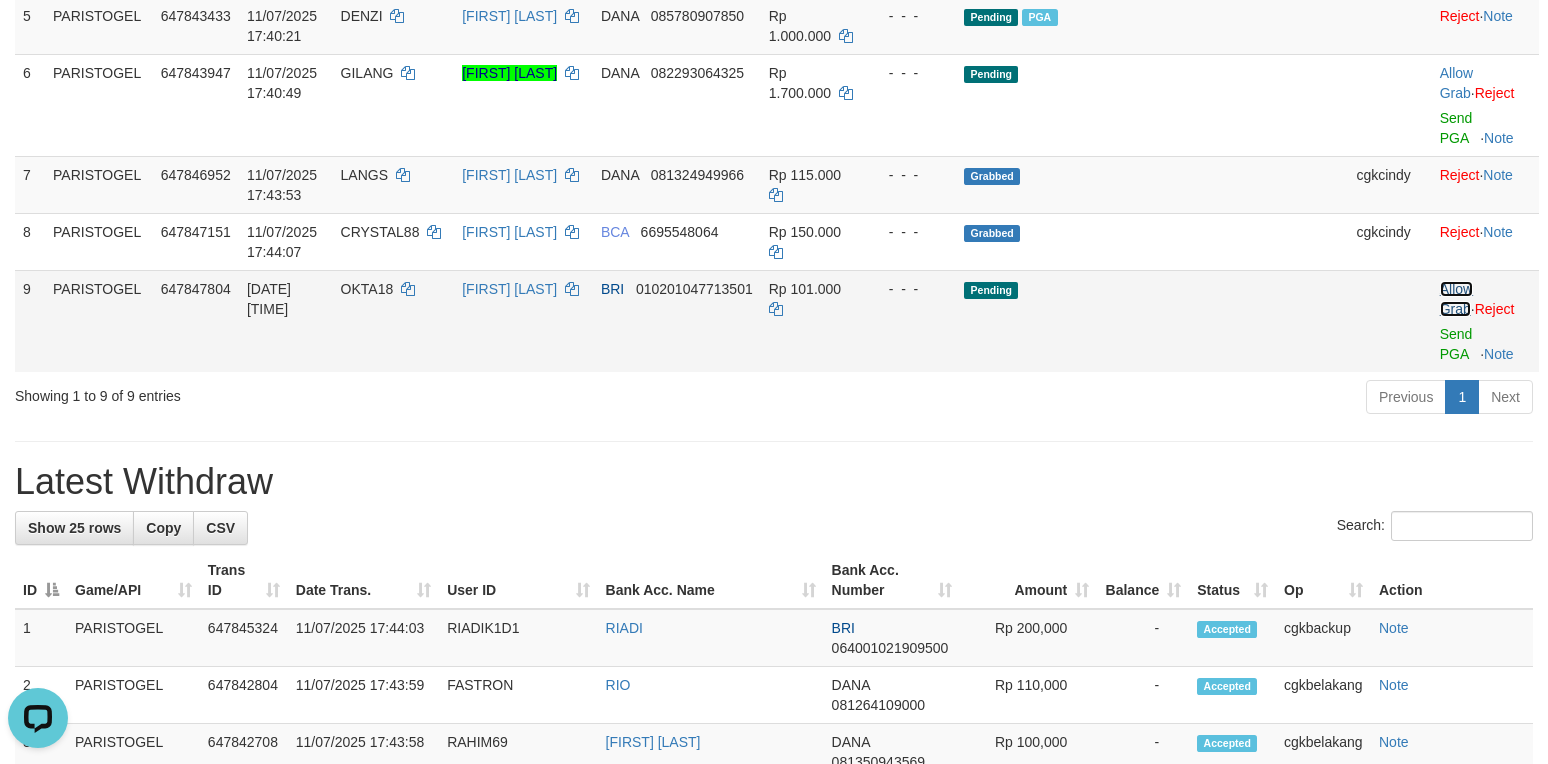 click on "Allow Grab" at bounding box center (1456, 299) 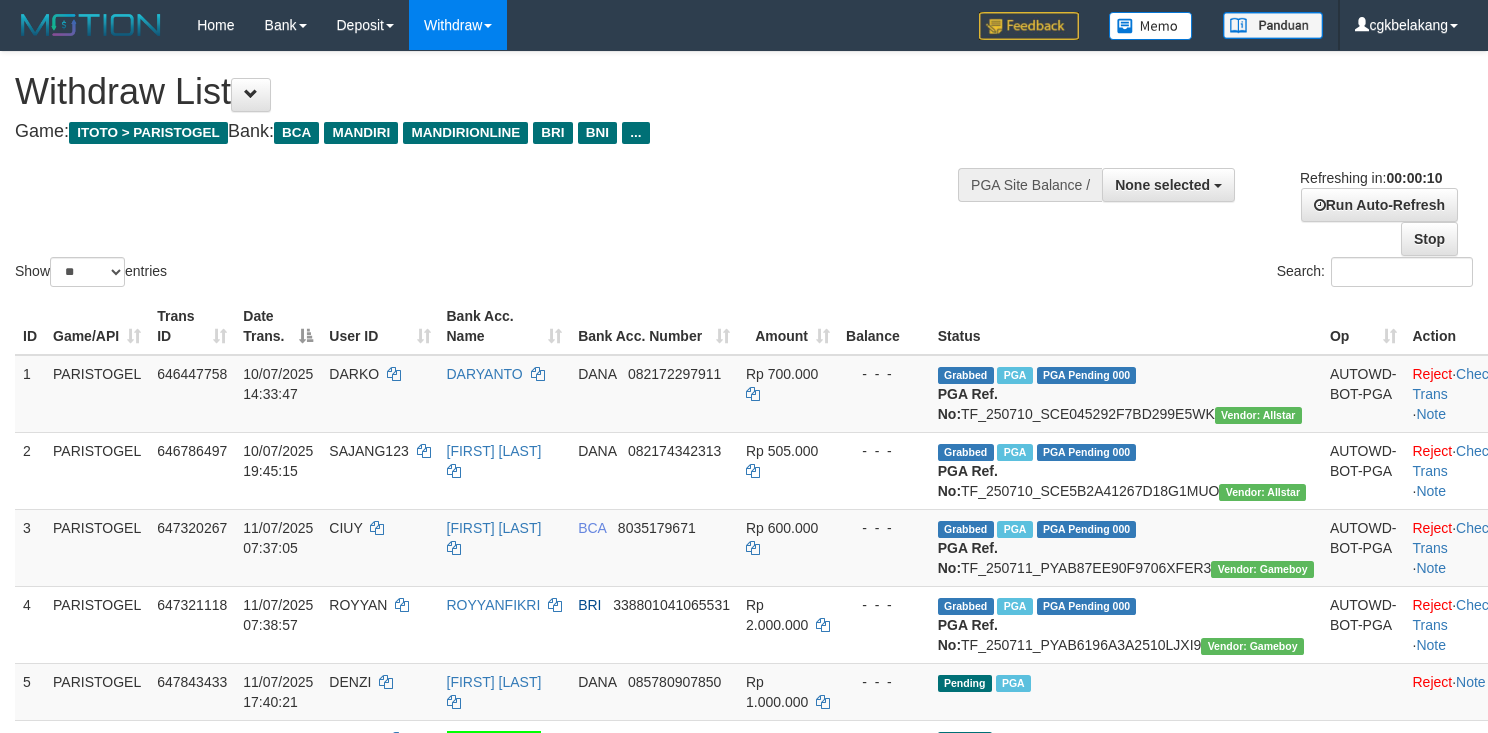 select 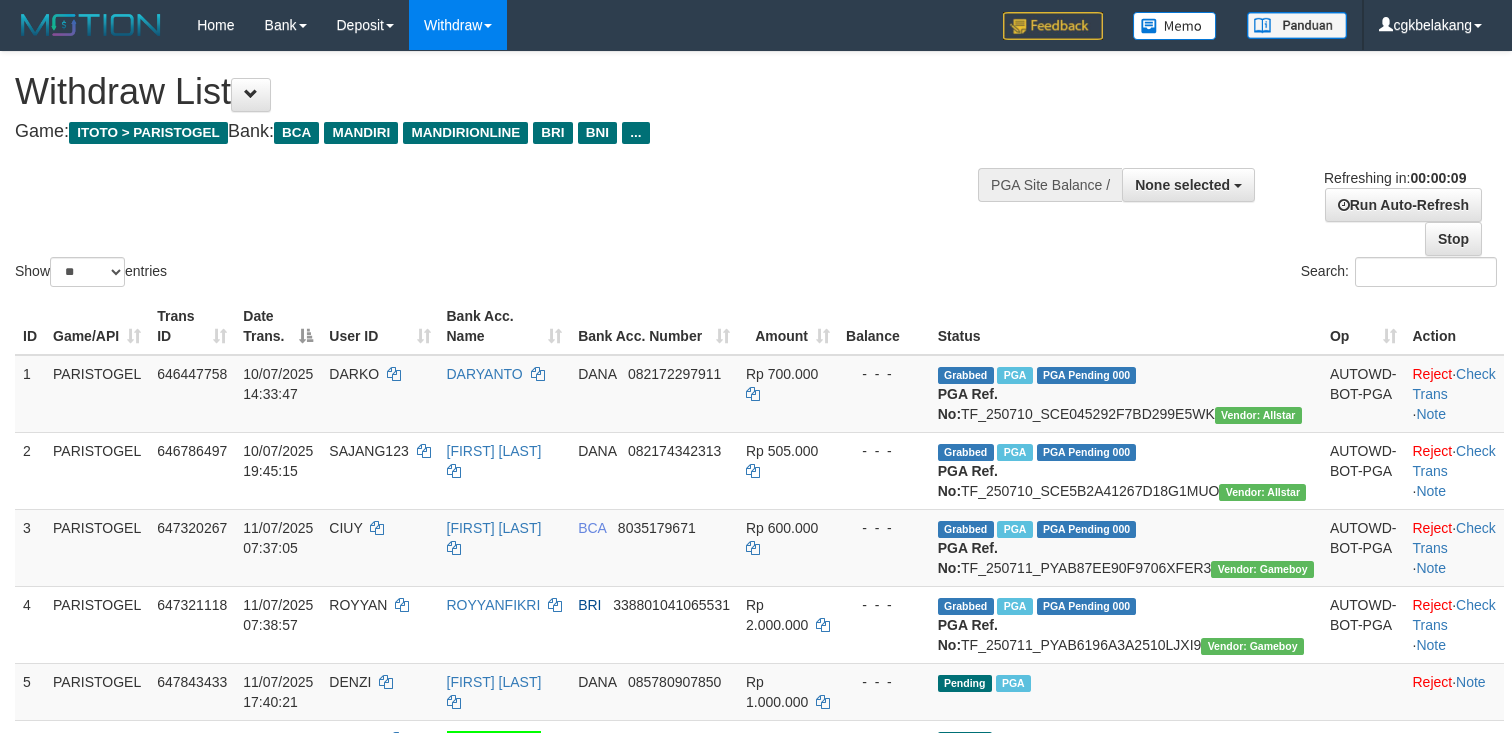 select 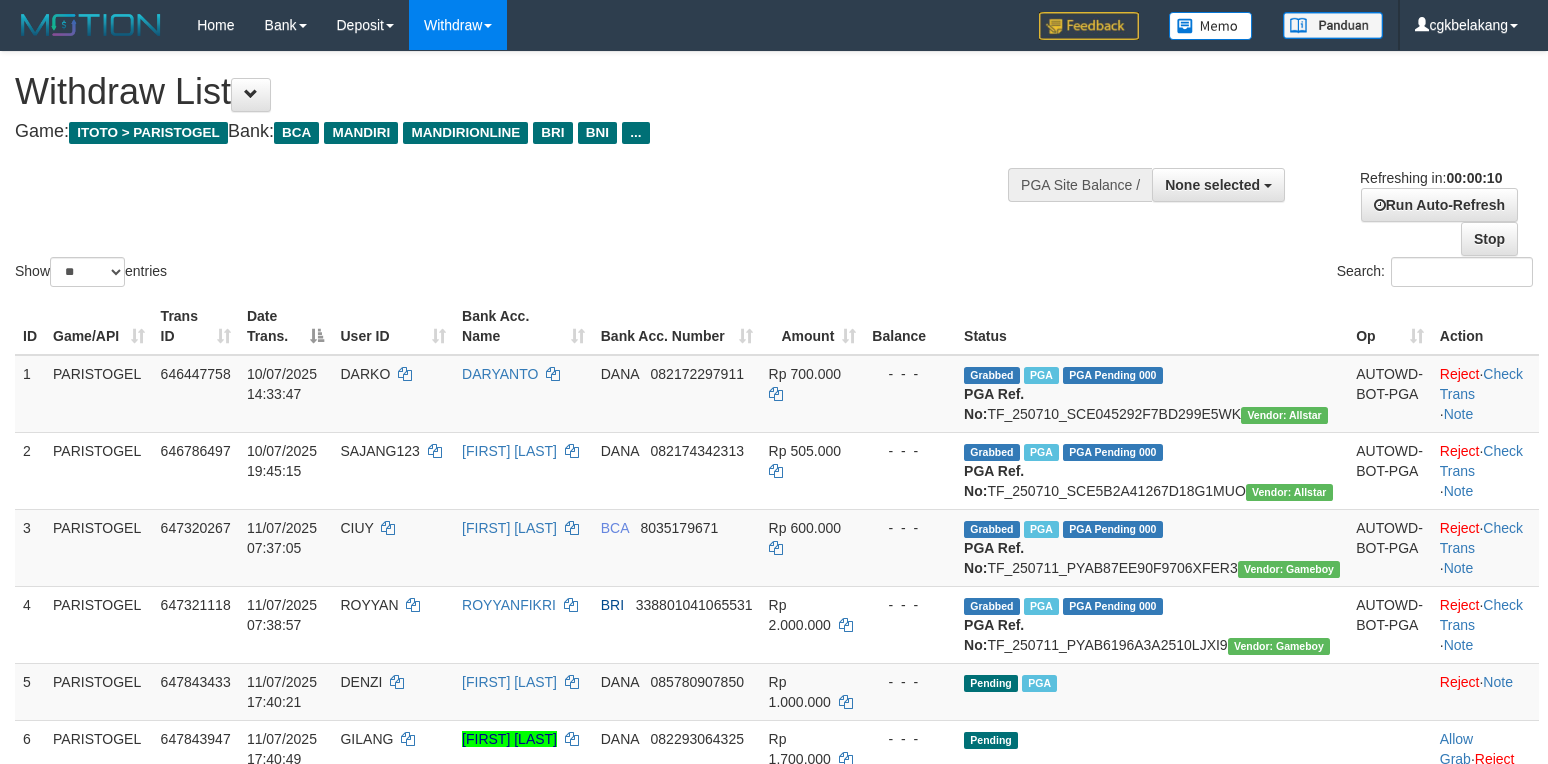select 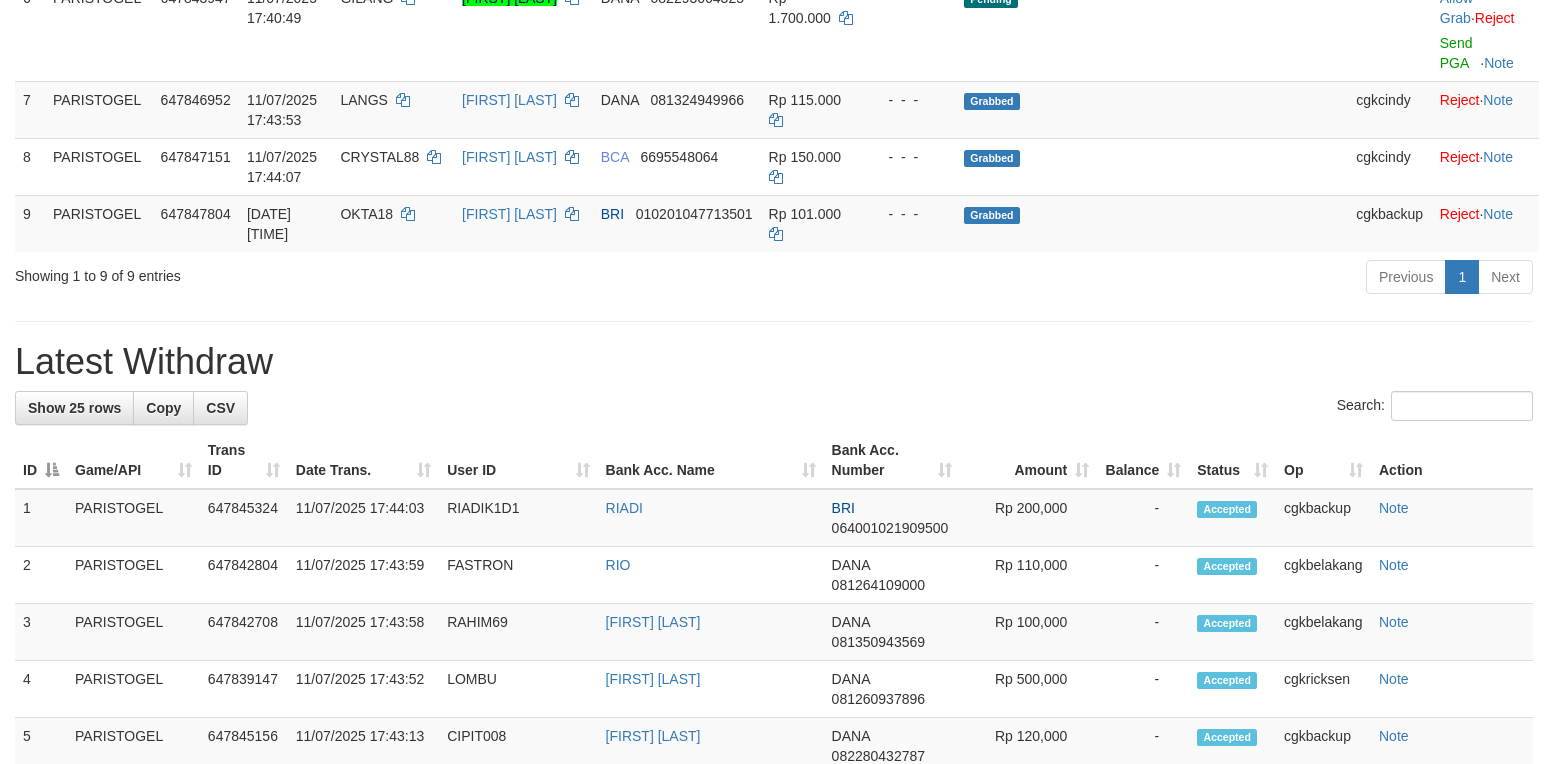scroll, scrollTop: 666, scrollLeft: 0, axis: vertical 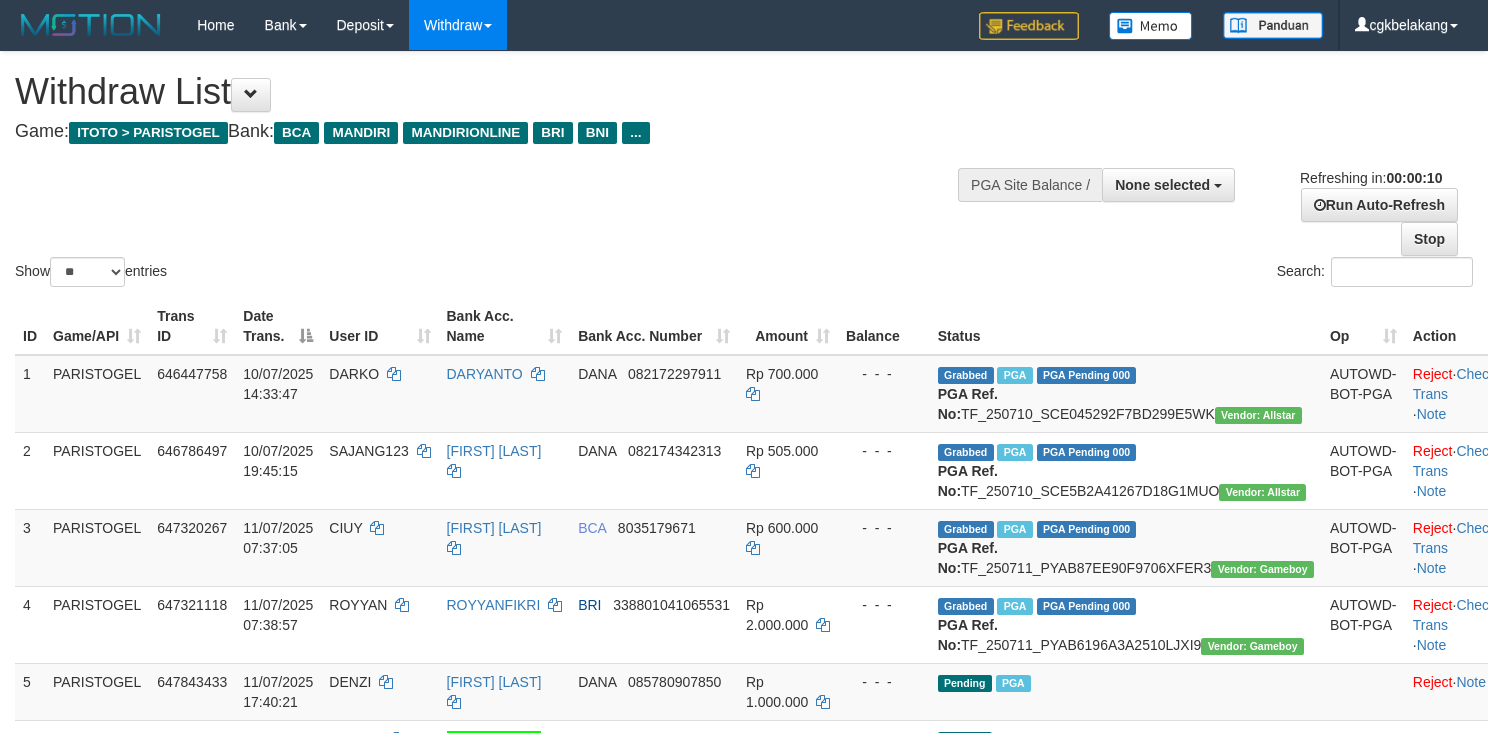 select 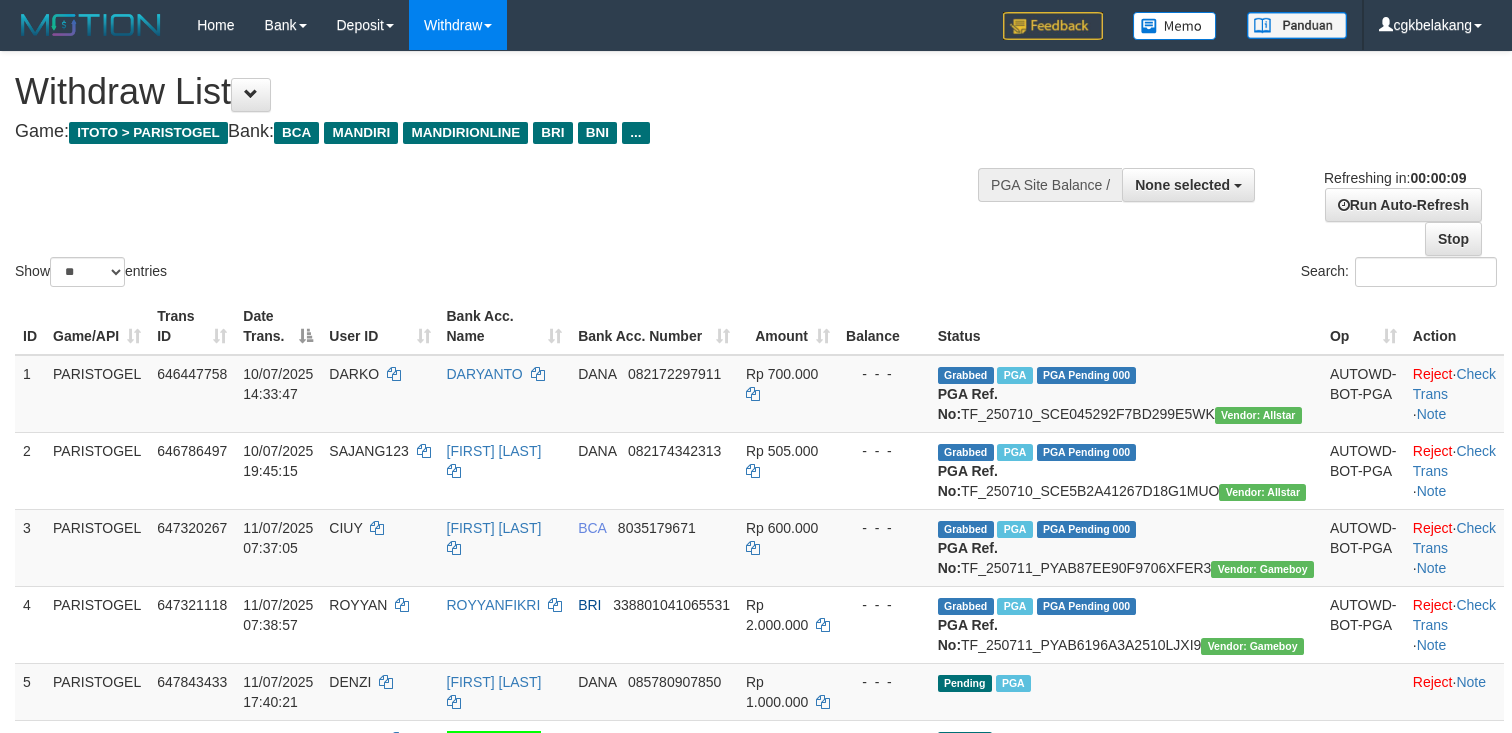 select 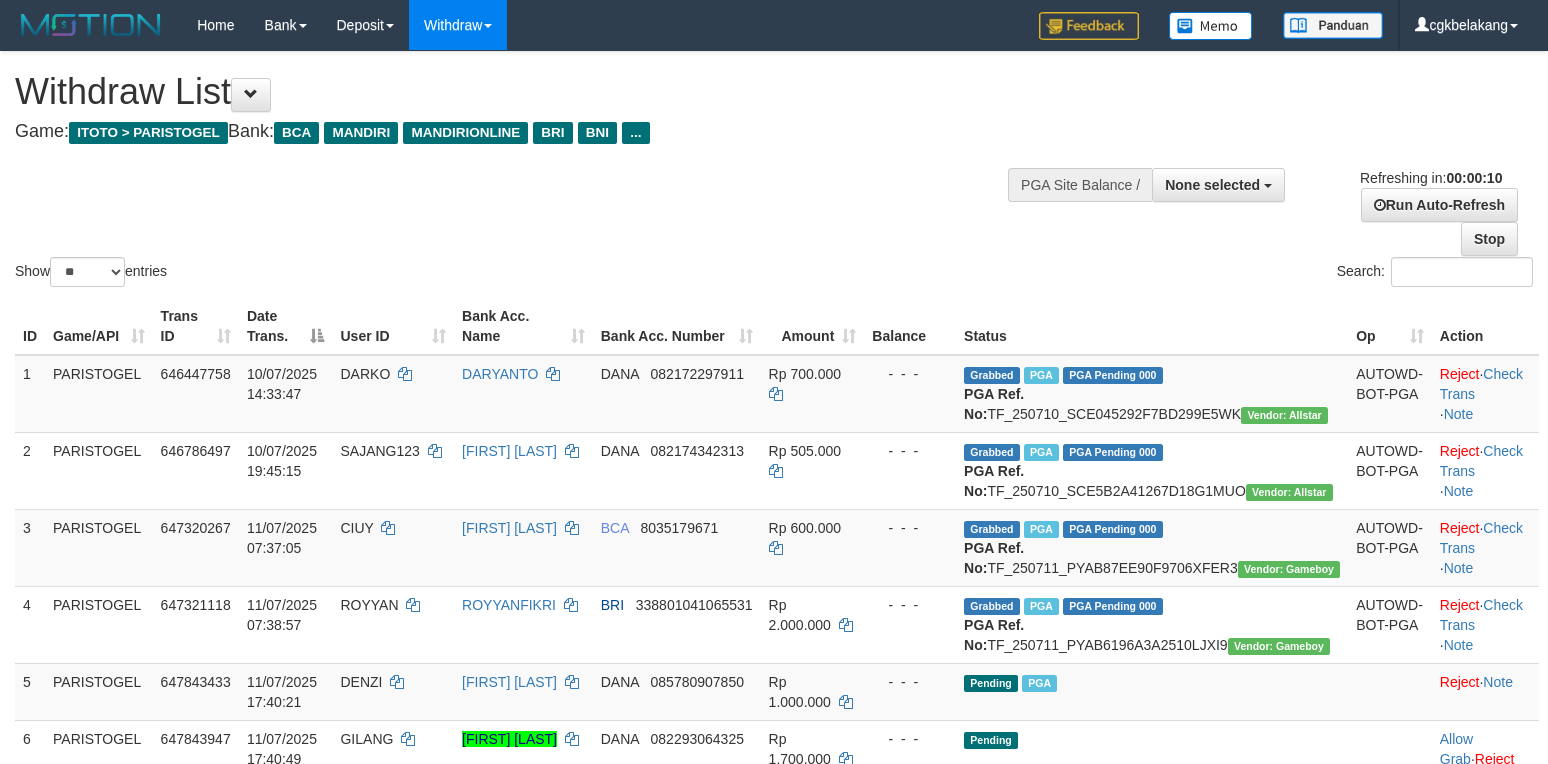 select 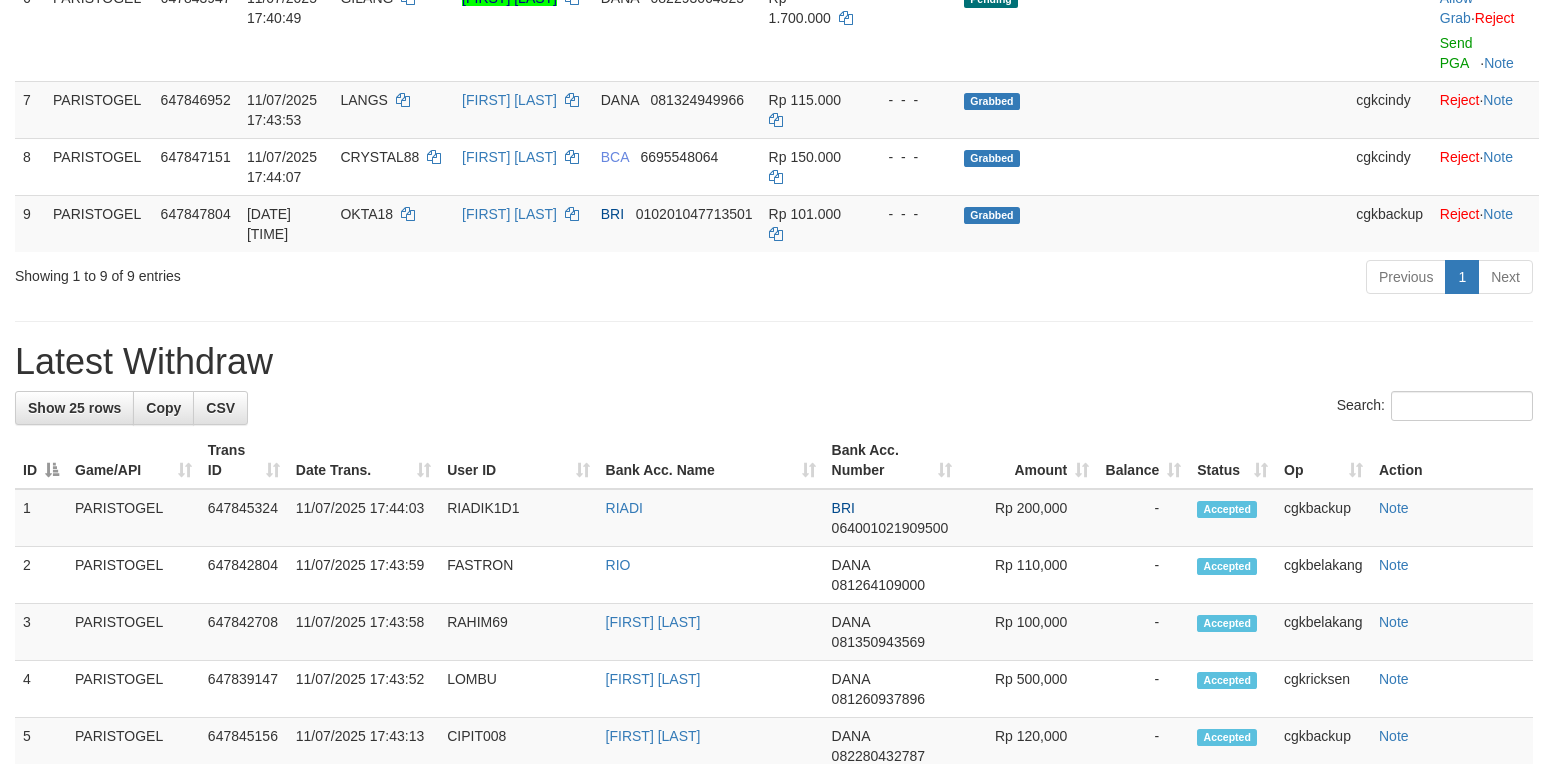 scroll, scrollTop: 666, scrollLeft: 0, axis: vertical 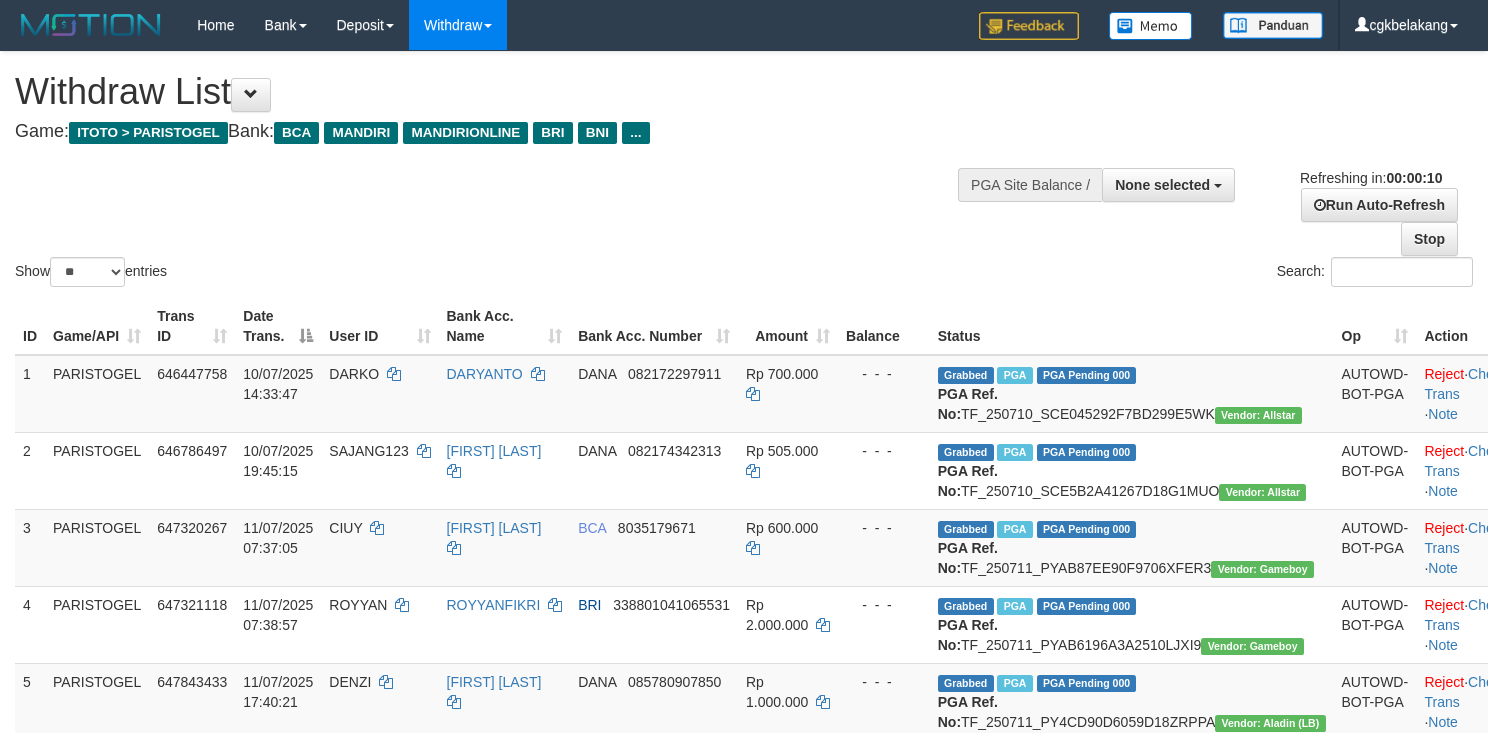 select 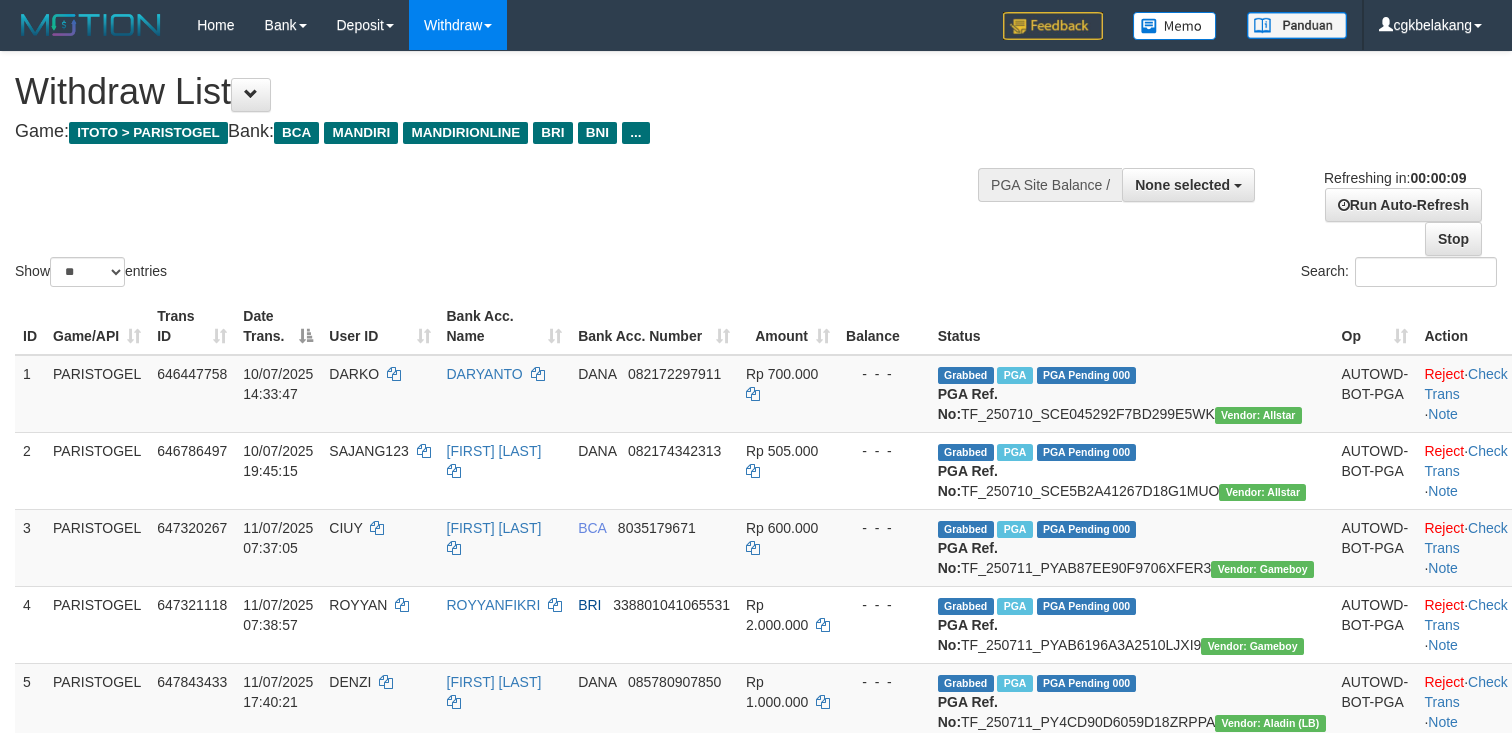 select 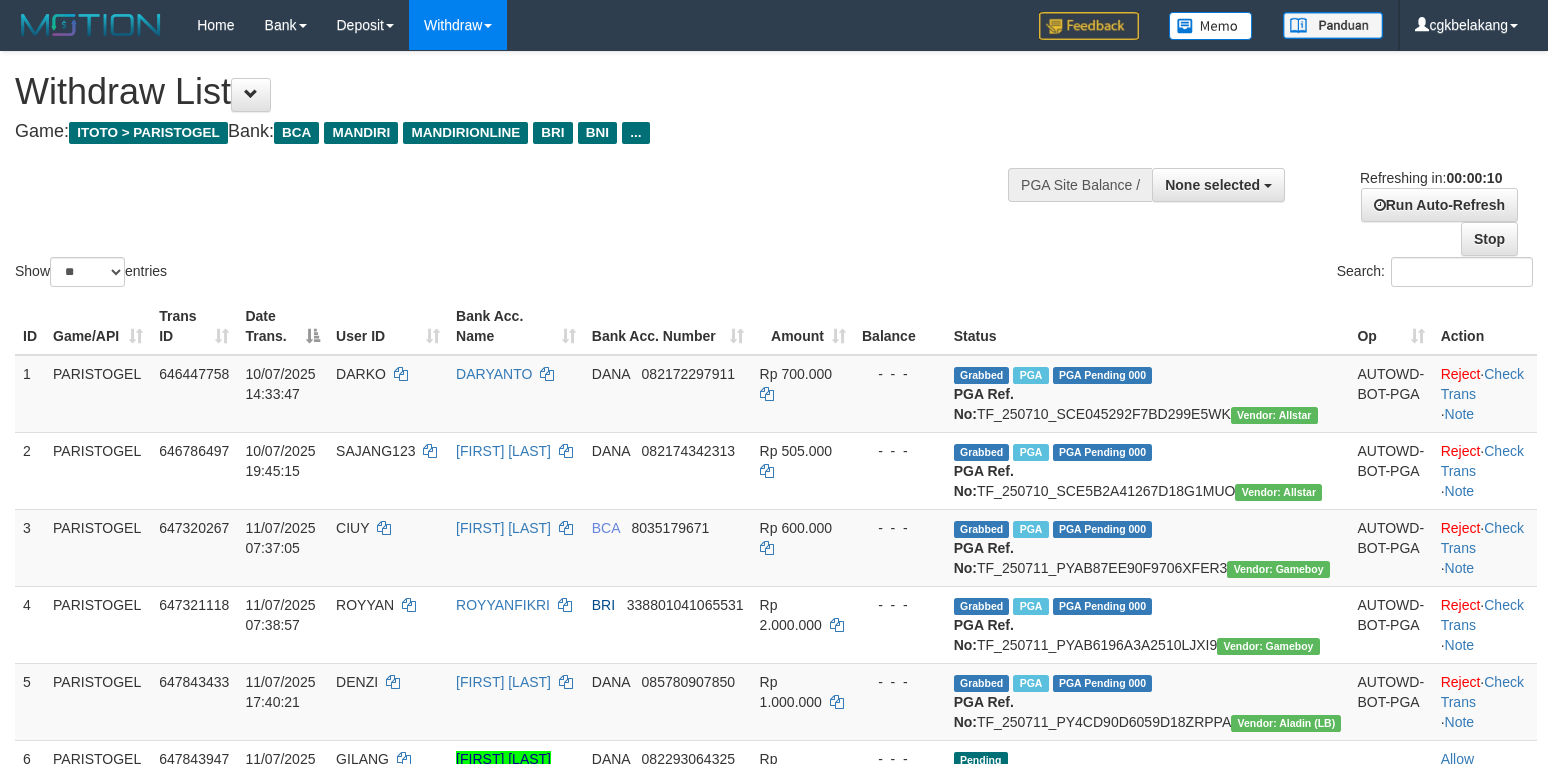 select 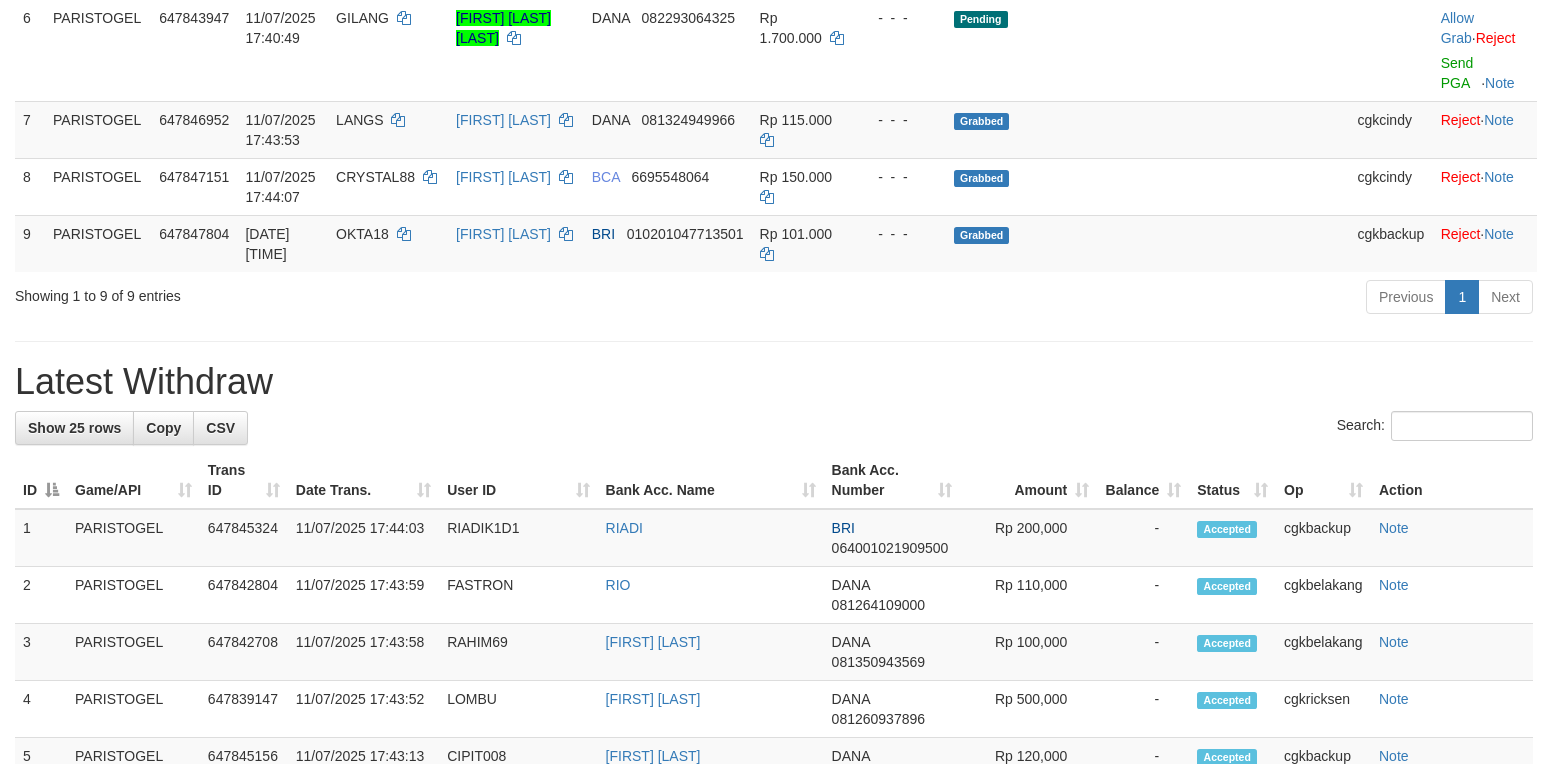 scroll, scrollTop: 666, scrollLeft: 0, axis: vertical 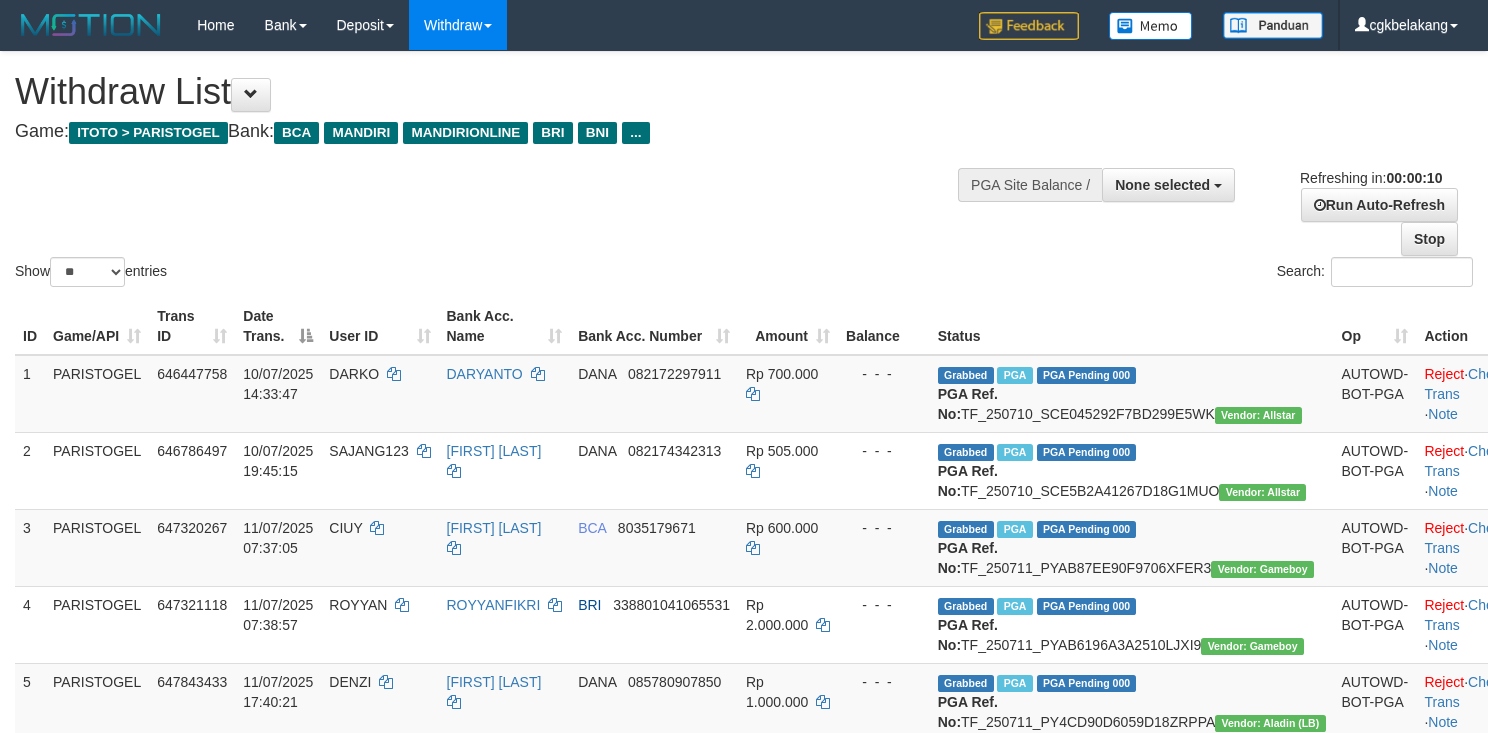 select 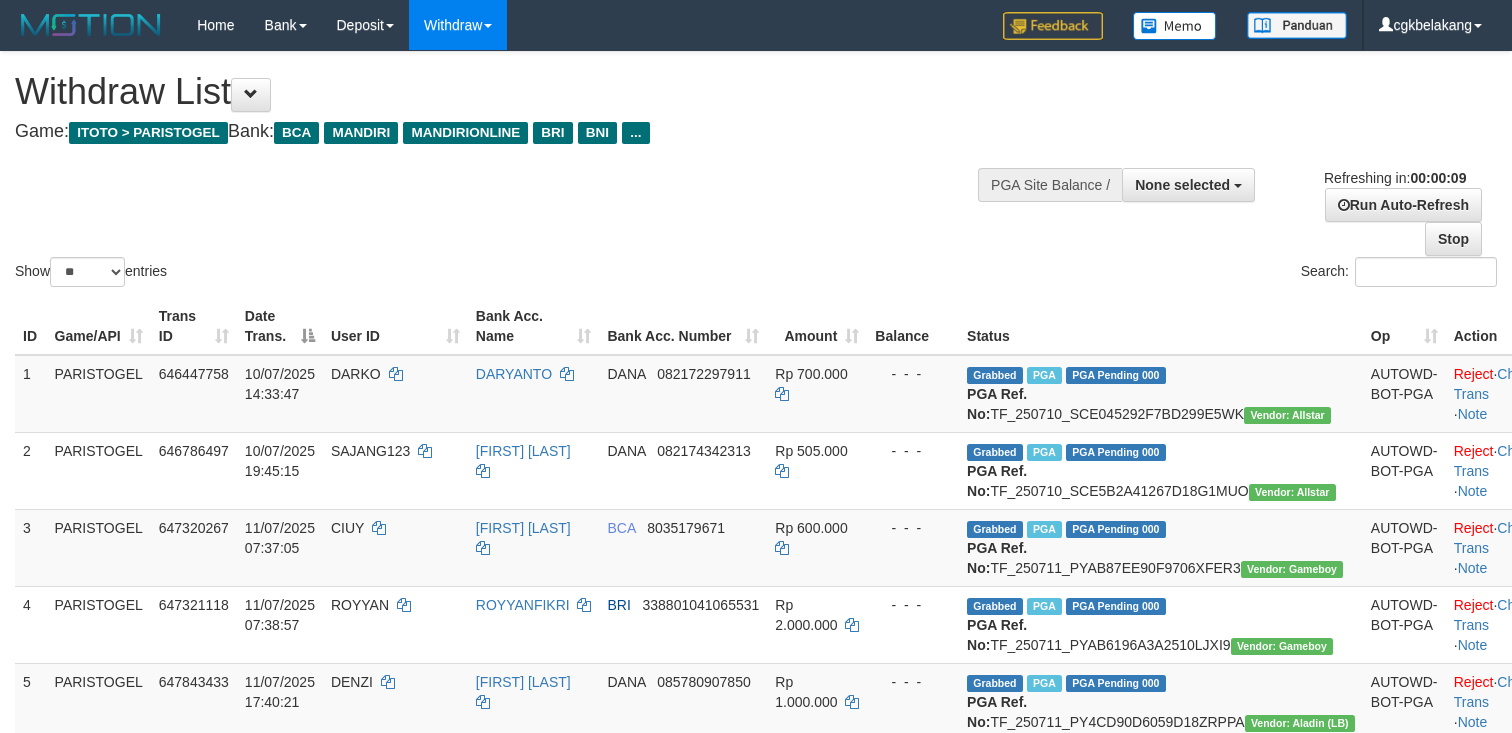 select 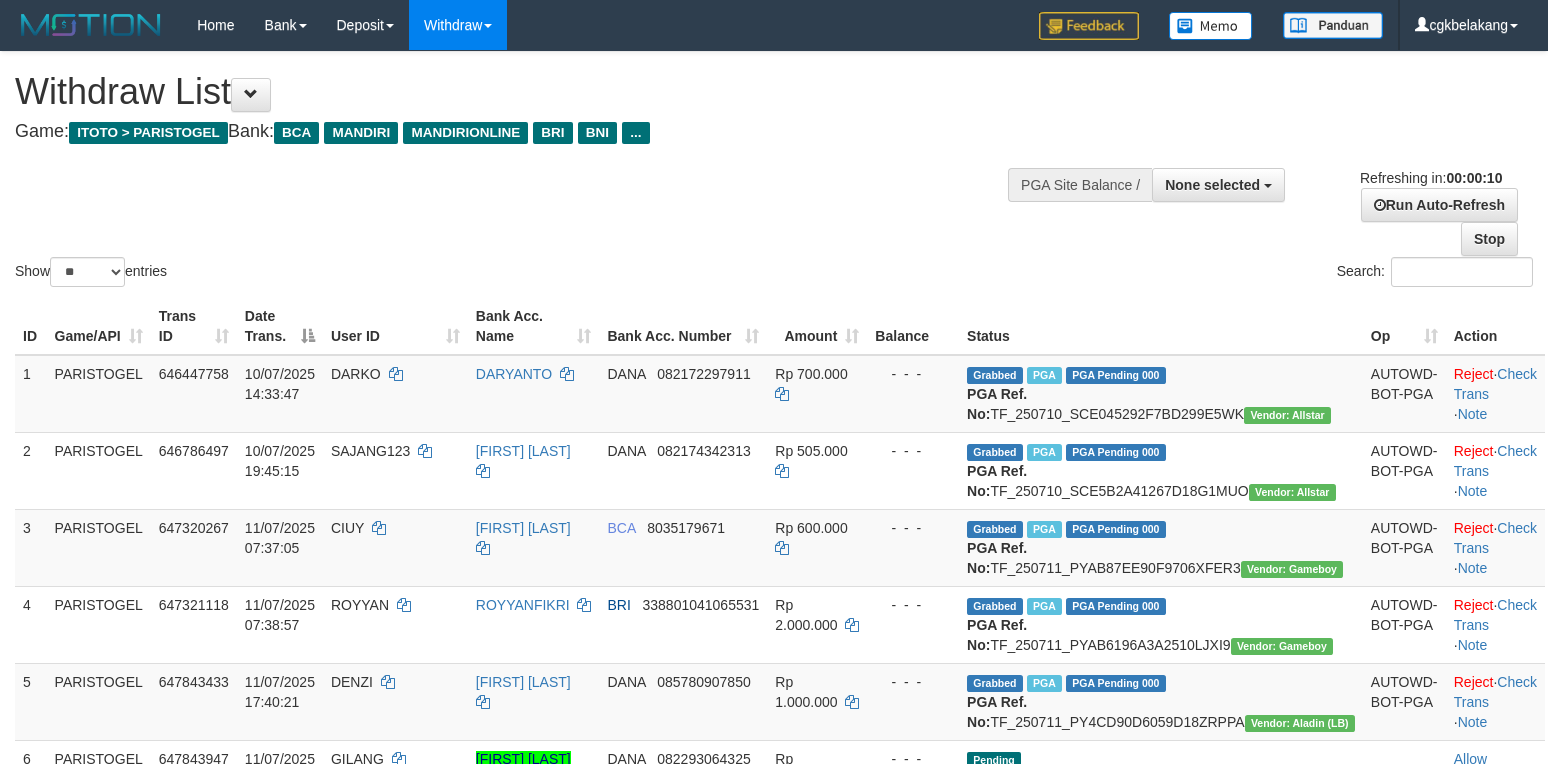 select 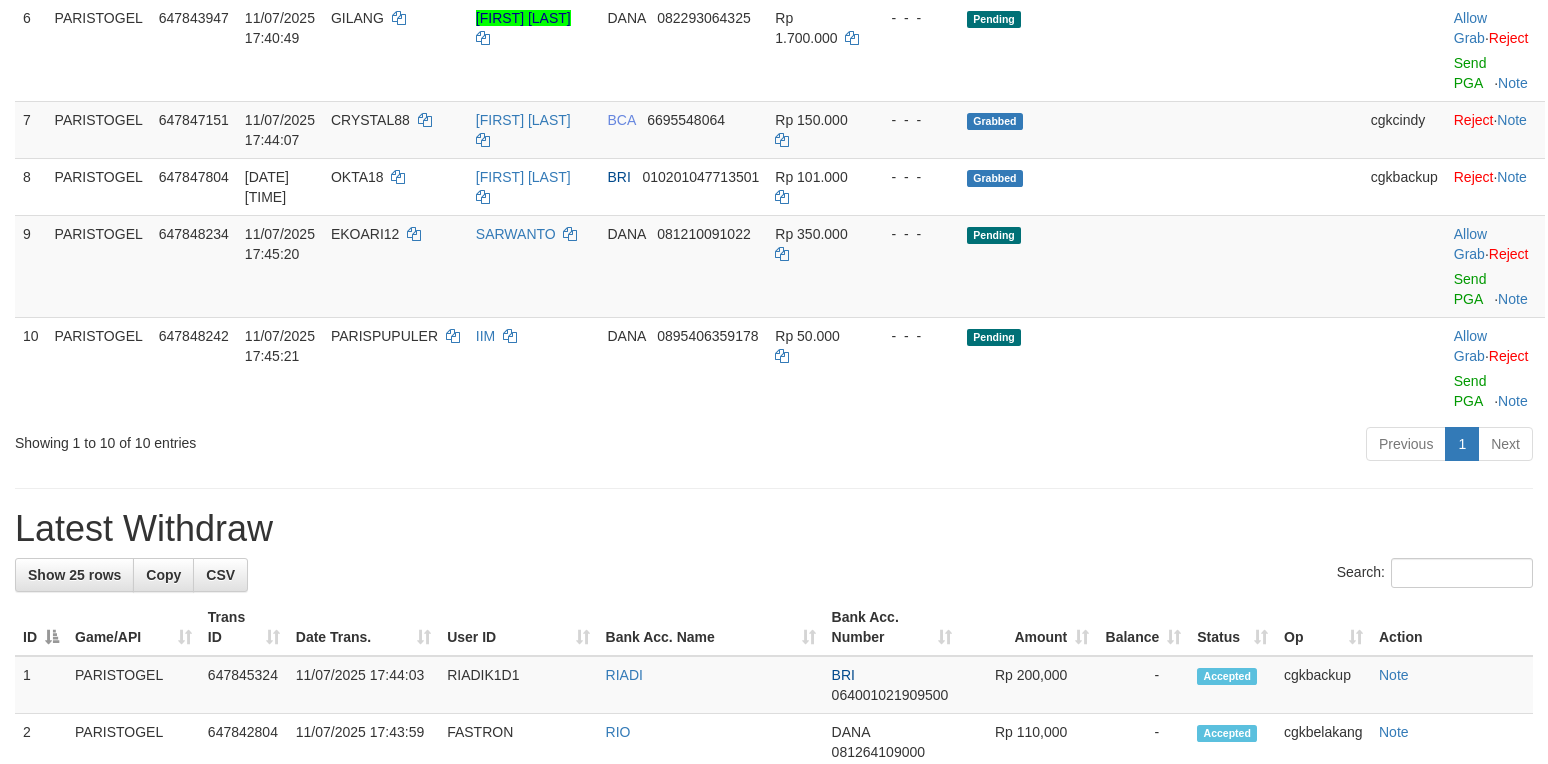 scroll, scrollTop: 666, scrollLeft: 0, axis: vertical 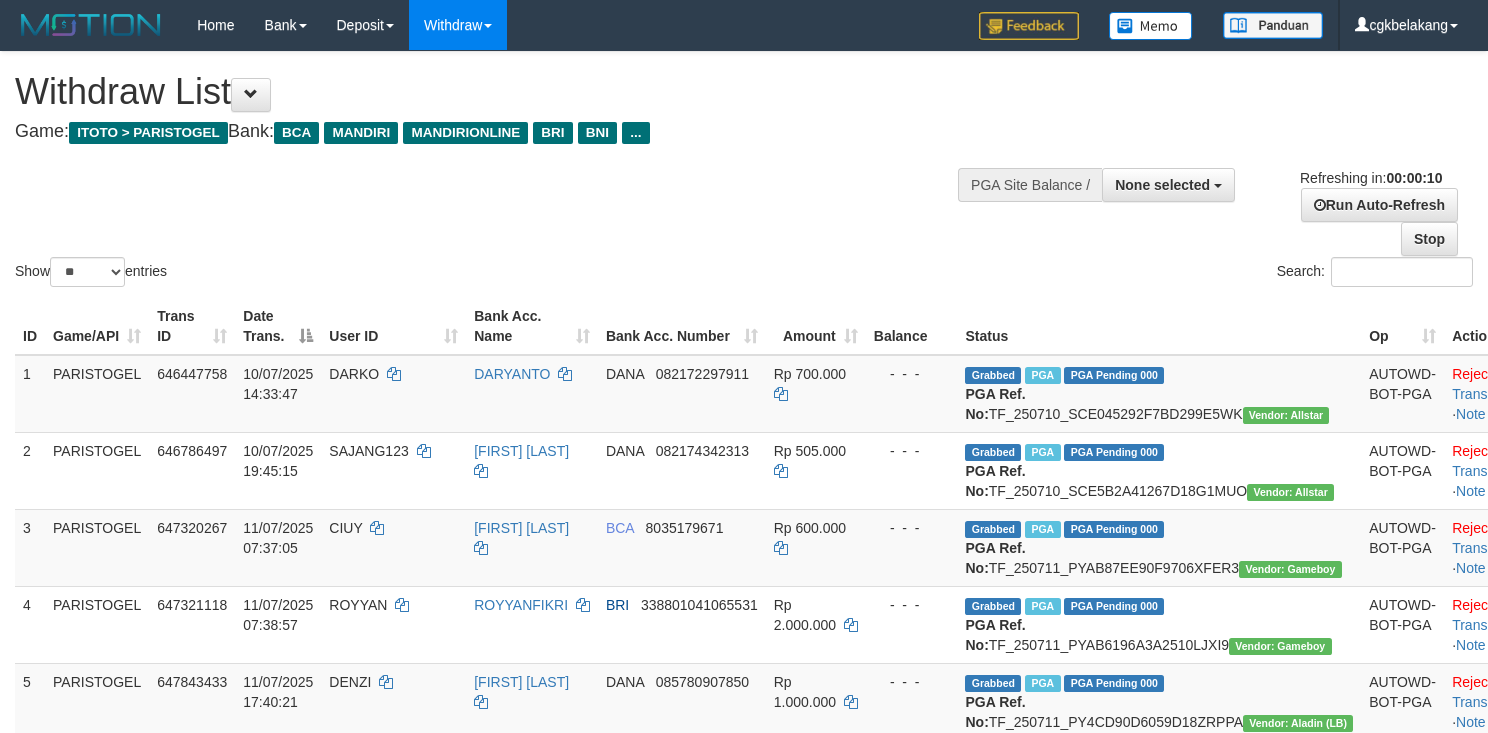 select 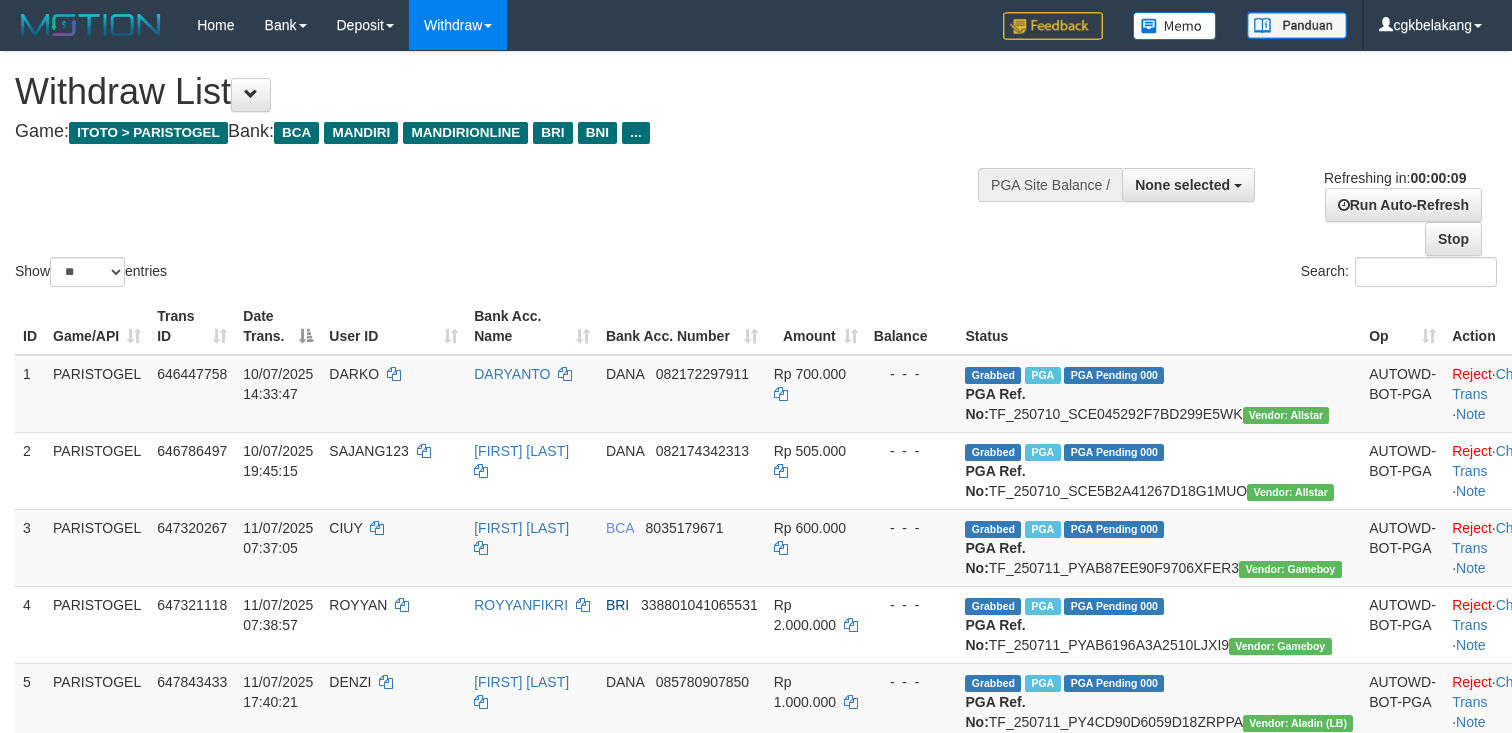 select 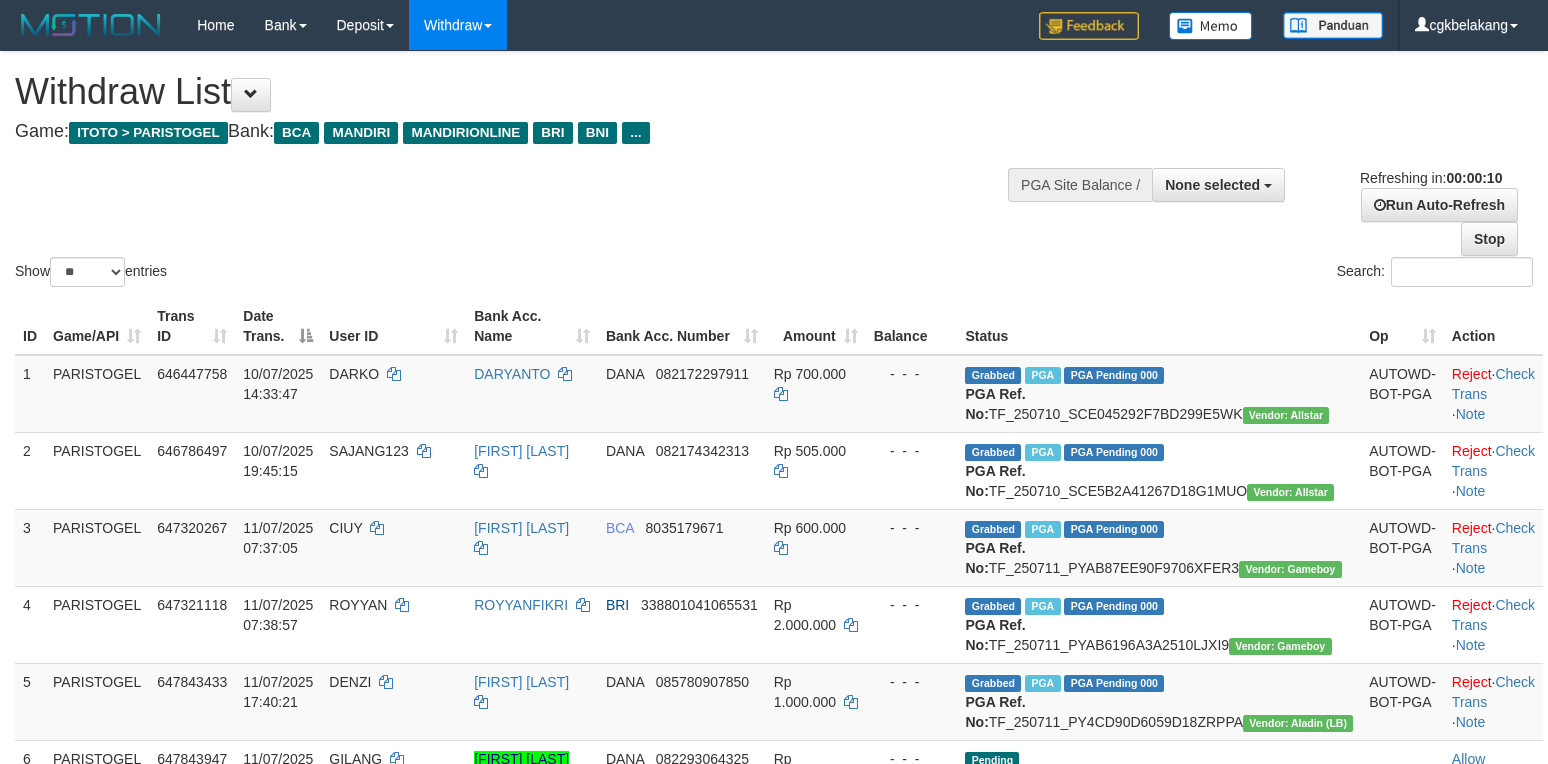select 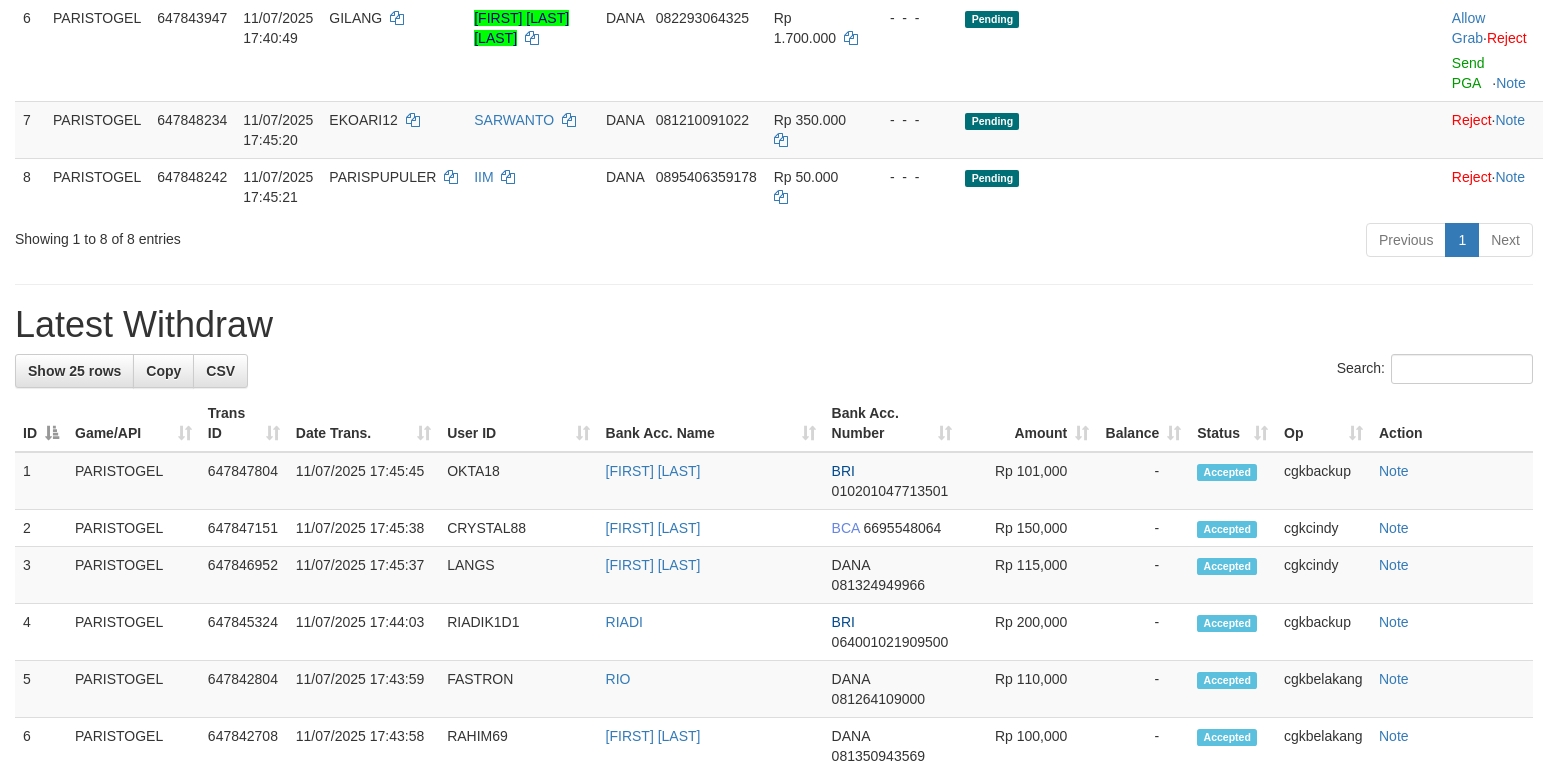 scroll, scrollTop: 666, scrollLeft: 0, axis: vertical 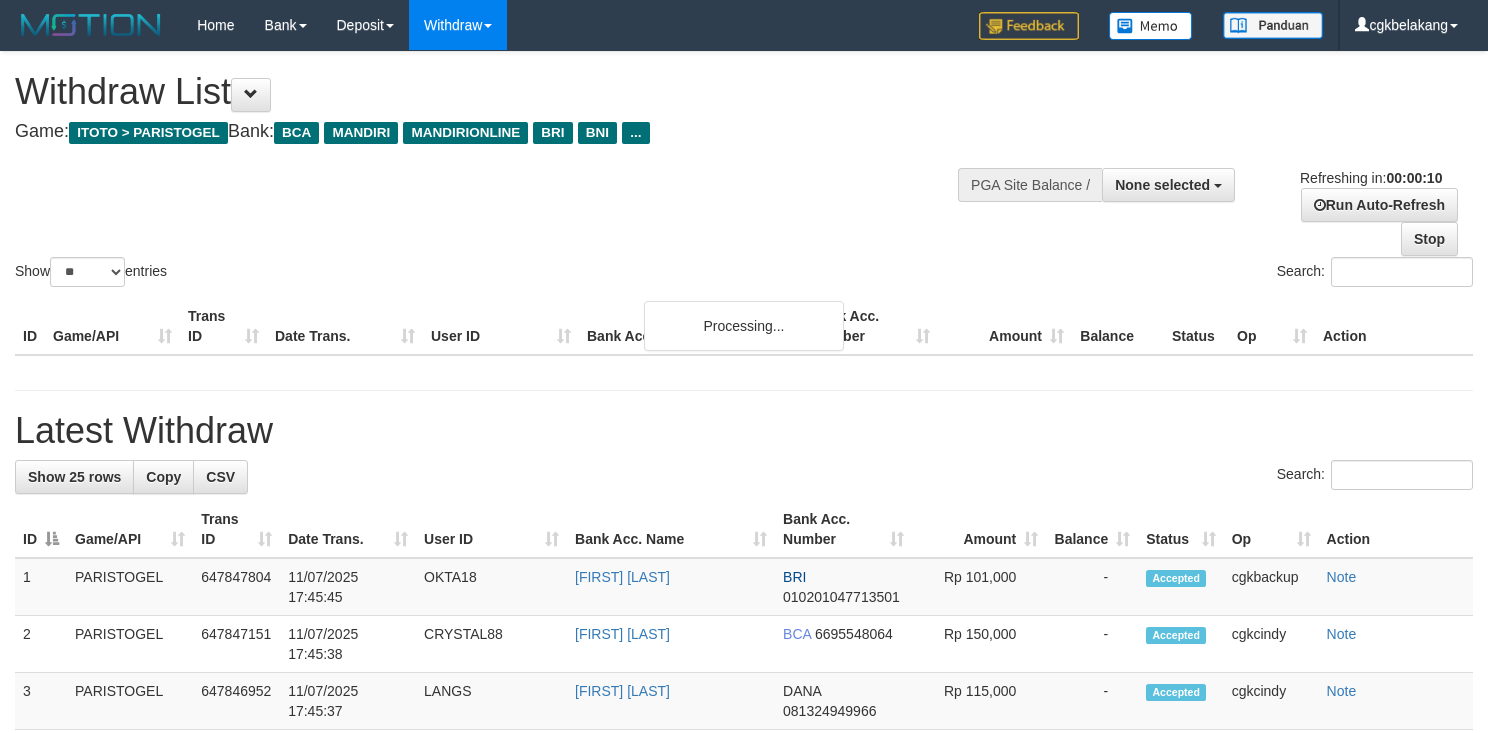 select 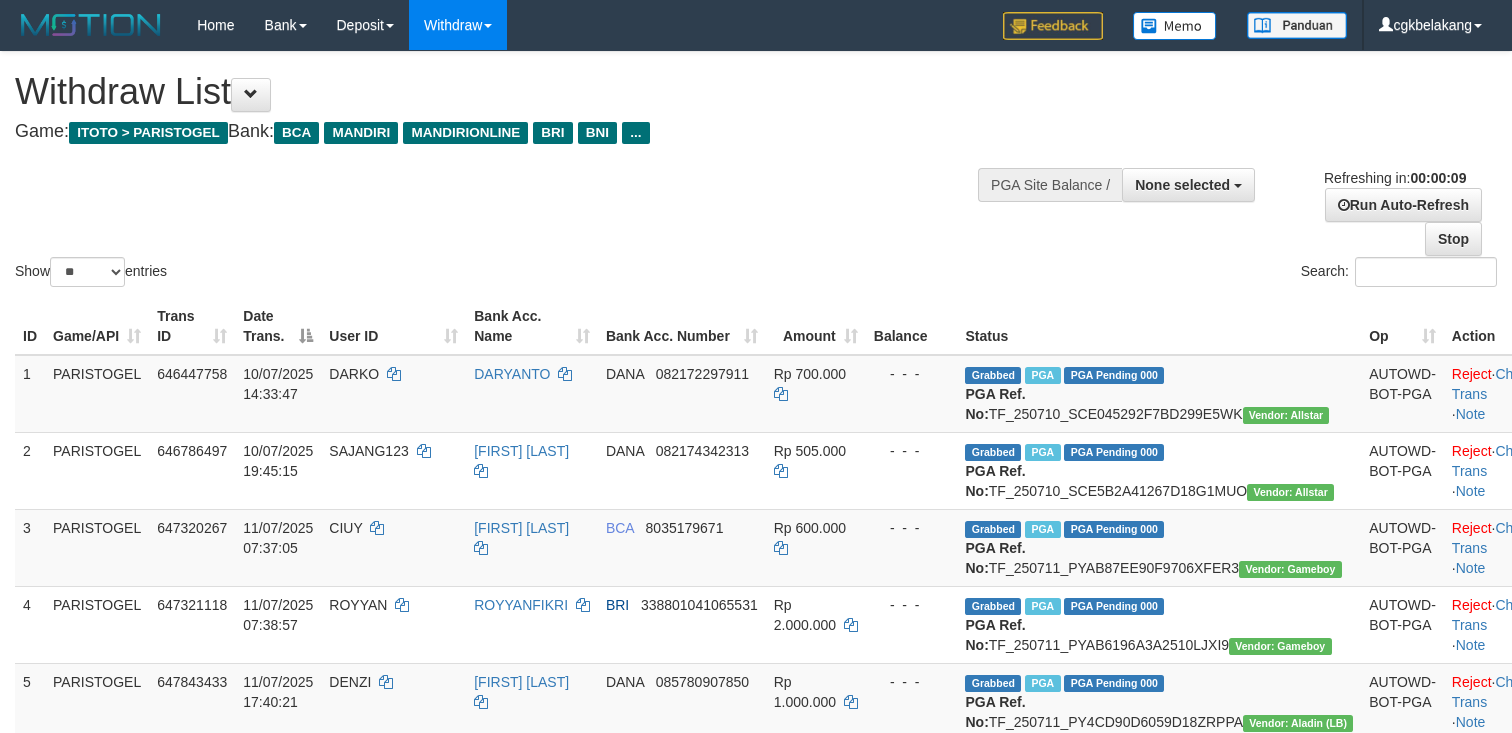 select 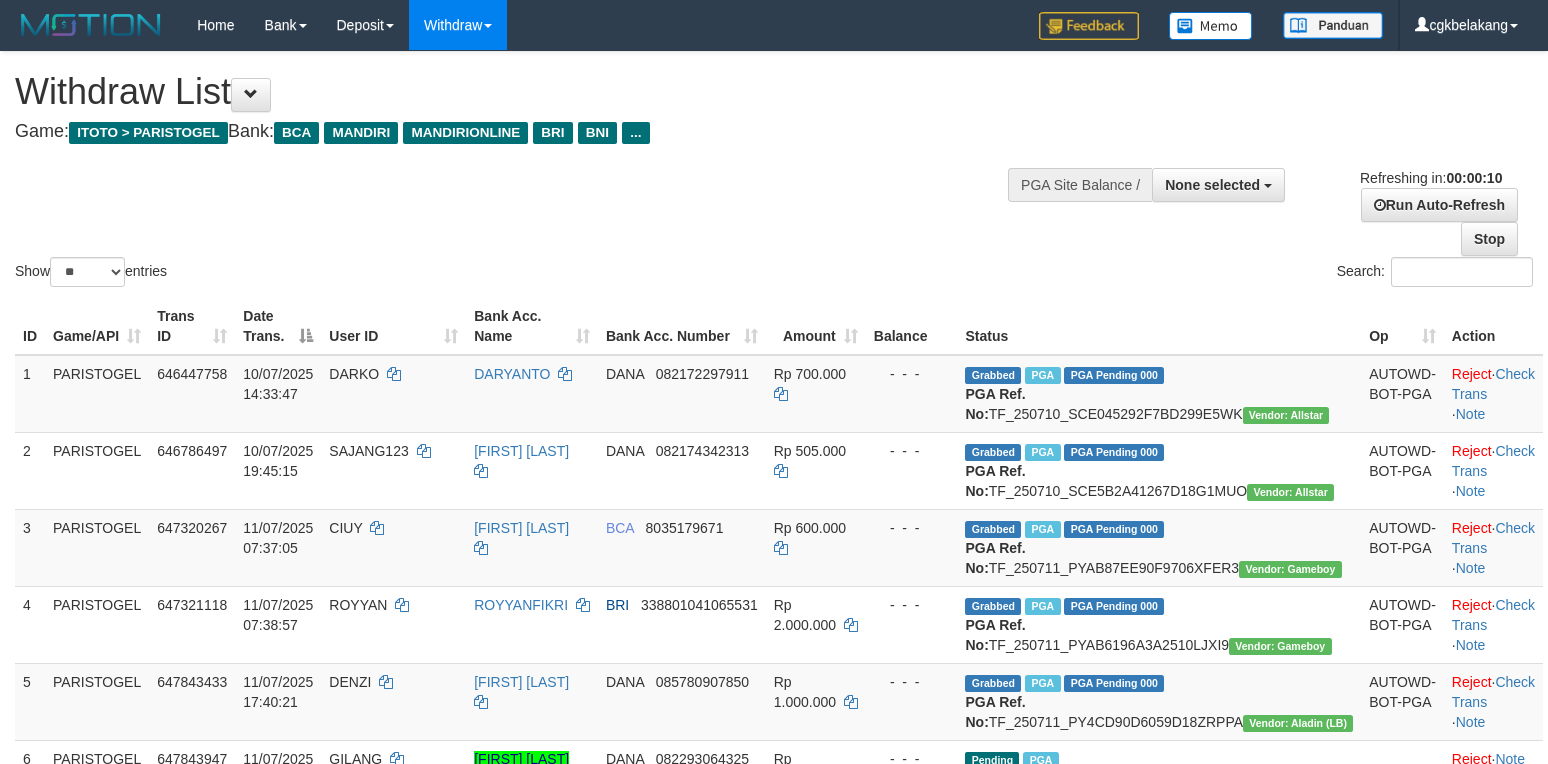 select 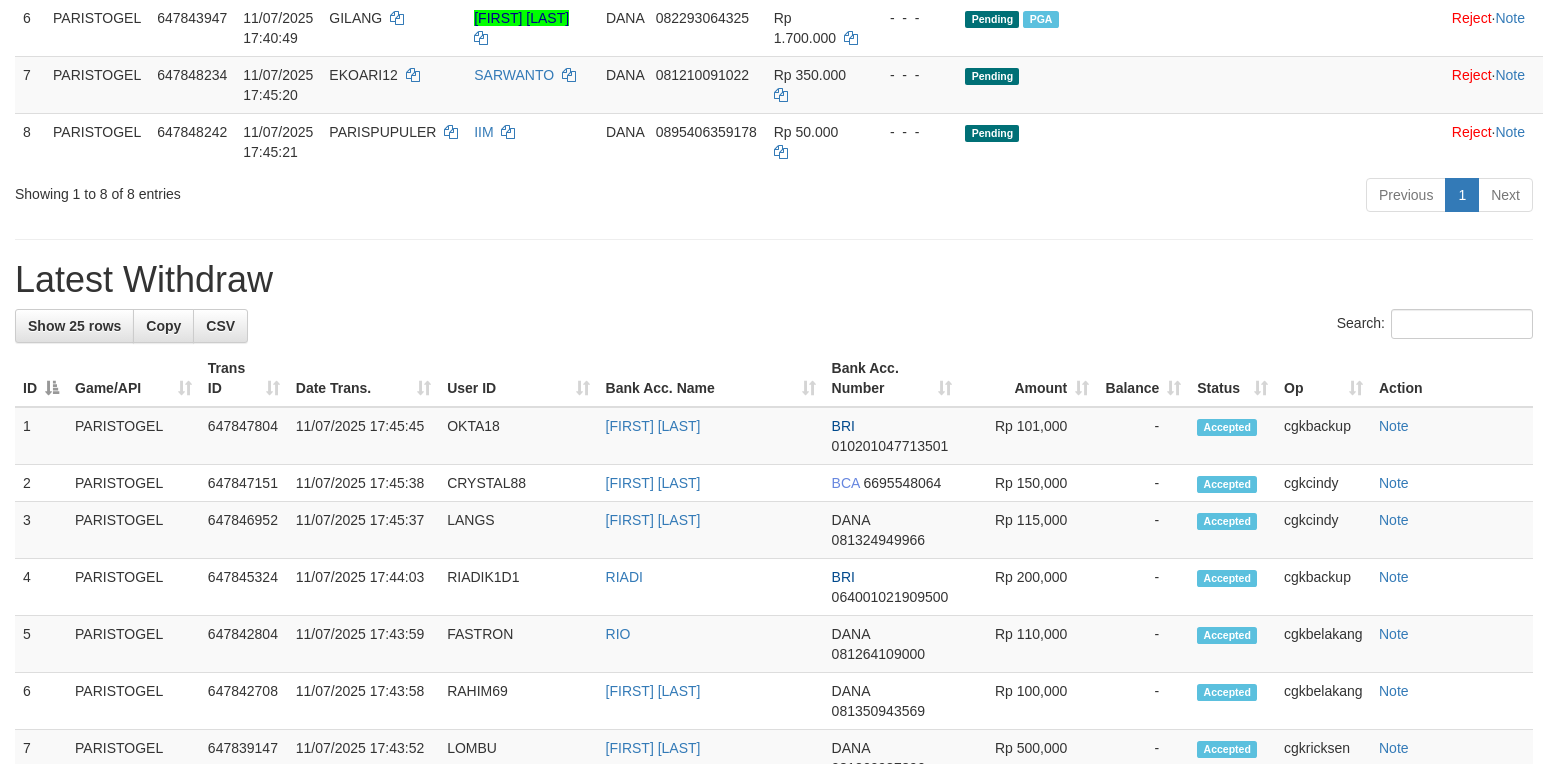 scroll, scrollTop: 666, scrollLeft: 0, axis: vertical 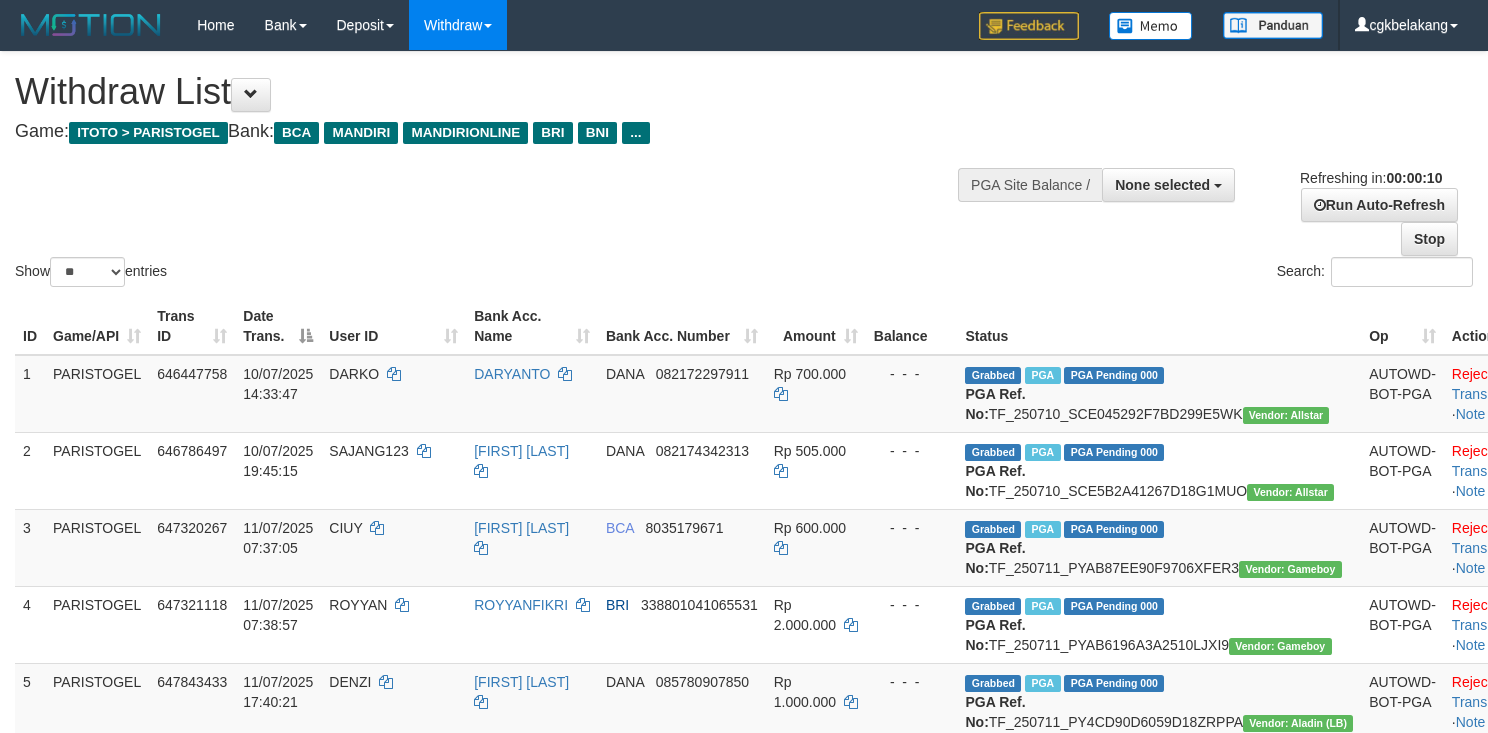 select 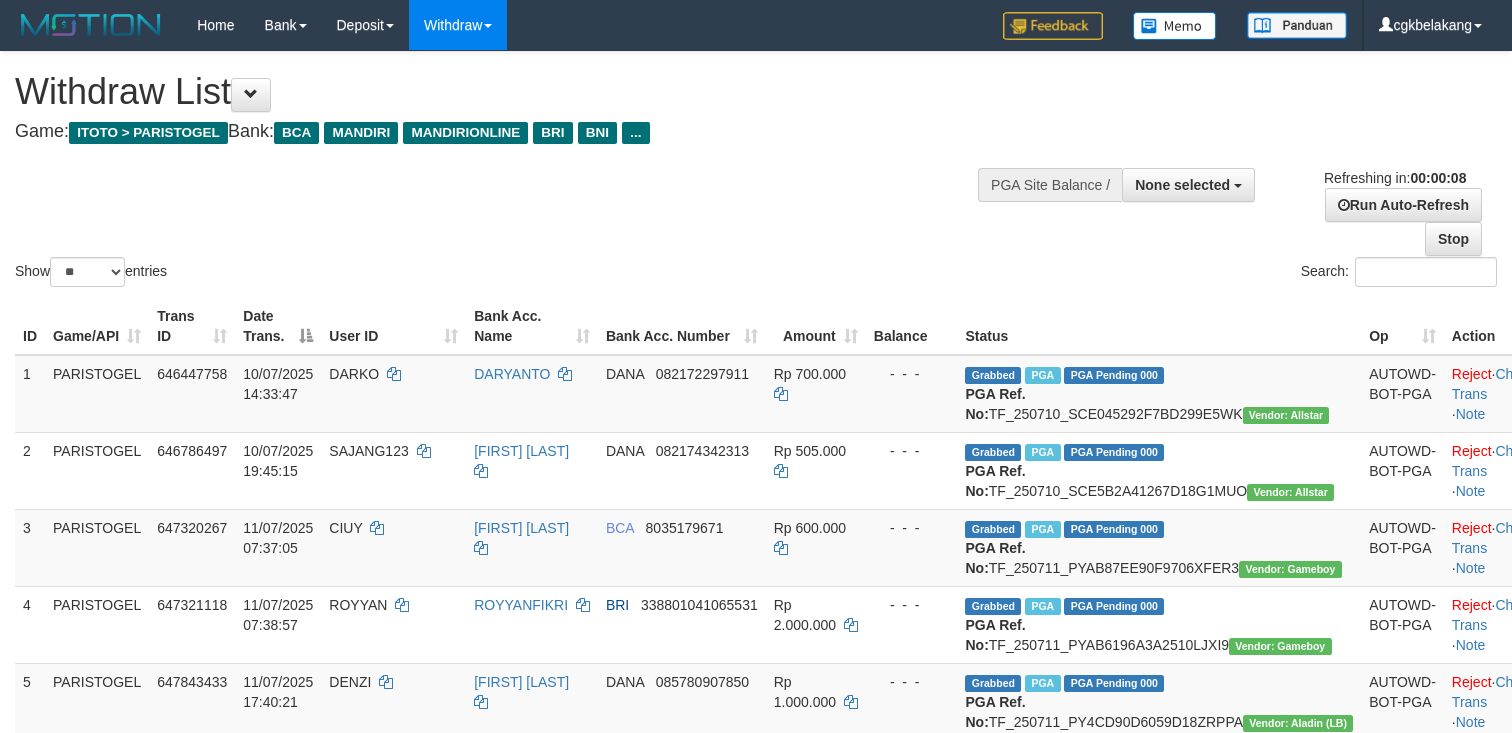 select 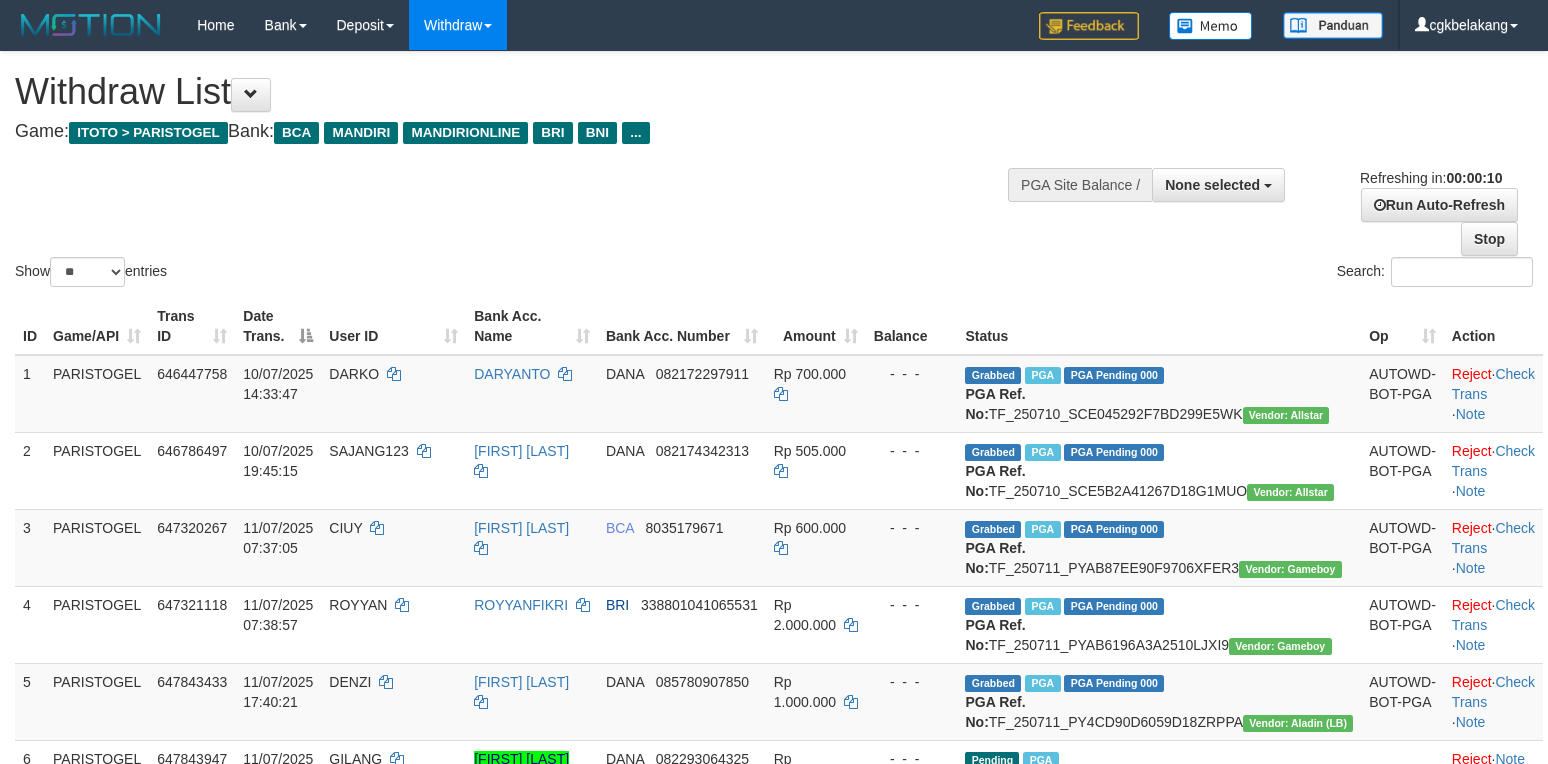 select 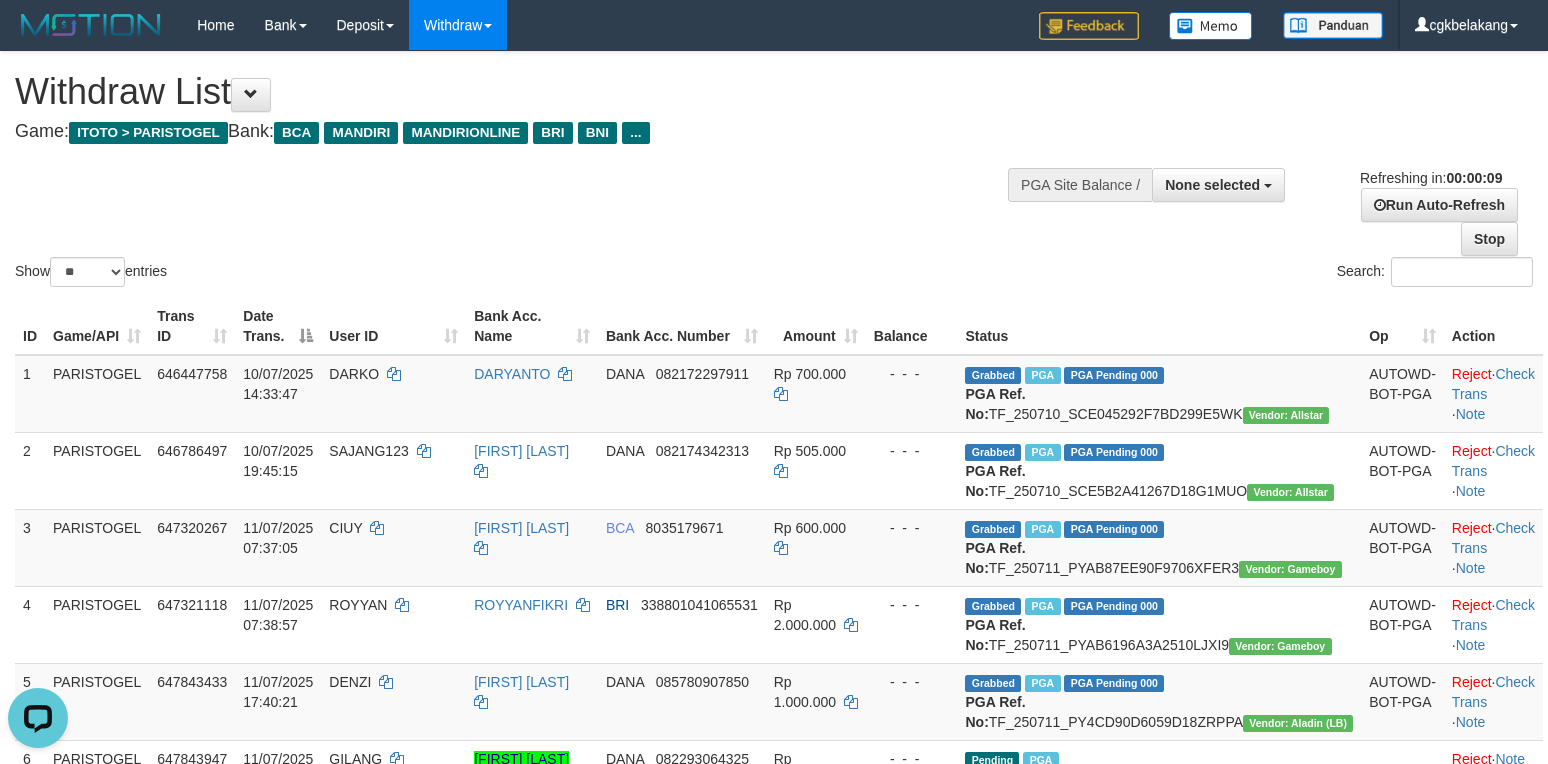 scroll, scrollTop: 0, scrollLeft: 0, axis: both 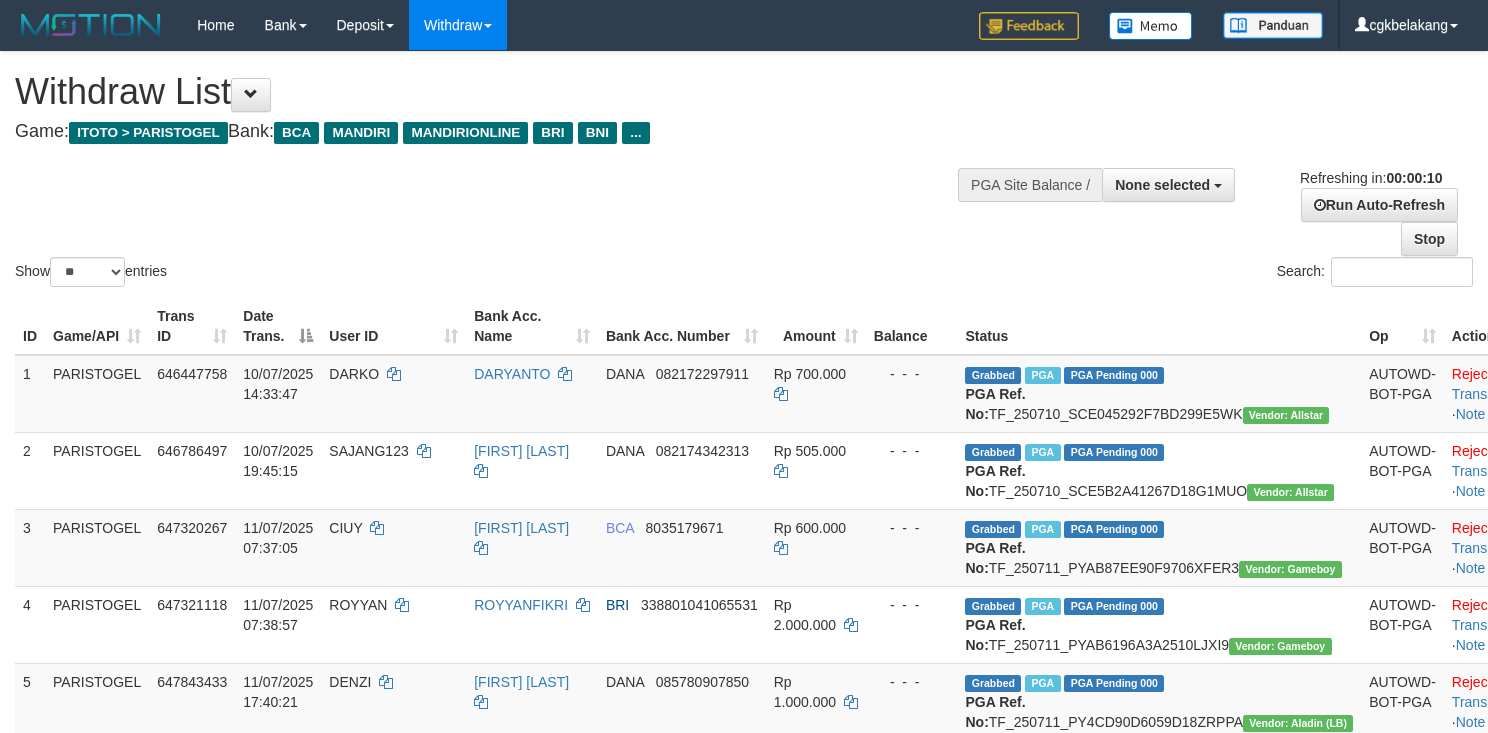 select 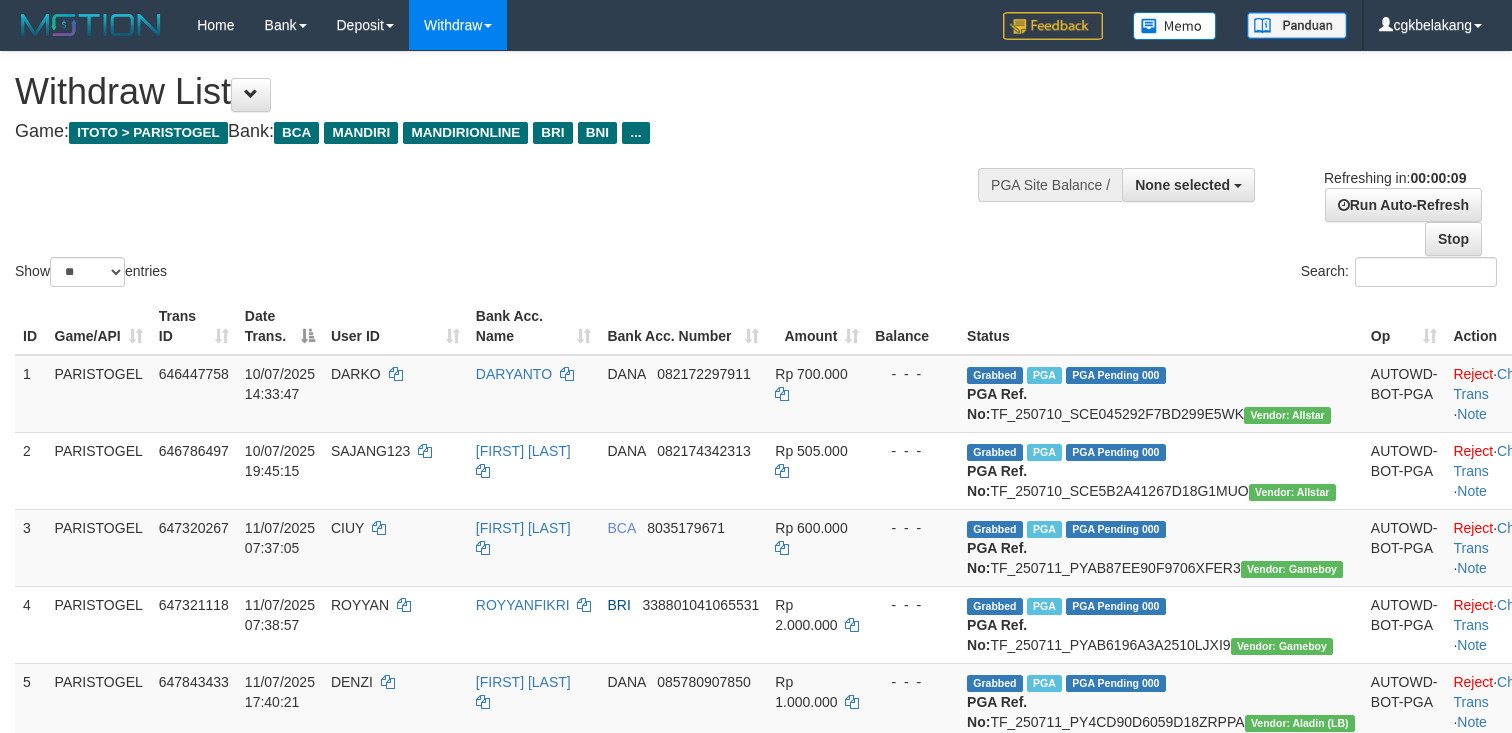 select 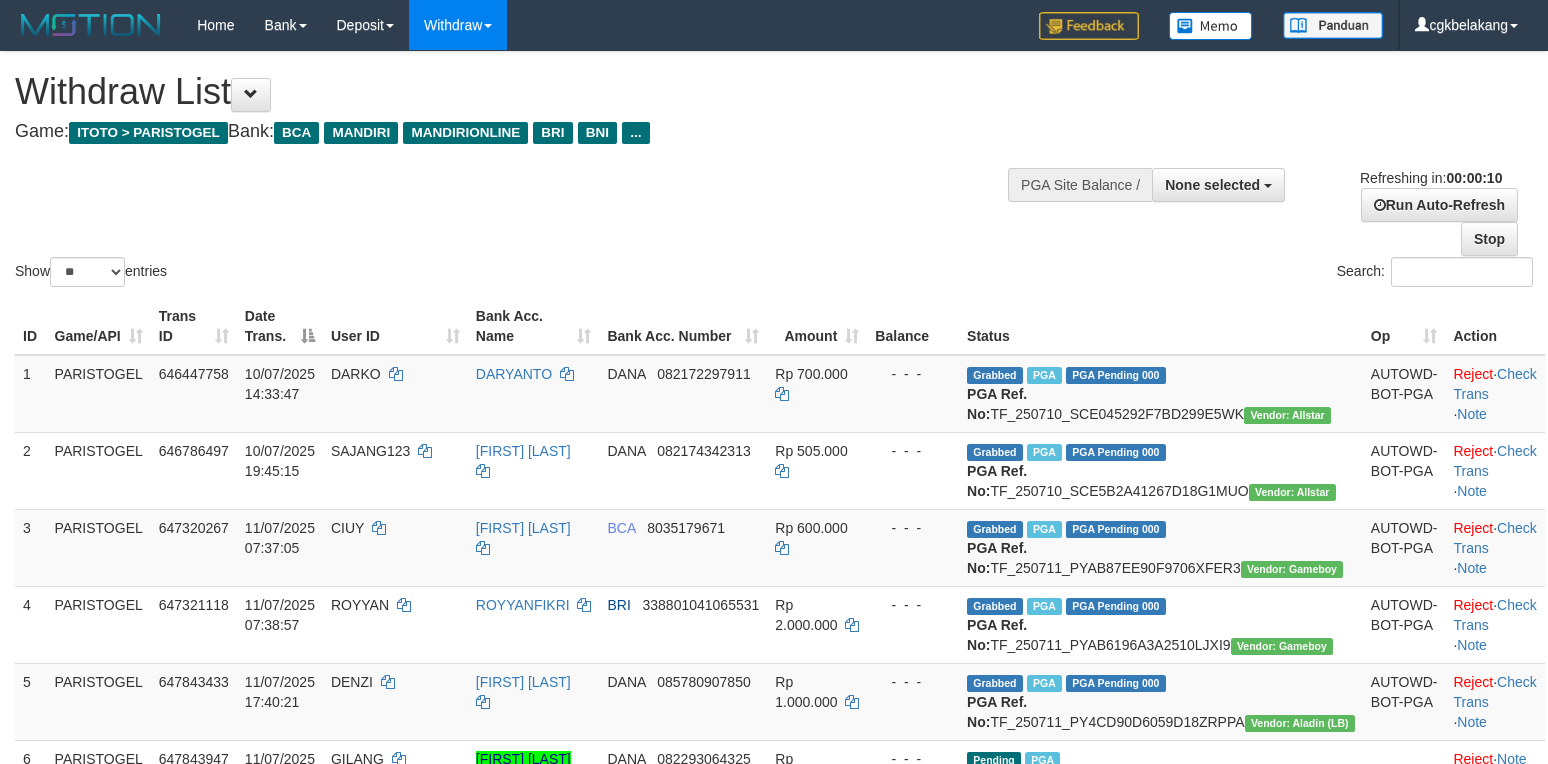 select 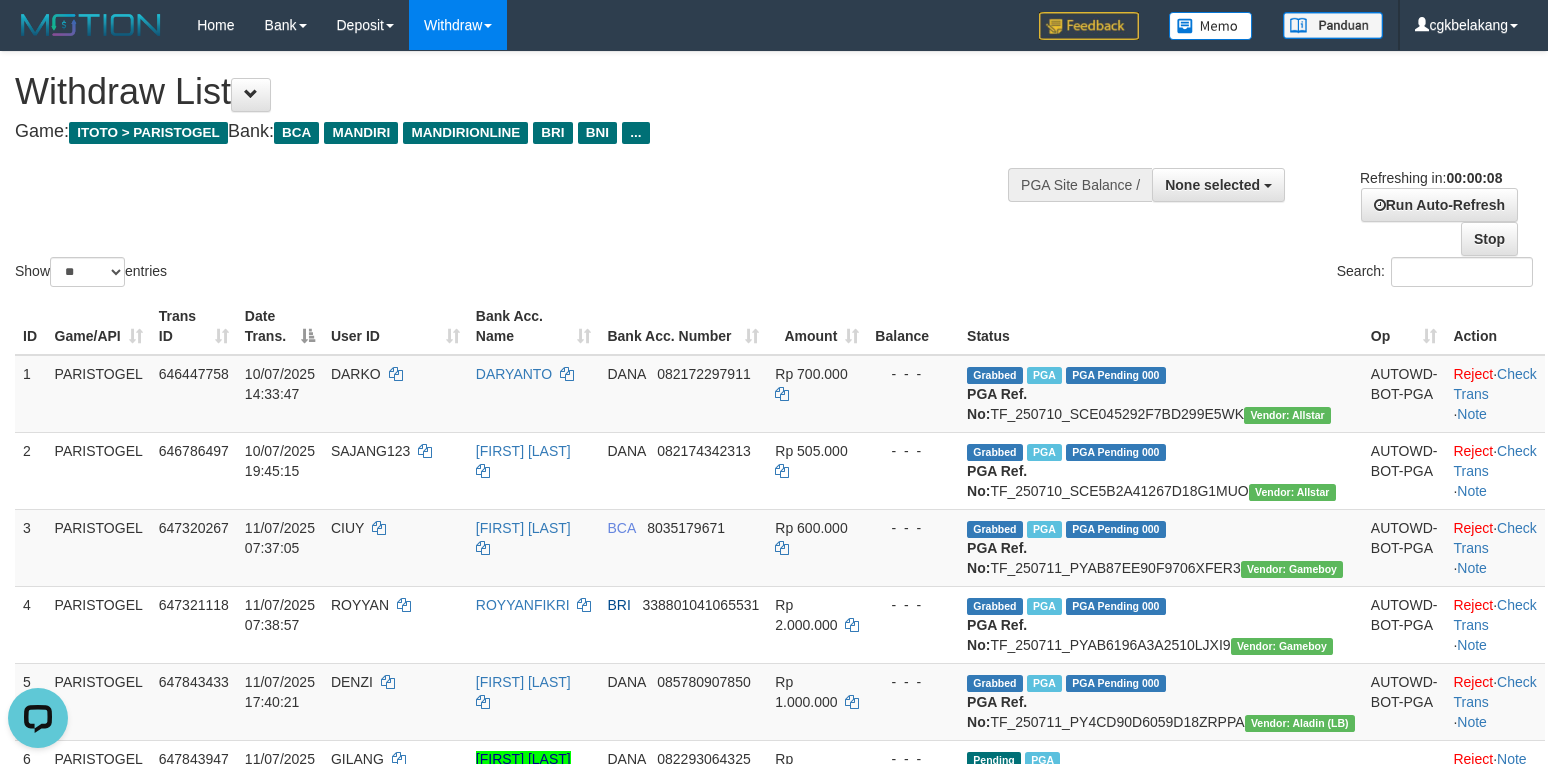 scroll, scrollTop: 0, scrollLeft: 0, axis: both 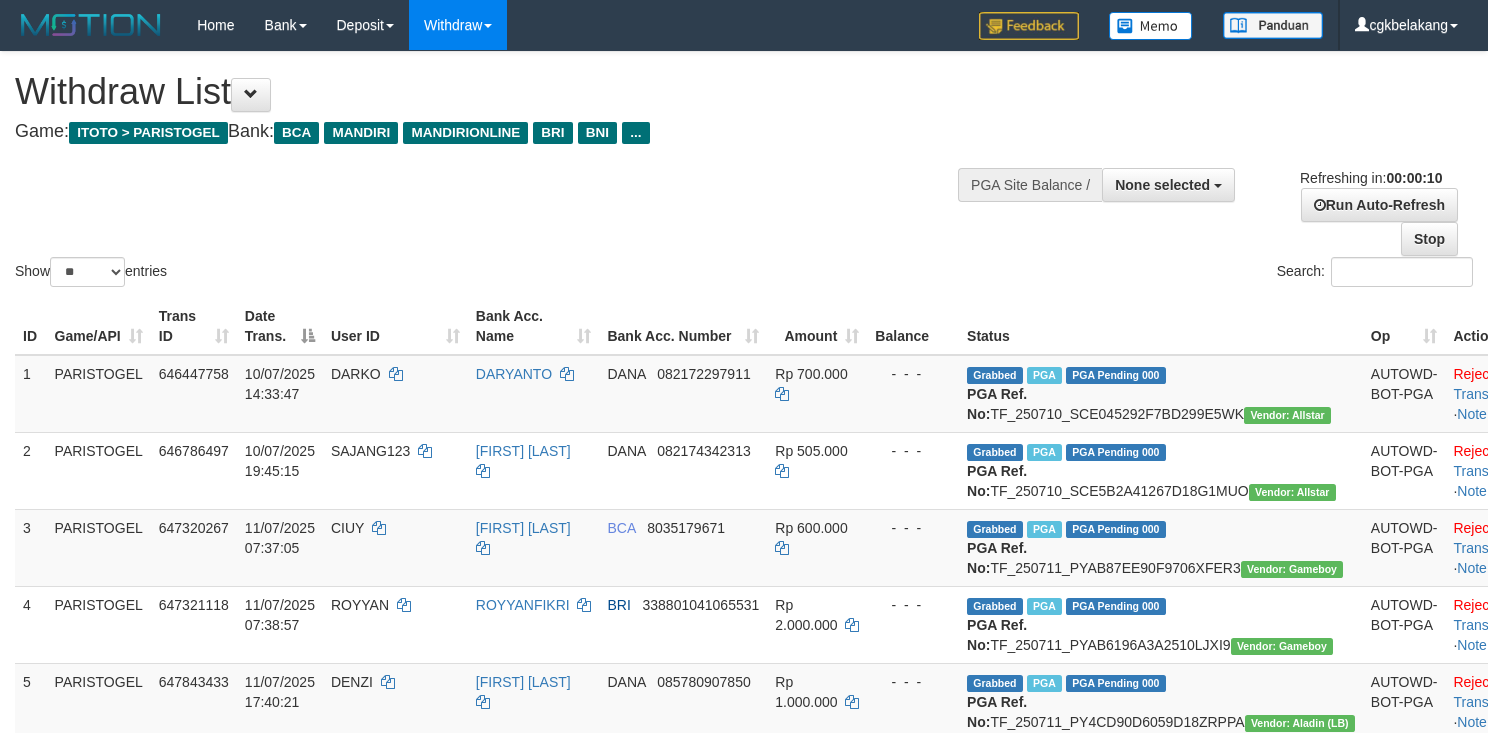 select 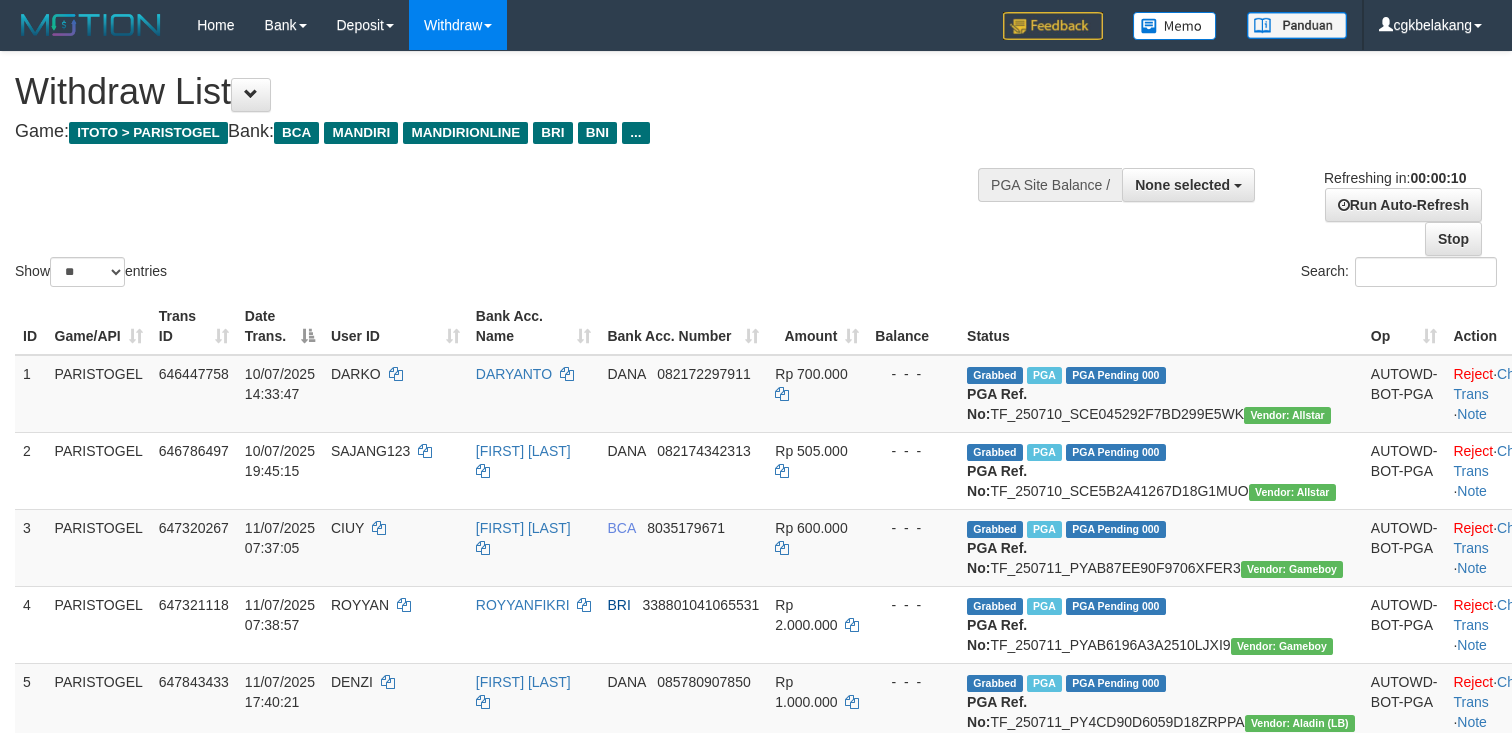 select 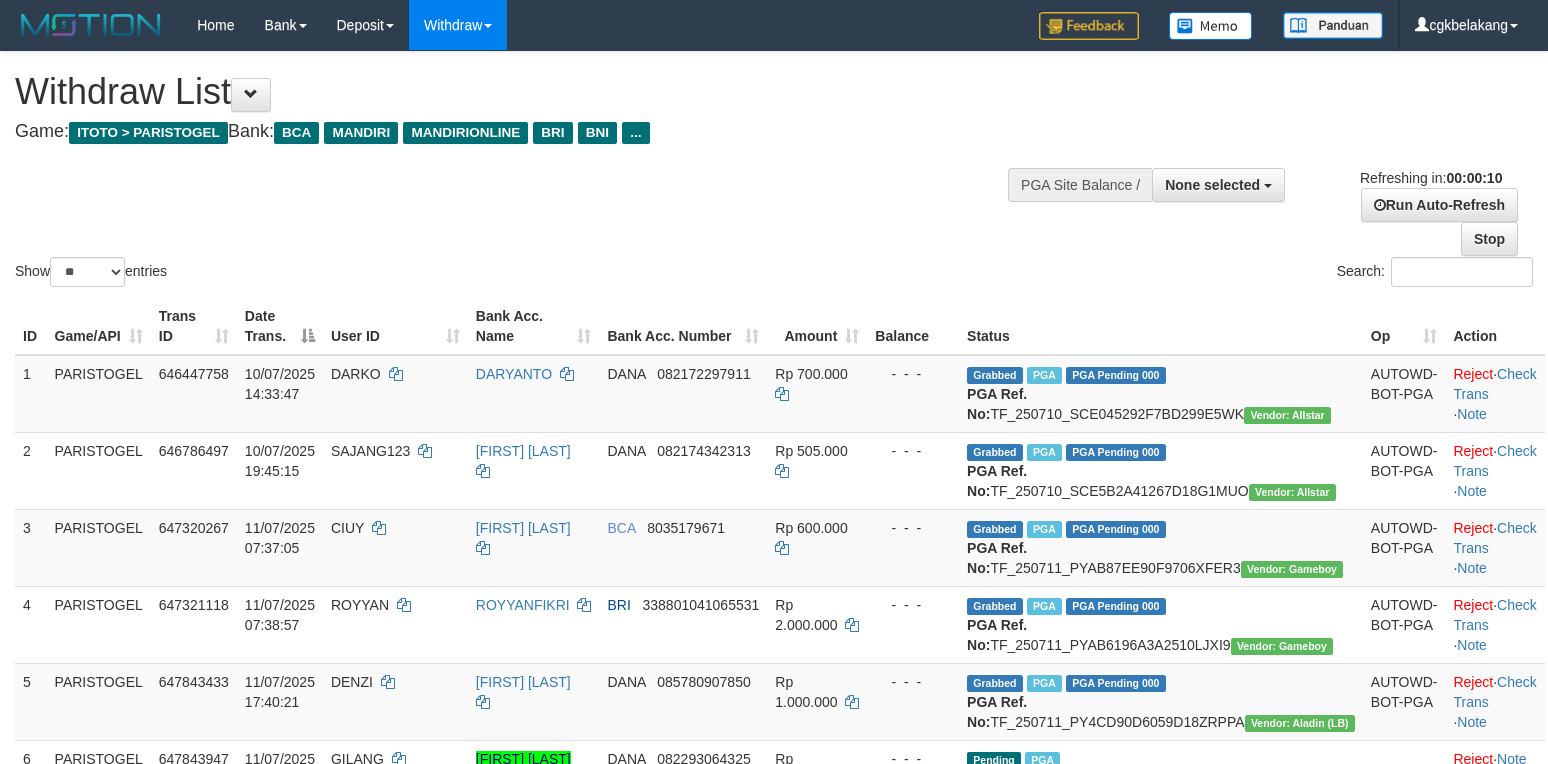 select 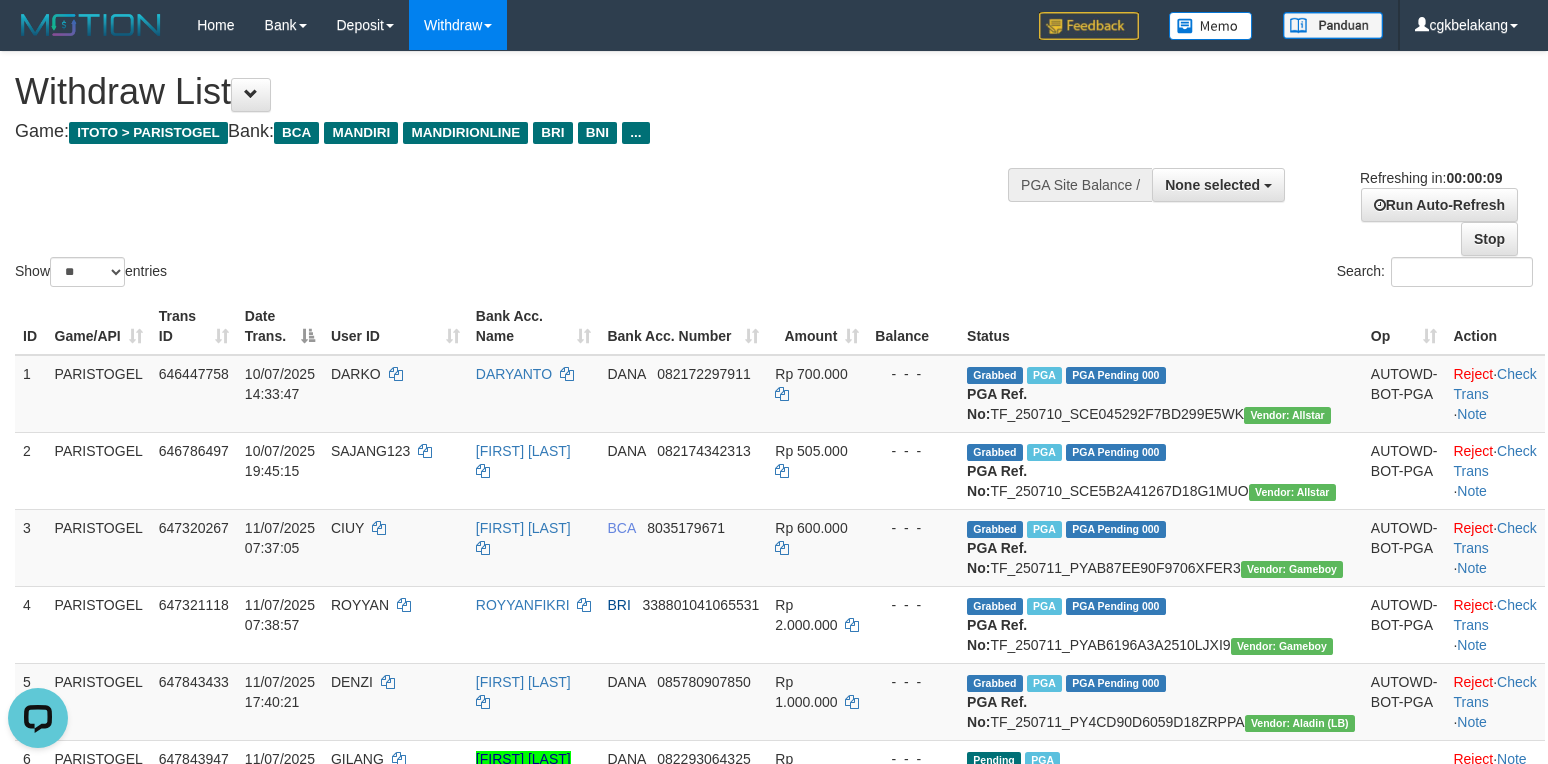 scroll, scrollTop: 0, scrollLeft: 0, axis: both 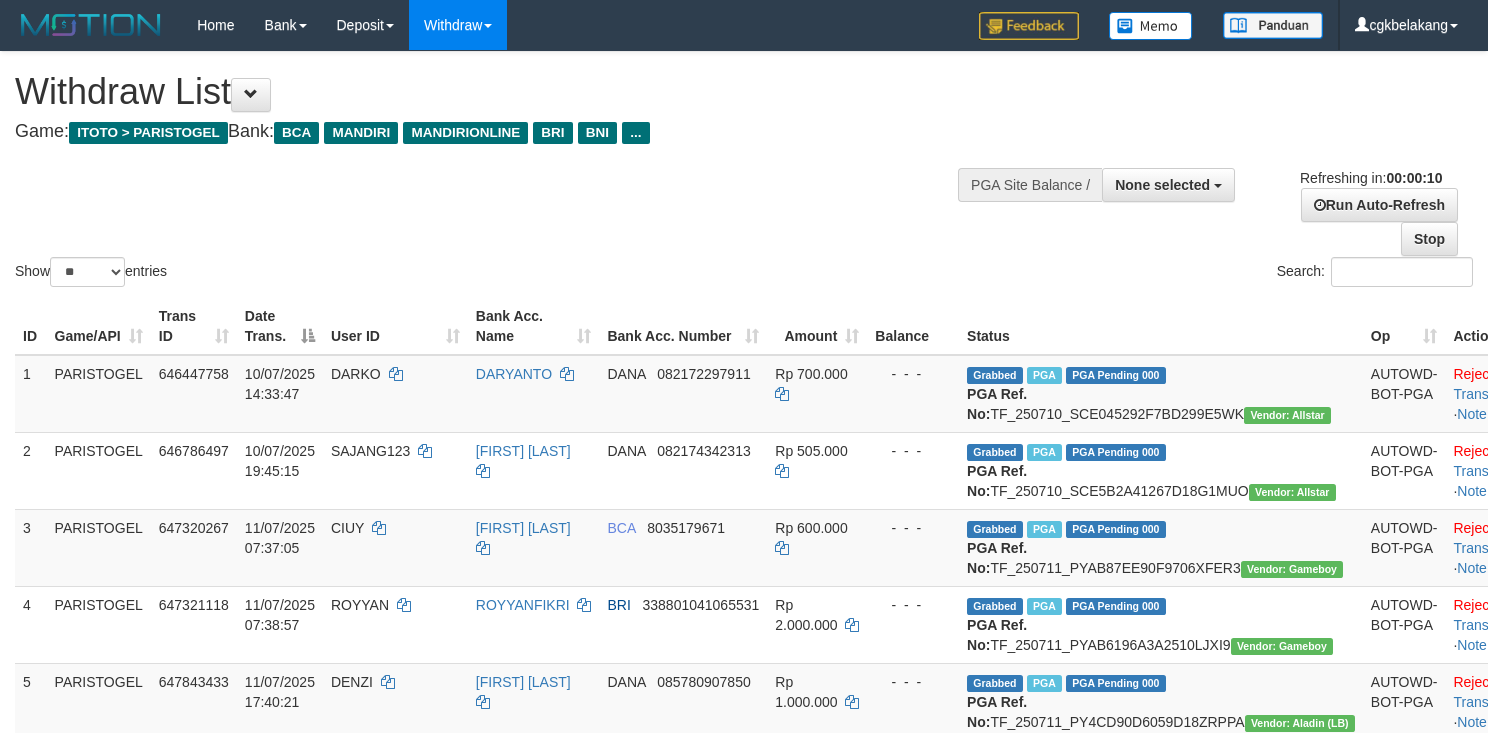 select 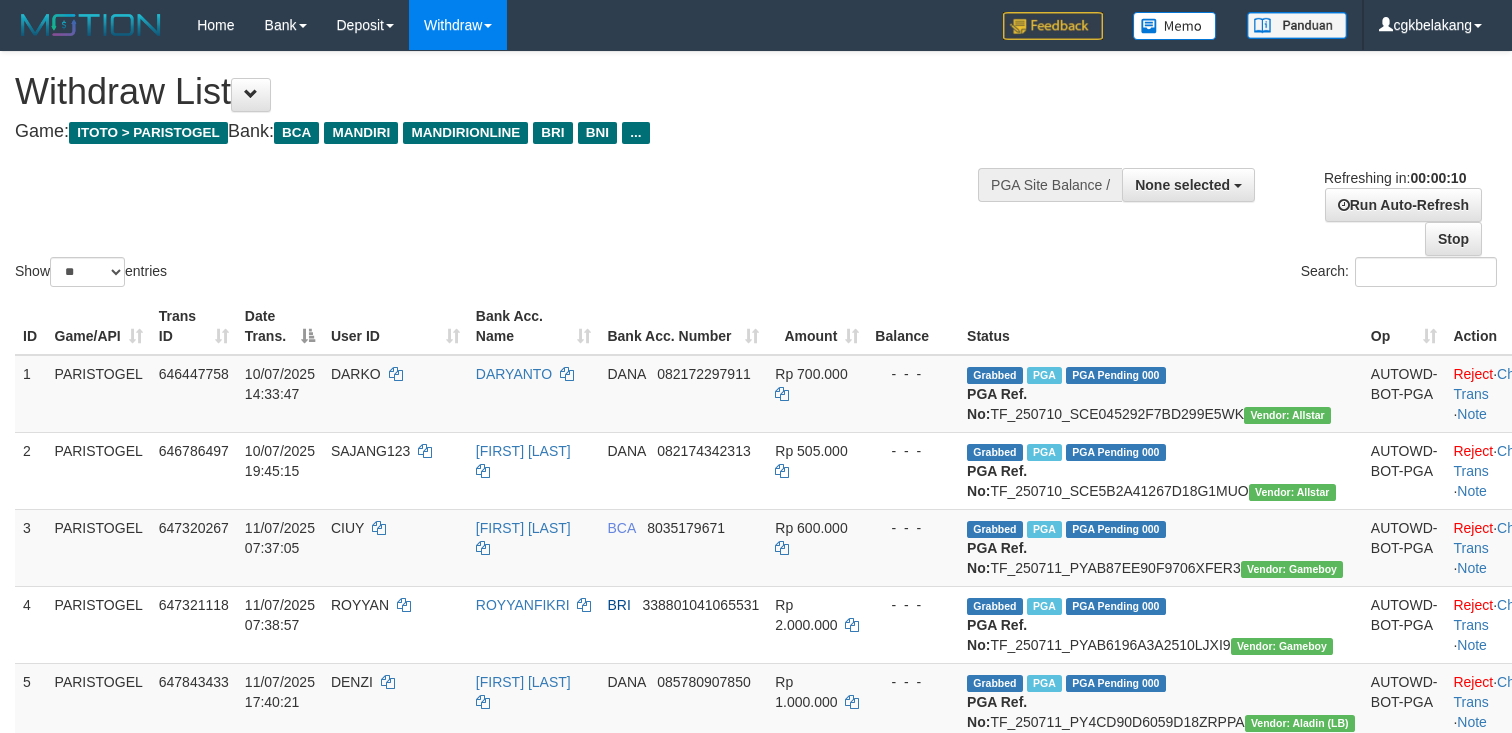 select 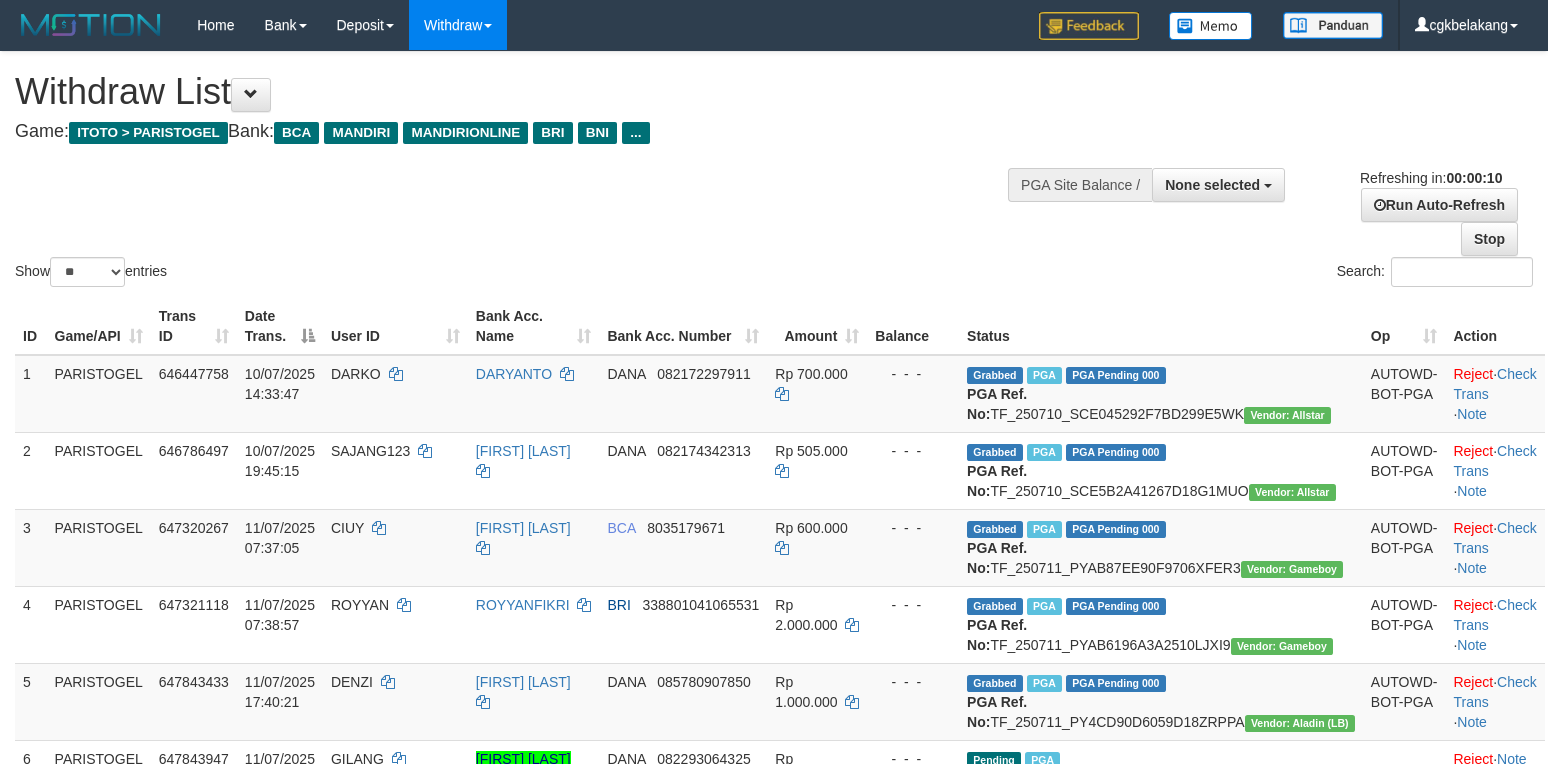 select 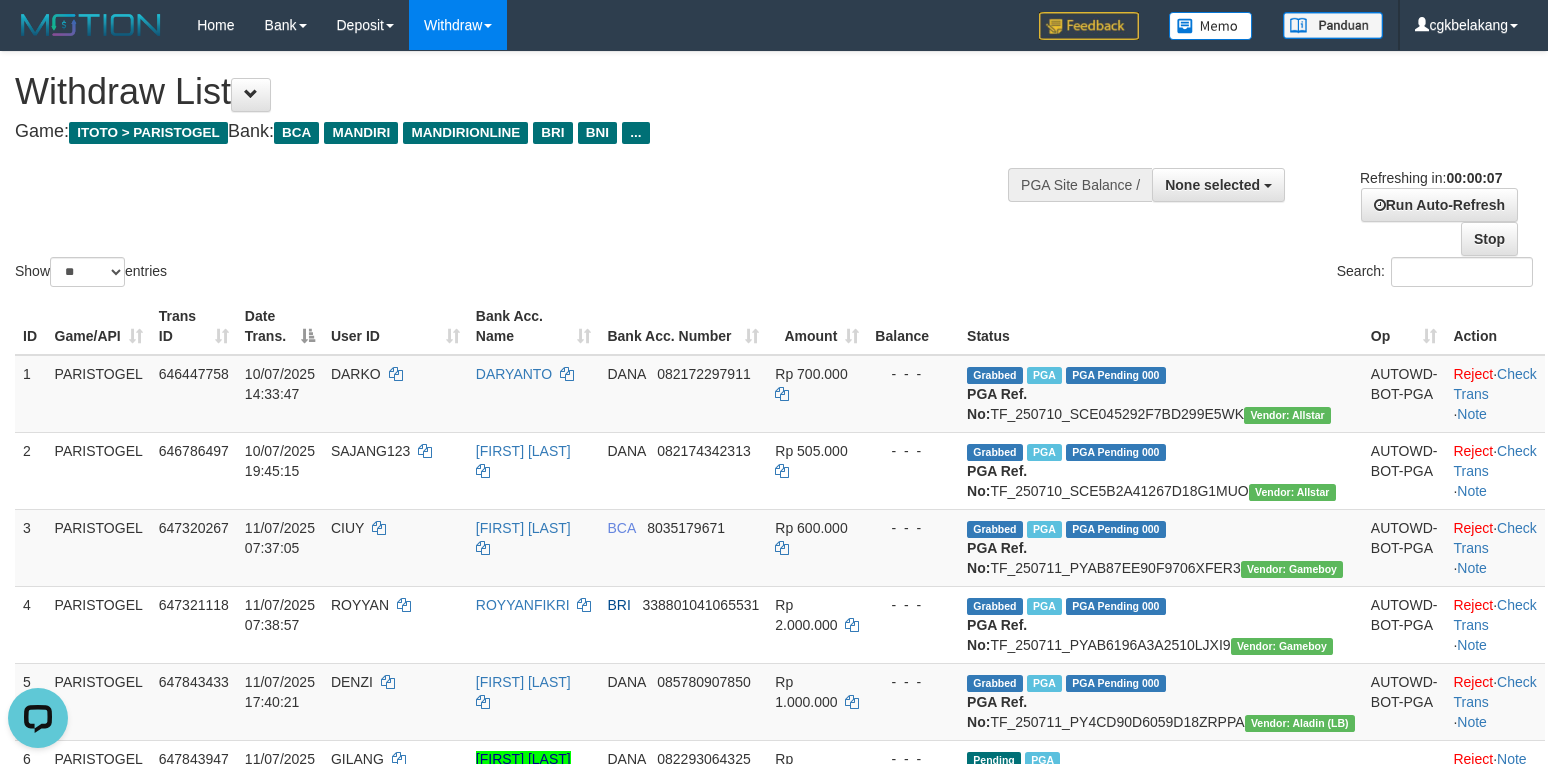 scroll, scrollTop: 0, scrollLeft: 0, axis: both 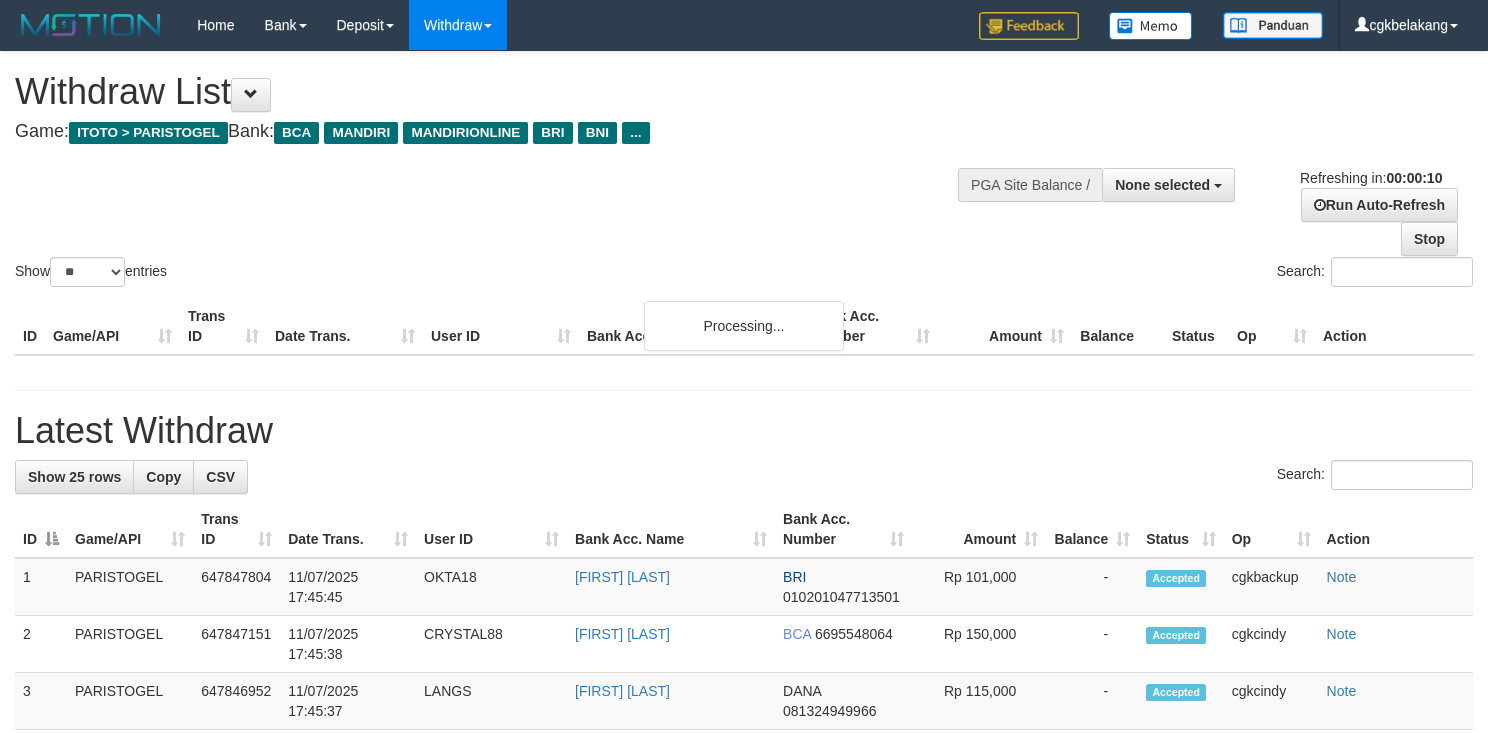 select 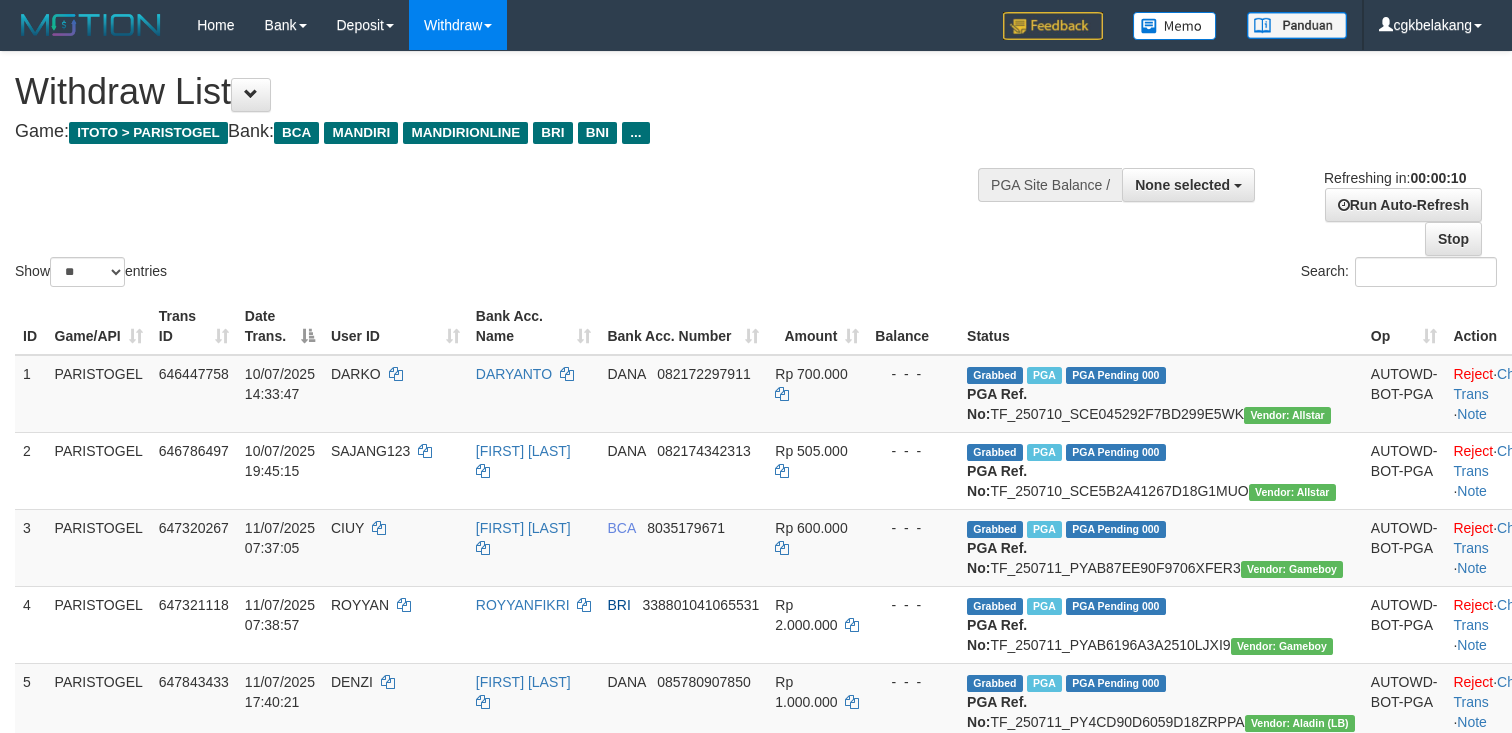 select 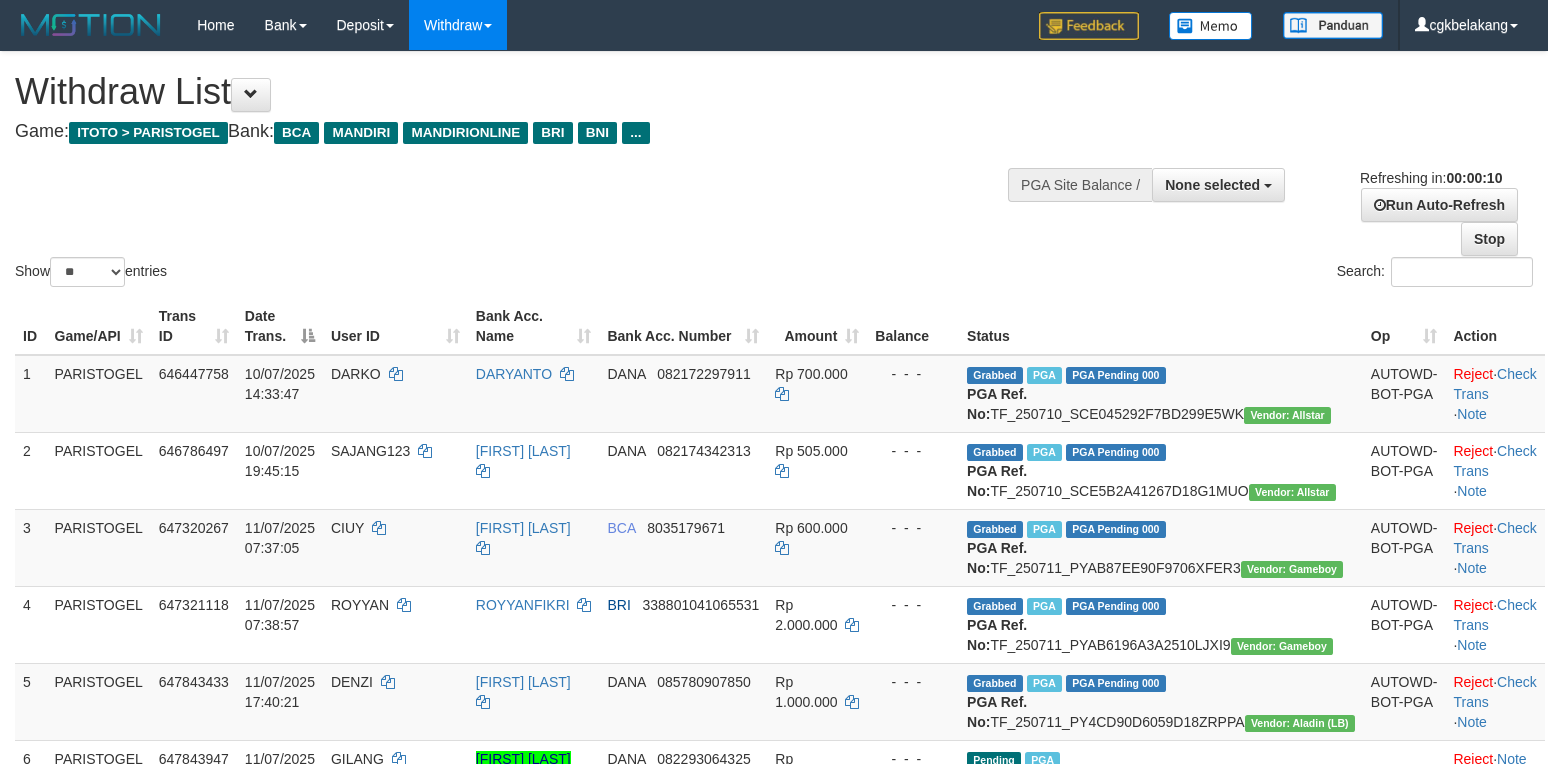 select 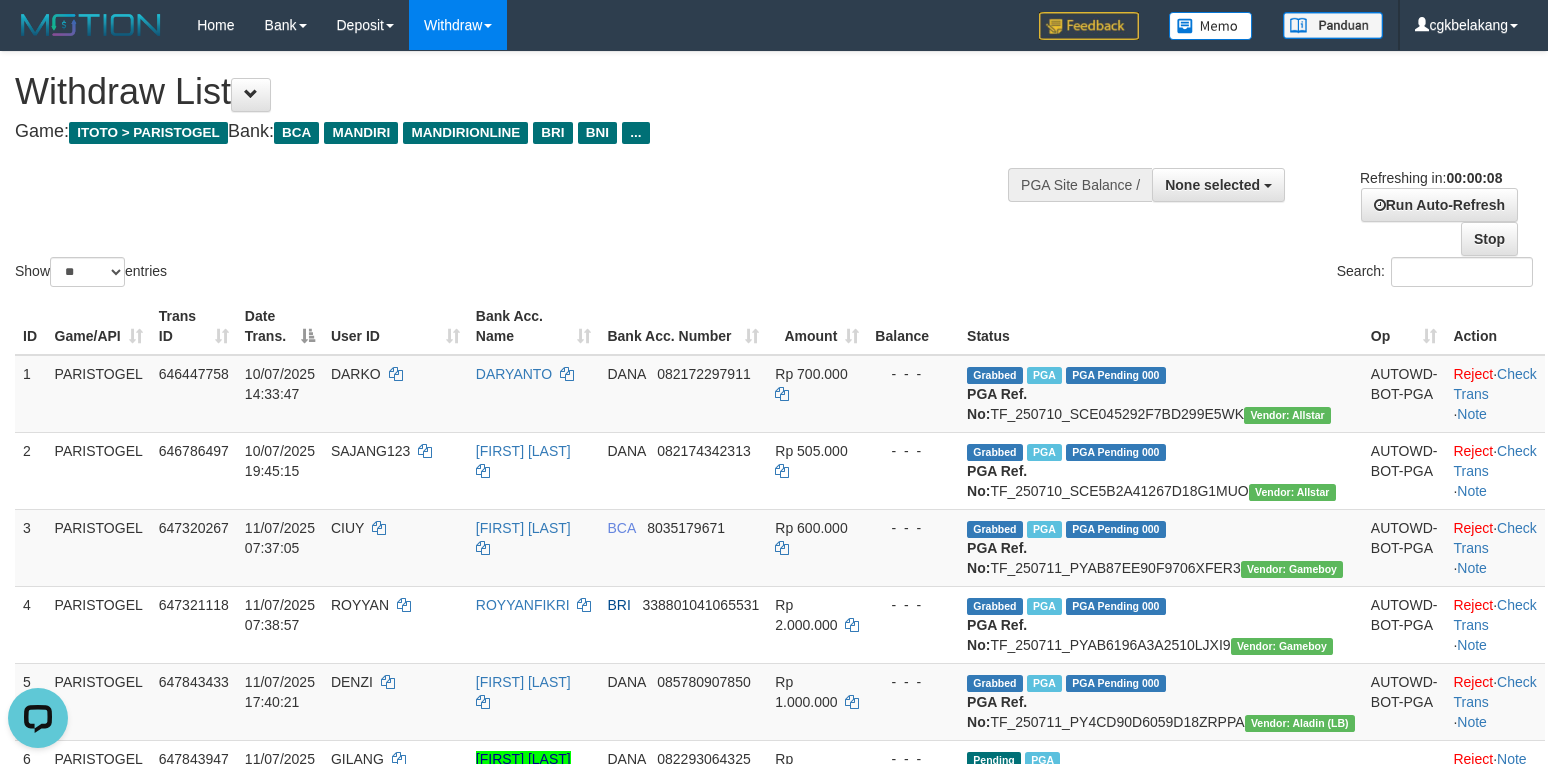 scroll, scrollTop: 0, scrollLeft: 0, axis: both 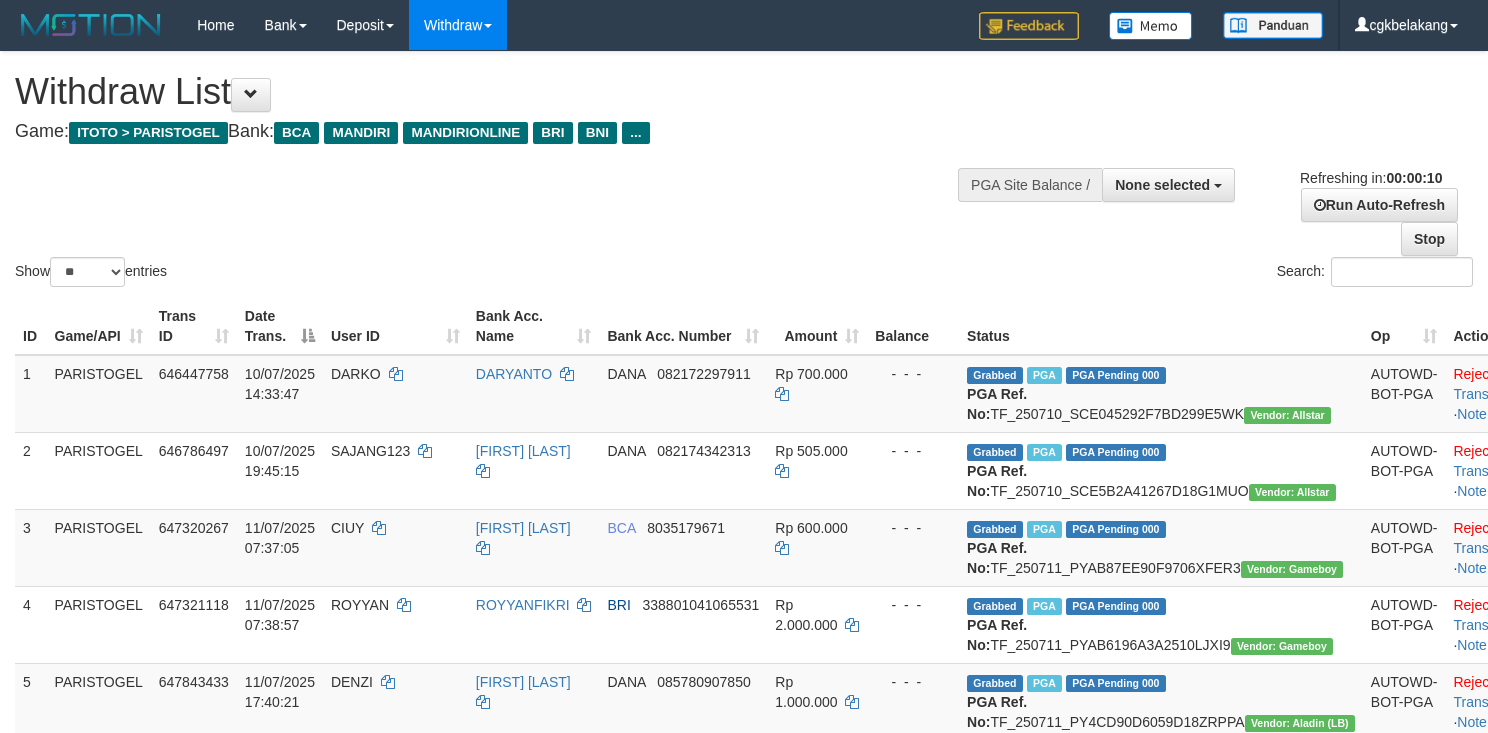 select 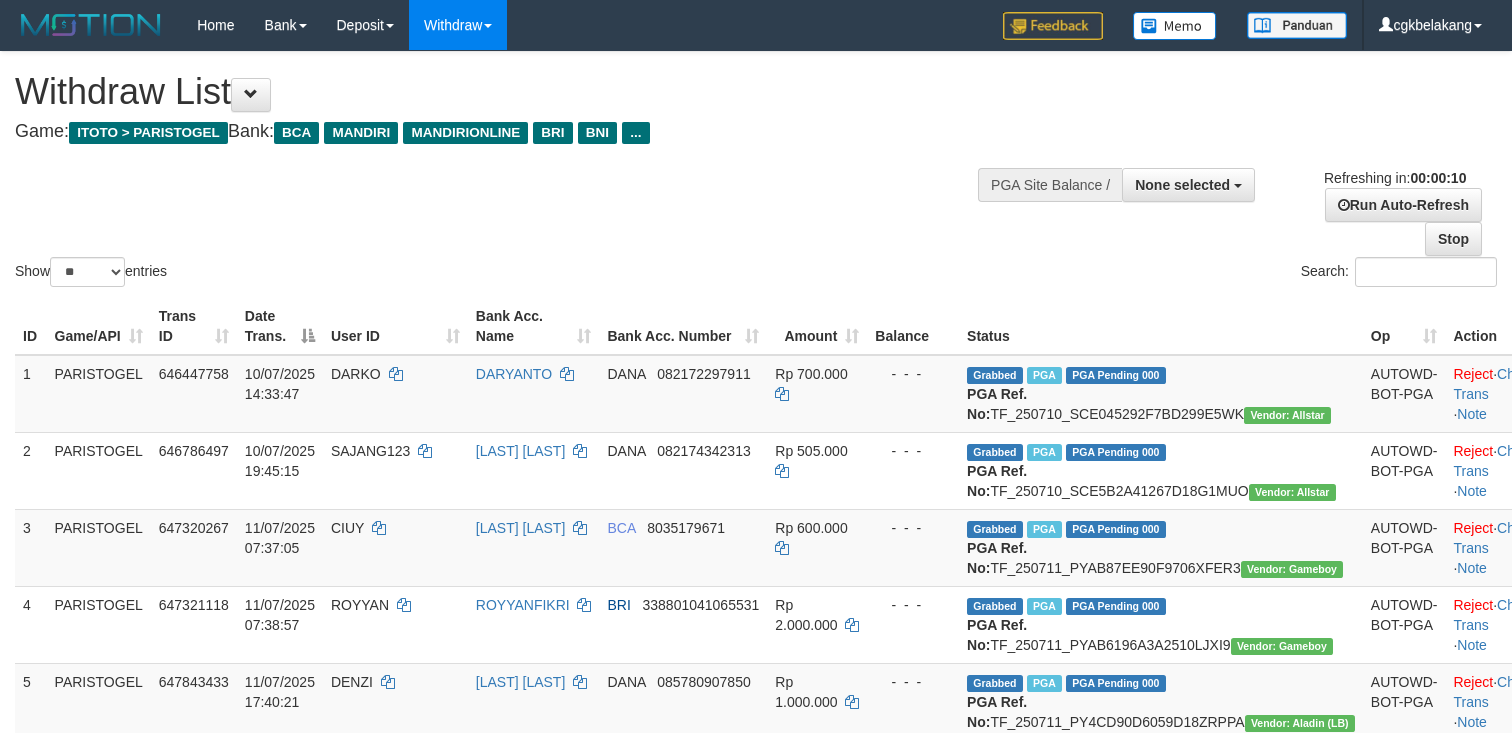 select 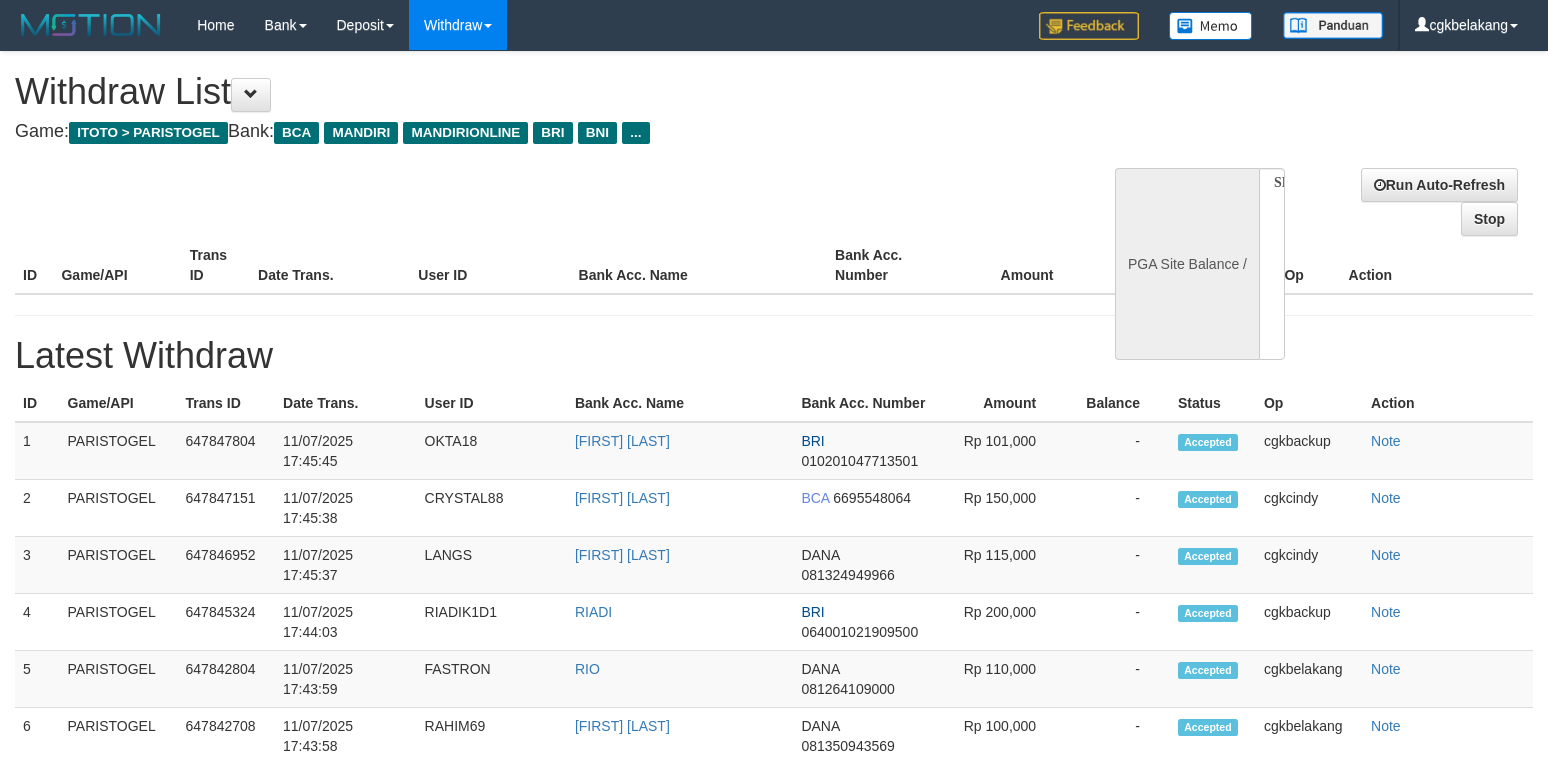select 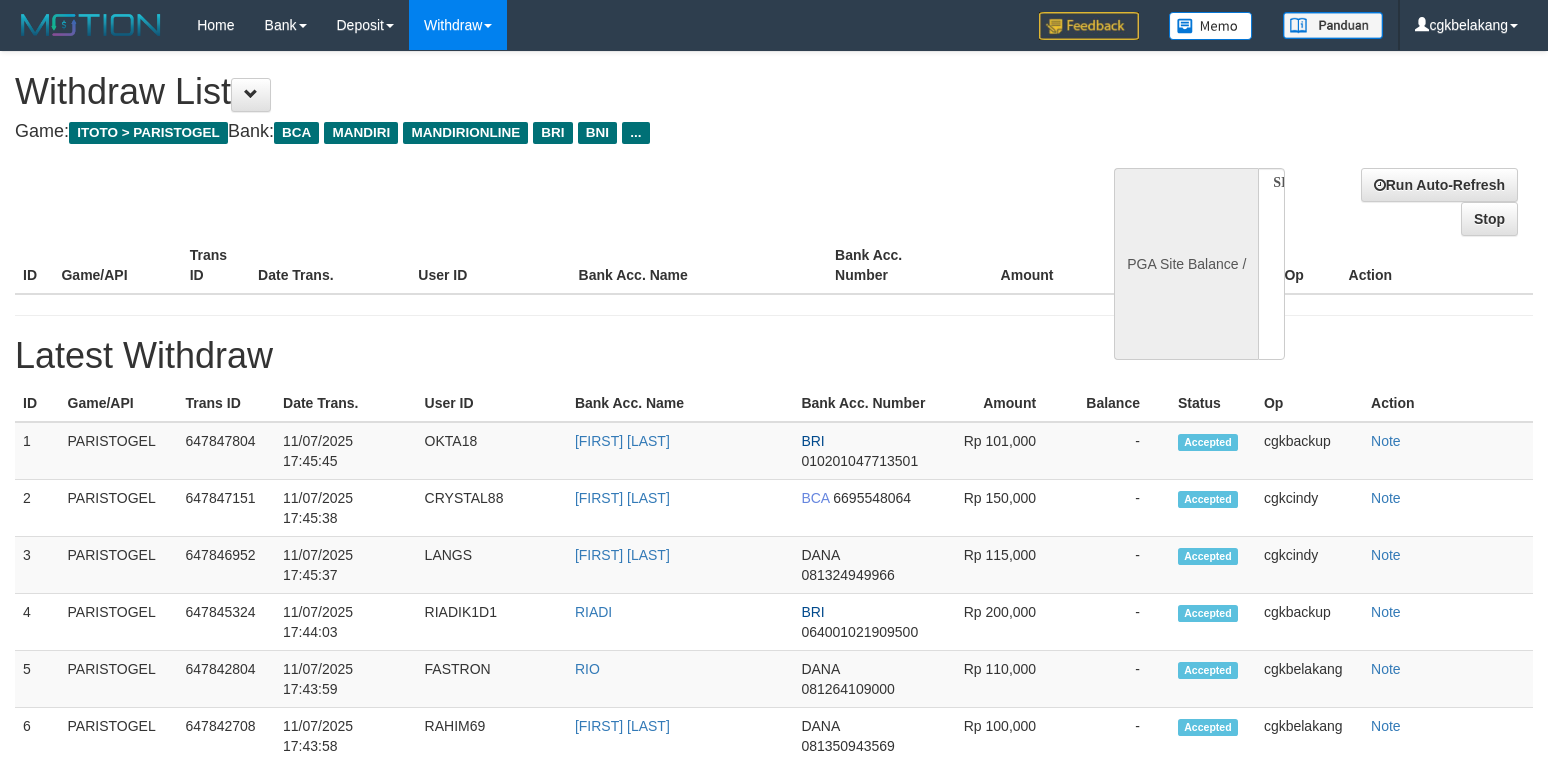 scroll, scrollTop: 0, scrollLeft: 0, axis: both 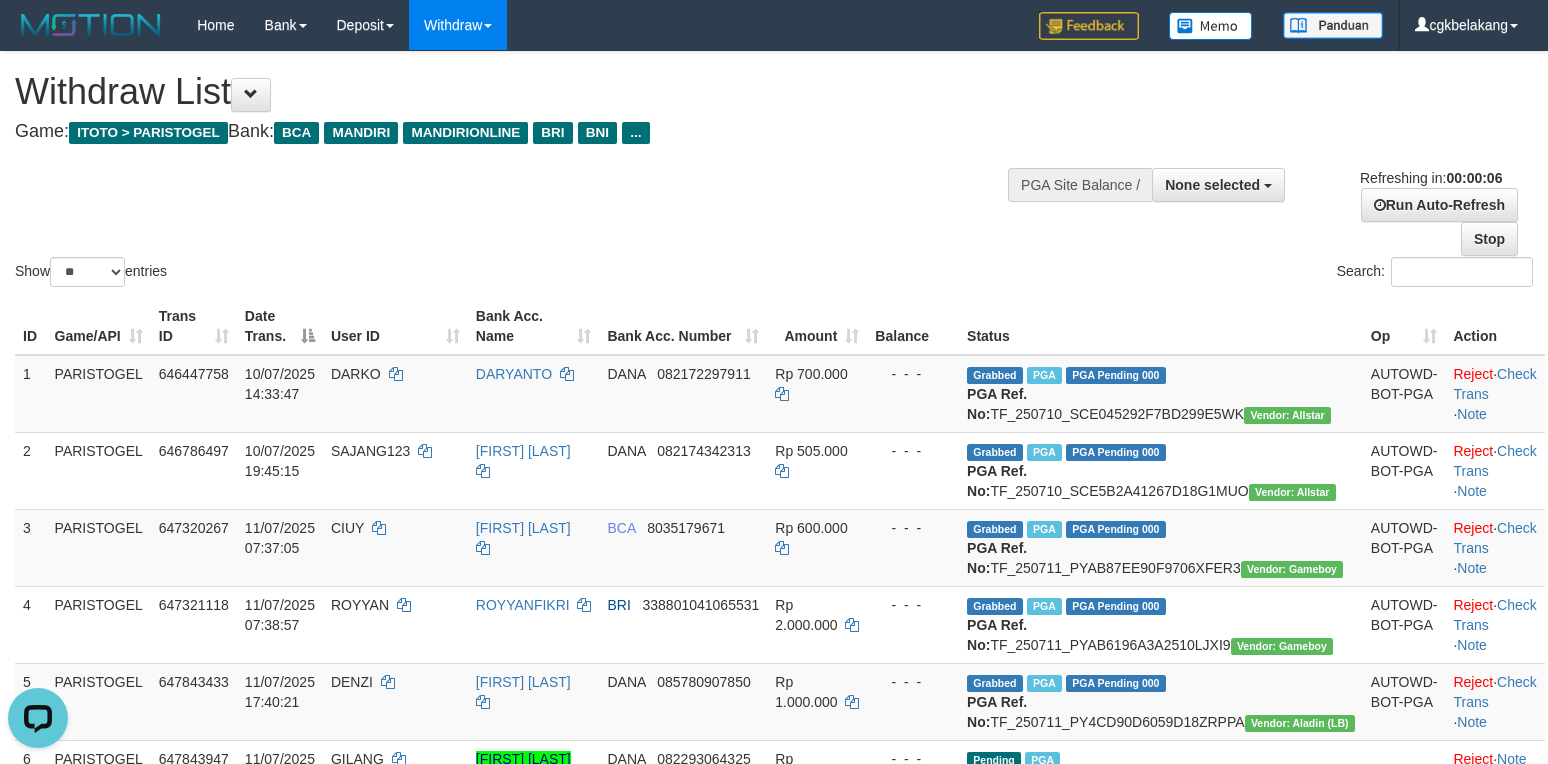 click on "Search:" at bounding box center (1161, 274) 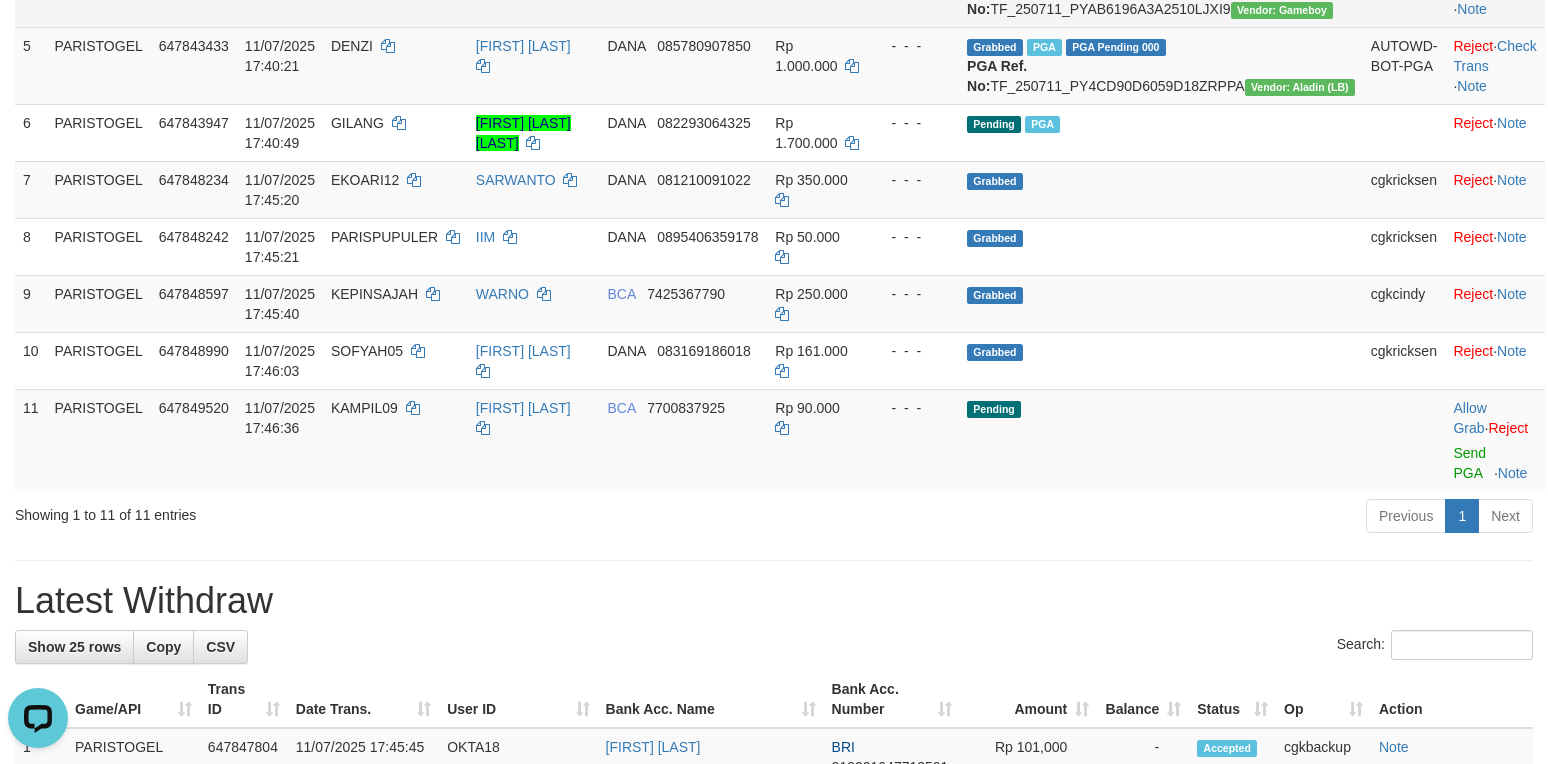 scroll, scrollTop: 666, scrollLeft: 0, axis: vertical 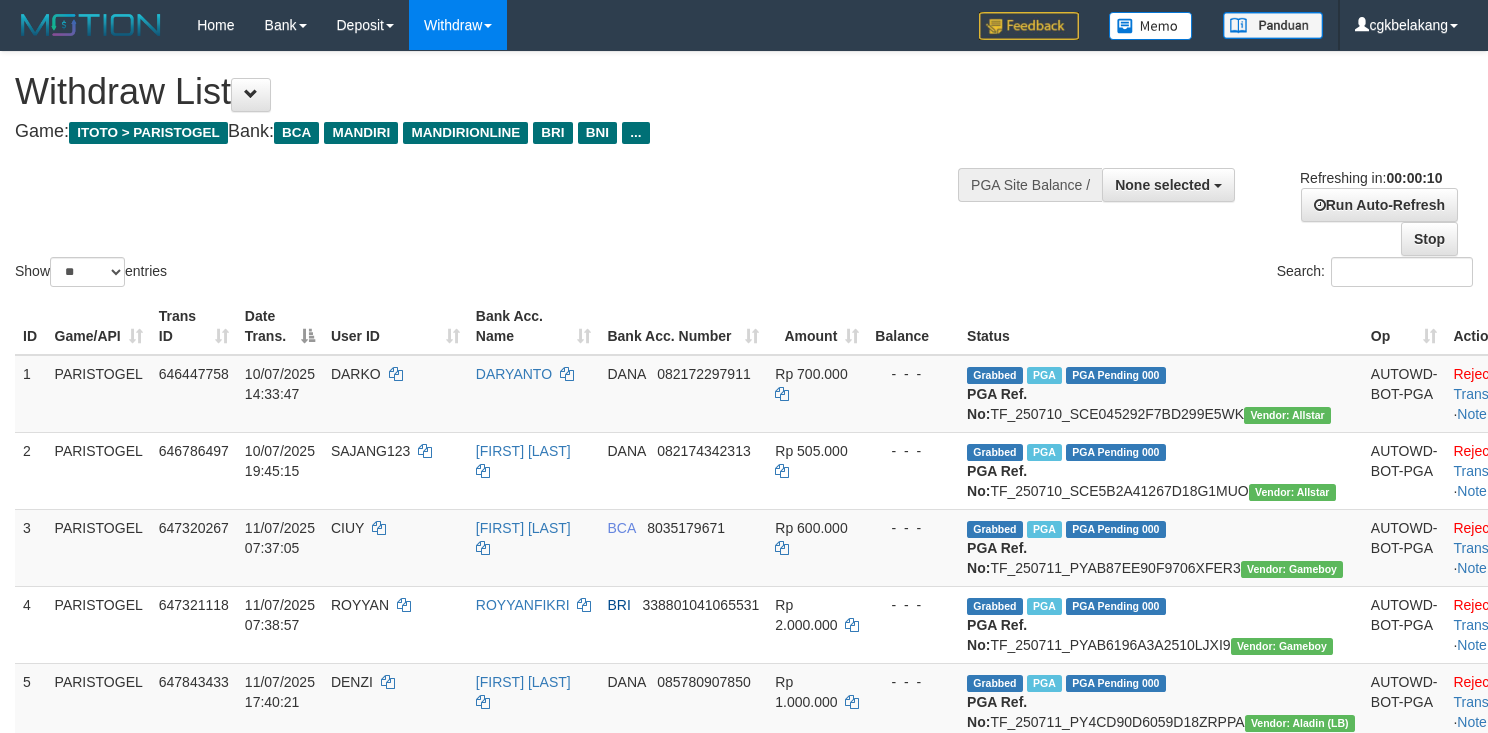select 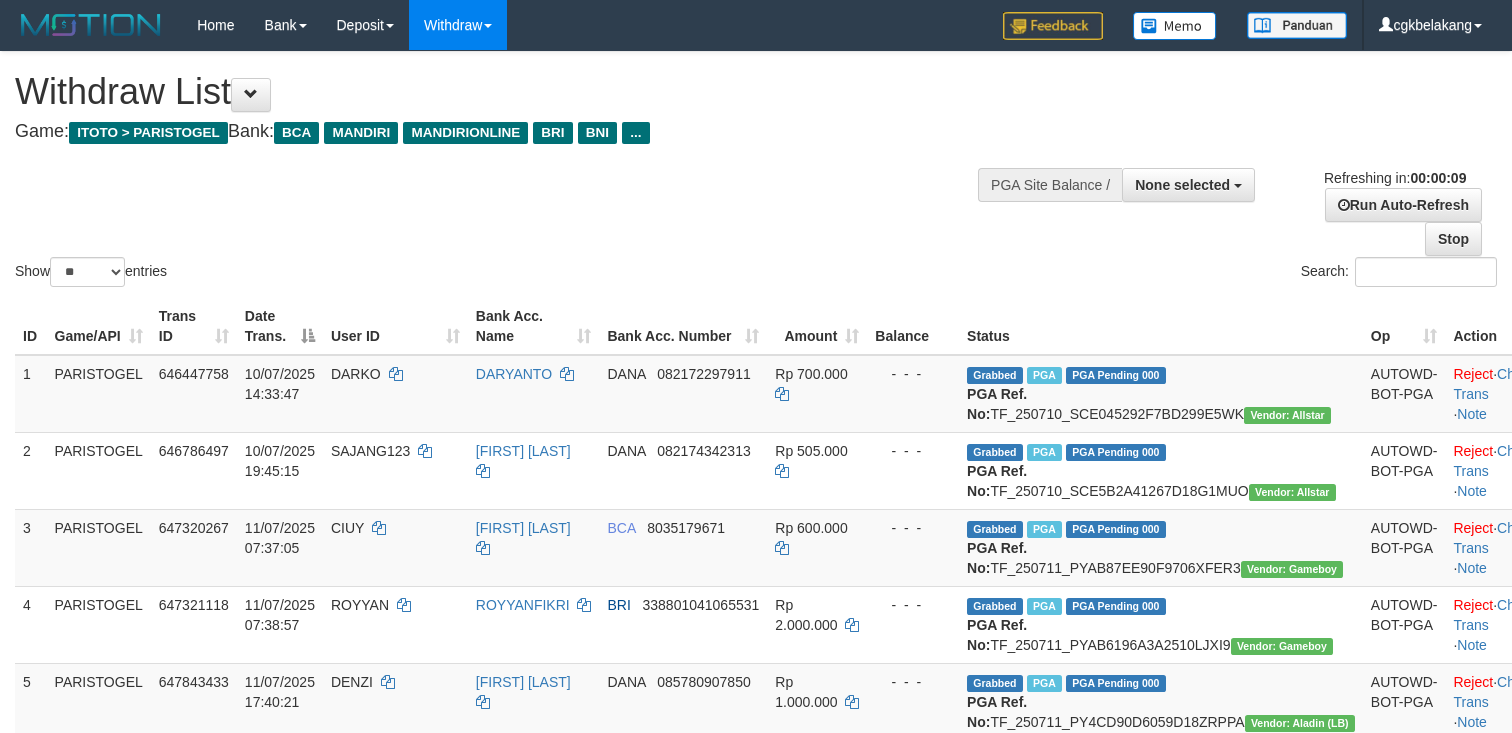select 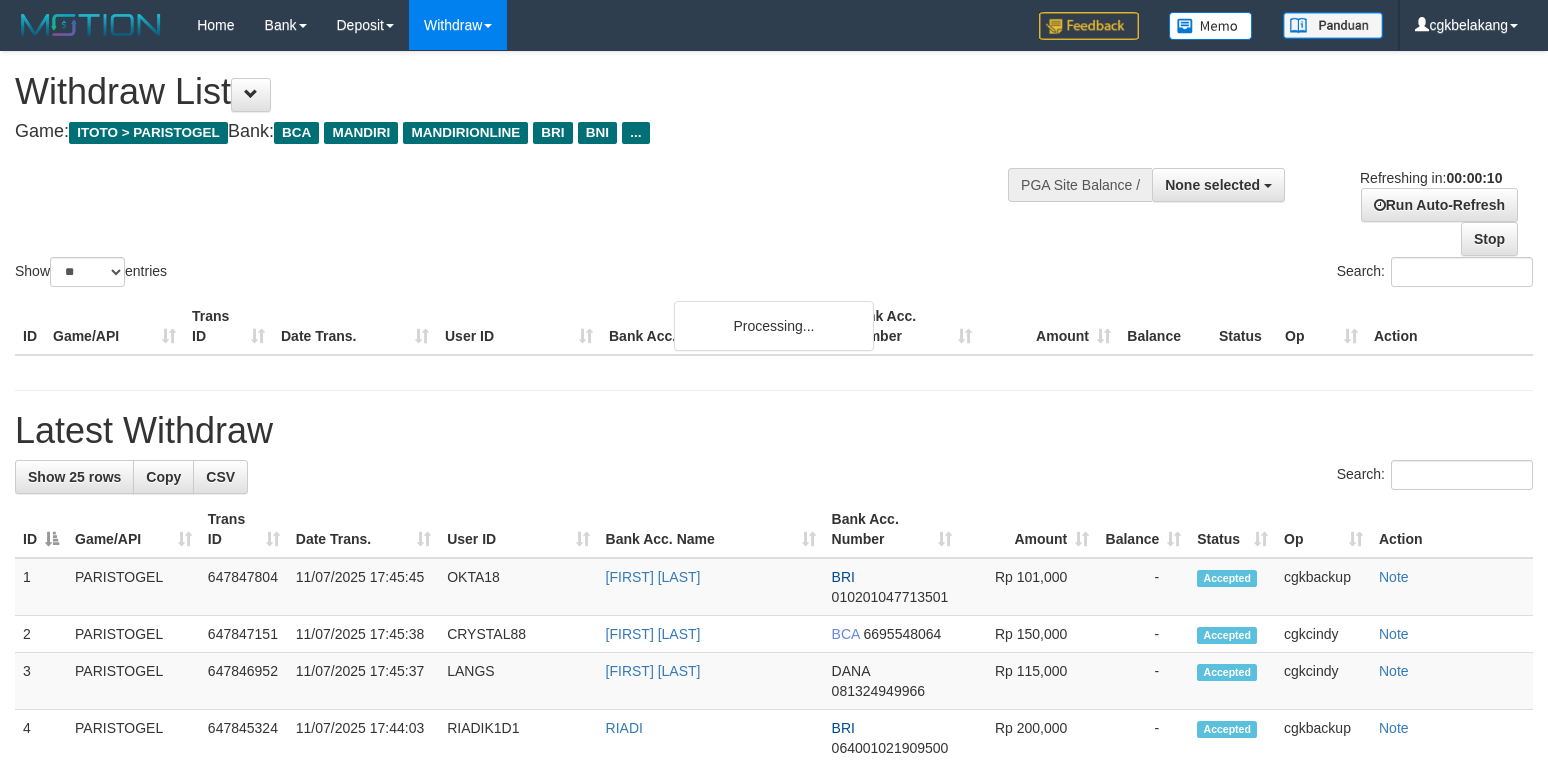 select 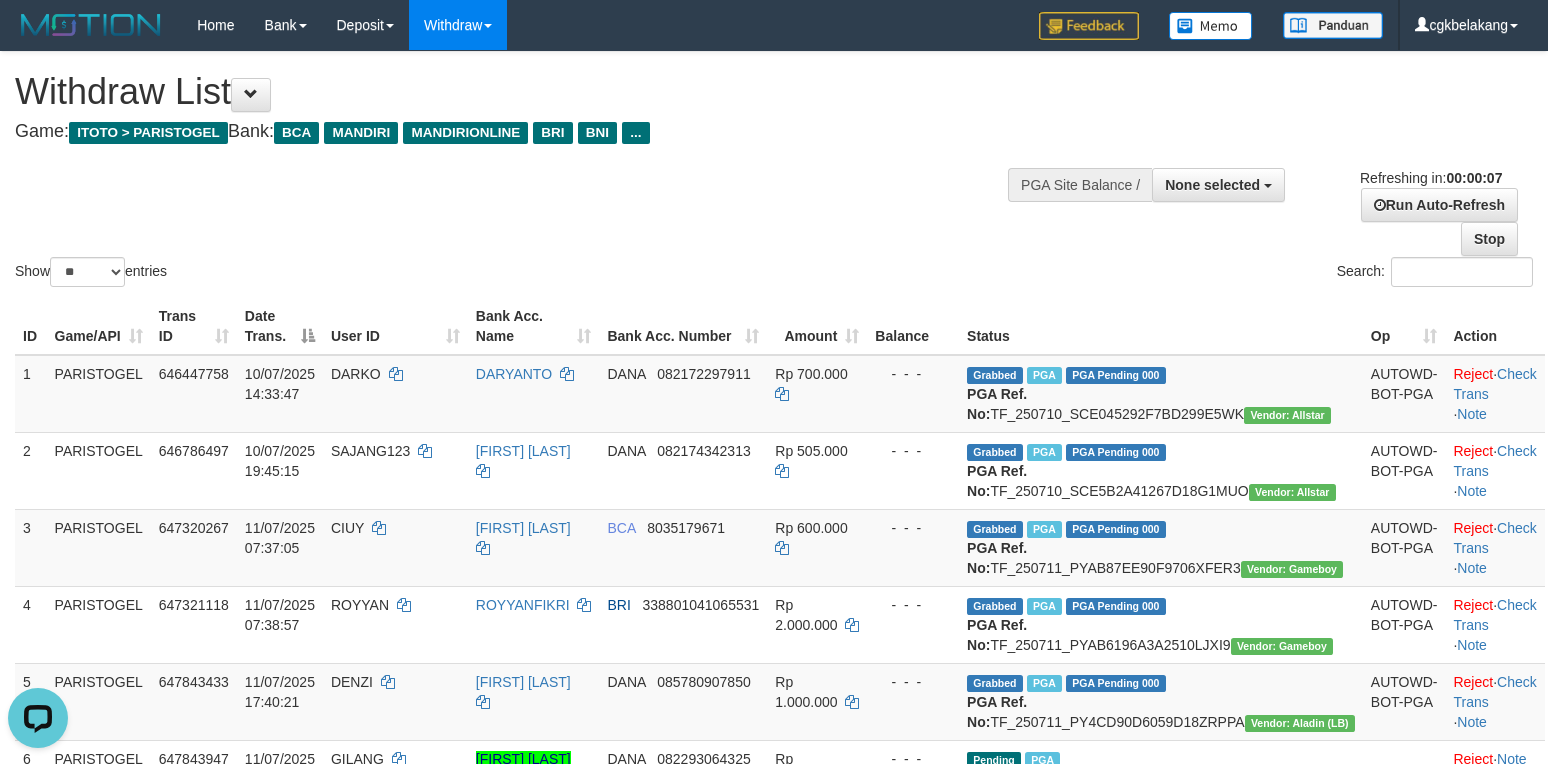 scroll, scrollTop: 0, scrollLeft: 0, axis: both 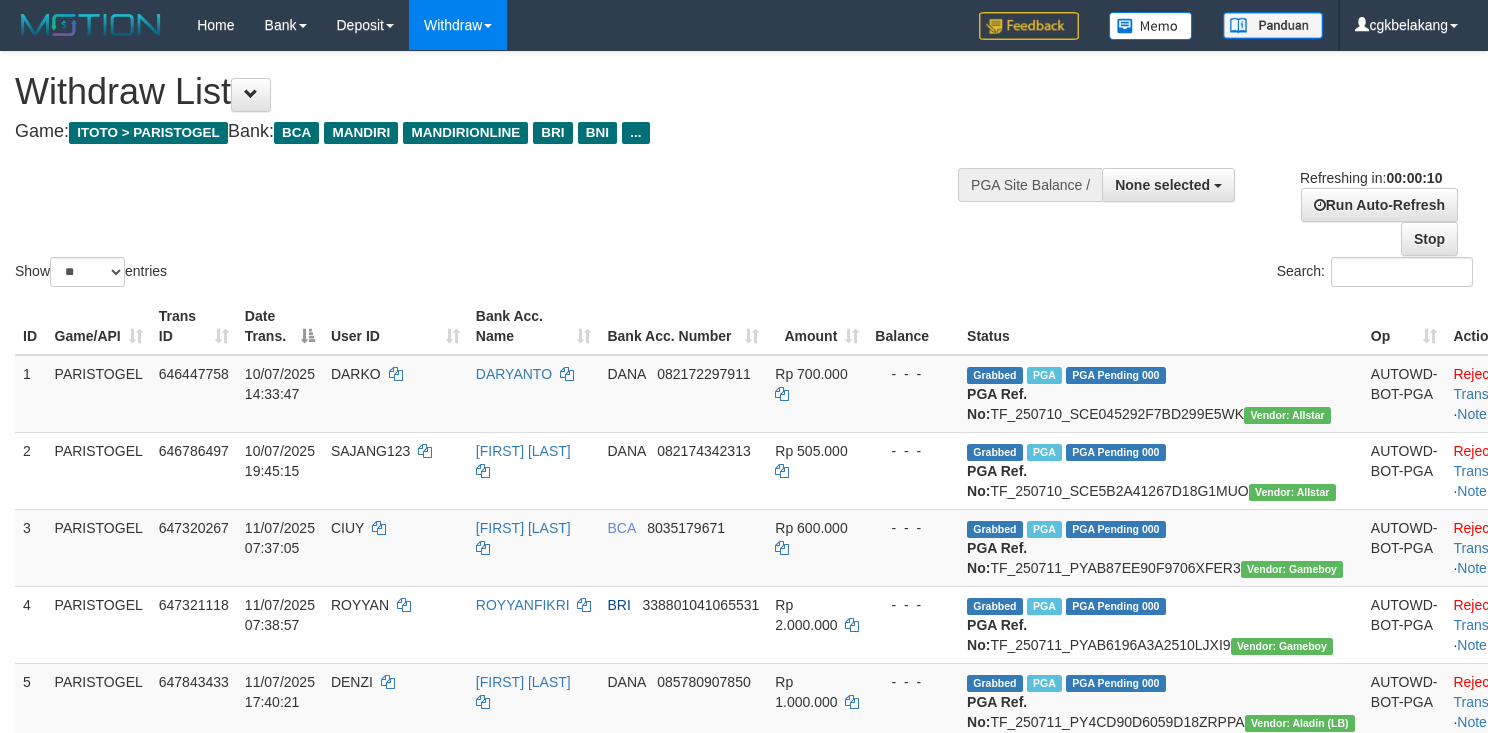 select 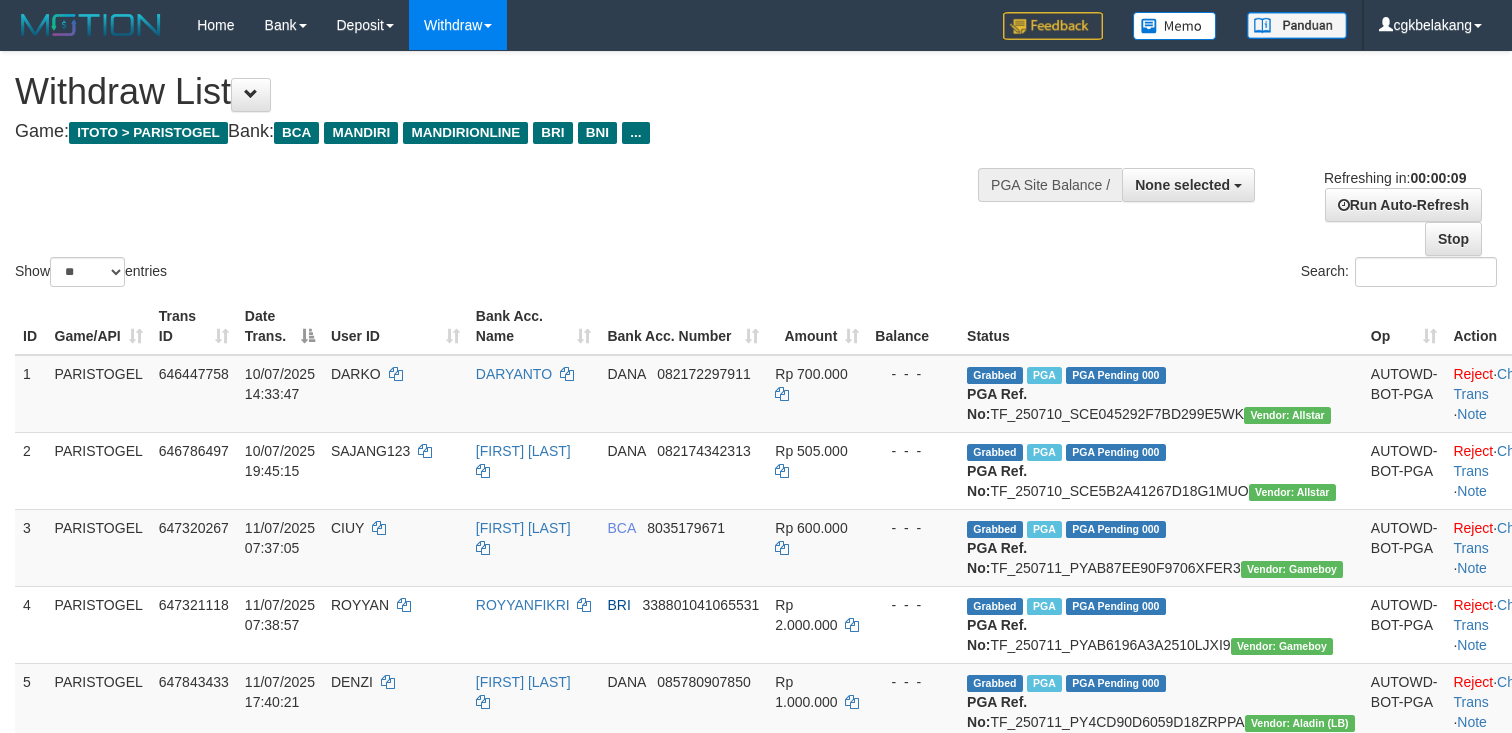 select 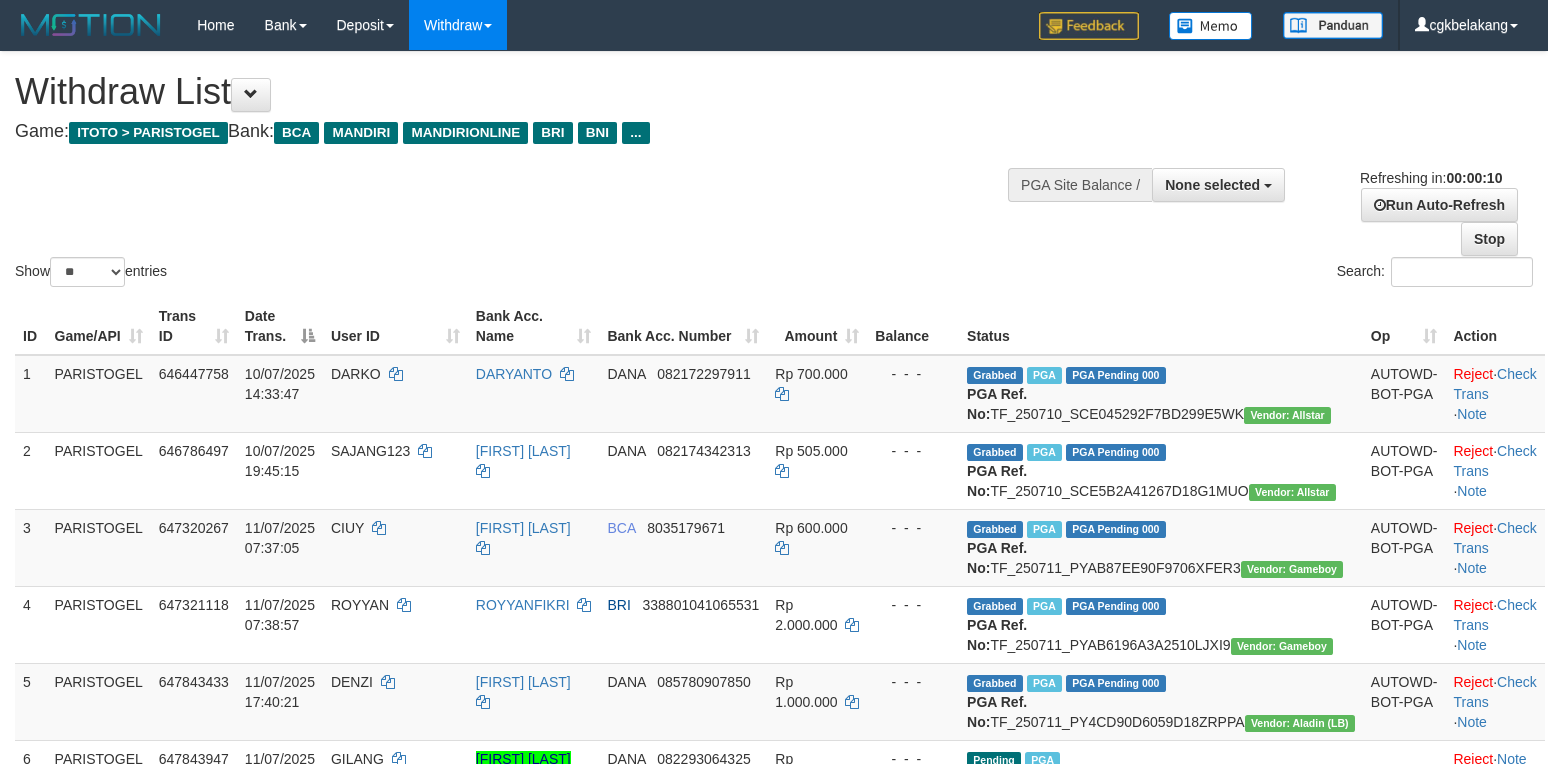 select 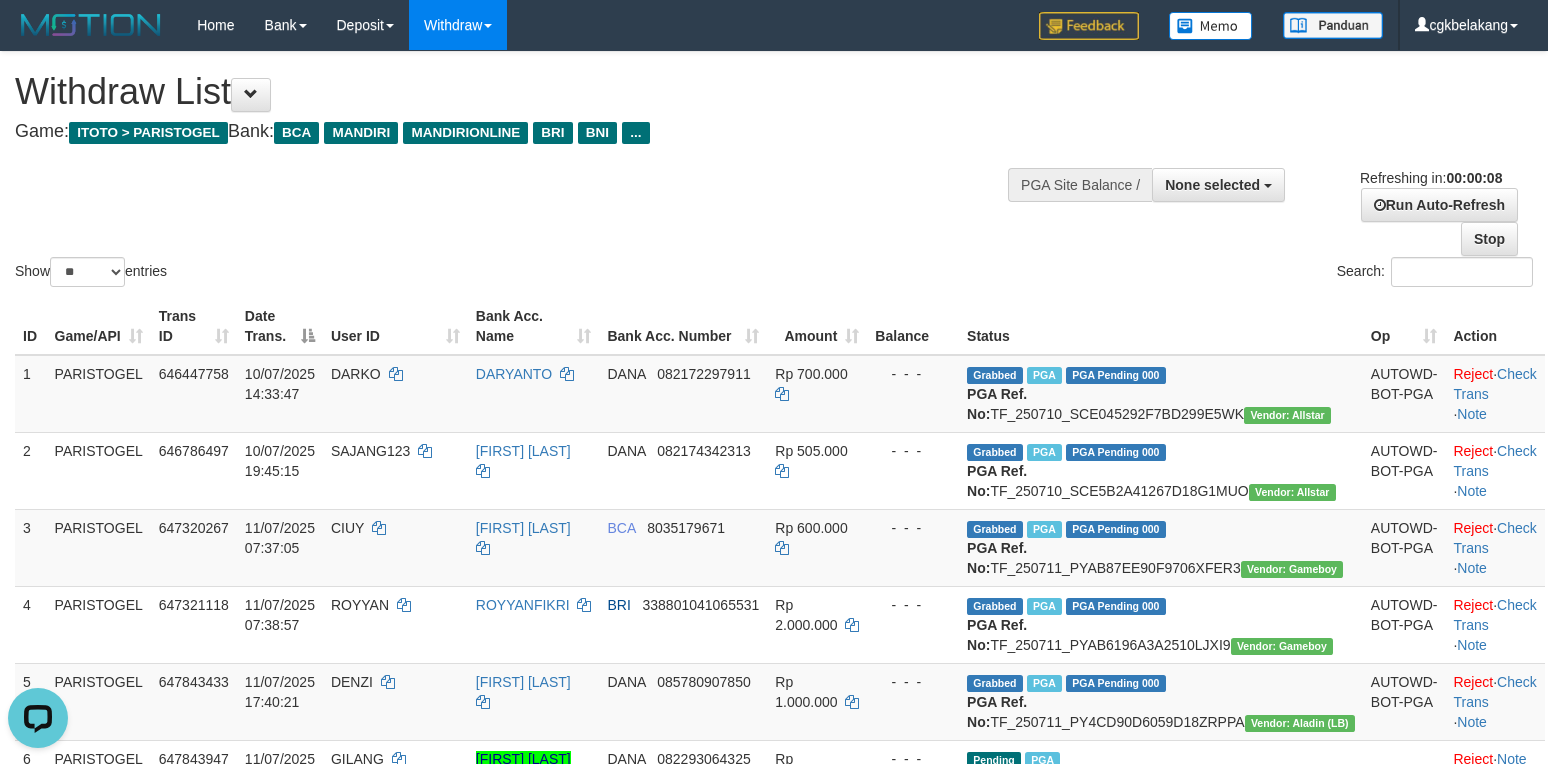 scroll, scrollTop: 0, scrollLeft: 0, axis: both 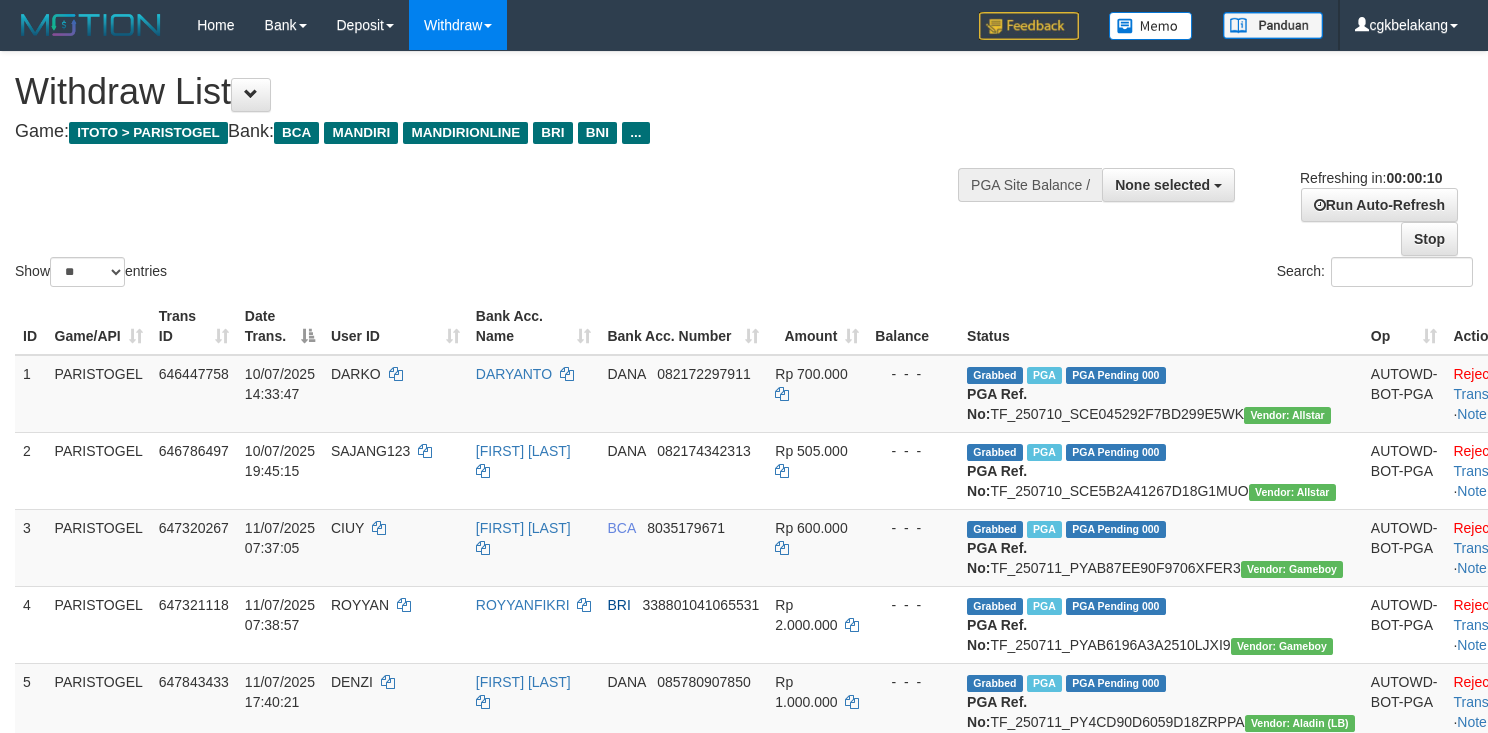 select 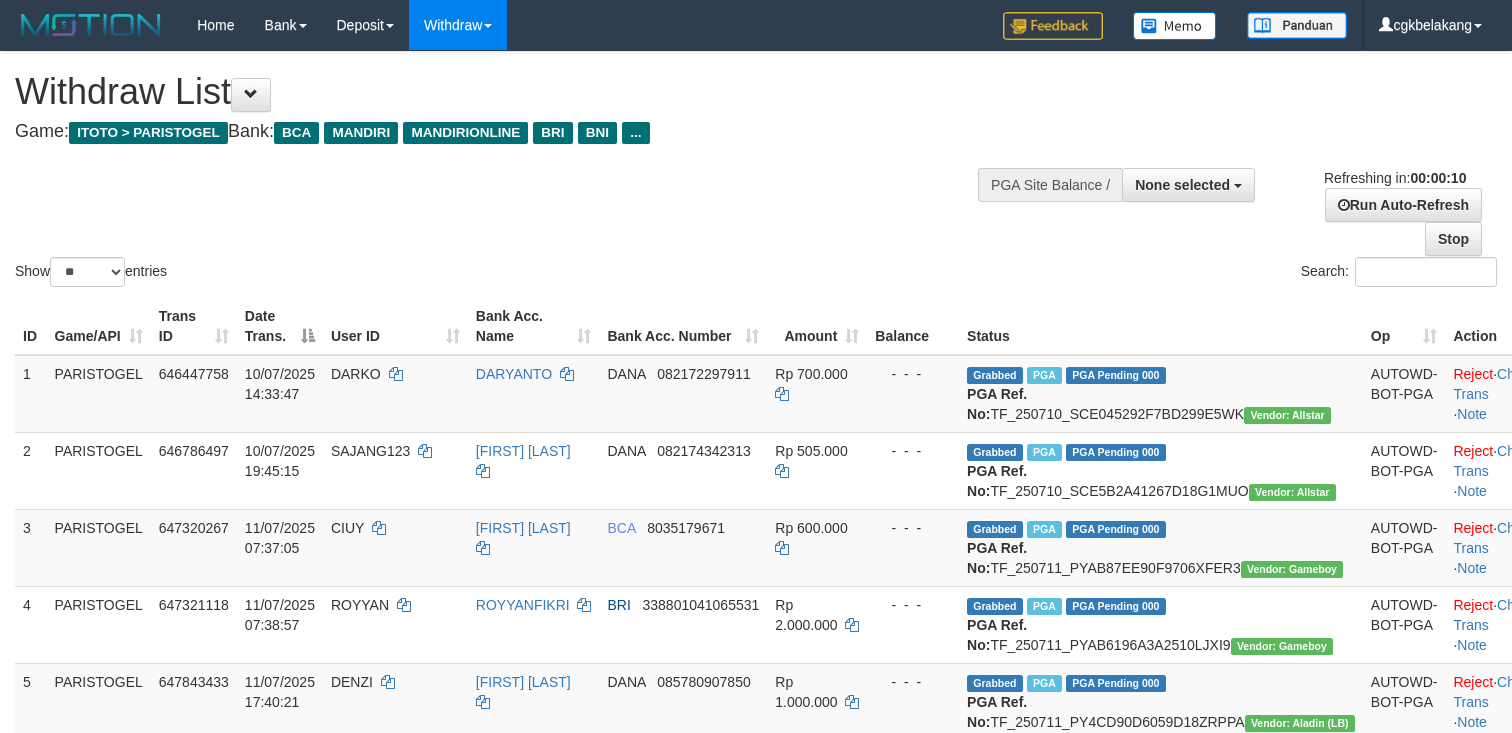 select 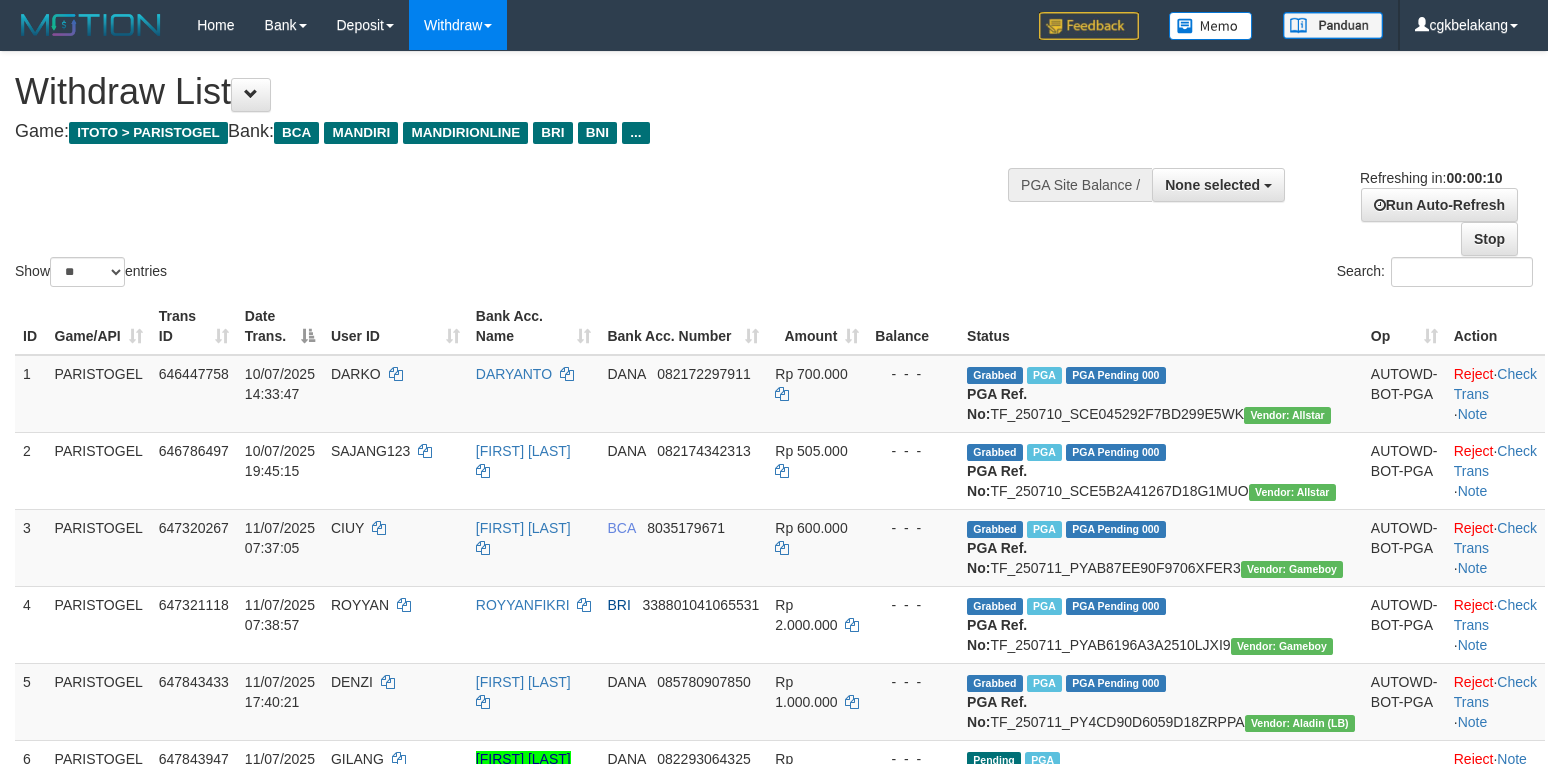 select 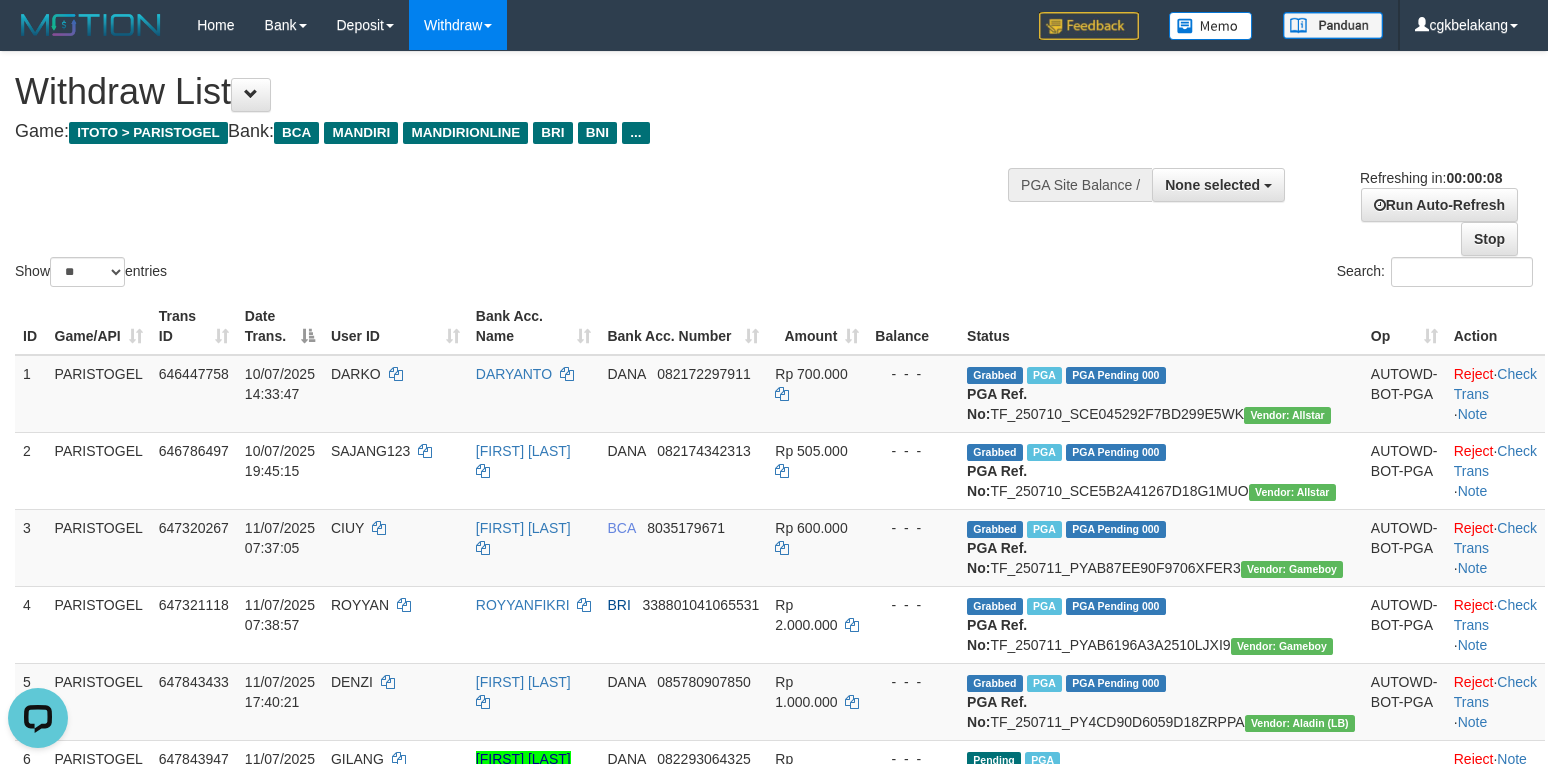 scroll, scrollTop: 0, scrollLeft: 0, axis: both 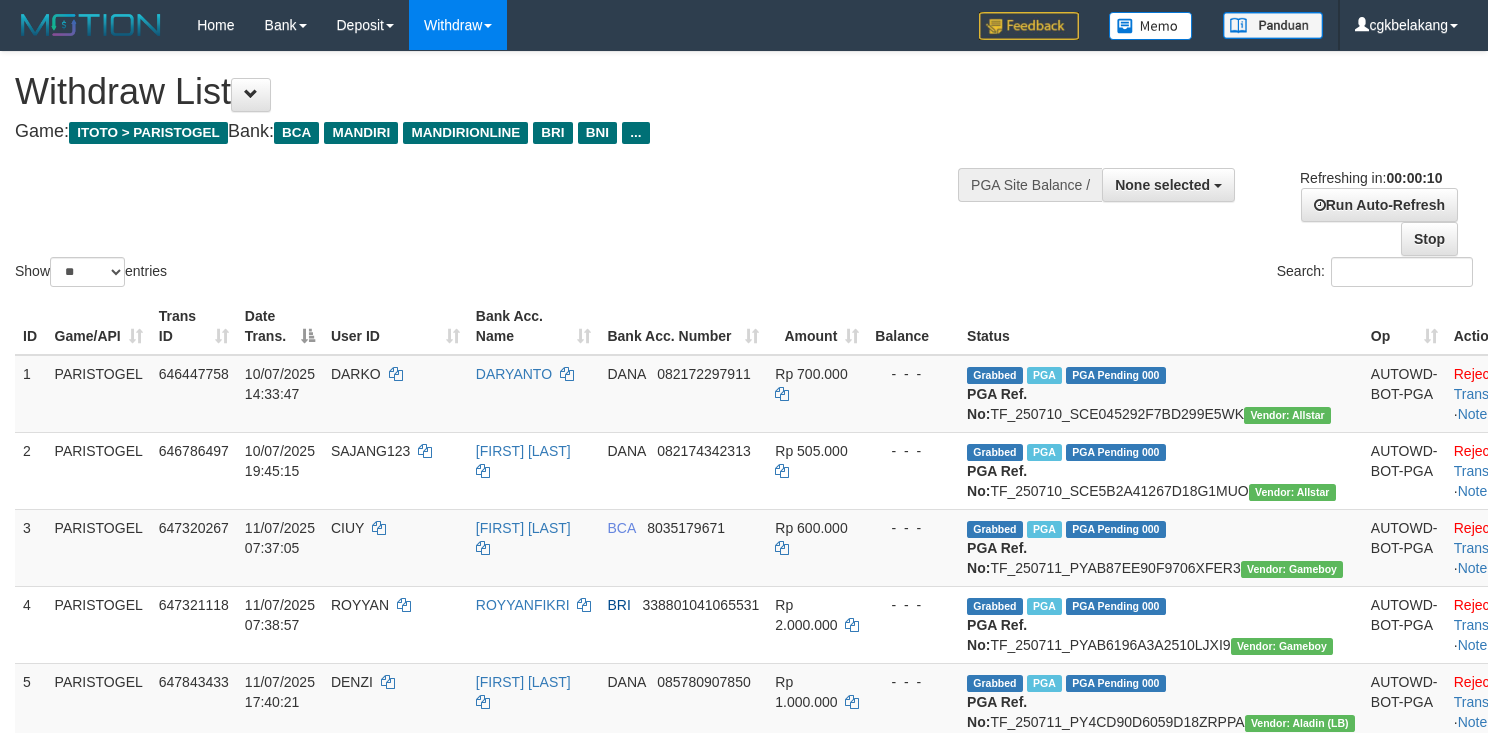 select 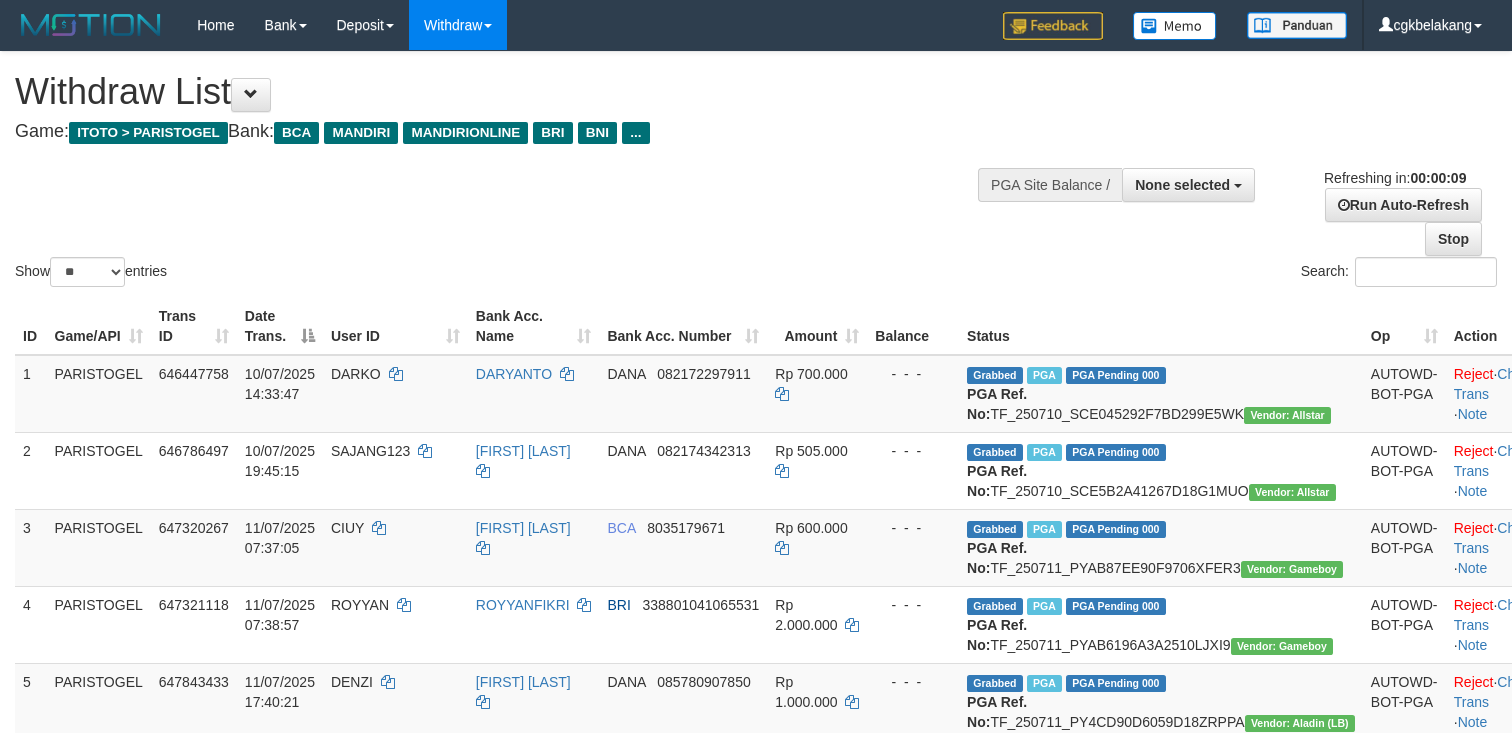 select 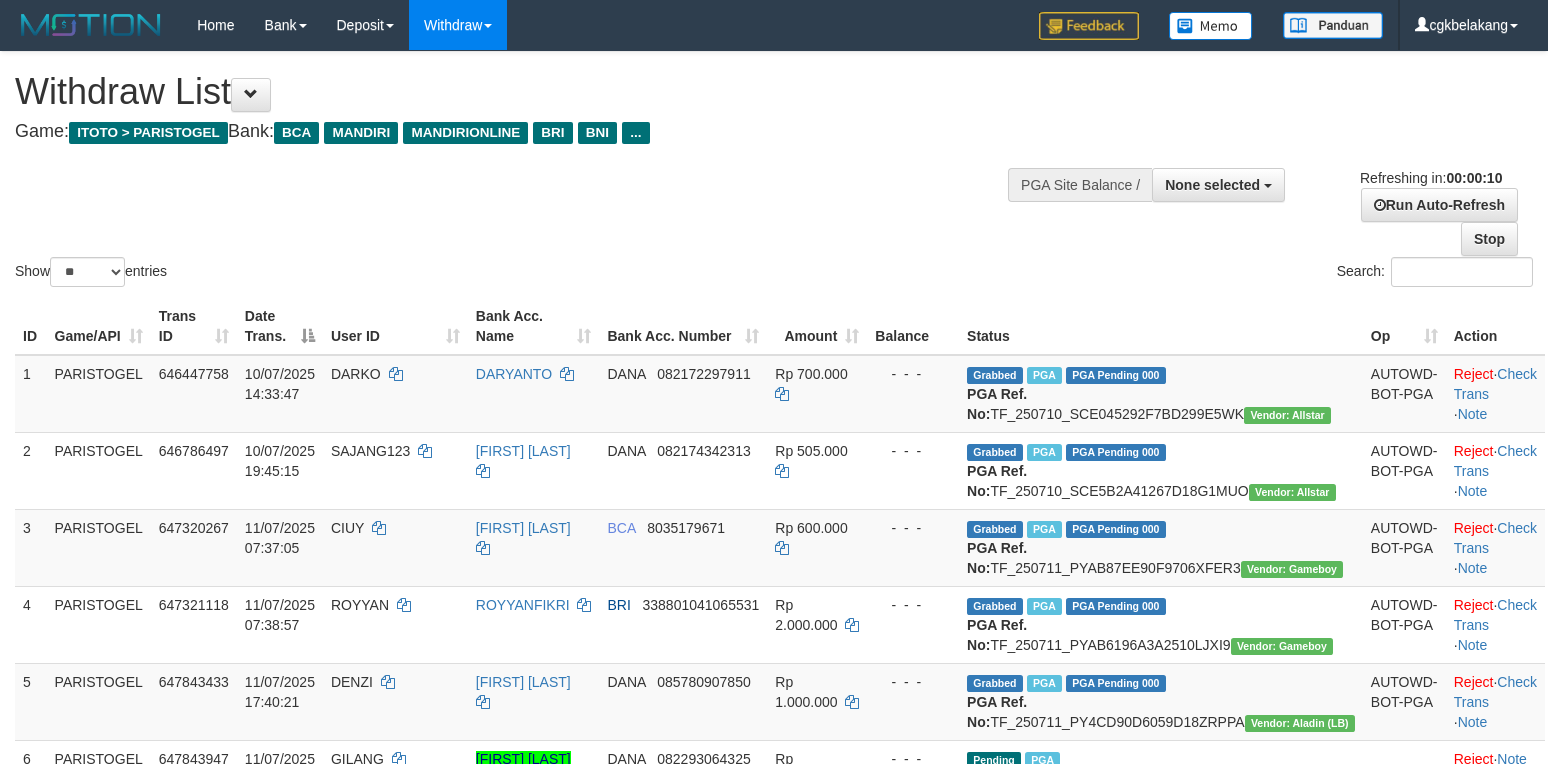 select 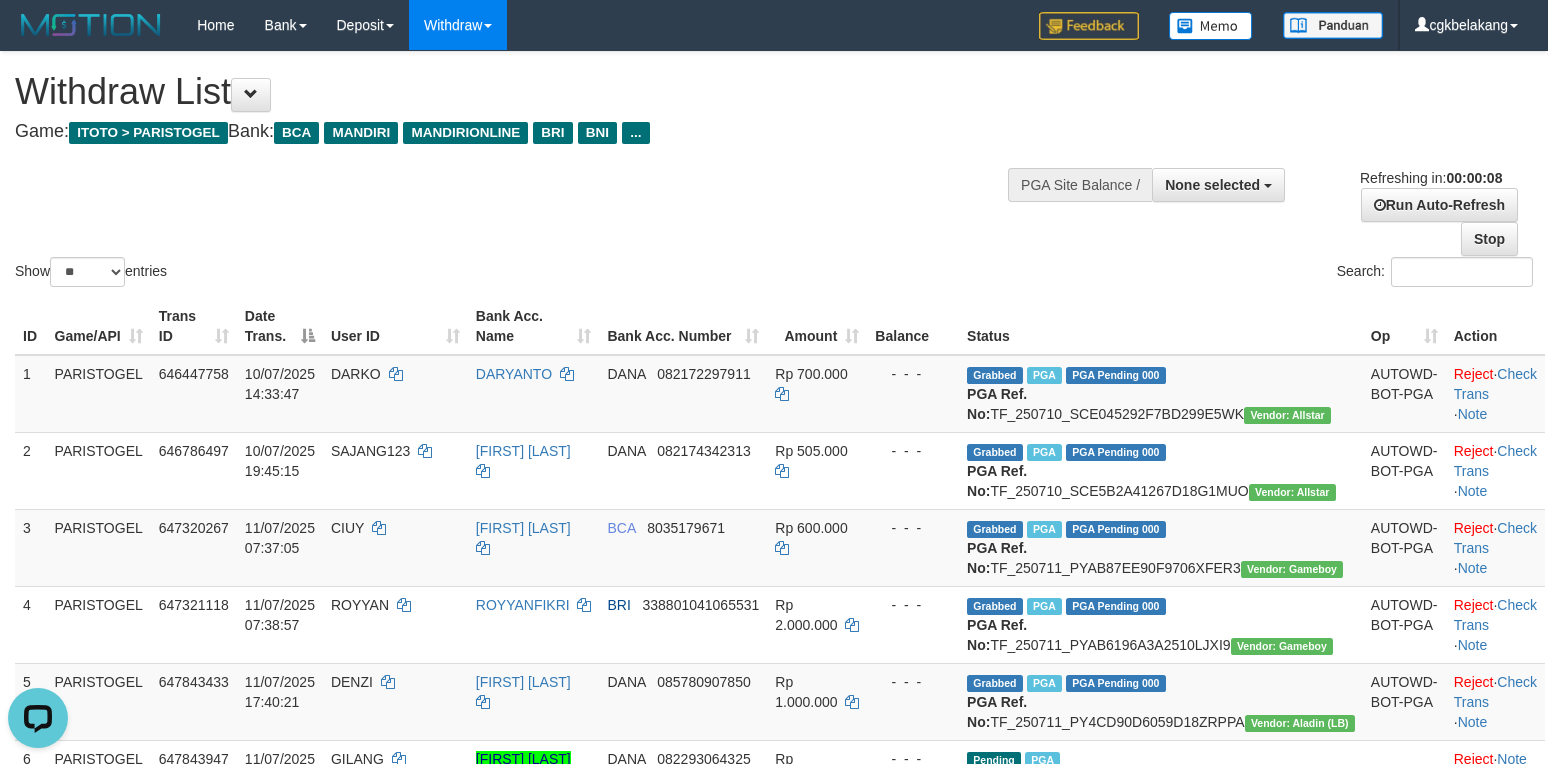 scroll, scrollTop: 0, scrollLeft: 0, axis: both 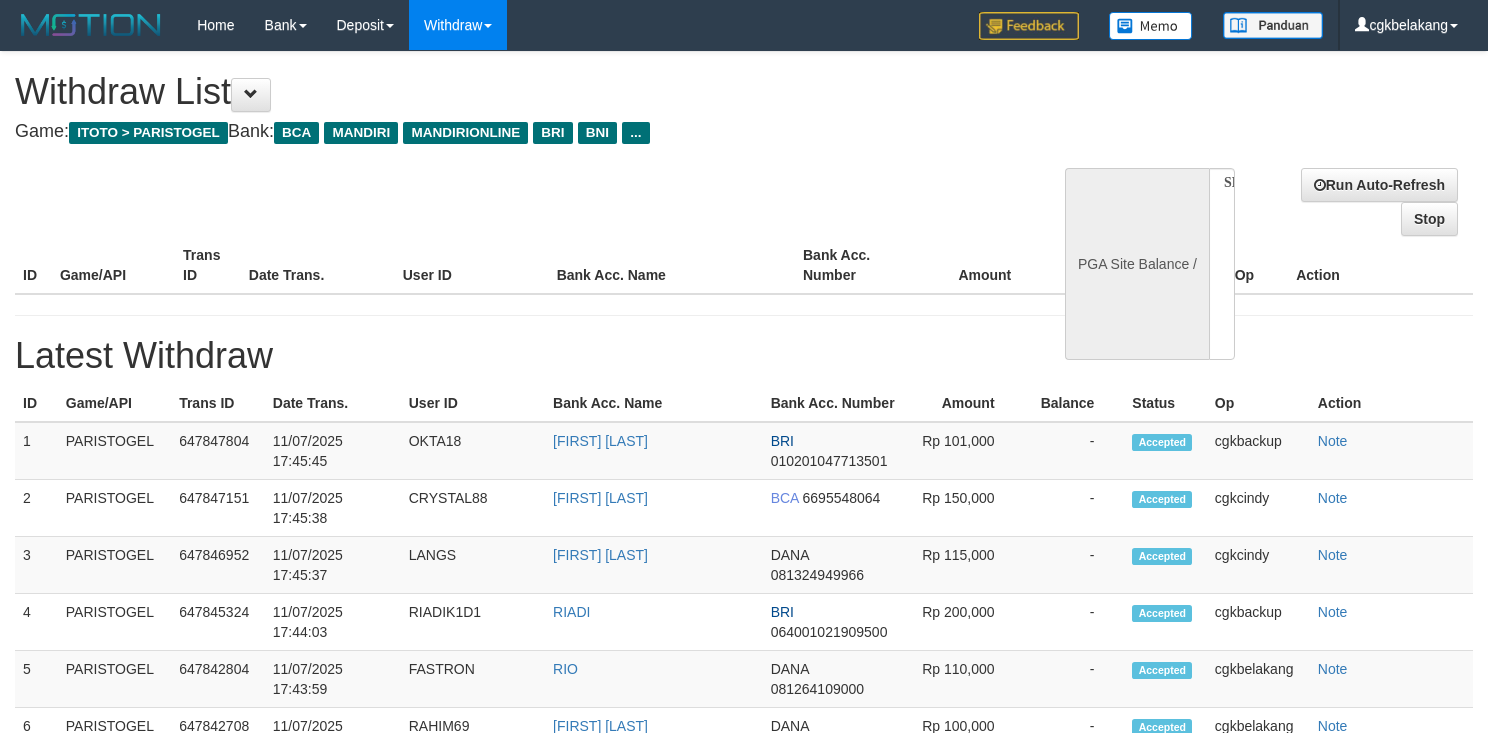 select 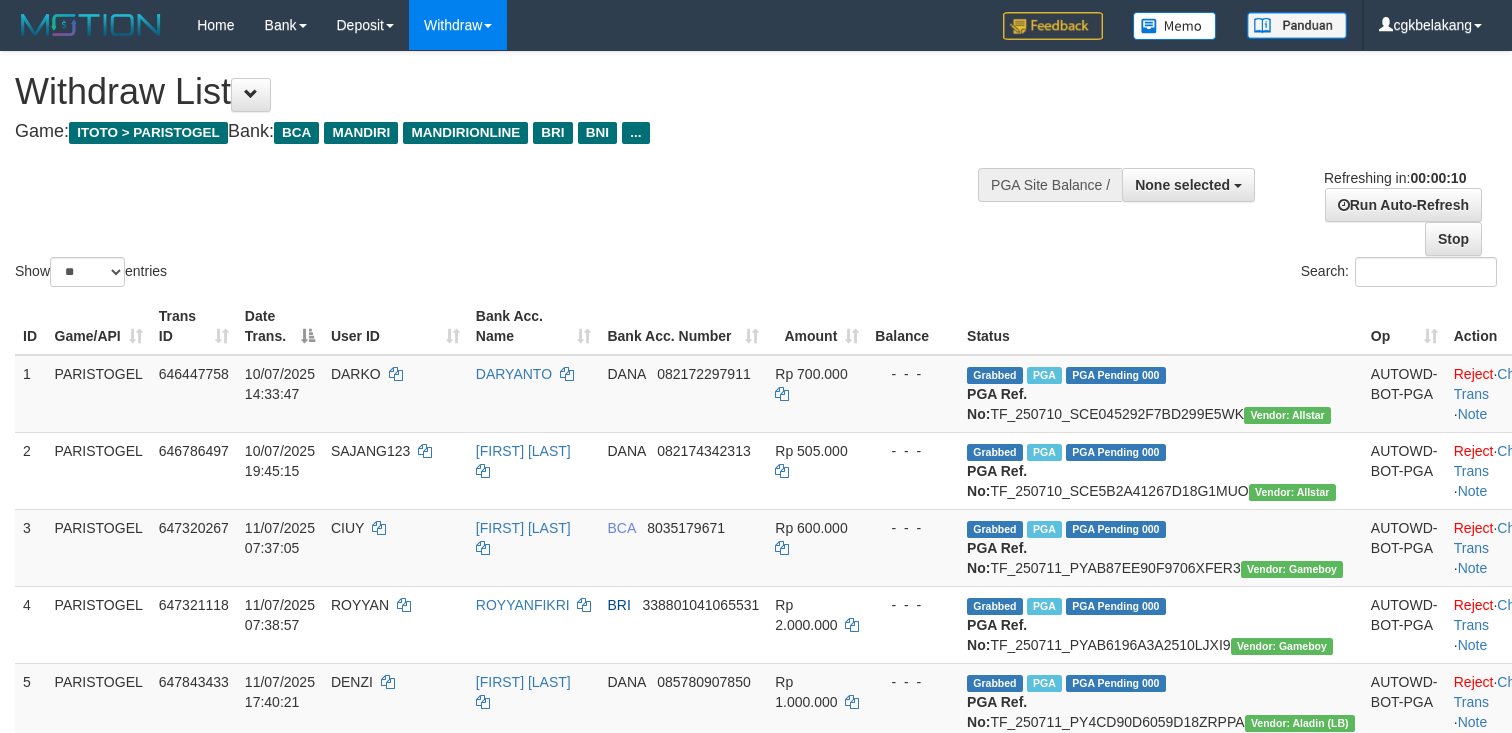 select 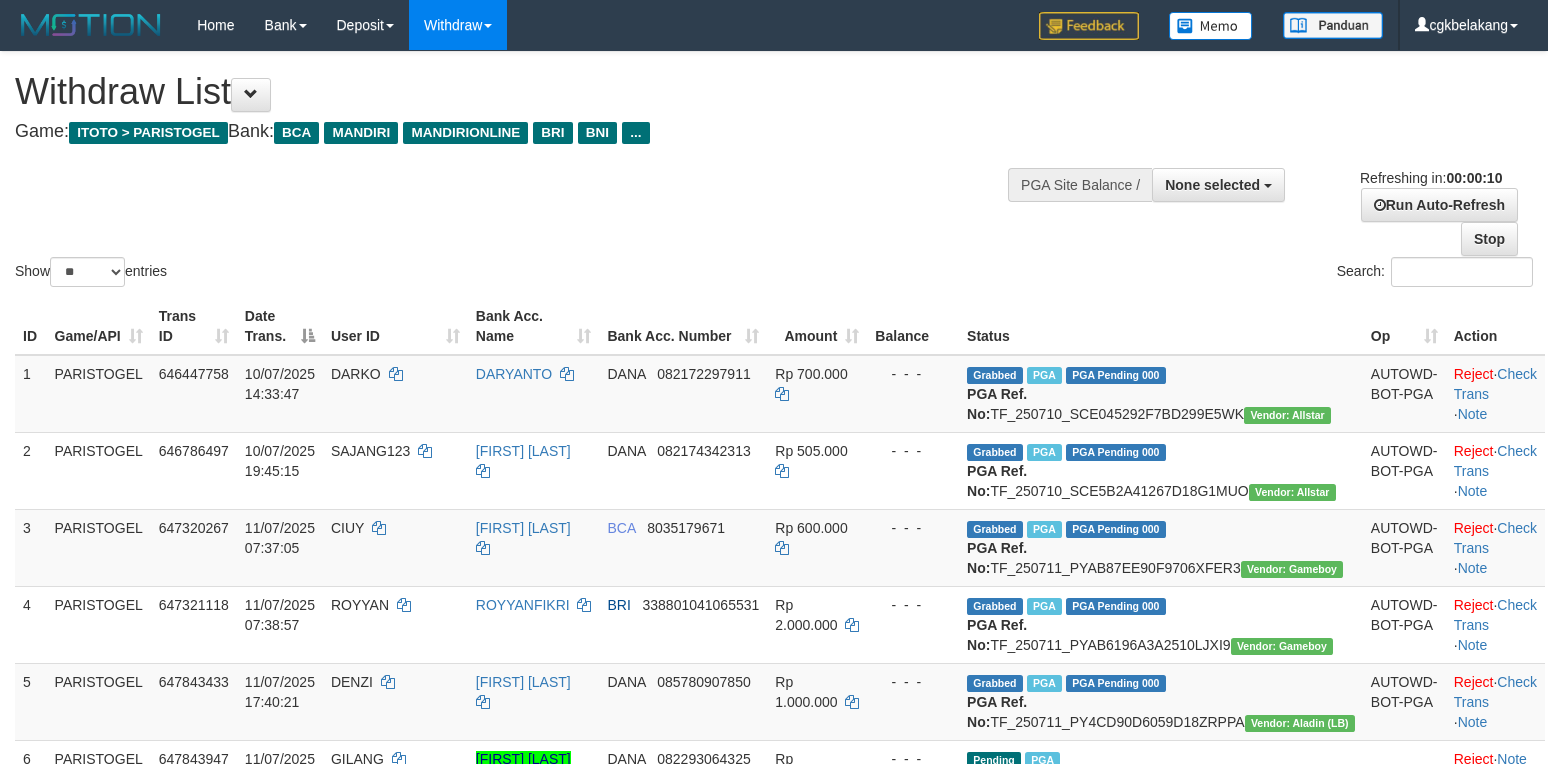 select 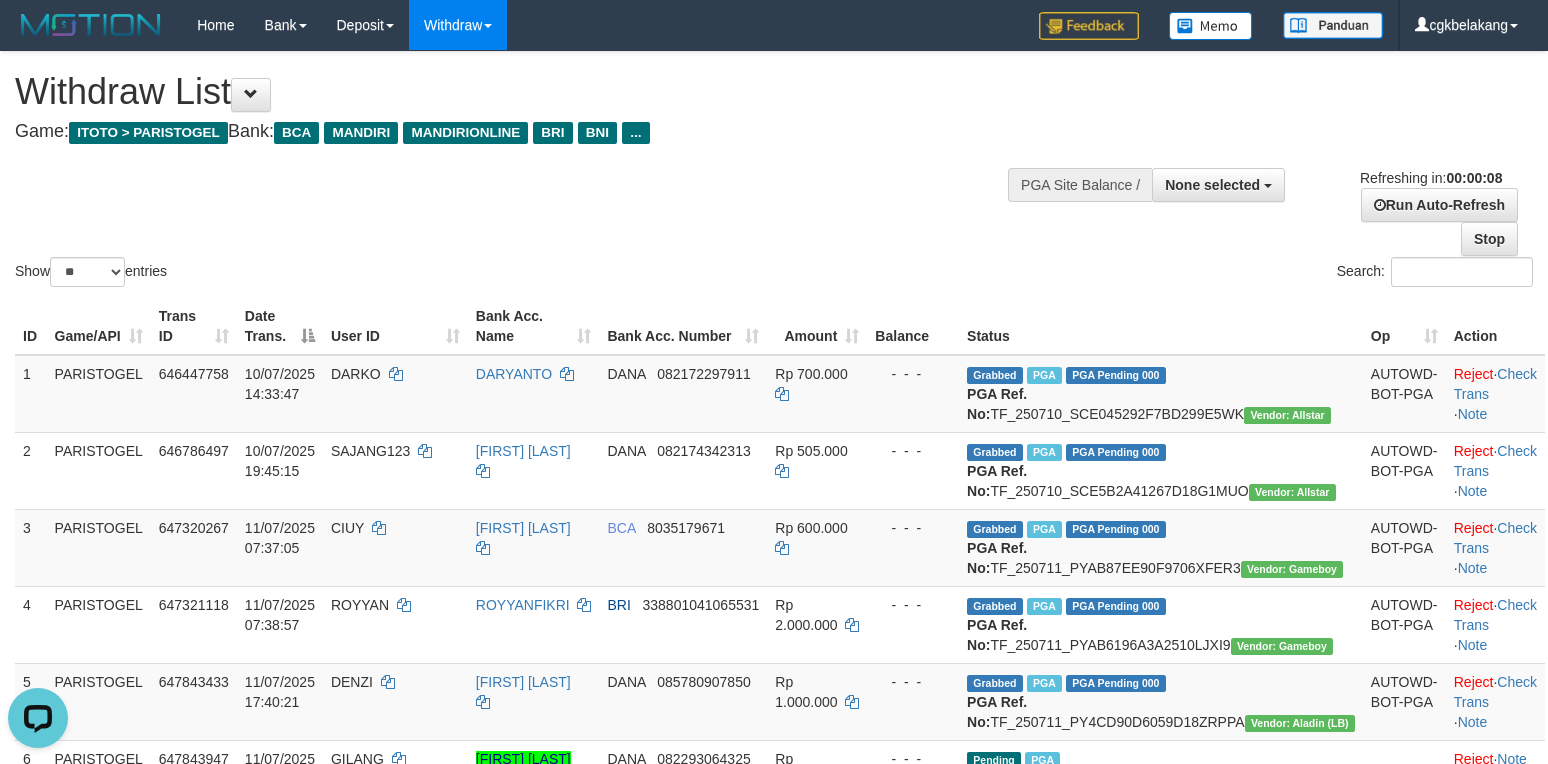 scroll, scrollTop: 0, scrollLeft: 0, axis: both 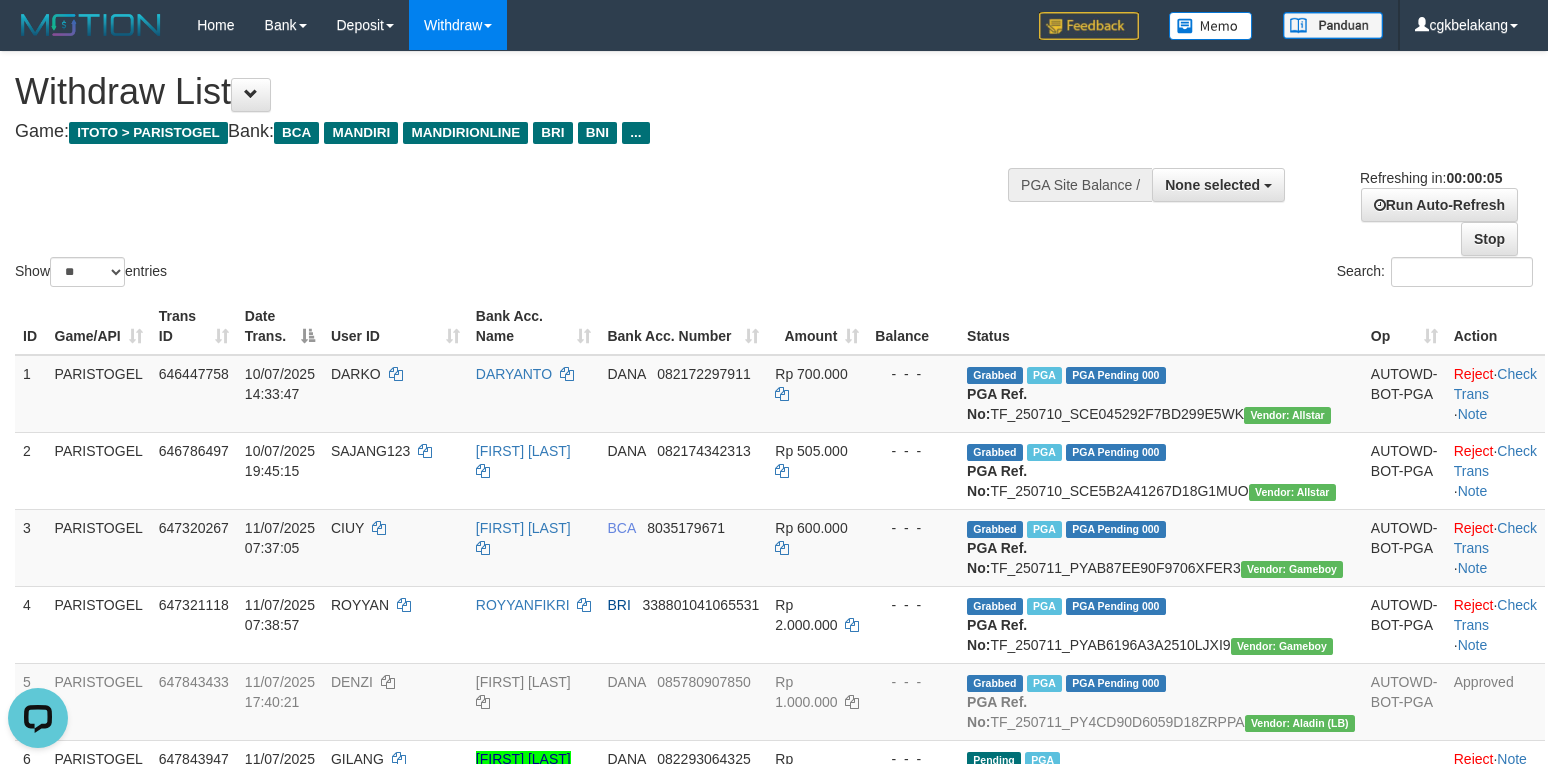 click on "Show  ** ** ** ***  entries Search:" at bounding box center (774, 171) 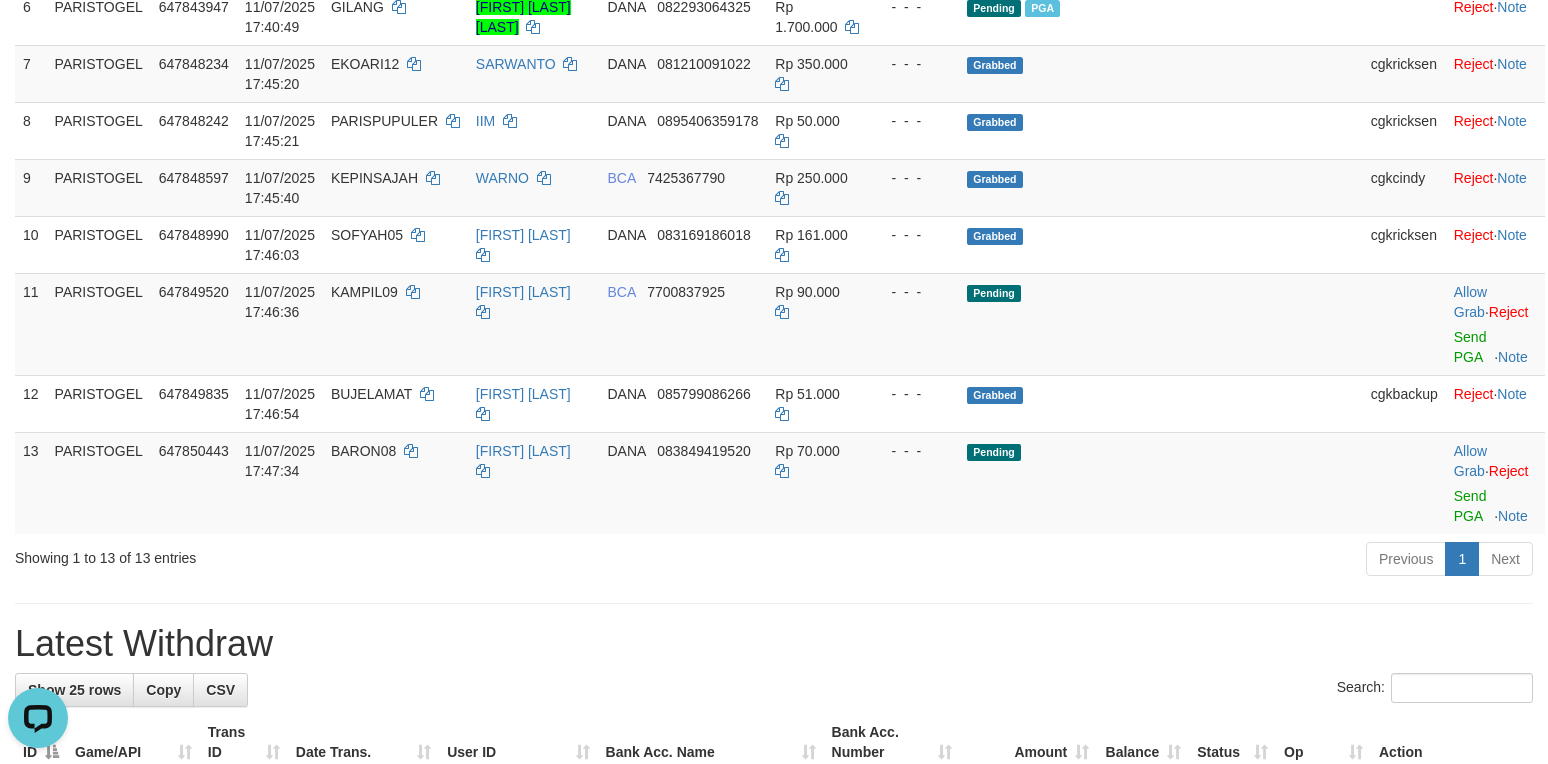 scroll, scrollTop: 800, scrollLeft: 0, axis: vertical 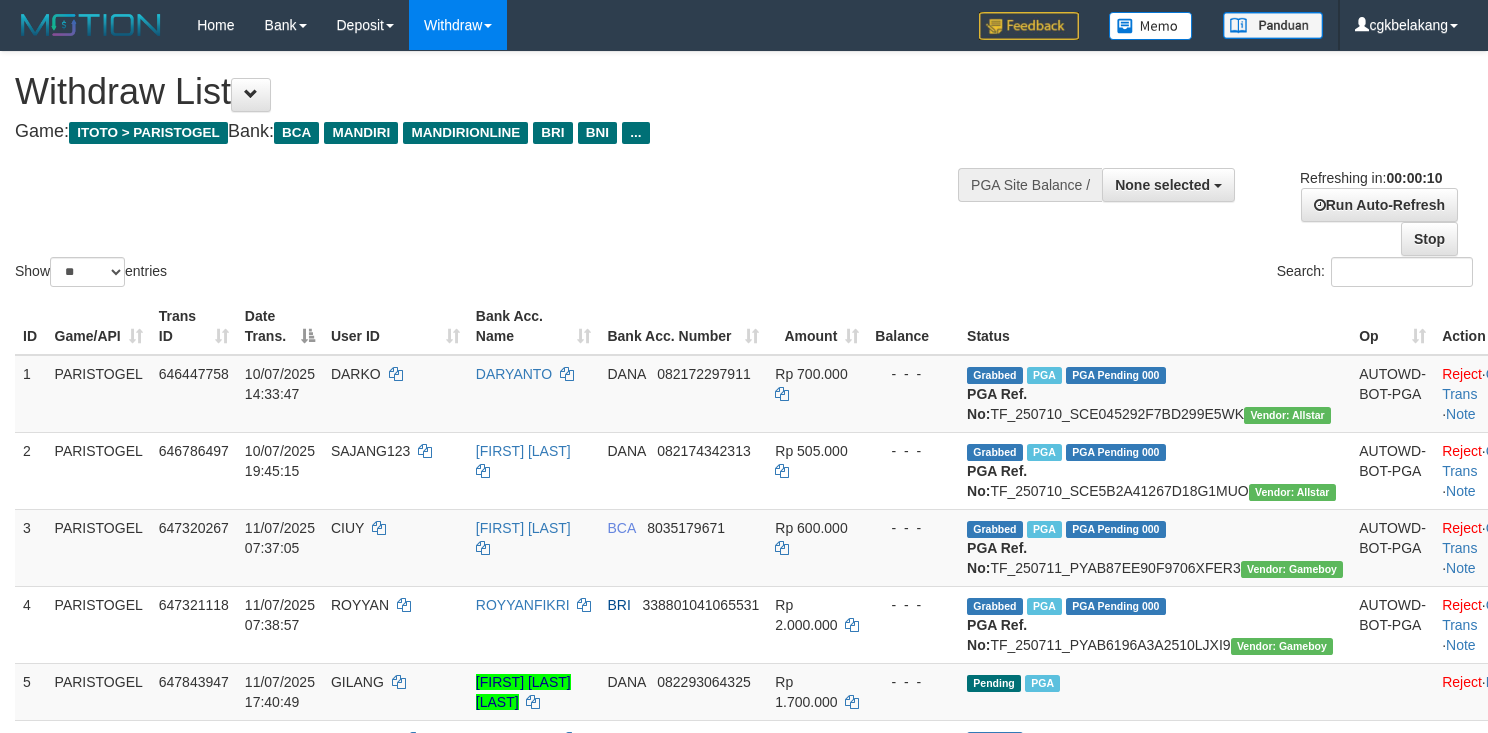 select 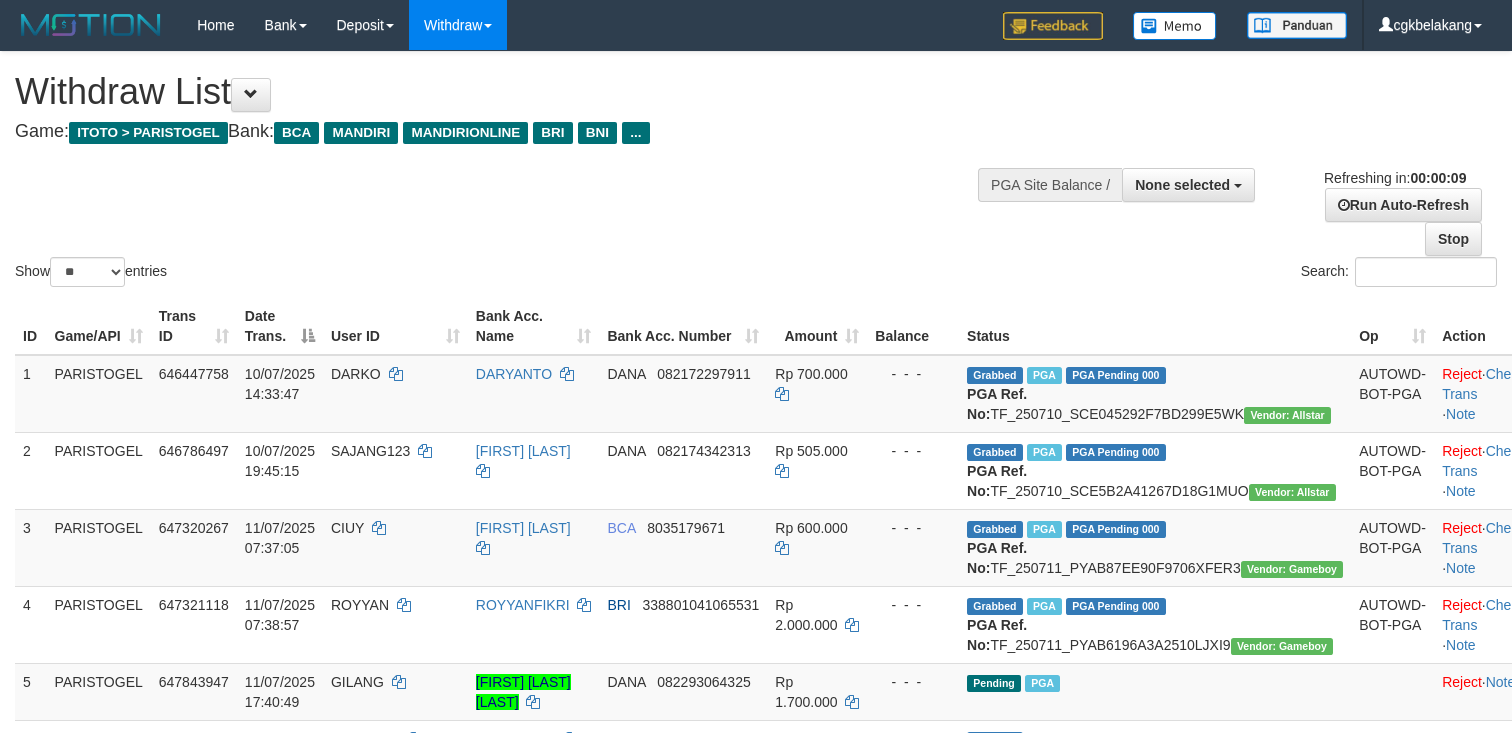 select 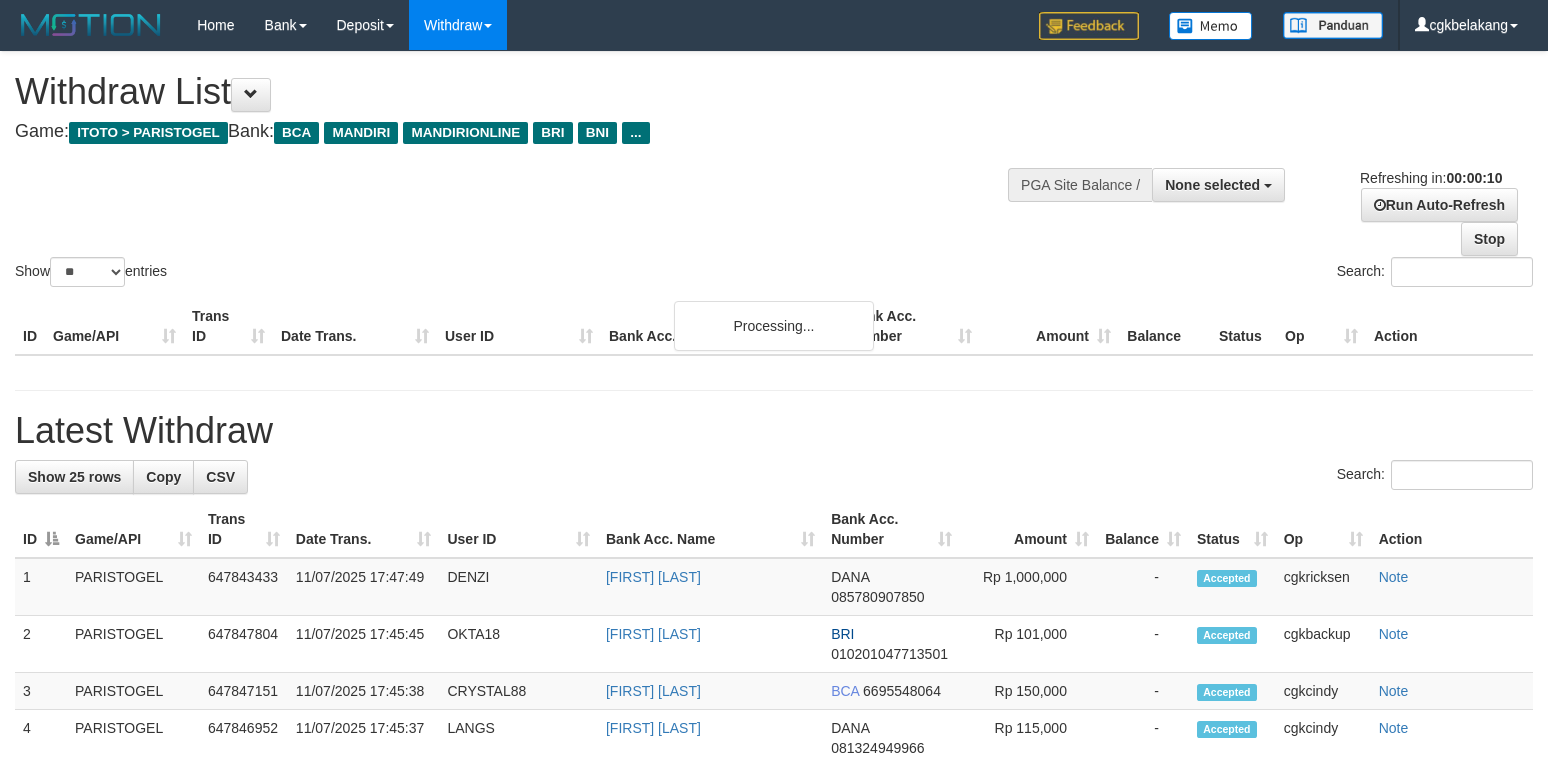 select 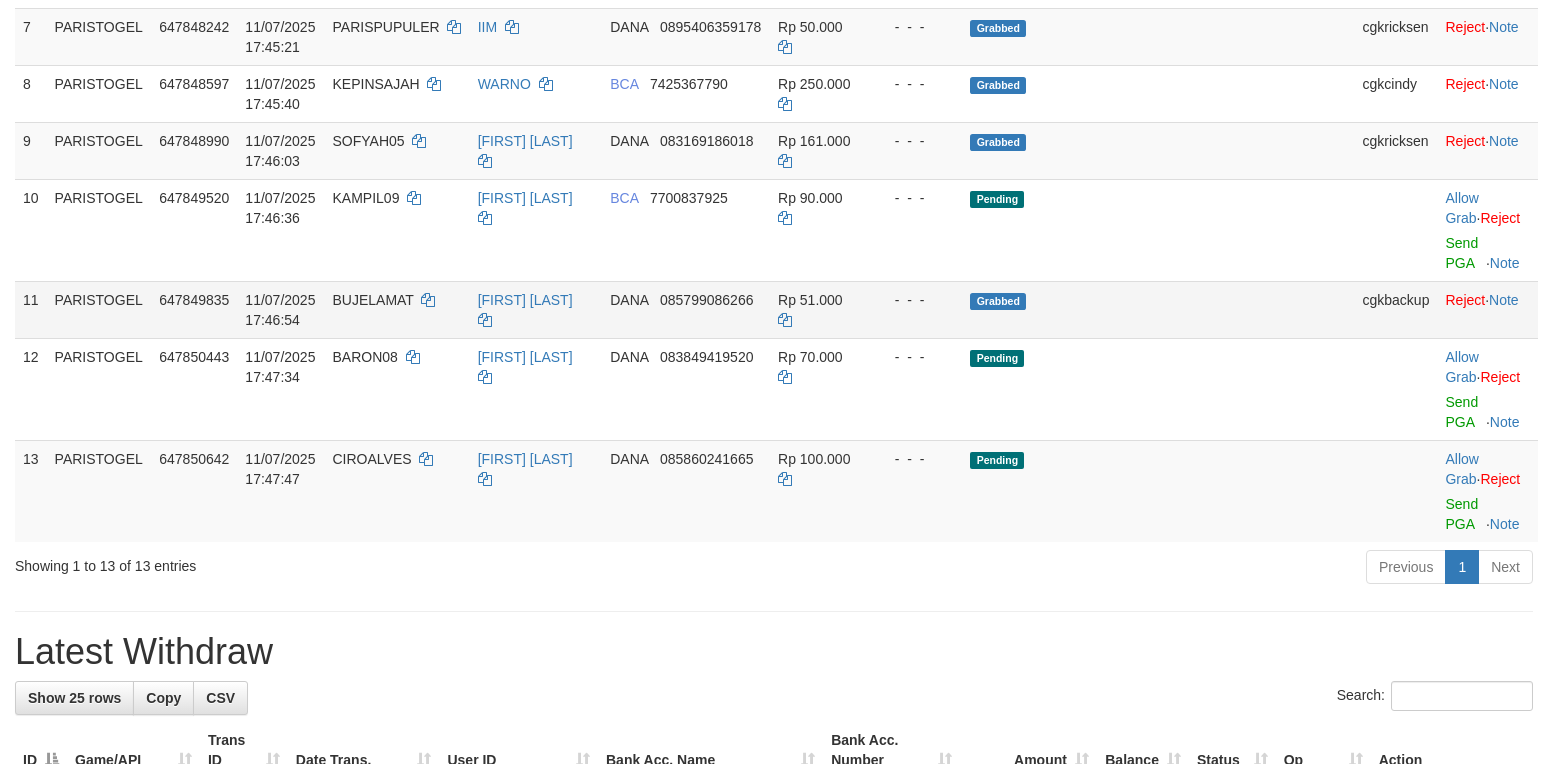 scroll, scrollTop: 800, scrollLeft: 0, axis: vertical 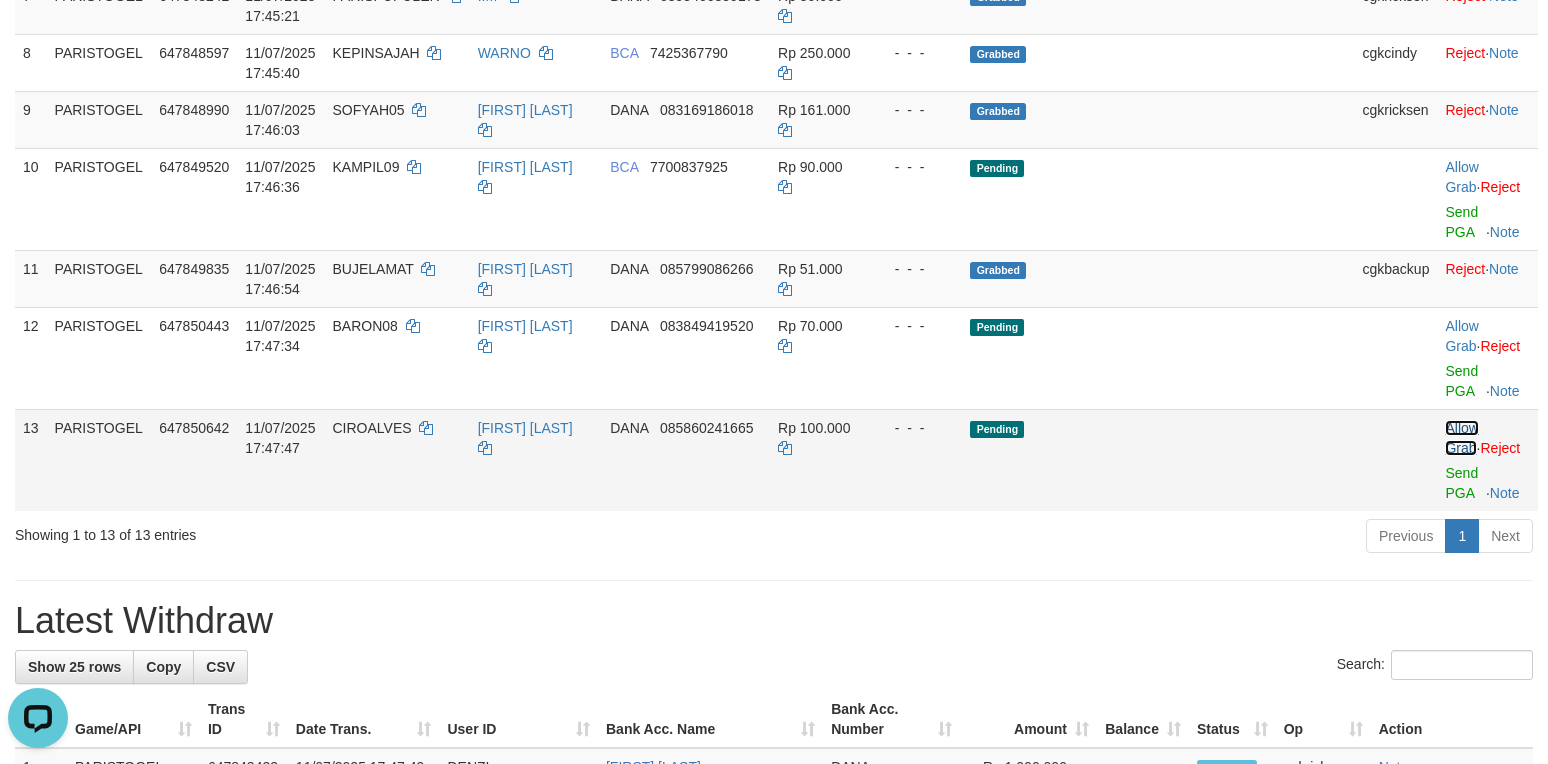 click on "Allow Grab" at bounding box center [1461, 438] 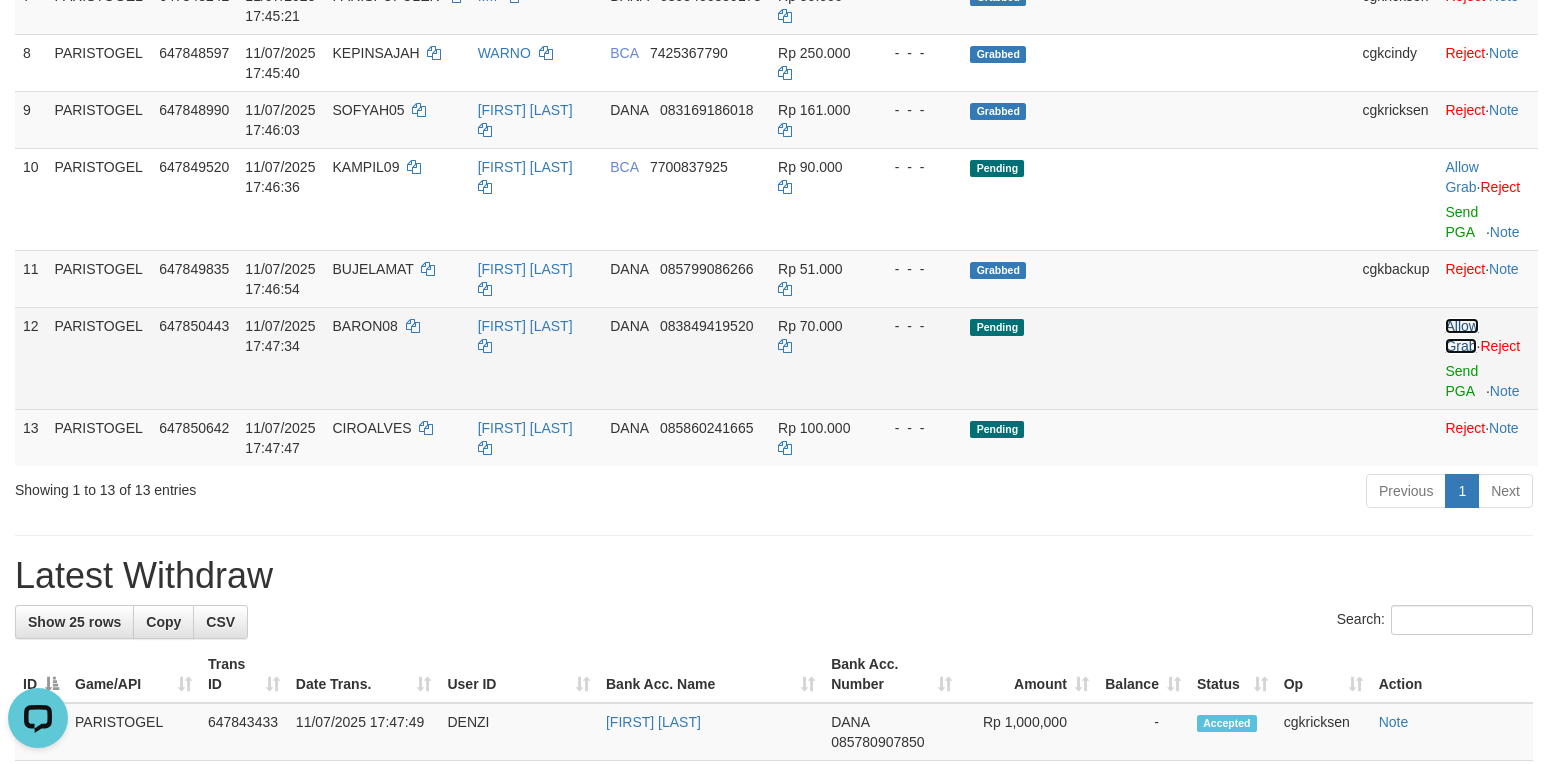 click on "Allow Grab" at bounding box center (1461, 336) 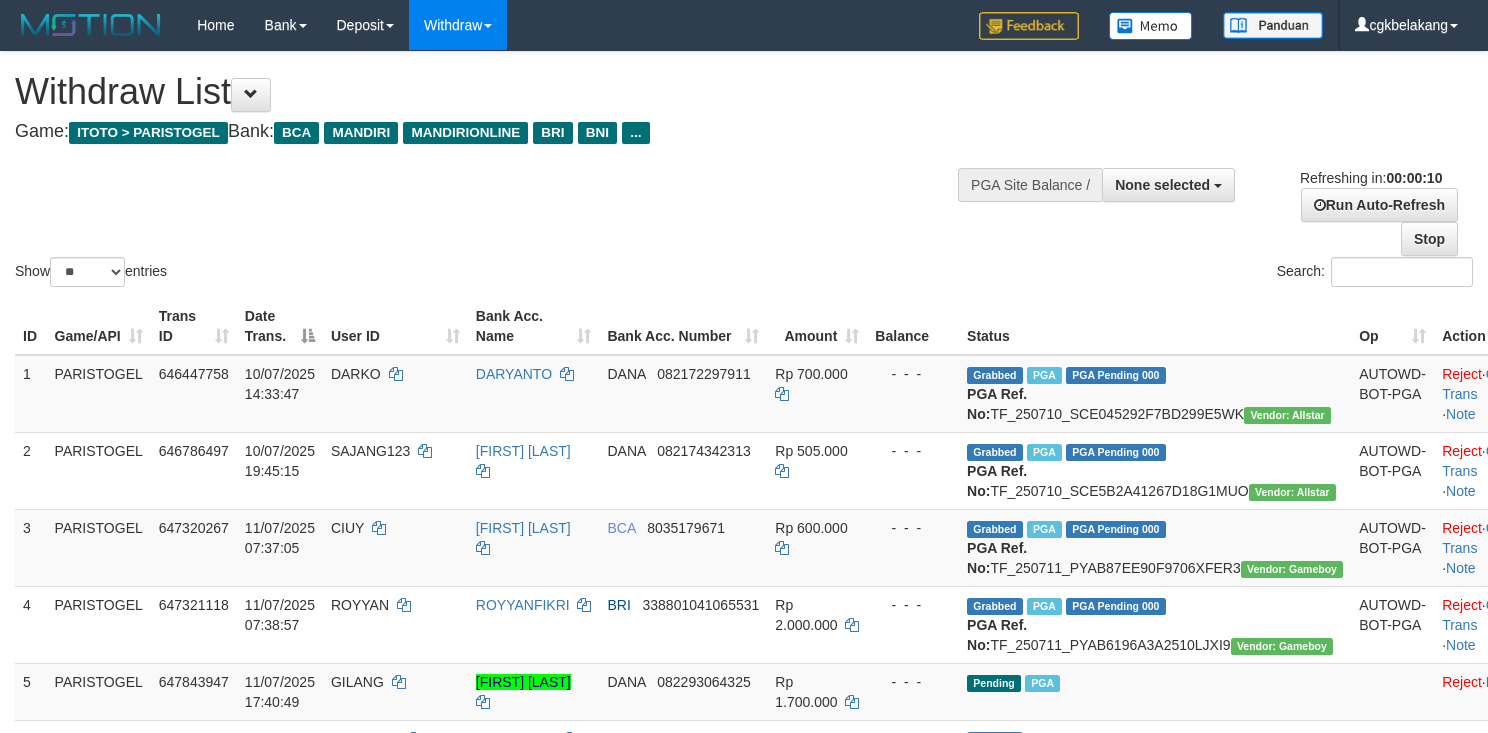 select 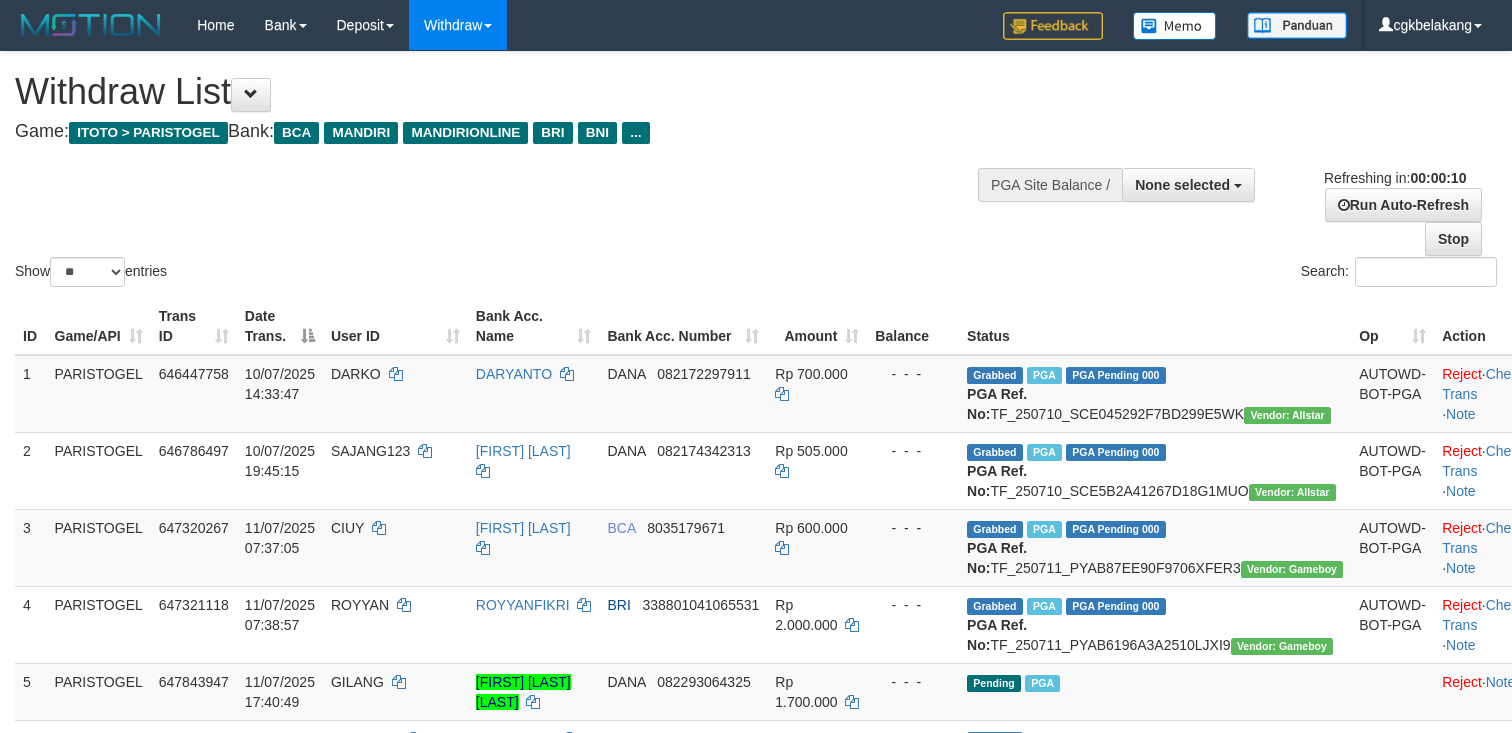 select 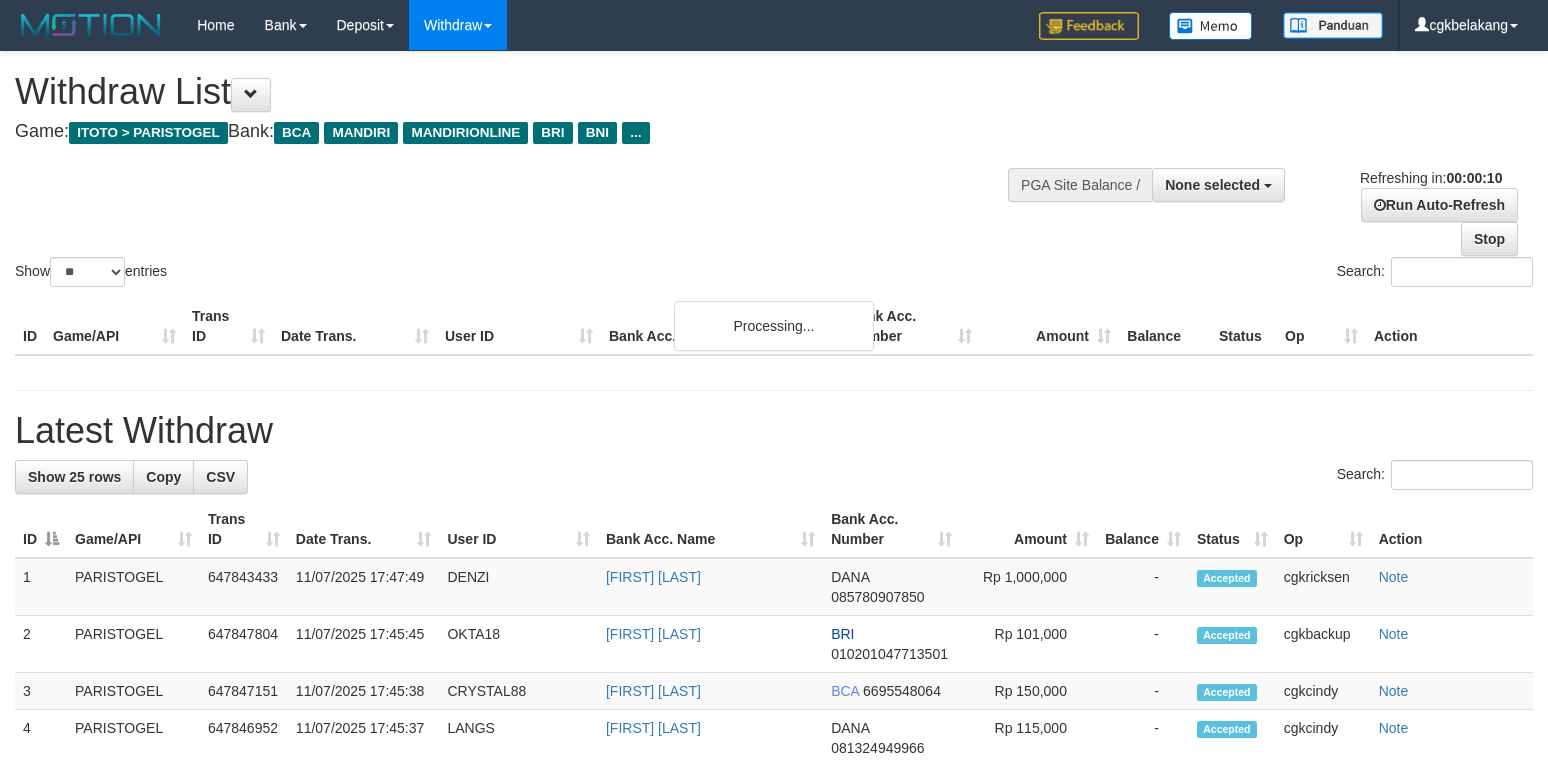 select 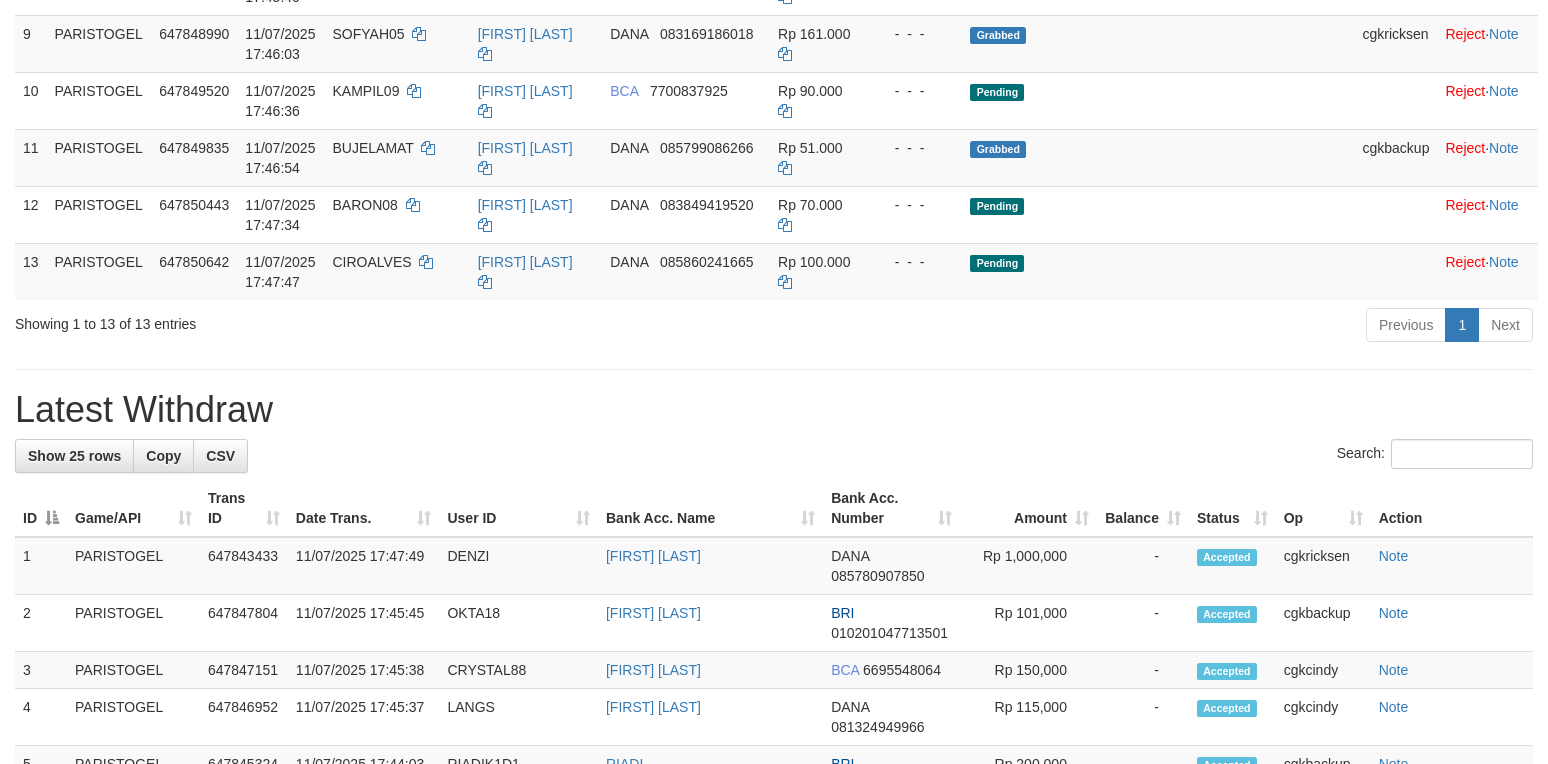 scroll, scrollTop: 800, scrollLeft: 0, axis: vertical 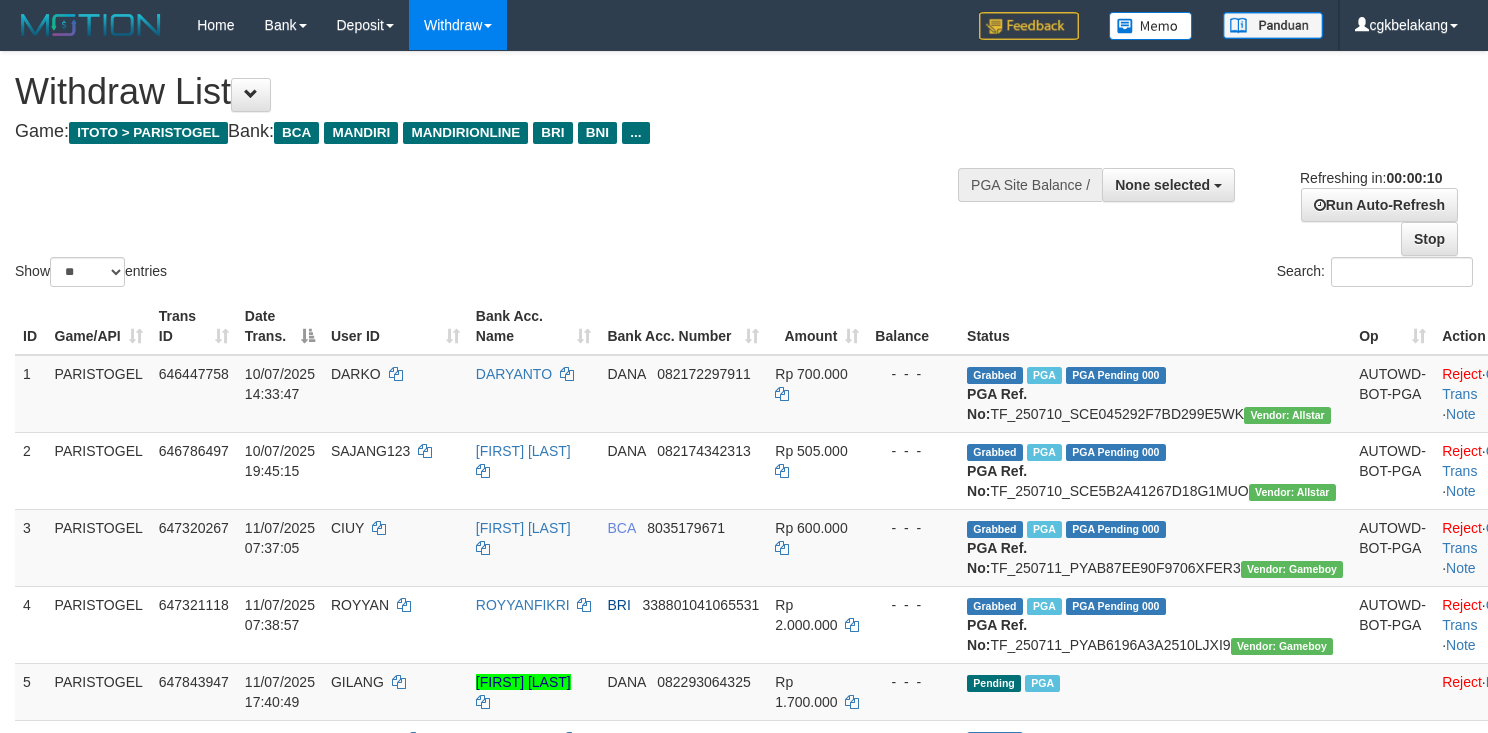 select 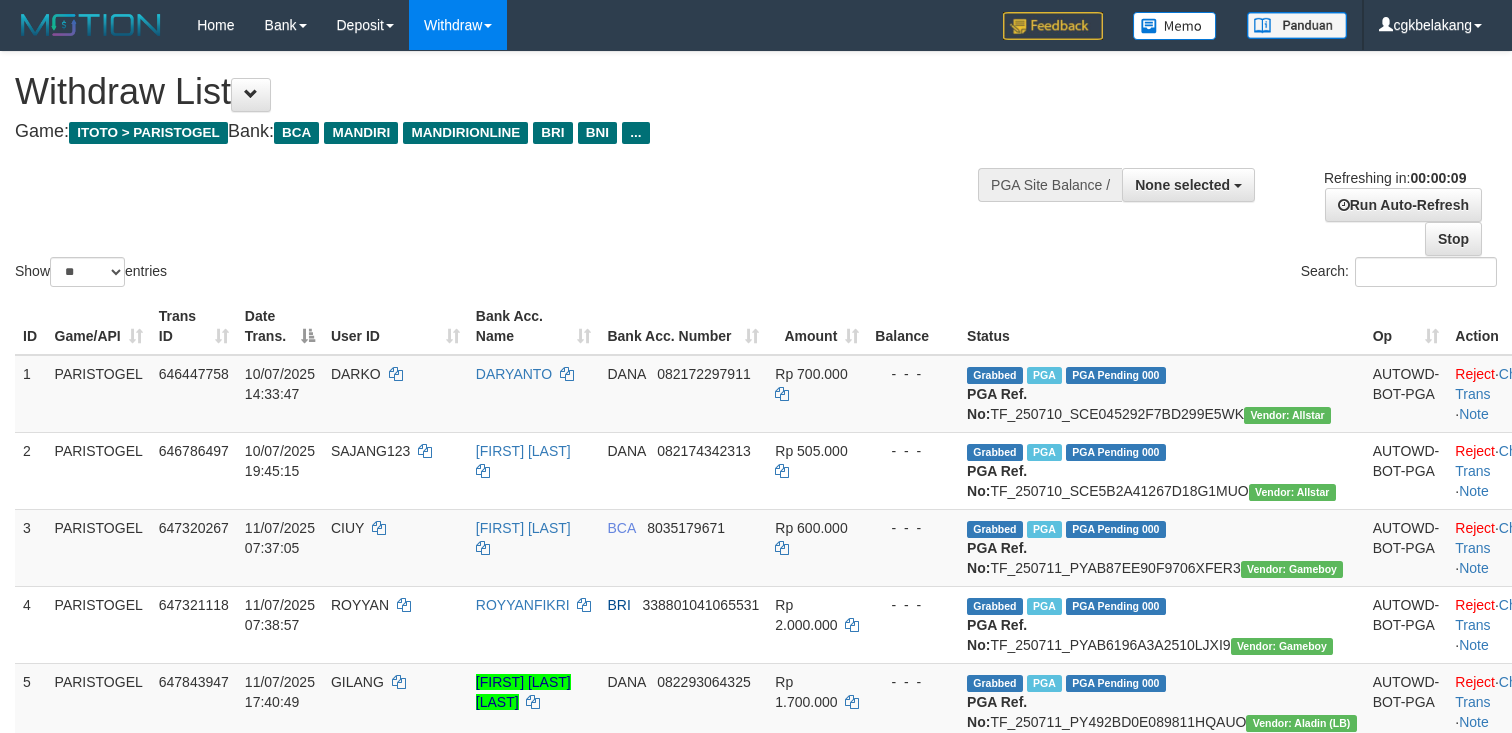 select 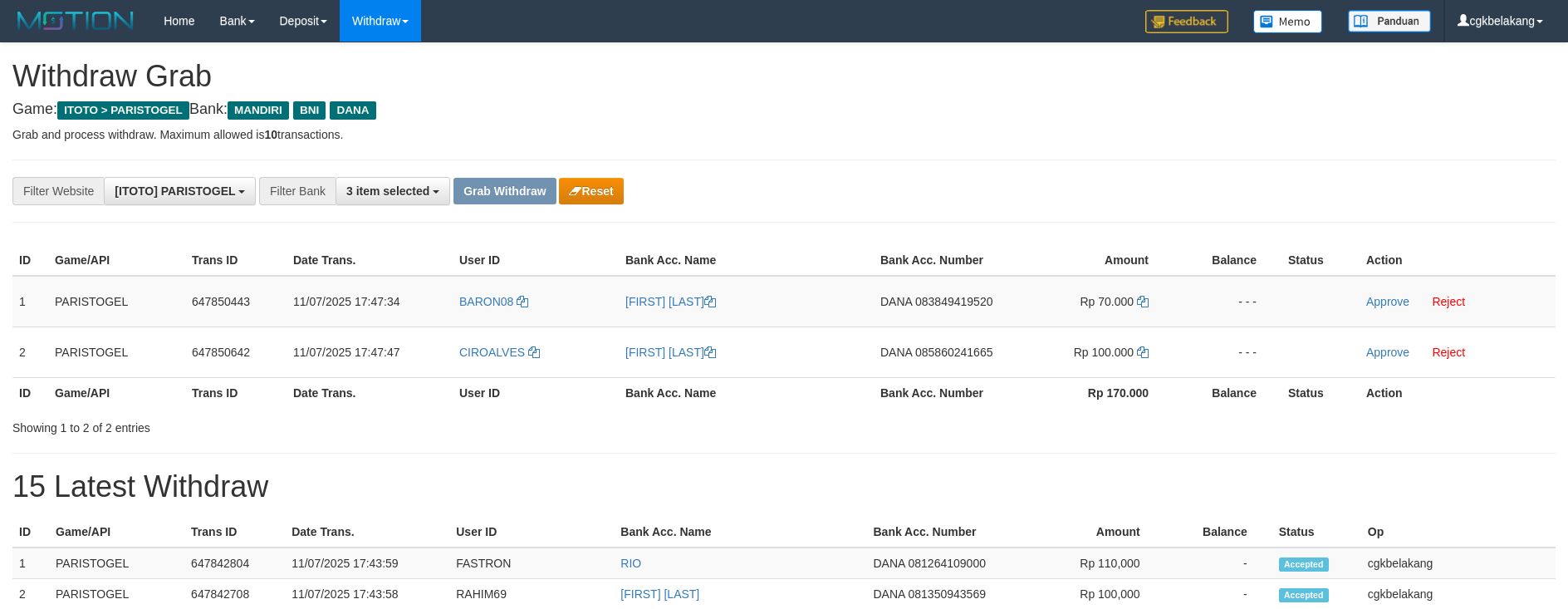 scroll, scrollTop: 0, scrollLeft: 0, axis: both 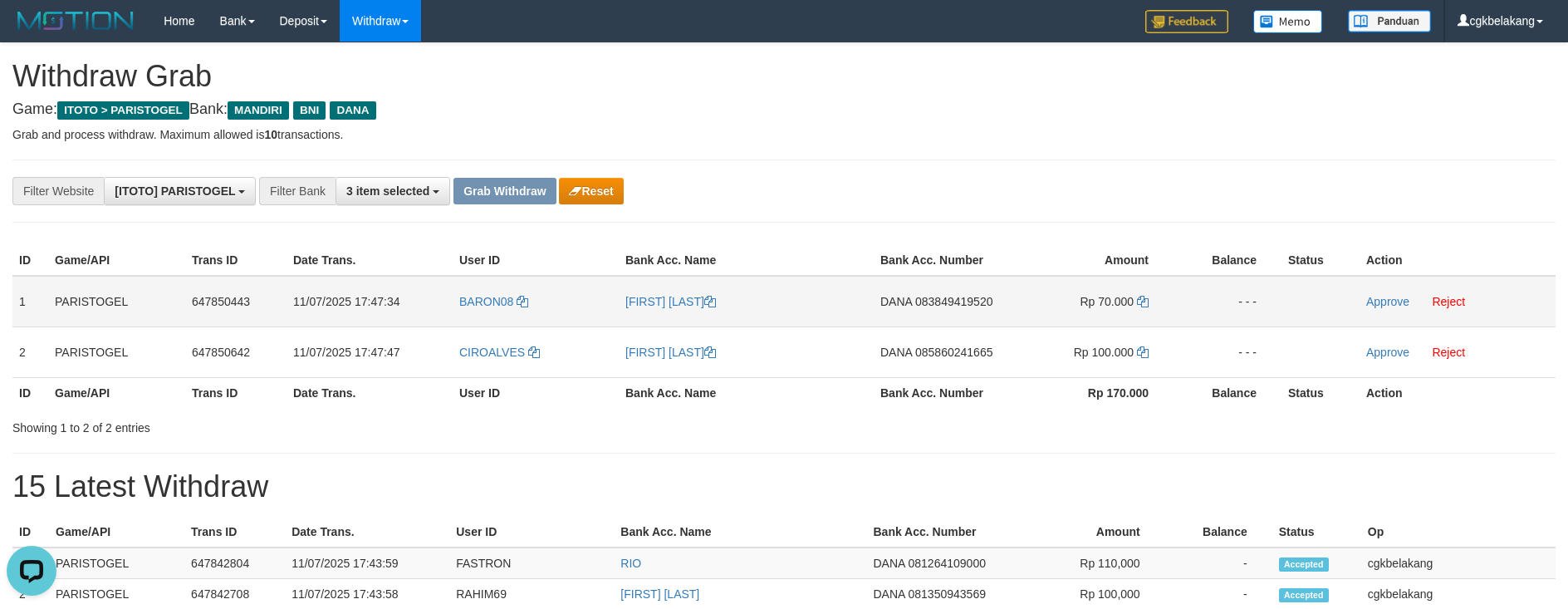 click on "BARON08" at bounding box center [536, 302] 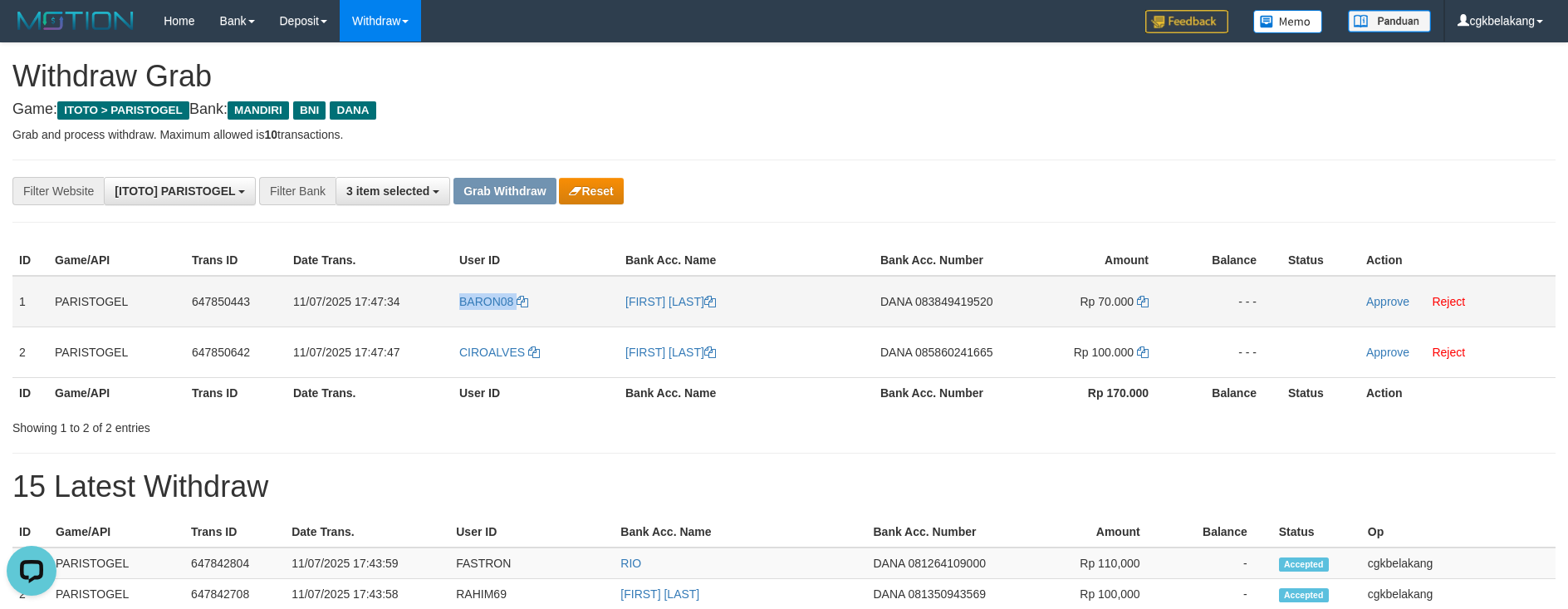 click on "BARON08" at bounding box center [536, 302] 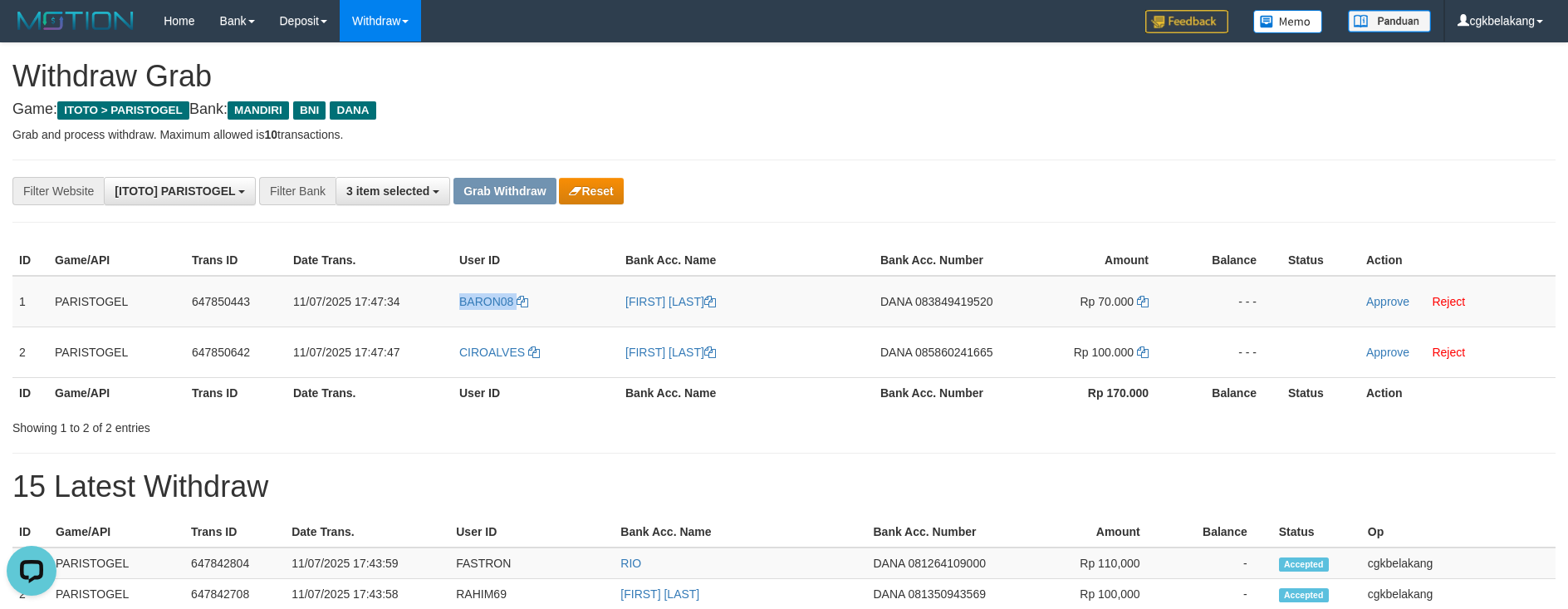 copy on "BARON08" 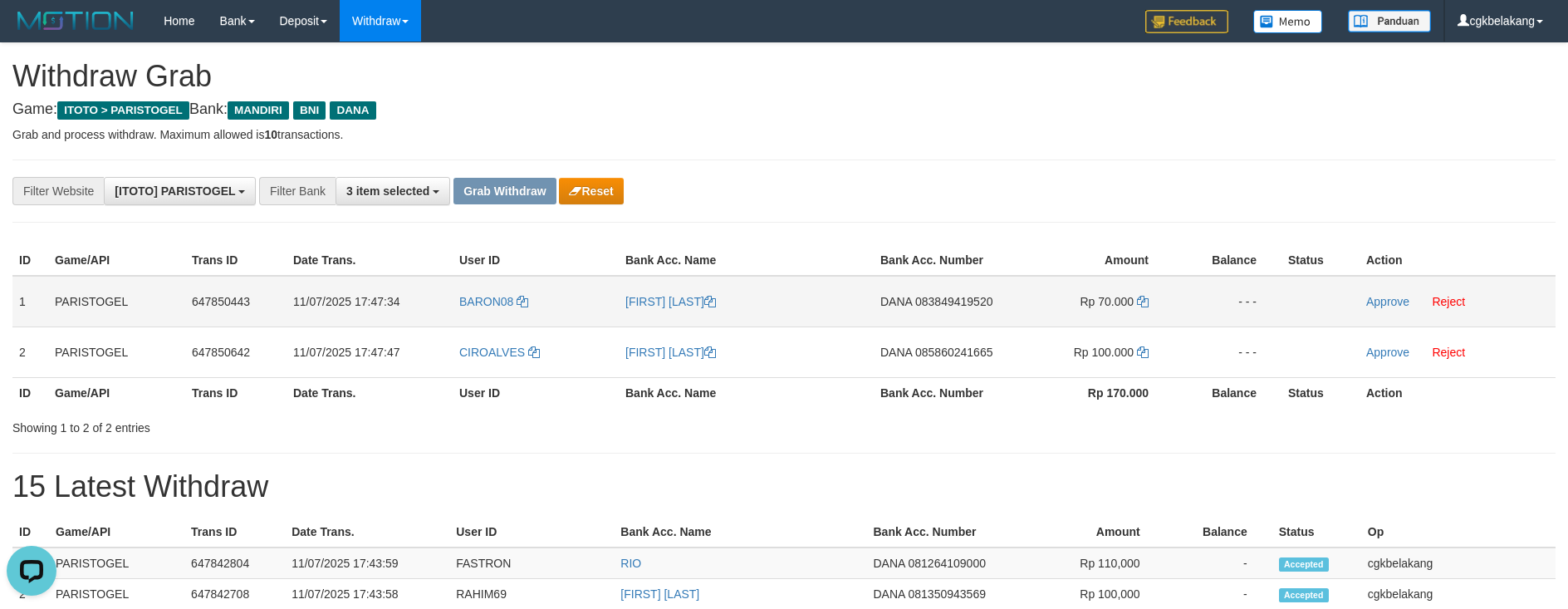 click on "[FIRST] [LAST]" at bounding box center (746, 302) 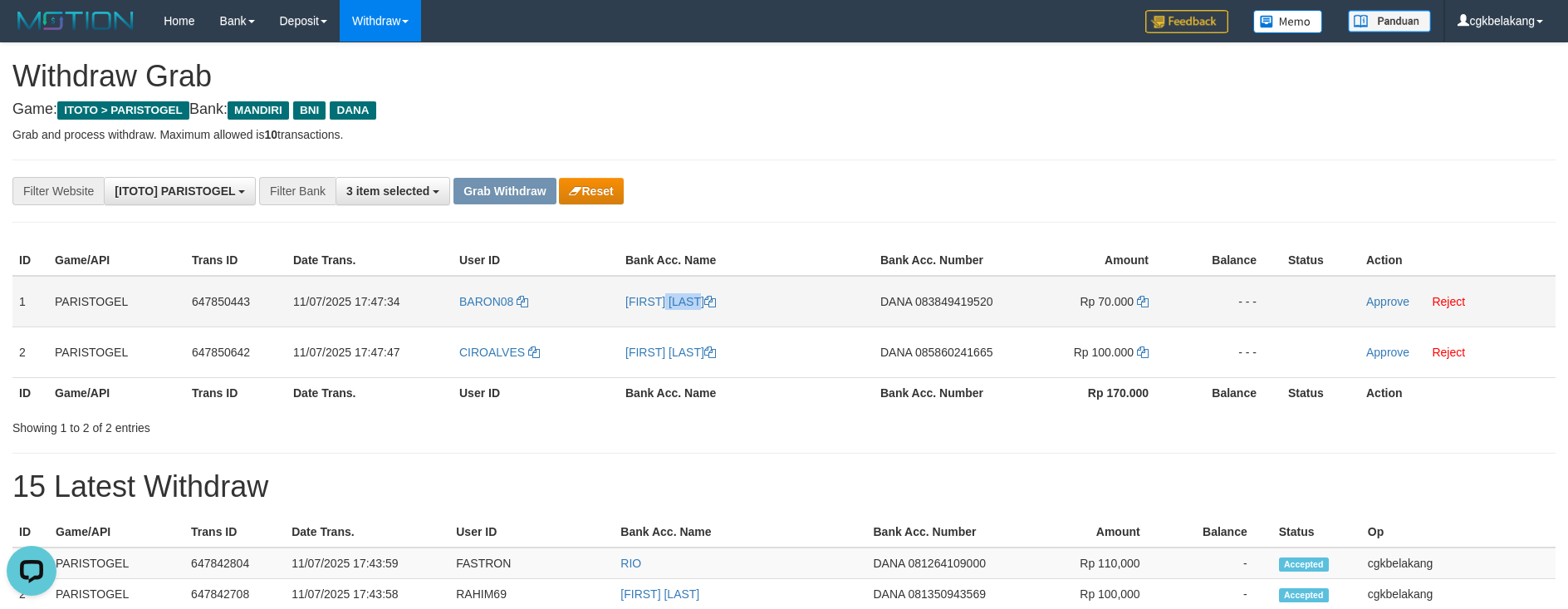click on "[FIRST] [LAST]" at bounding box center [746, 302] 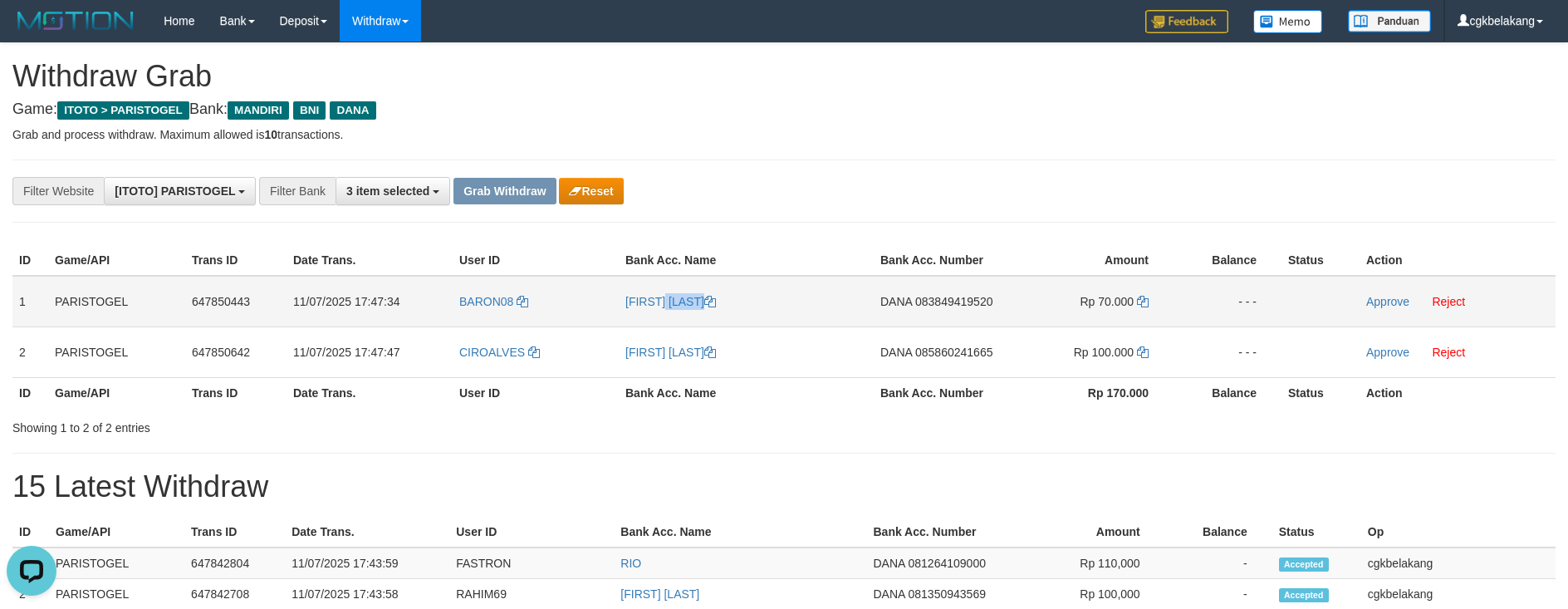 click on "[FIRST] [LAST]" at bounding box center (746, 302) 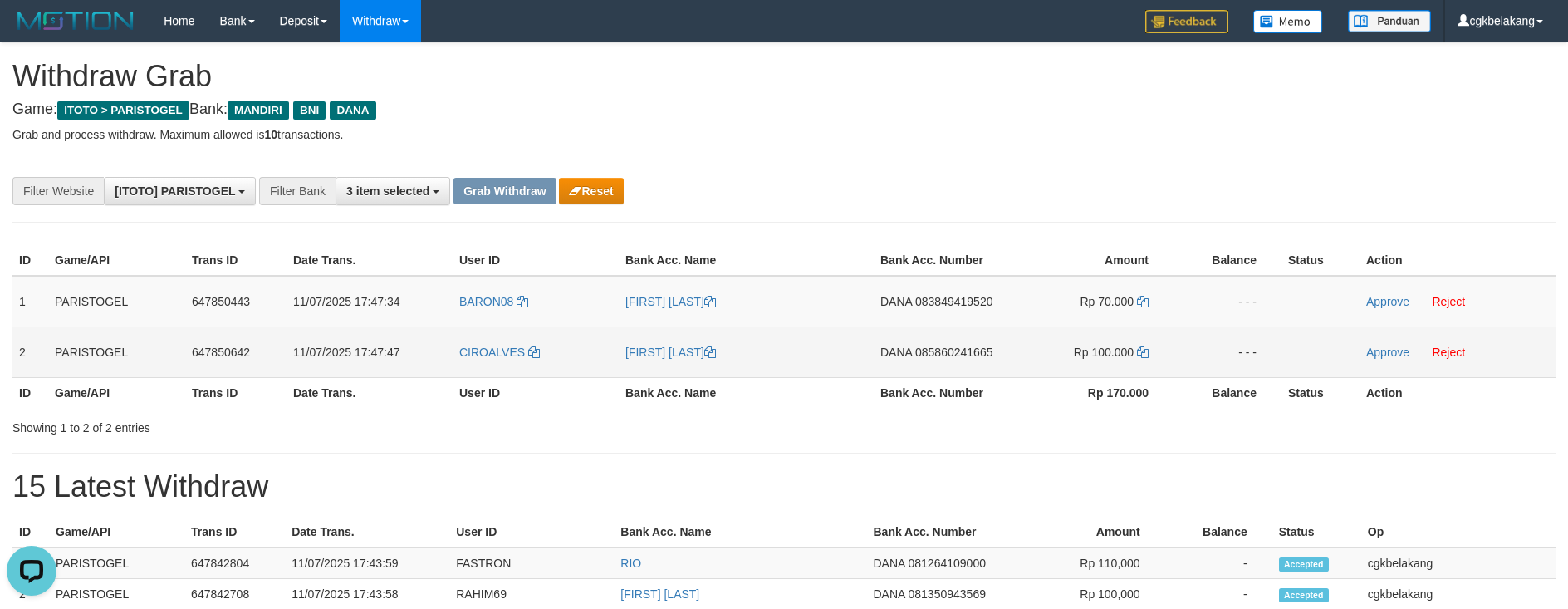 click on "CIROALVES" at bounding box center (536, 351) 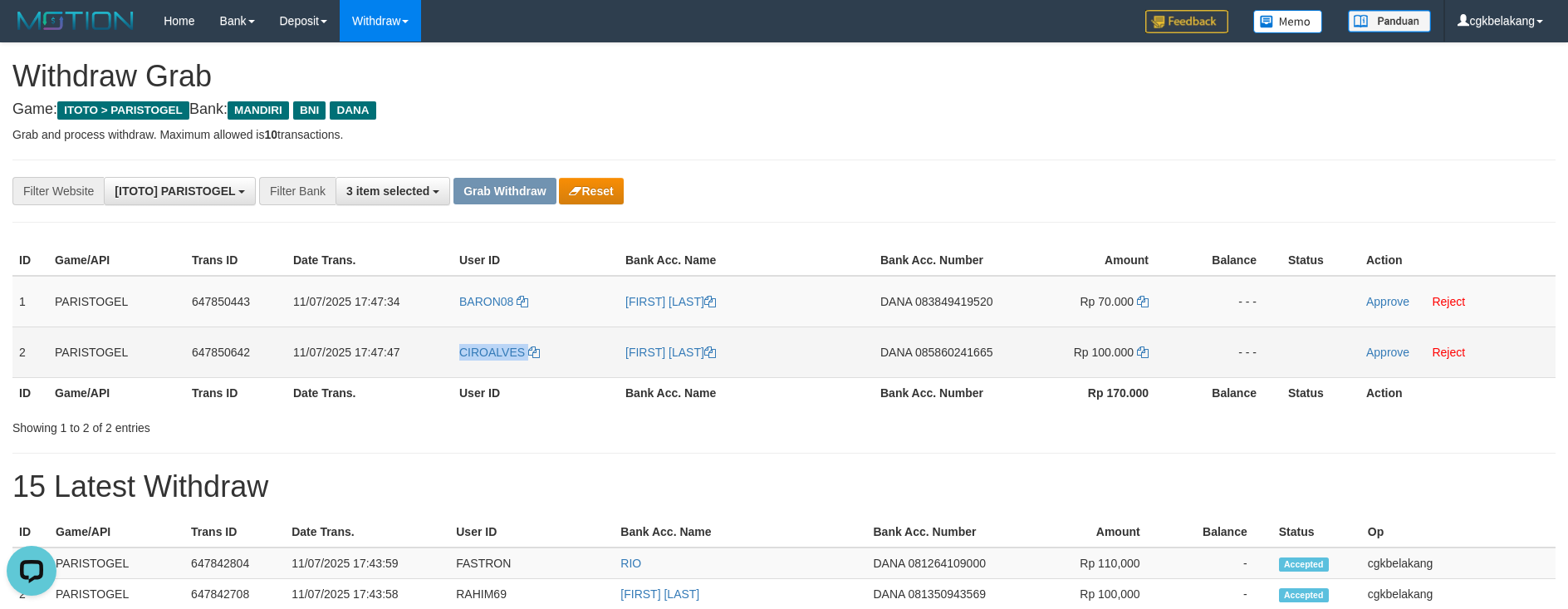 click on "CIROALVES" at bounding box center (536, 351) 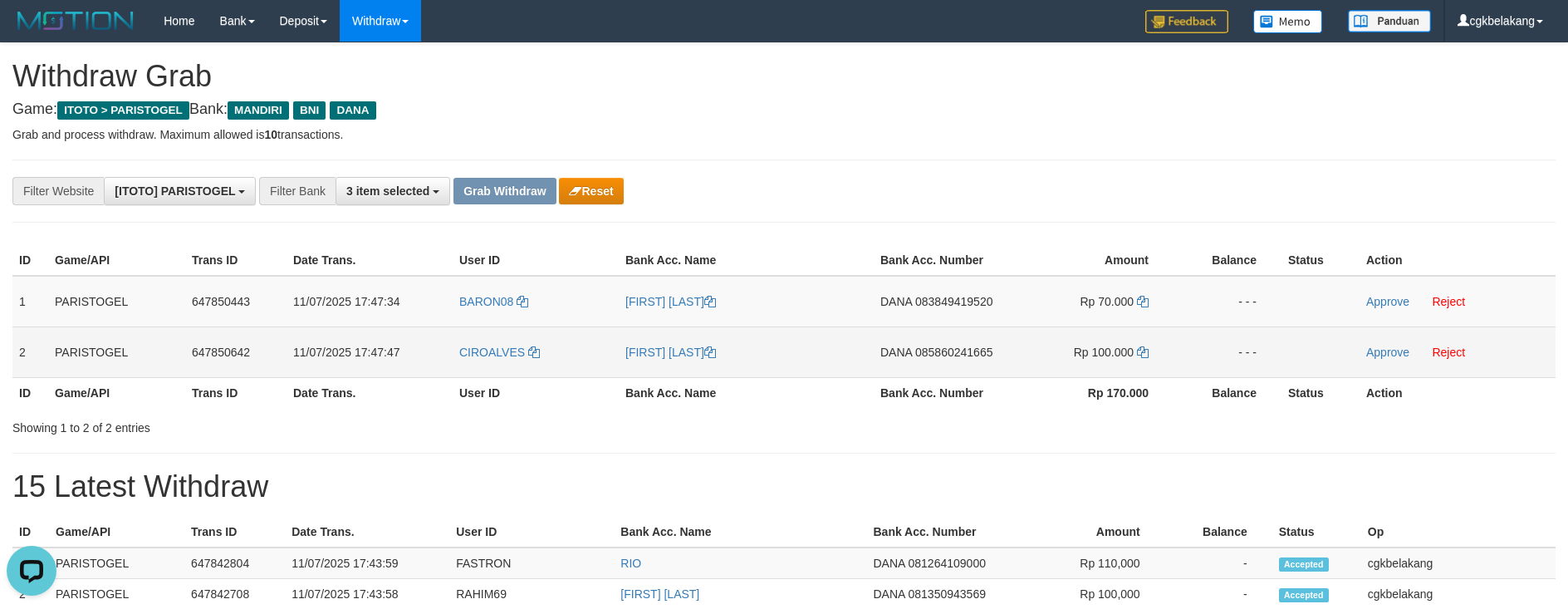 click on "[FIRST] [LAST]" at bounding box center (746, 351) 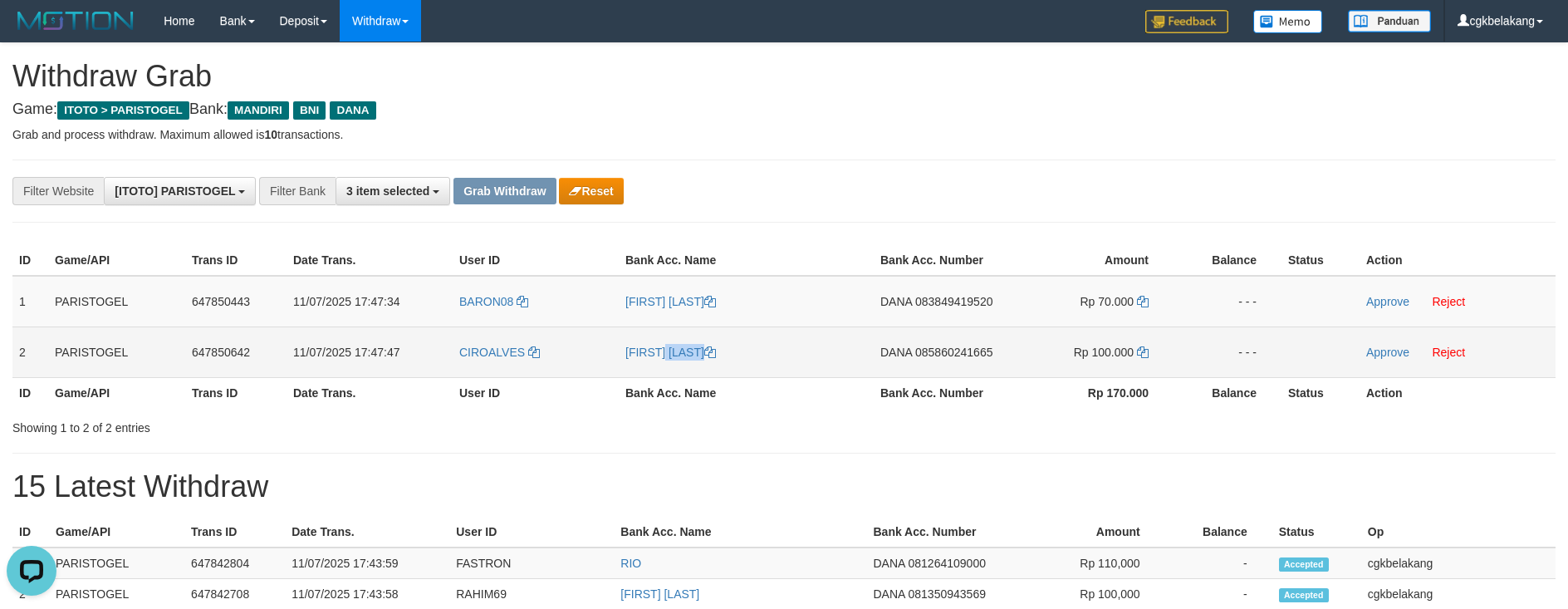 click on "[FIRST] [LAST]" at bounding box center [746, 351] 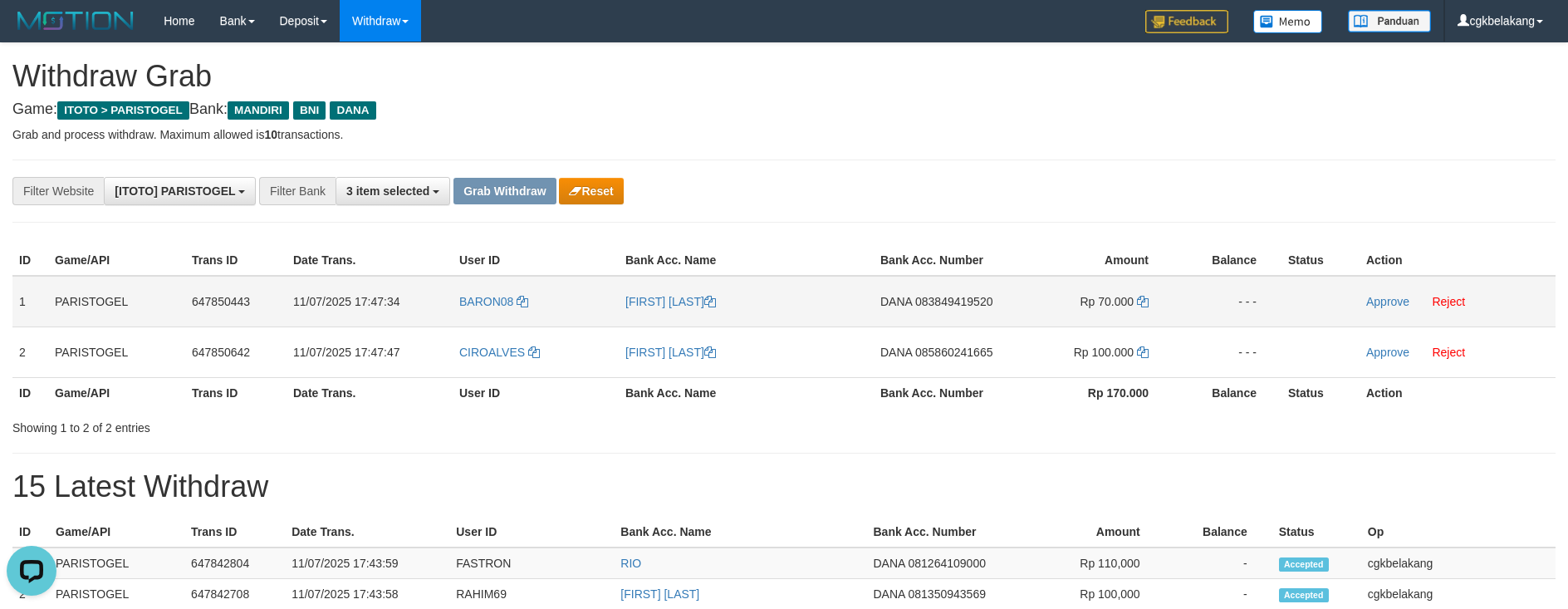 click on "DANA
083849419520" at bounding box center (942, 302) 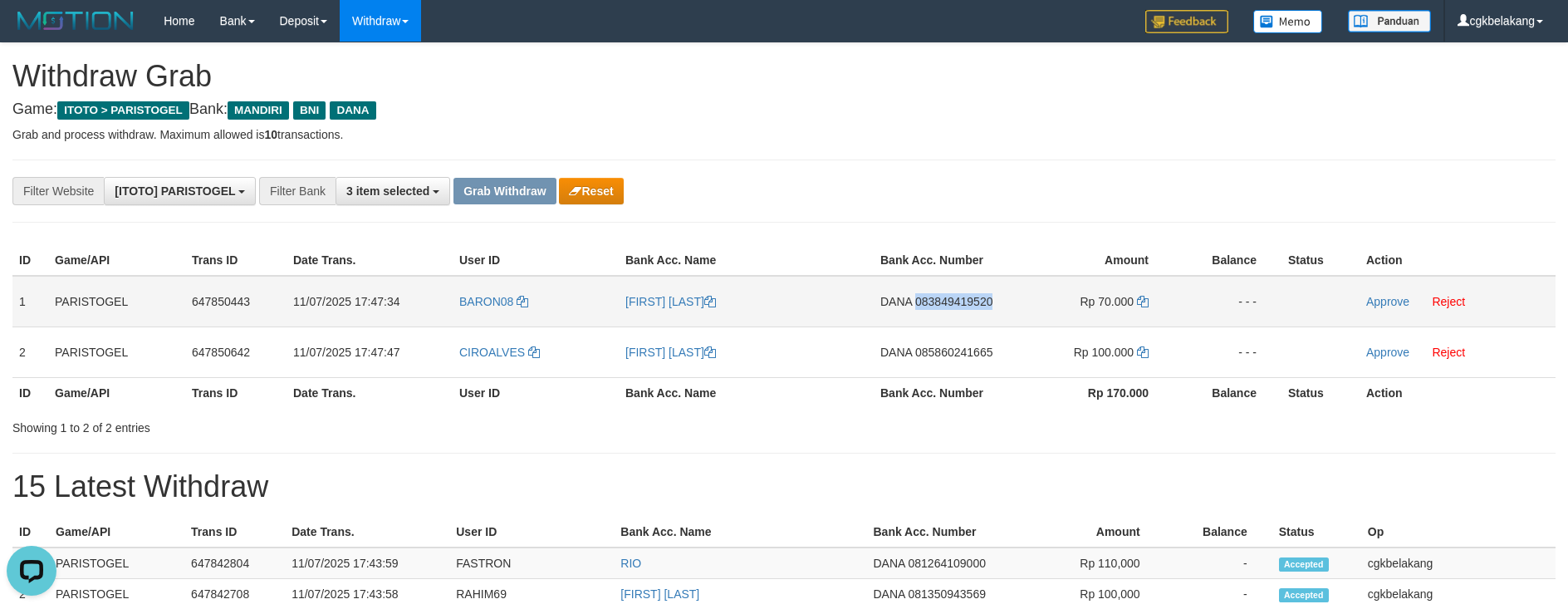 copy on "083849419520" 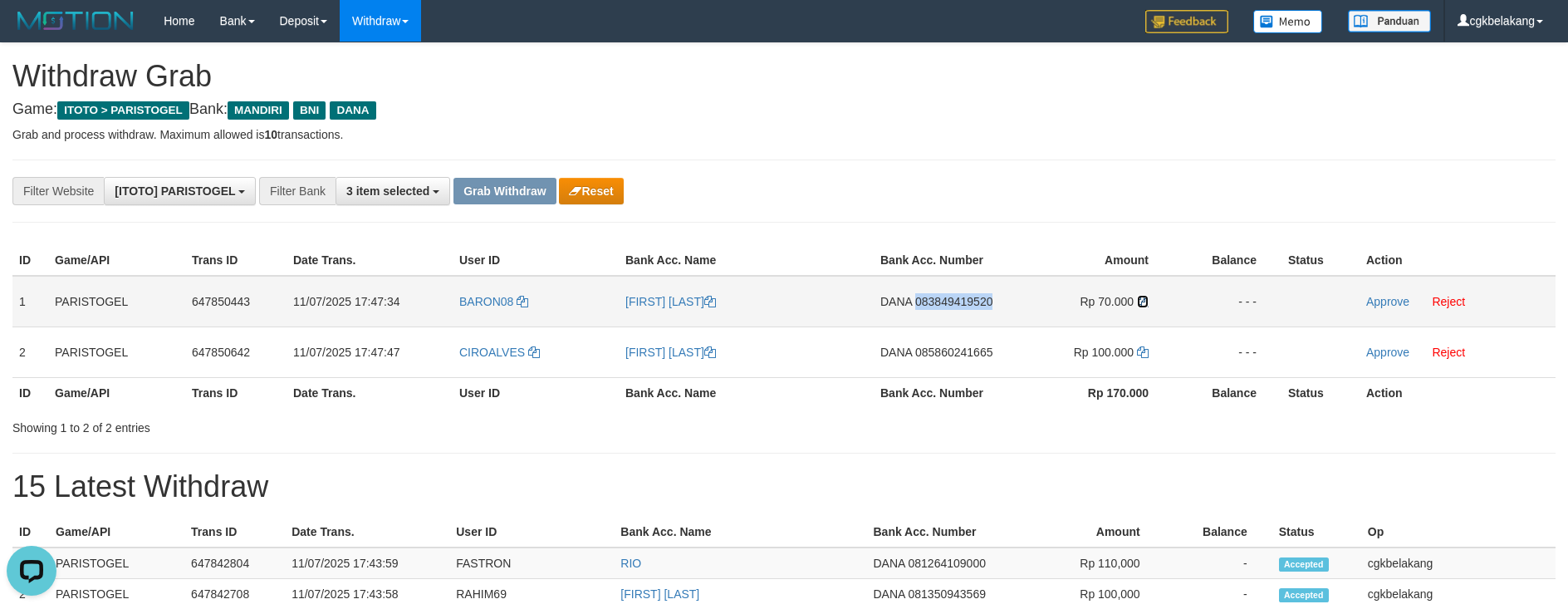 click at bounding box center (1143, 302) 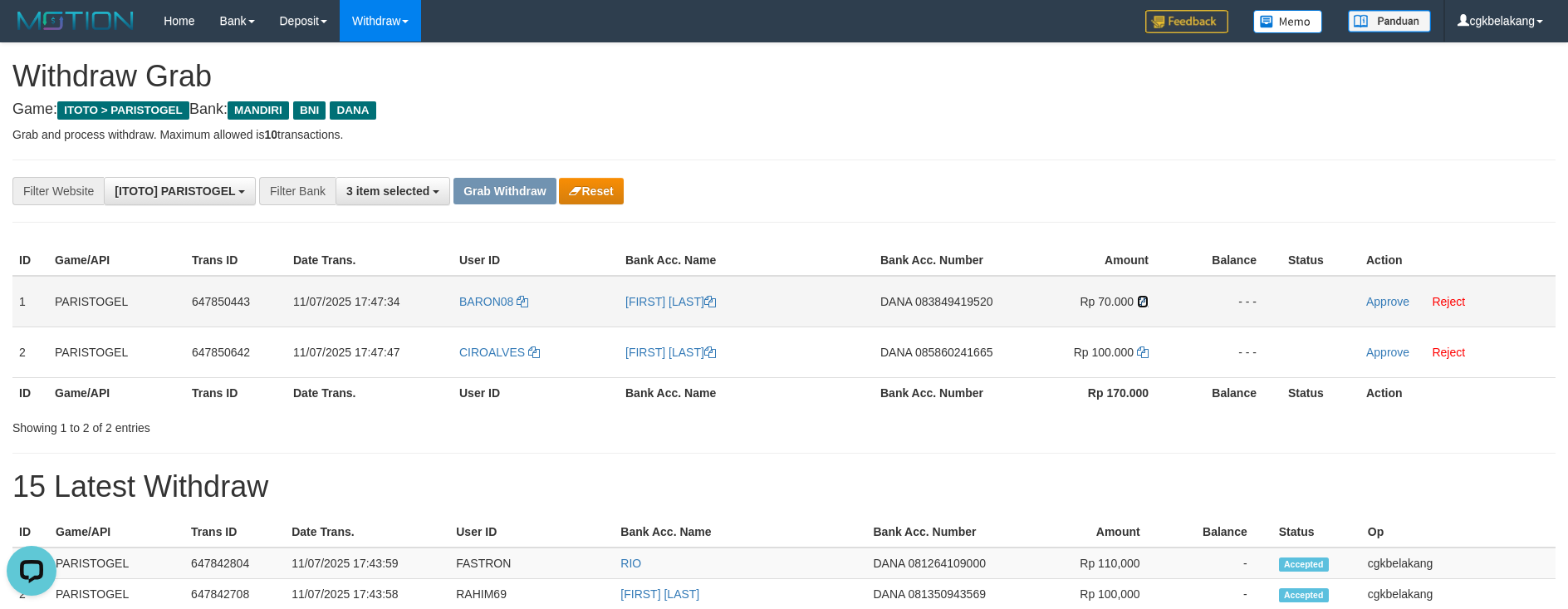click at bounding box center [1143, 302] 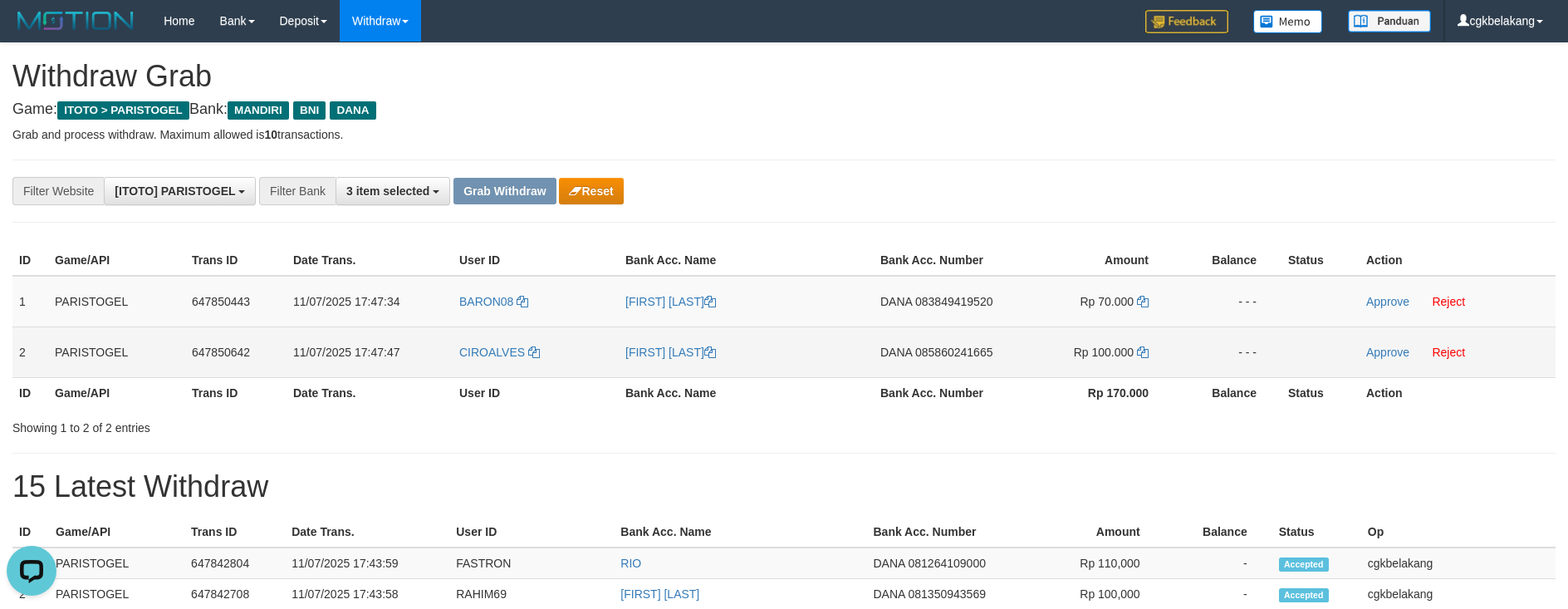 click on "DANA
085860241665" at bounding box center (942, 351) 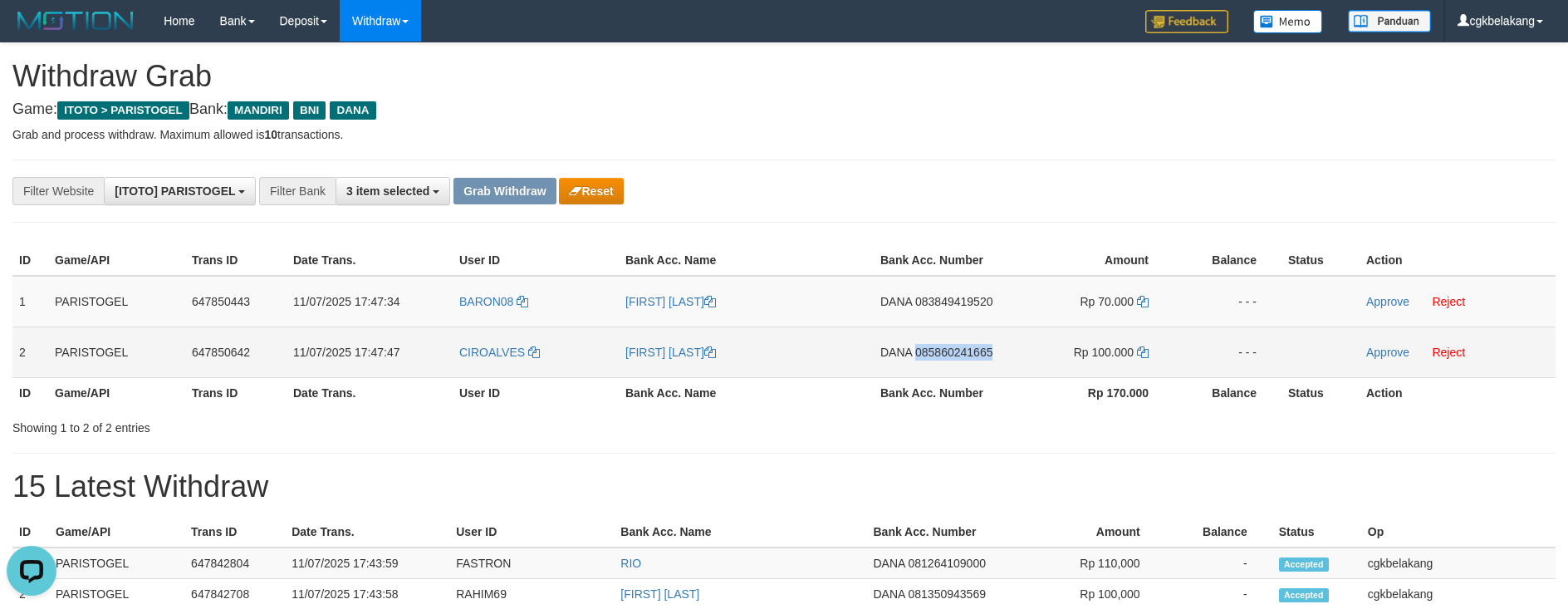 copy on "085860241665" 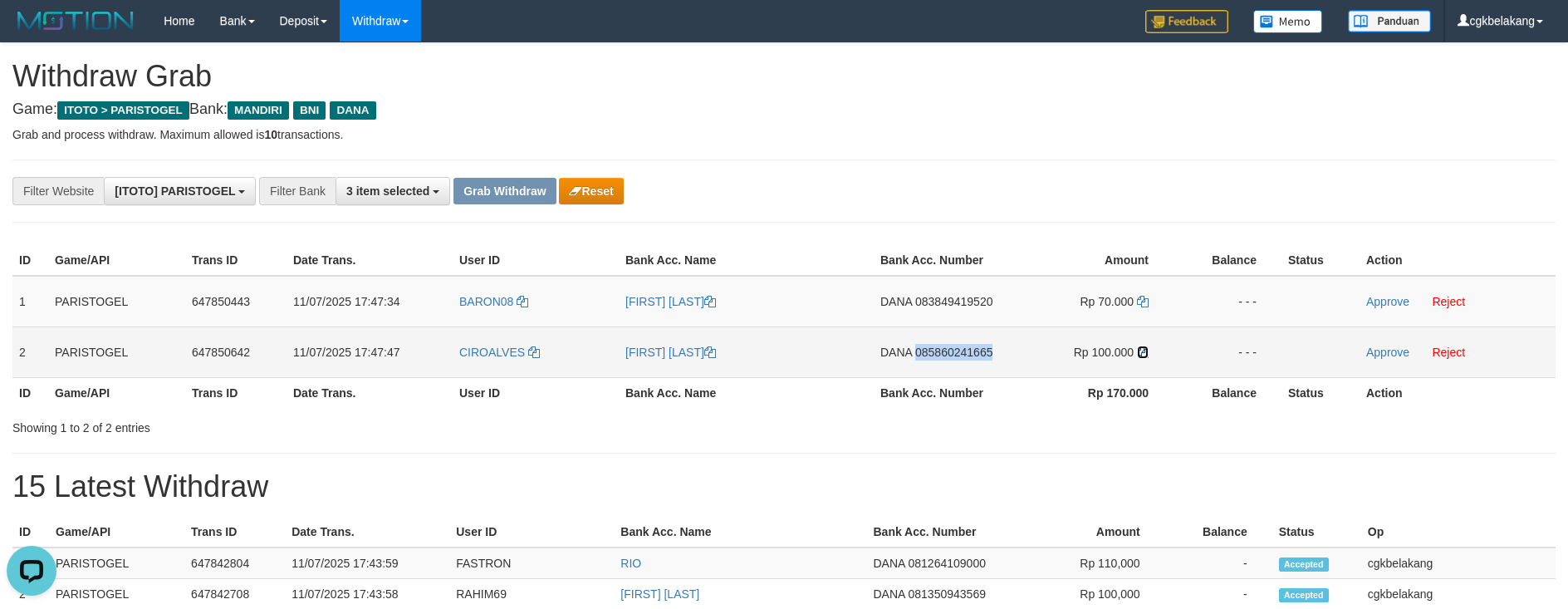 click at bounding box center [1143, 352] 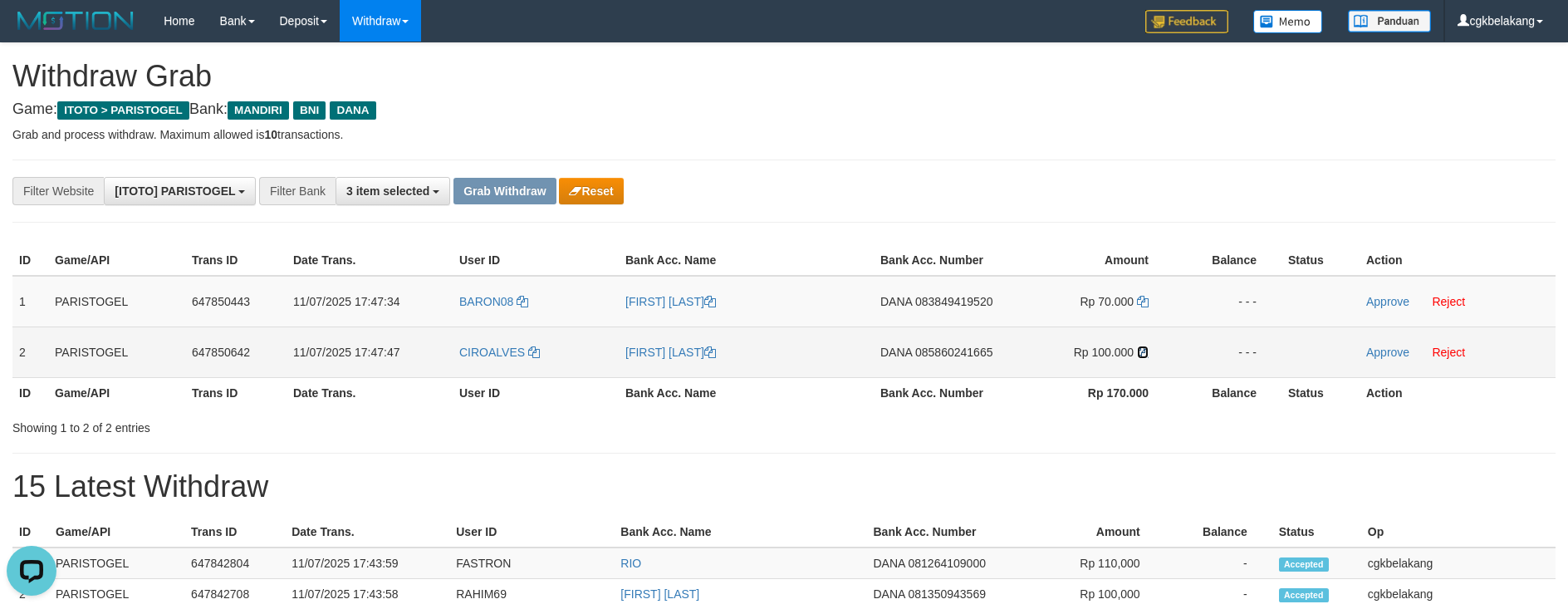 click at bounding box center [1143, 352] 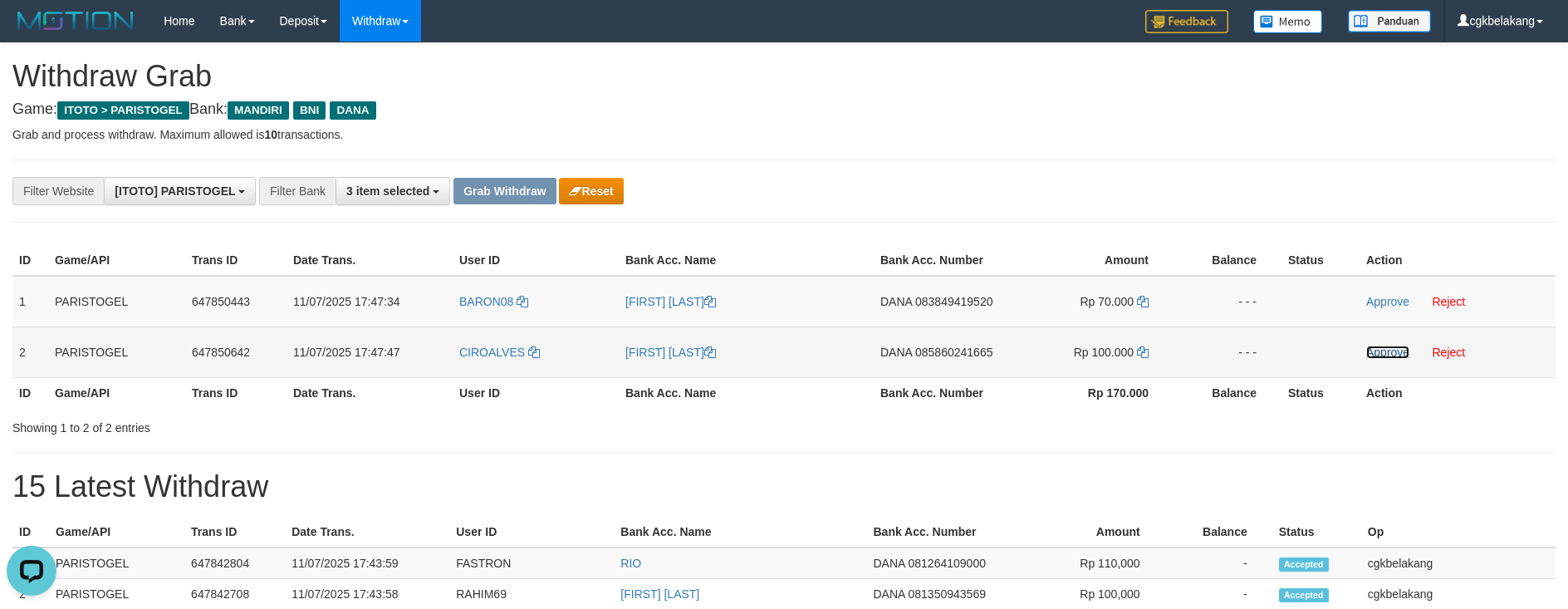 click on "Approve" at bounding box center (1388, 352) 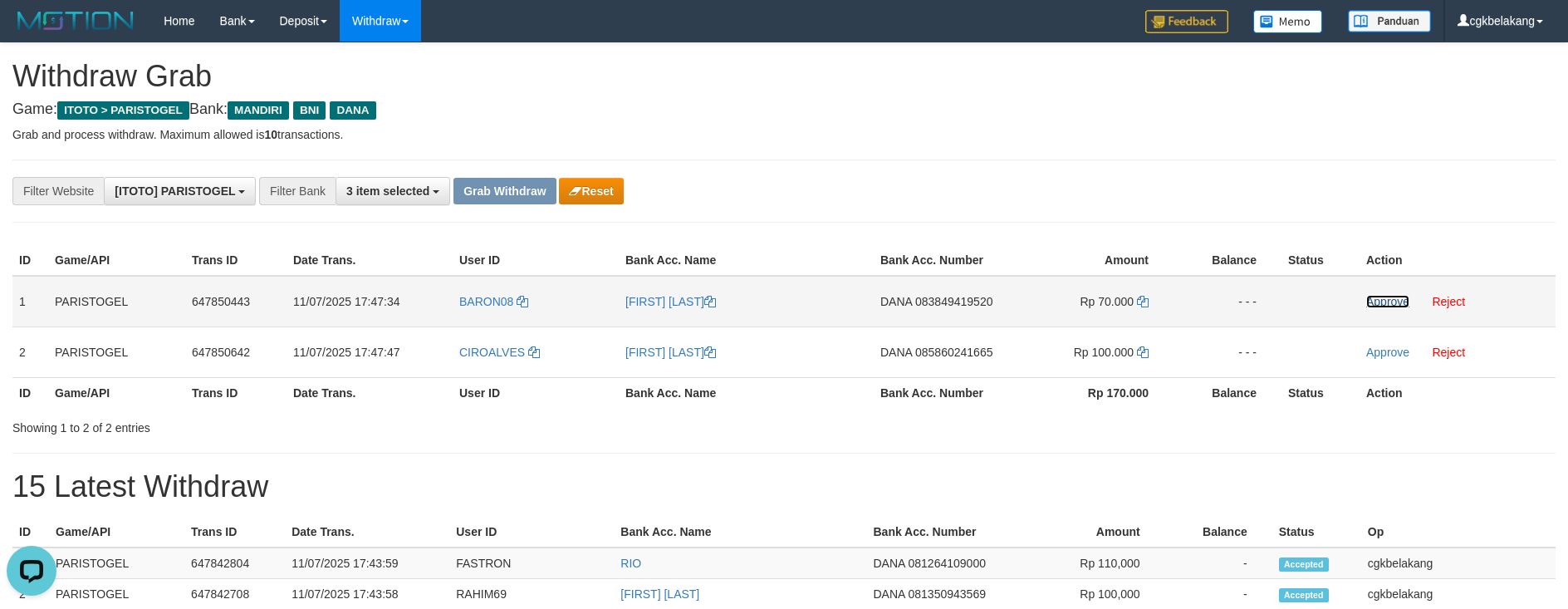 click on "Approve" at bounding box center [1388, 302] 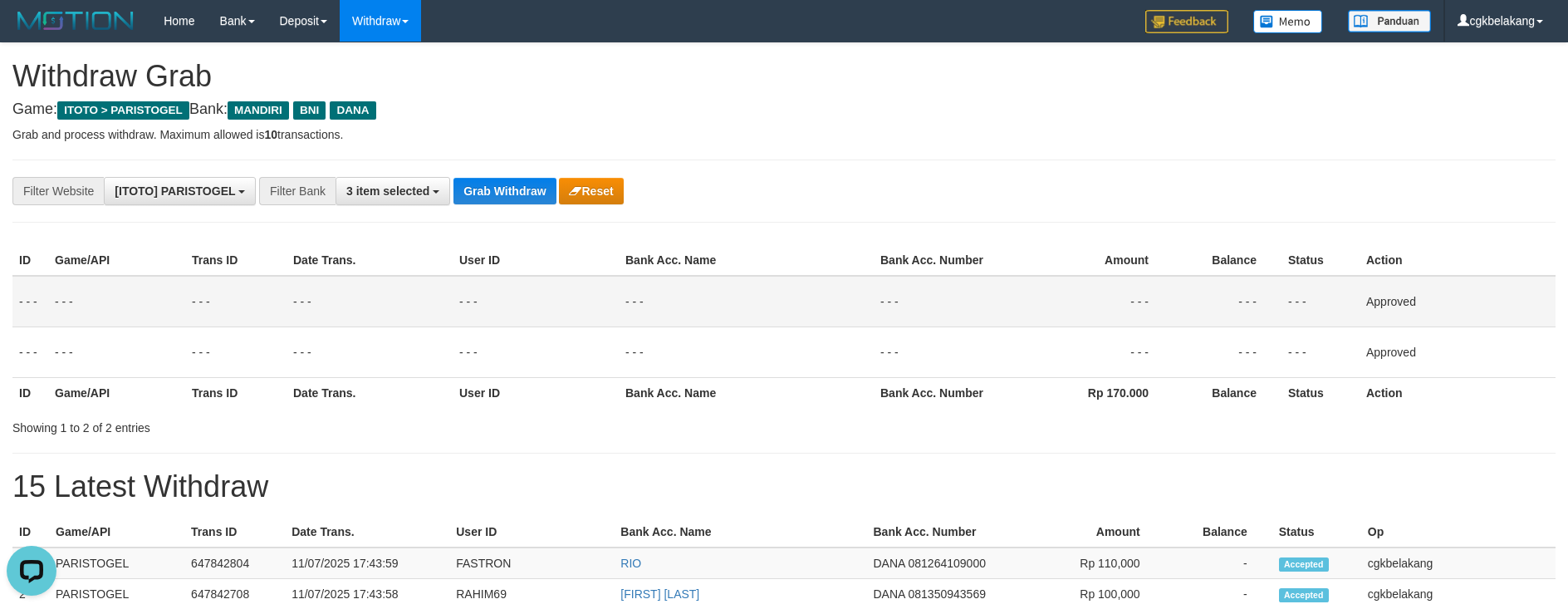 click on "**********" at bounding box center (784, 750) 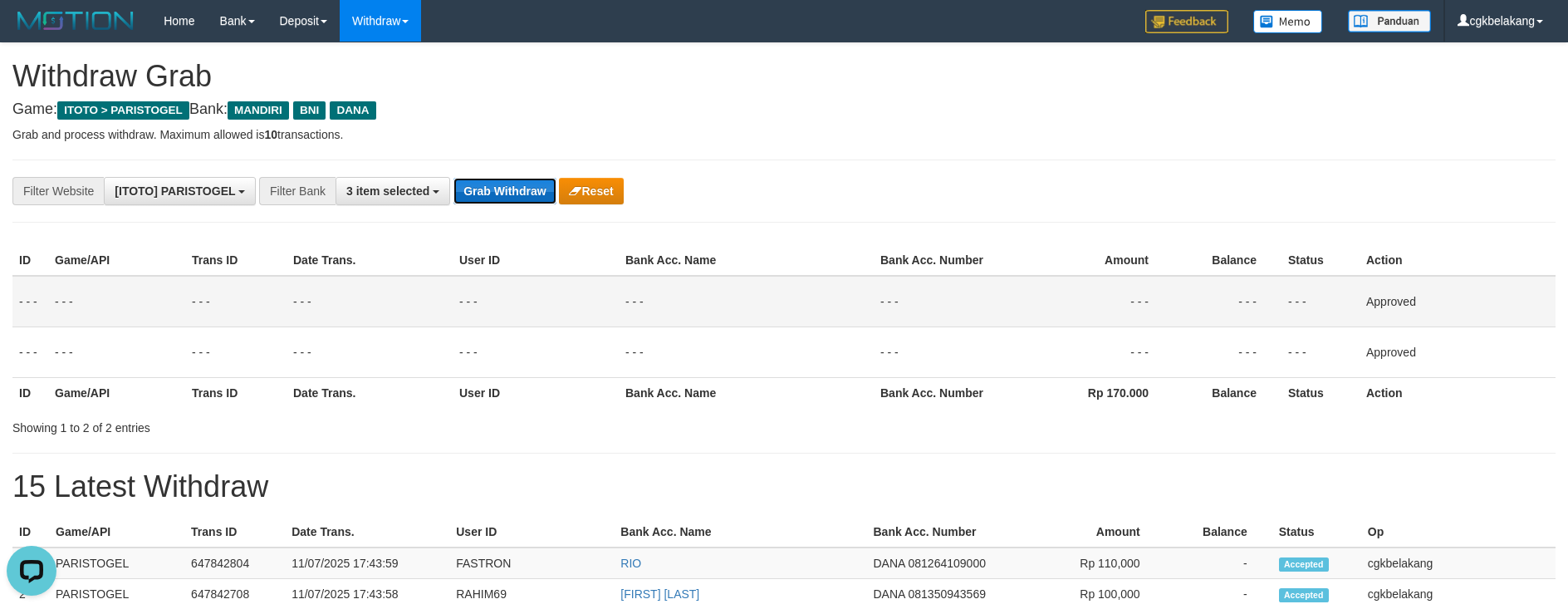 click on "Grab Withdraw" at bounding box center (504, 191) 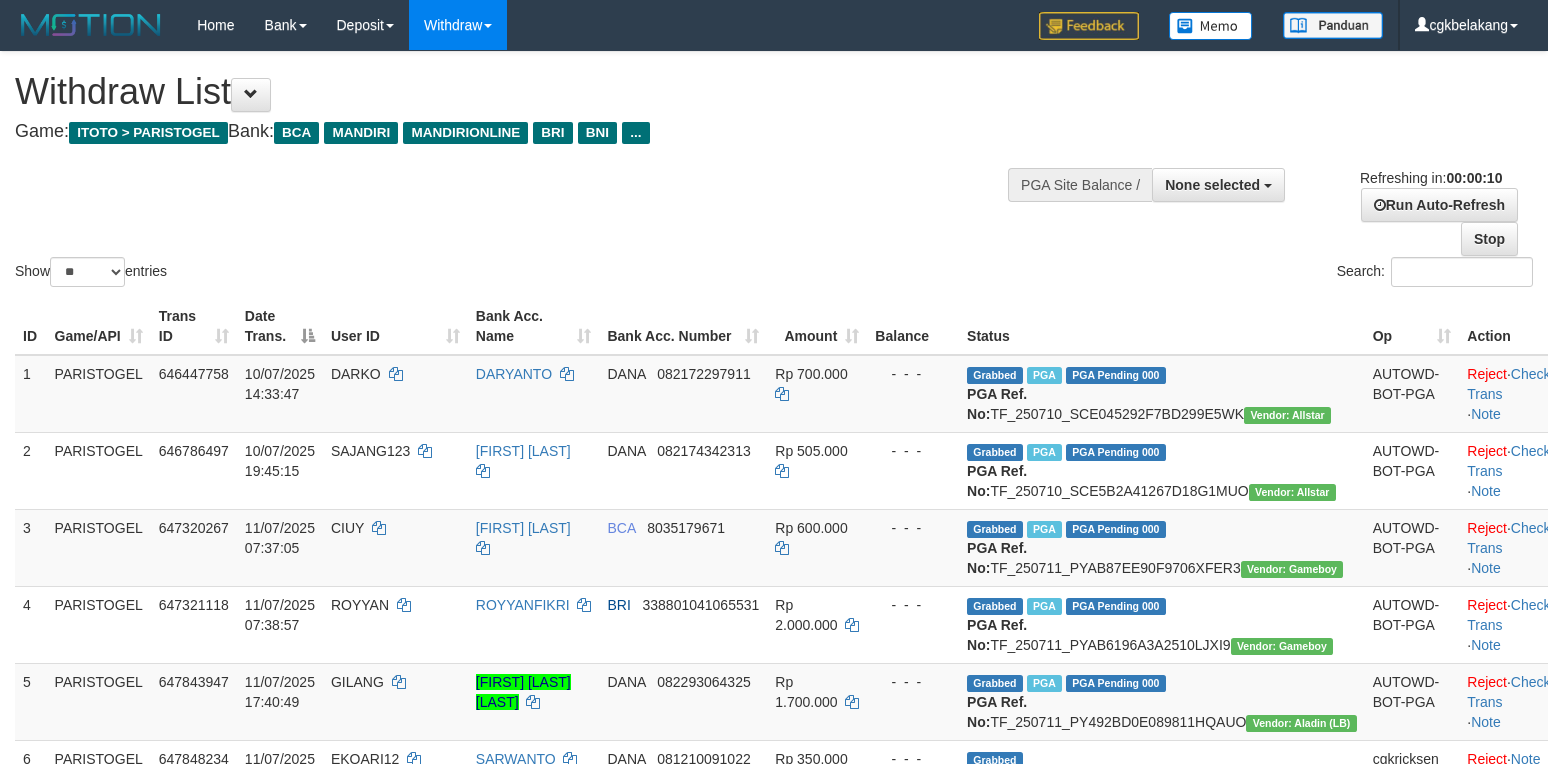 select 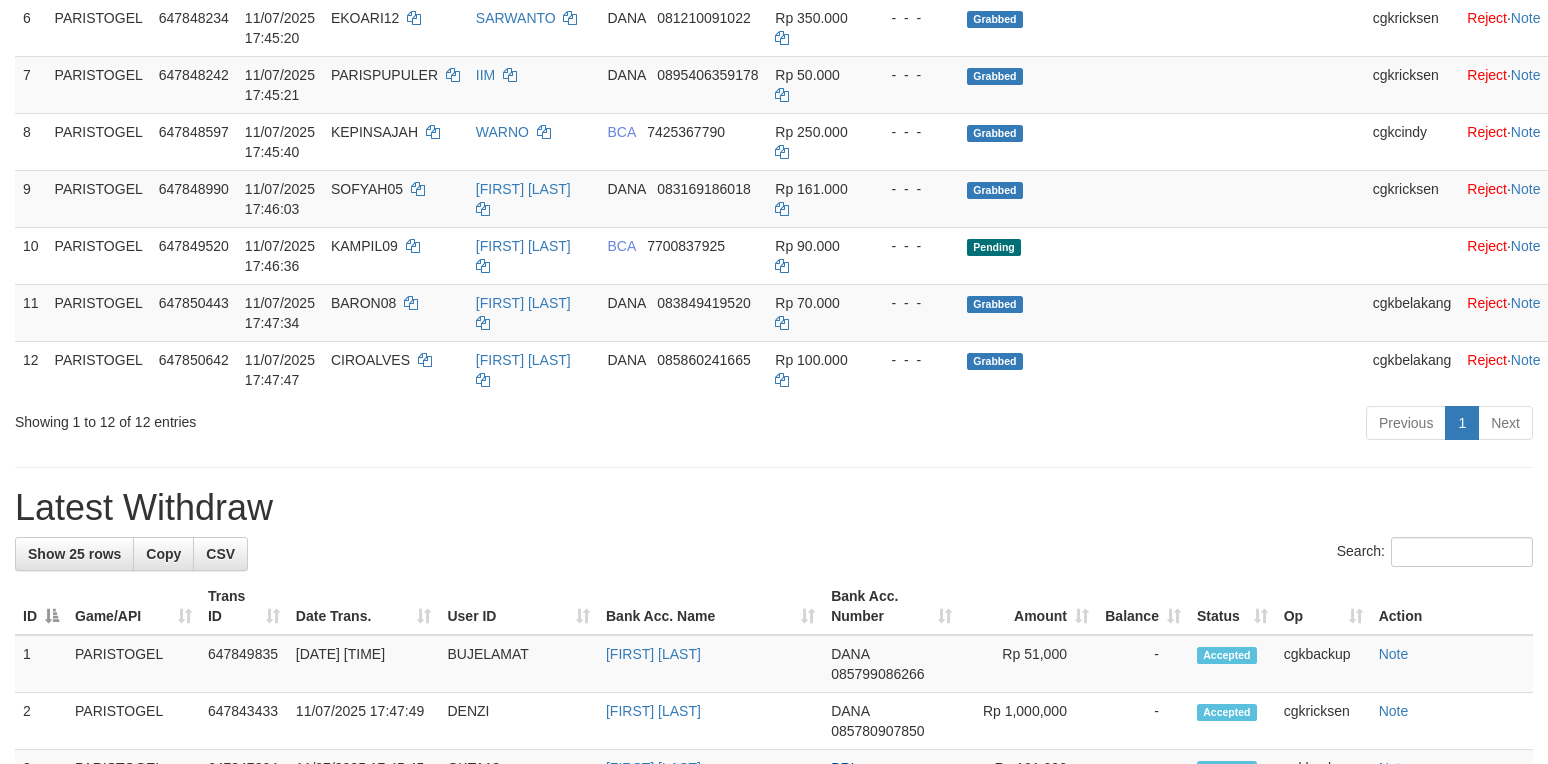 scroll, scrollTop: 666, scrollLeft: 0, axis: vertical 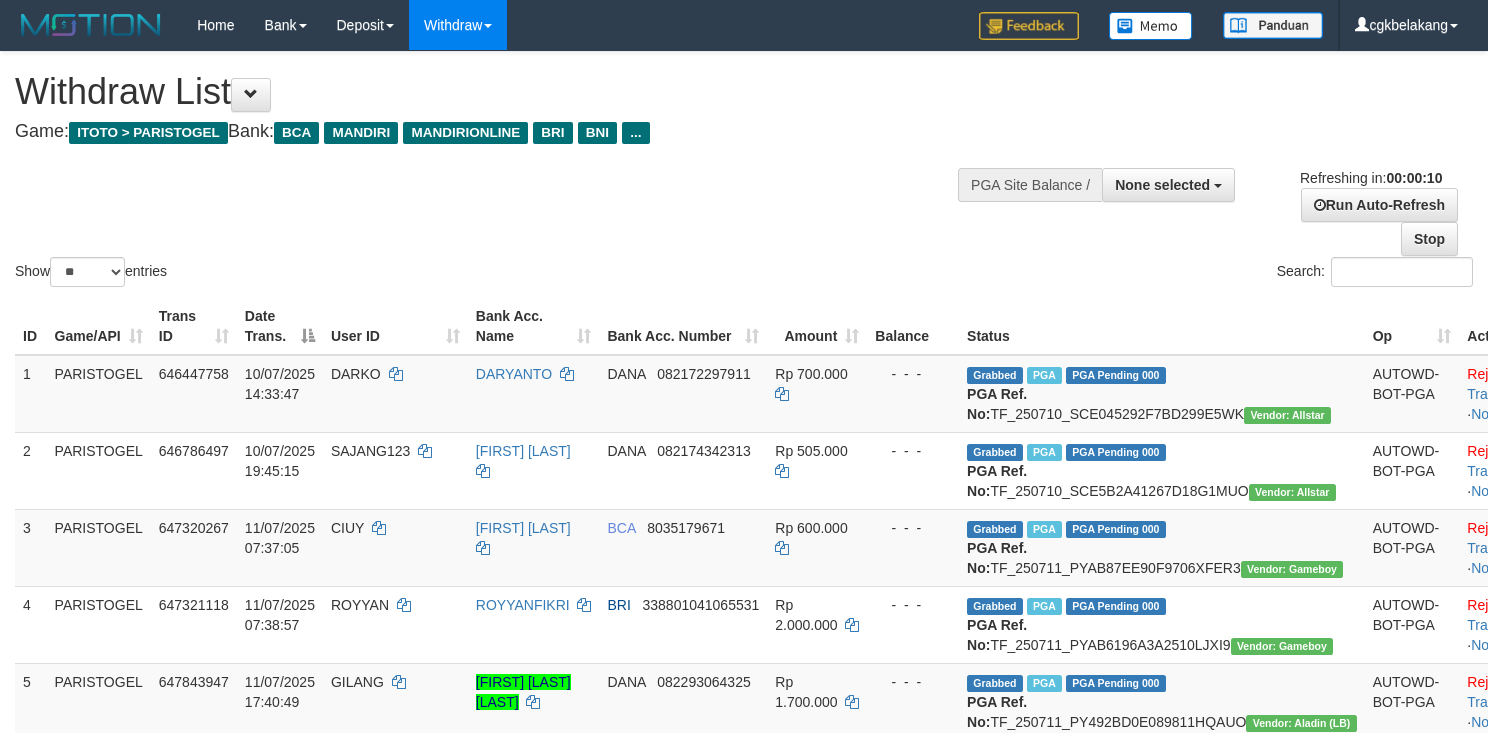 select 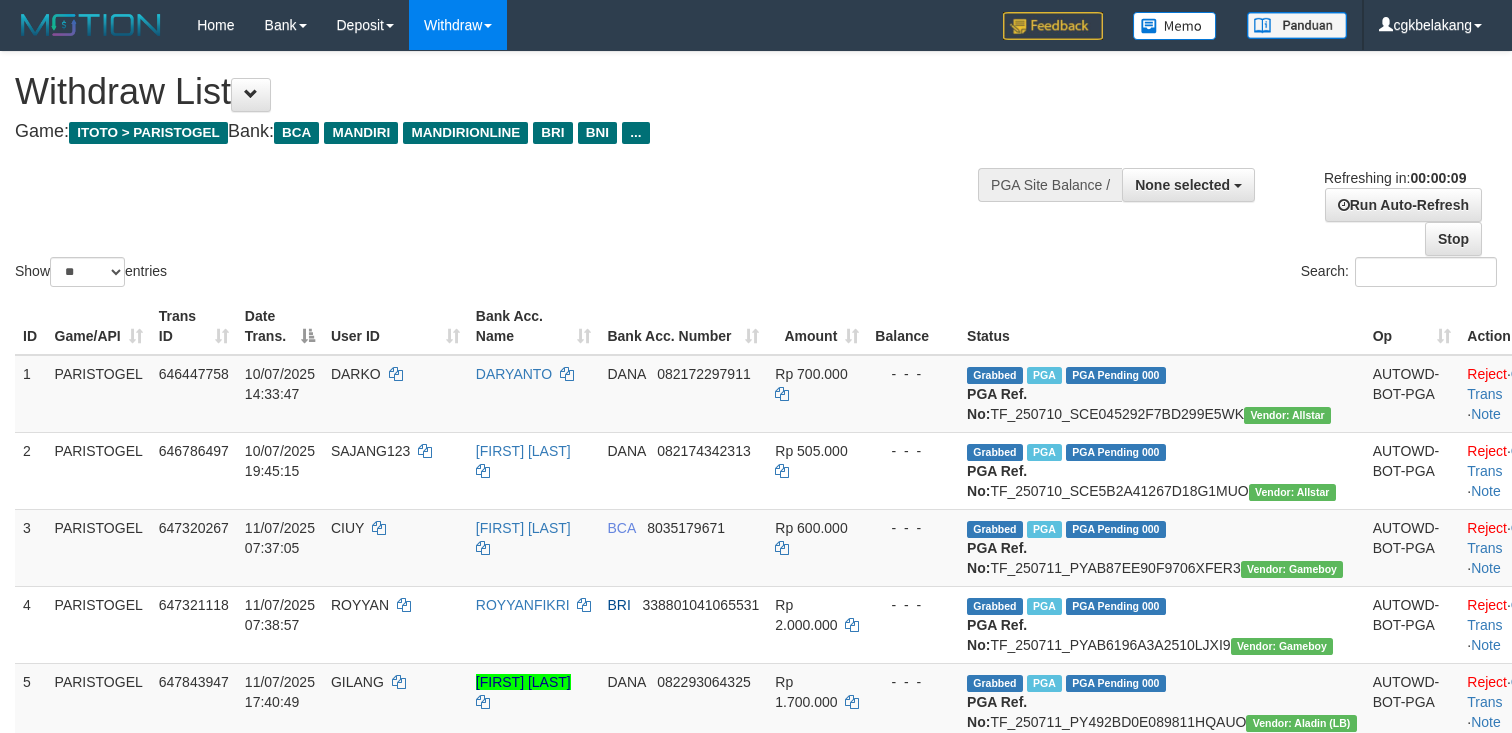 select 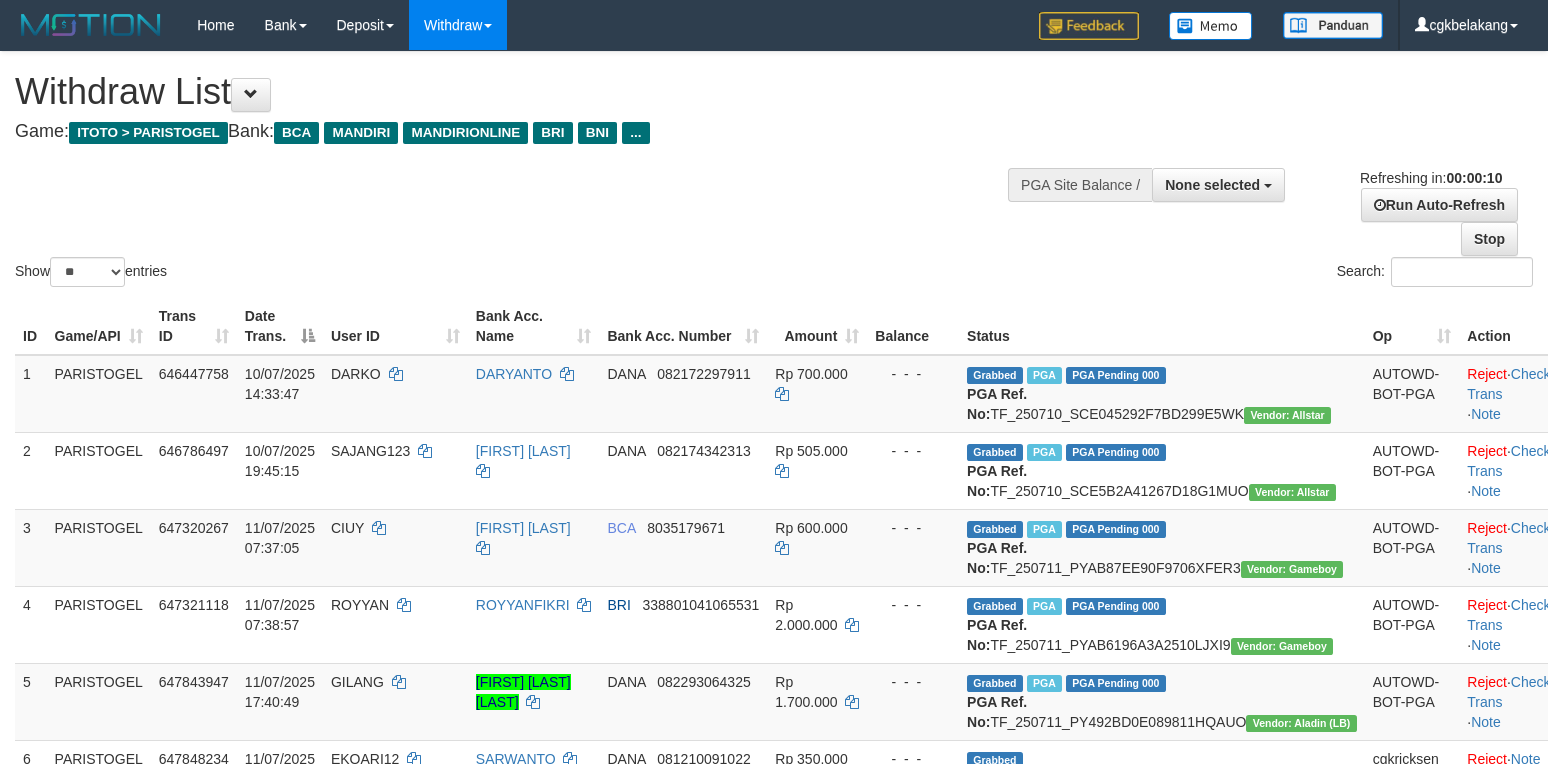 select 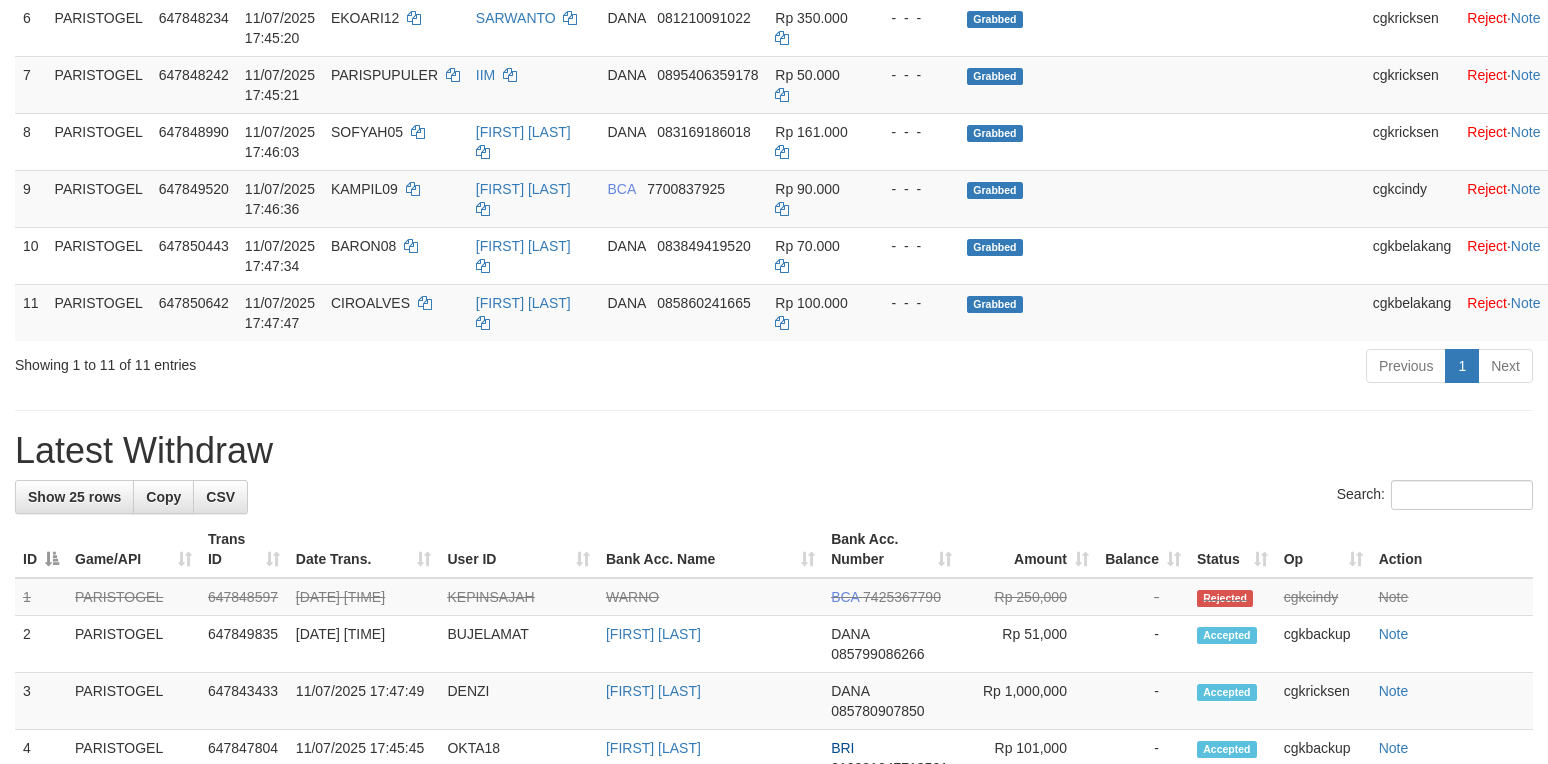 scroll, scrollTop: 666, scrollLeft: 0, axis: vertical 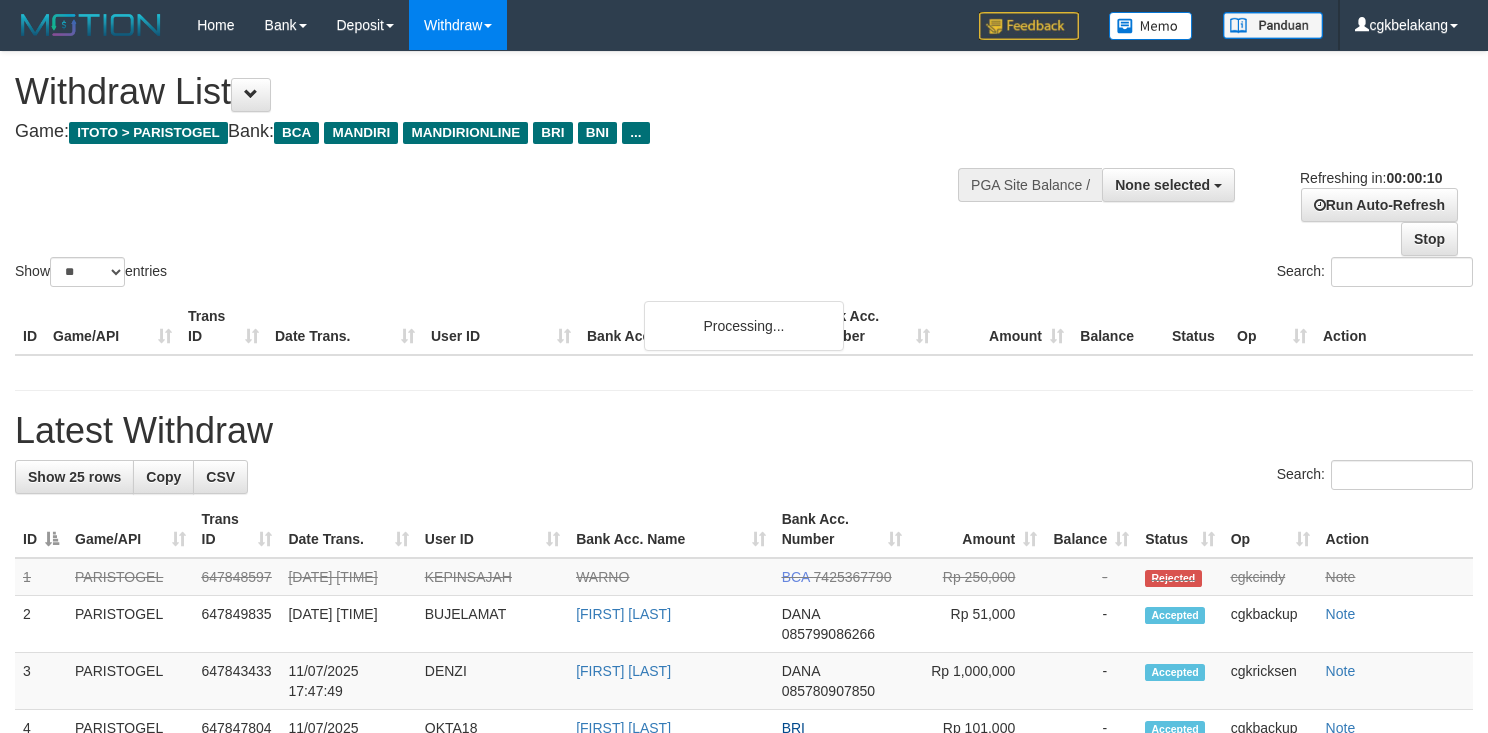 select 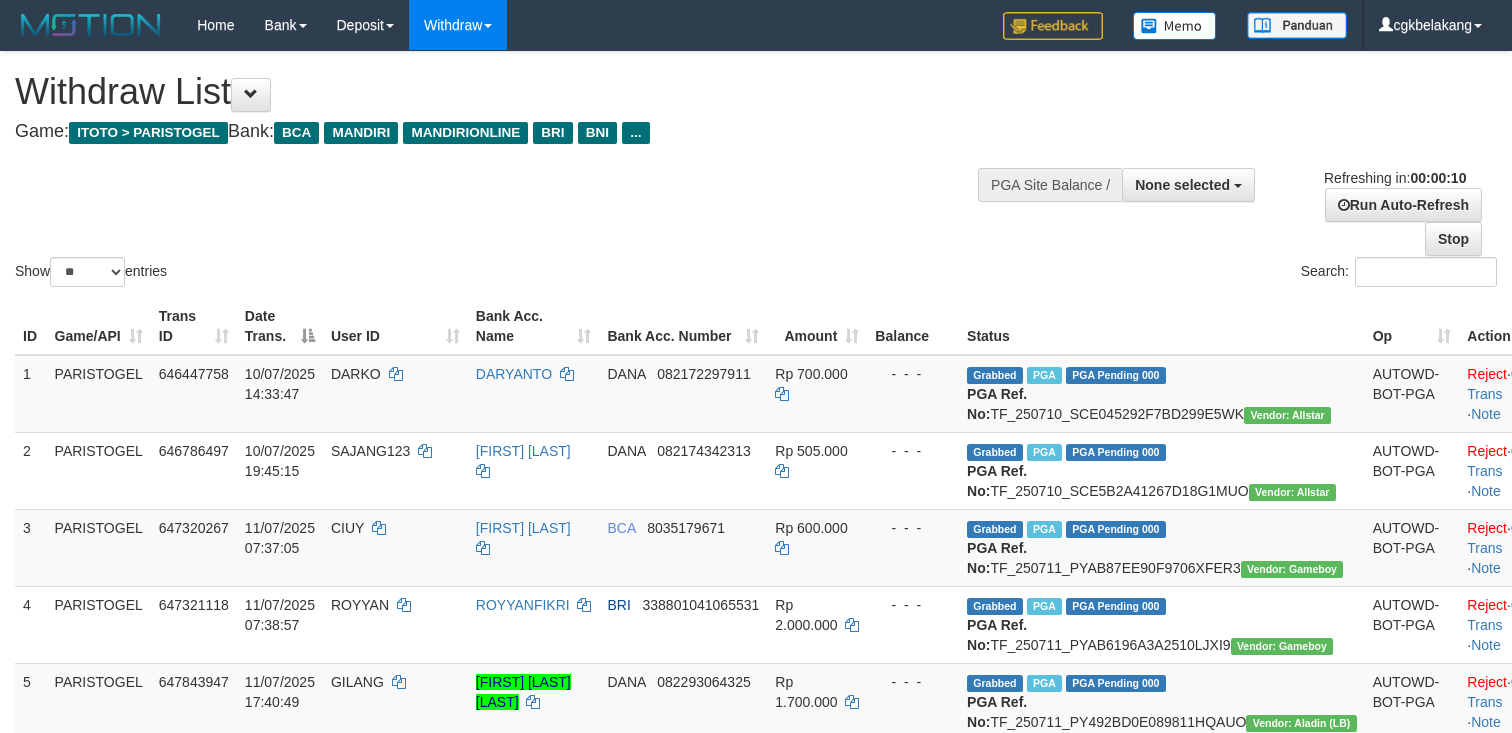 select 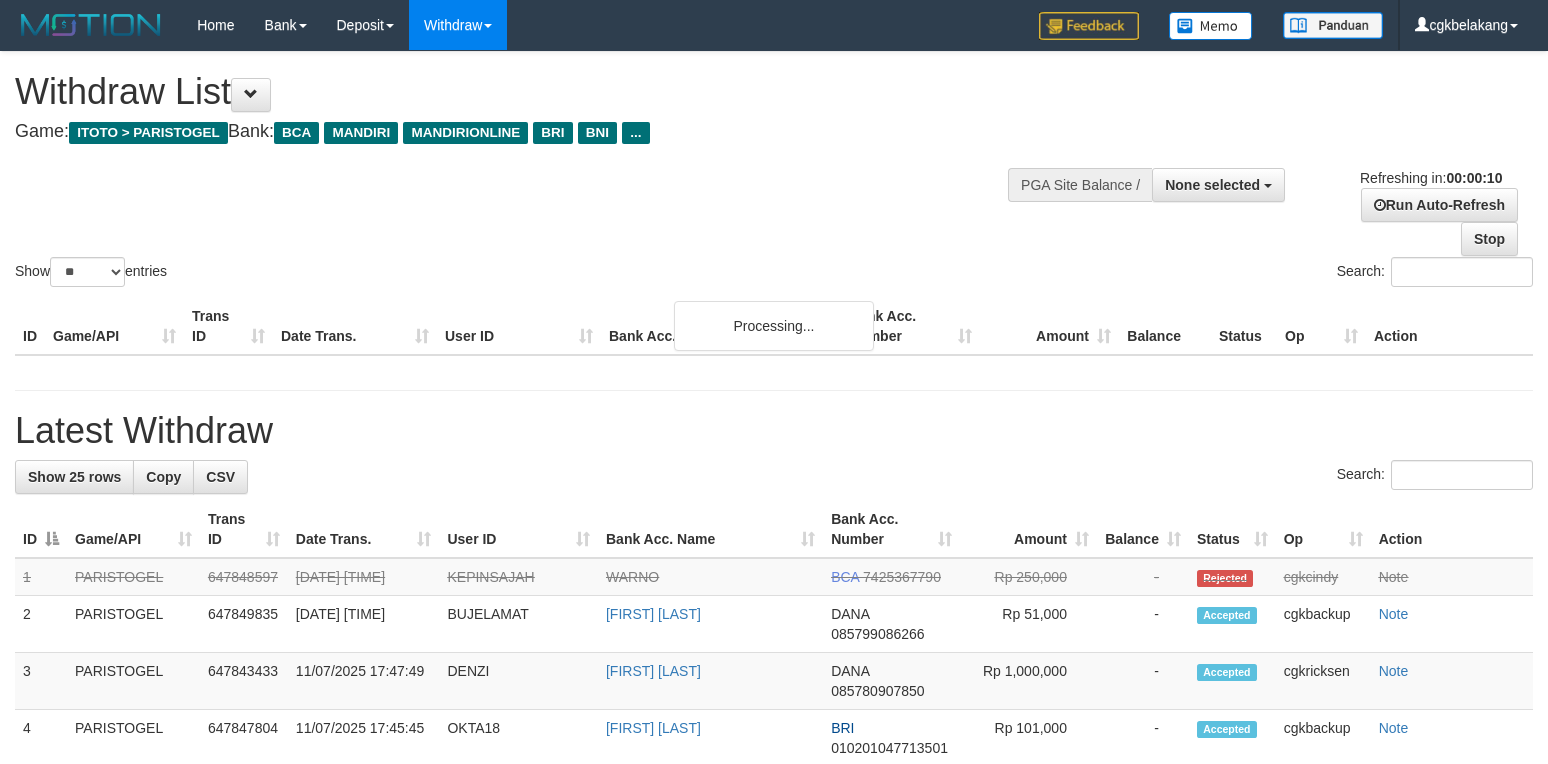 select 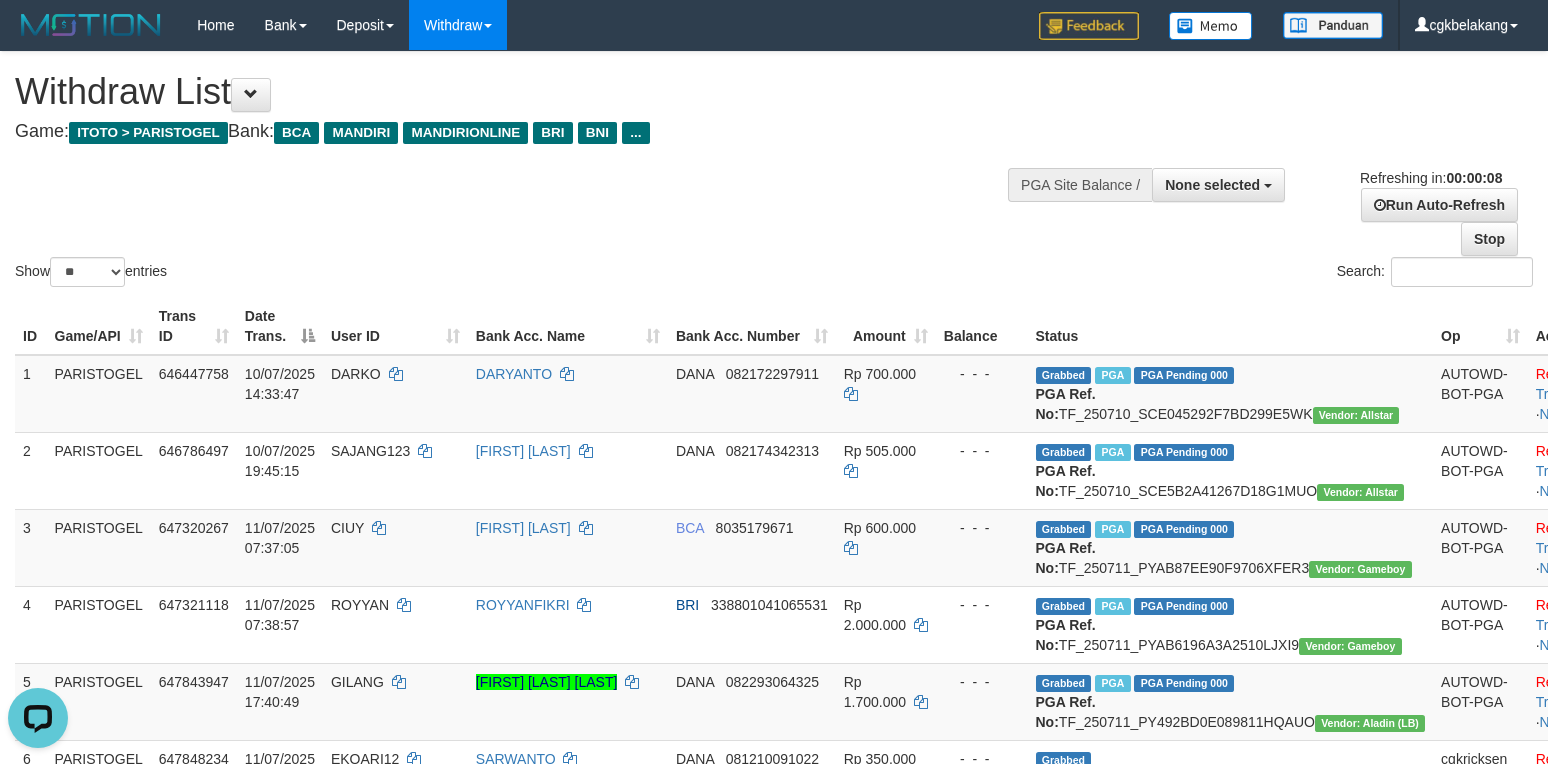 scroll, scrollTop: 0, scrollLeft: 0, axis: both 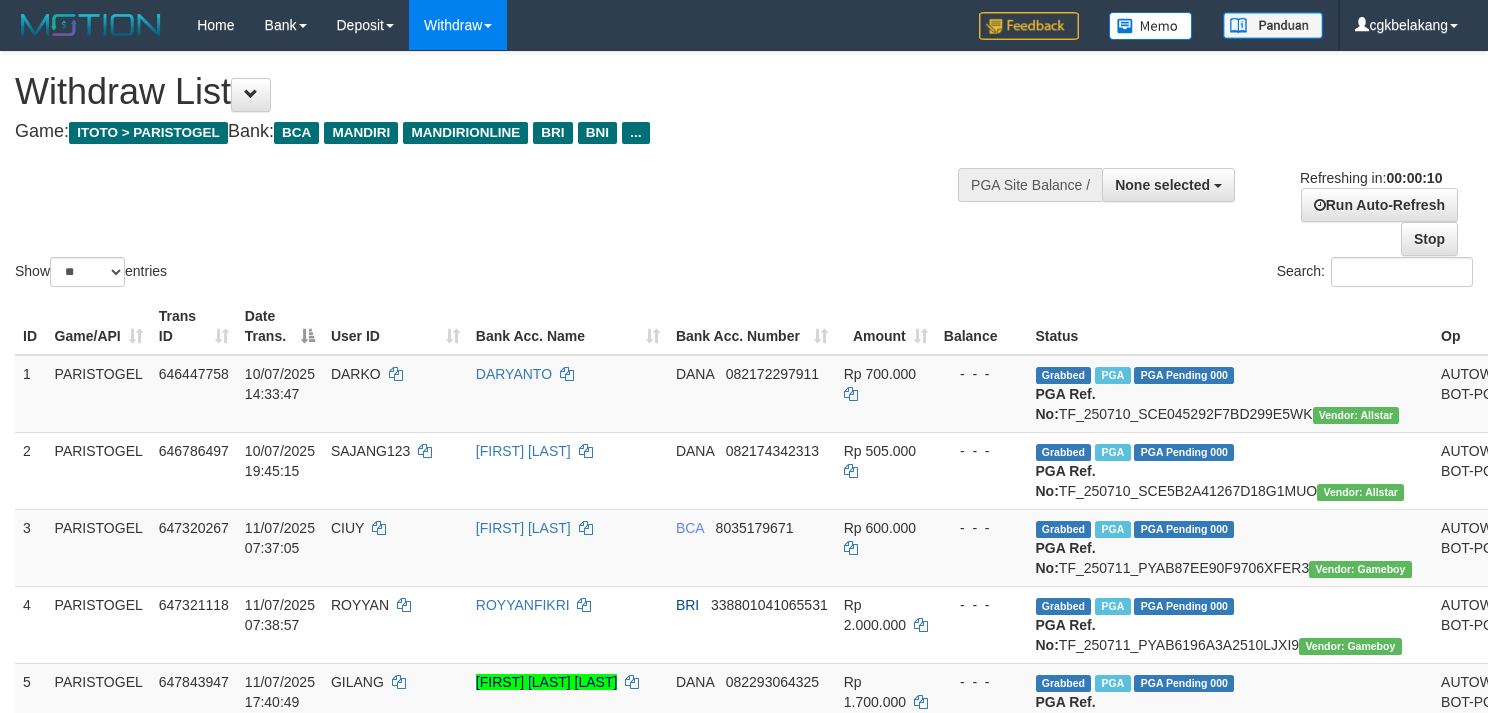 select 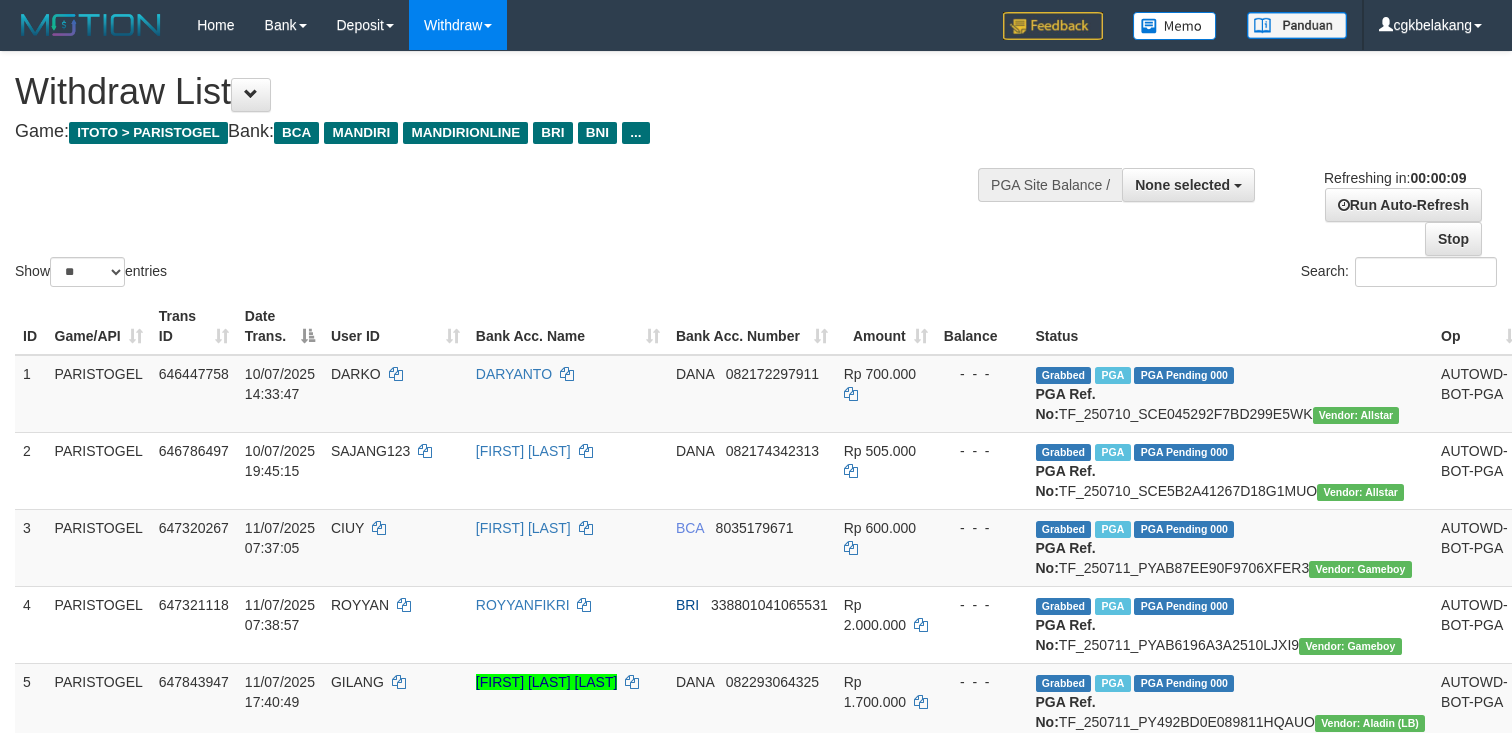 select 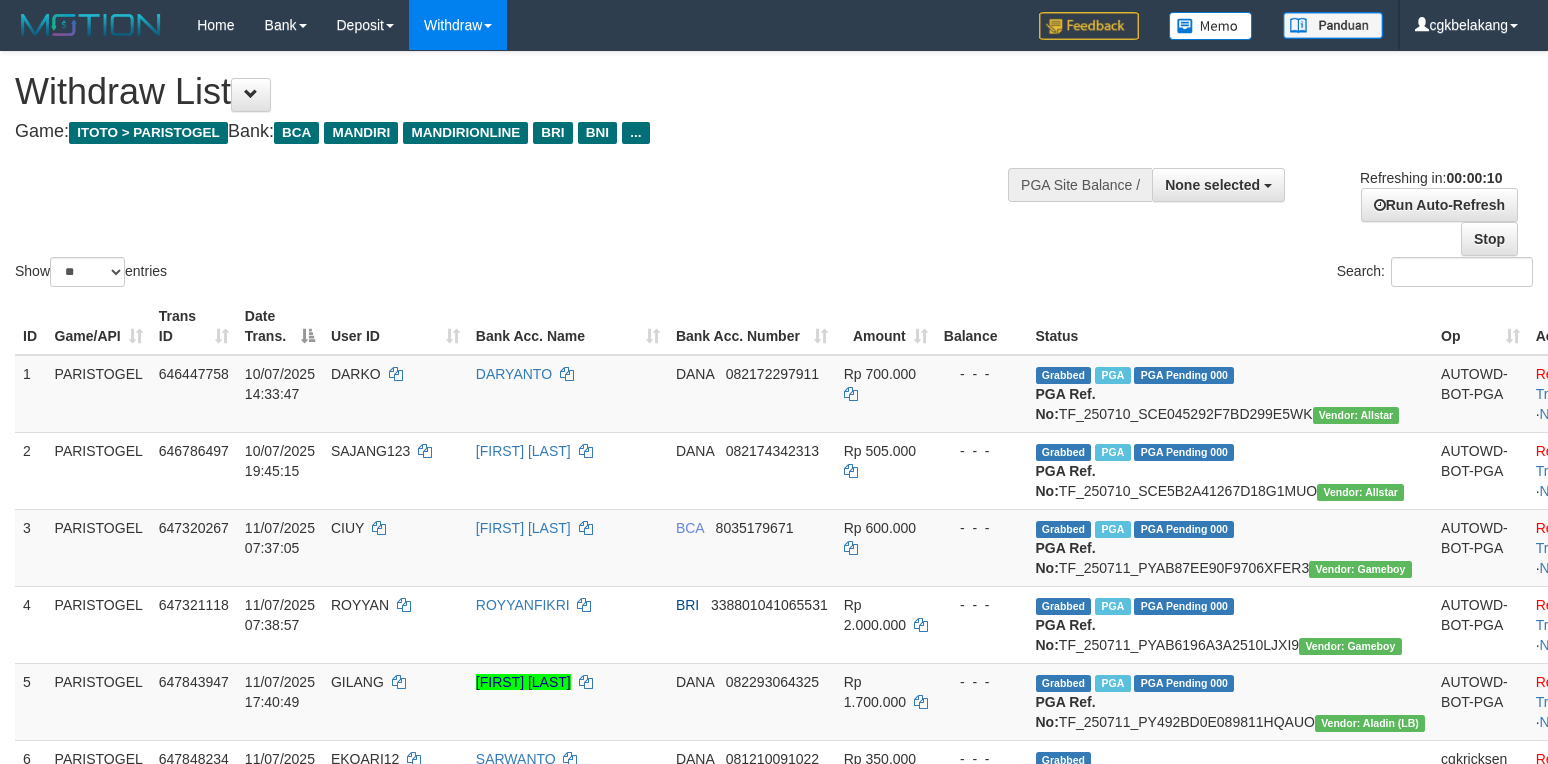 select 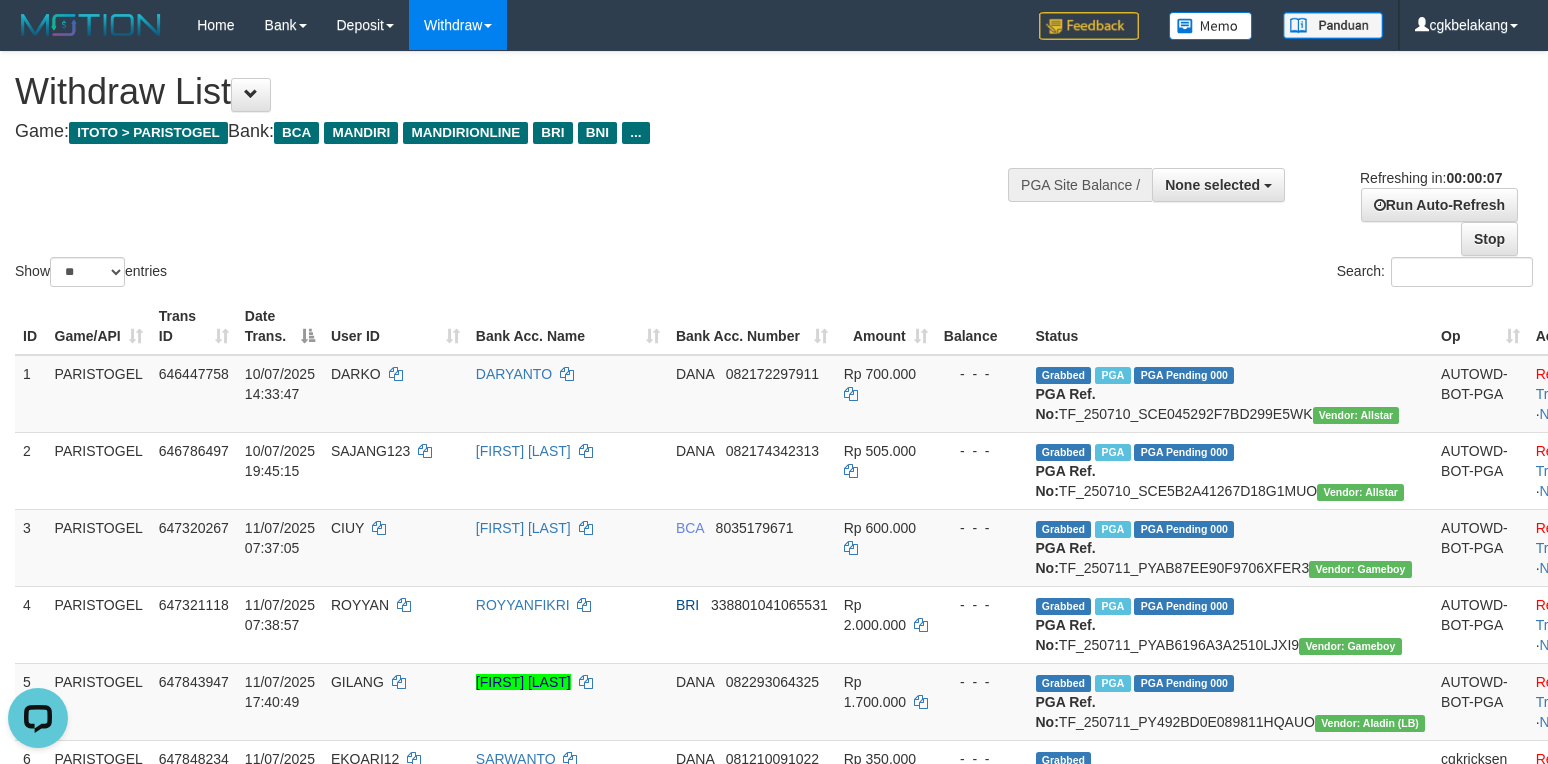 scroll, scrollTop: 0, scrollLeft: 0, axis: both 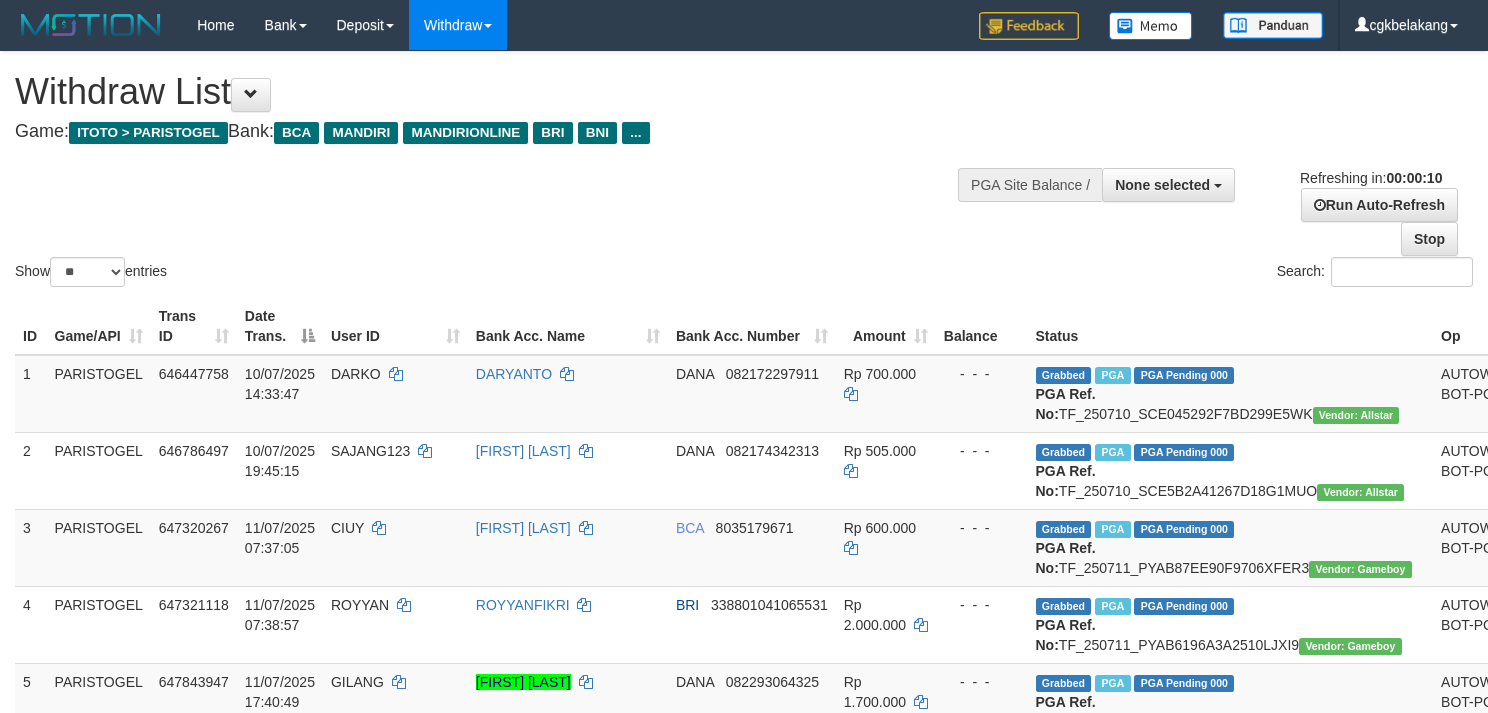 select 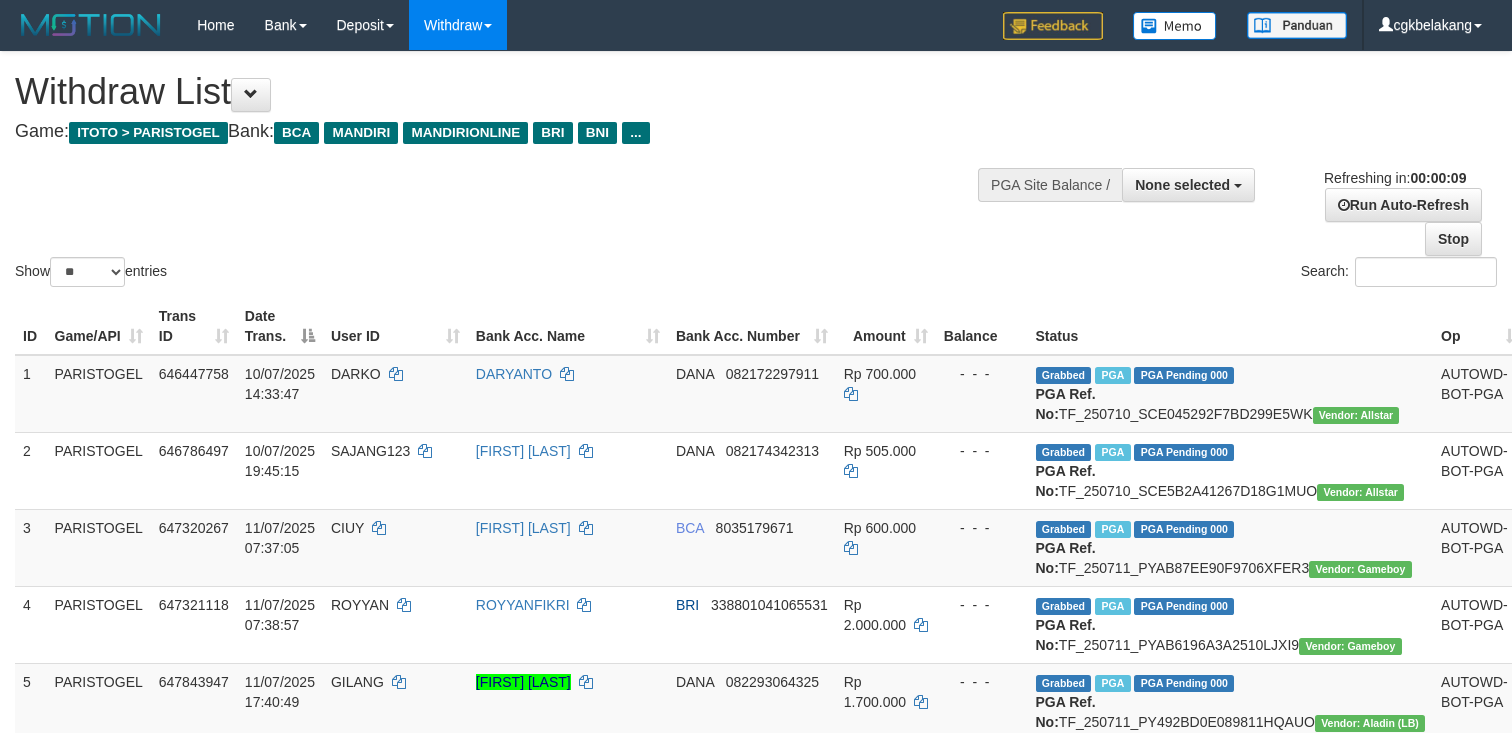 select 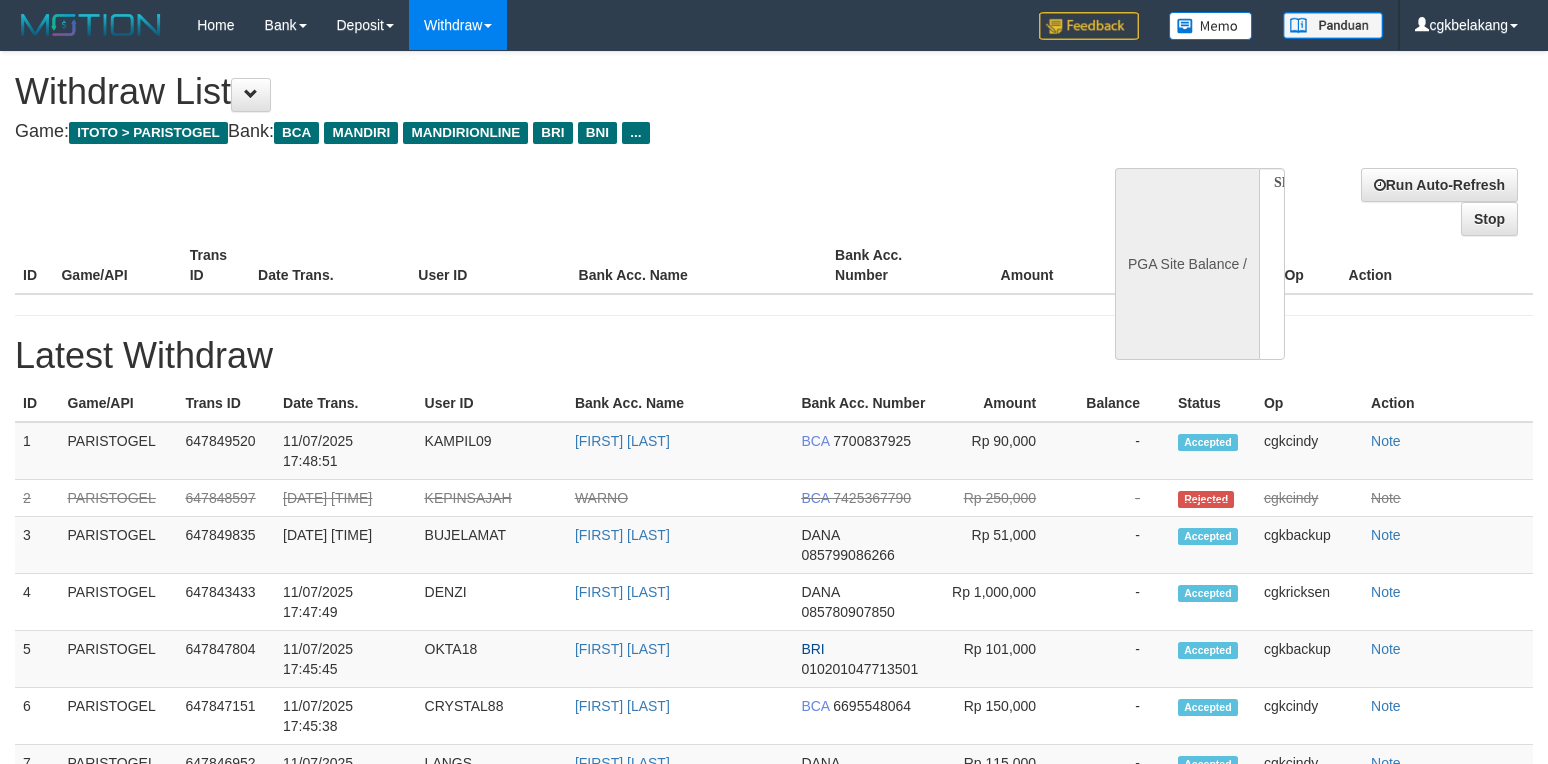 select 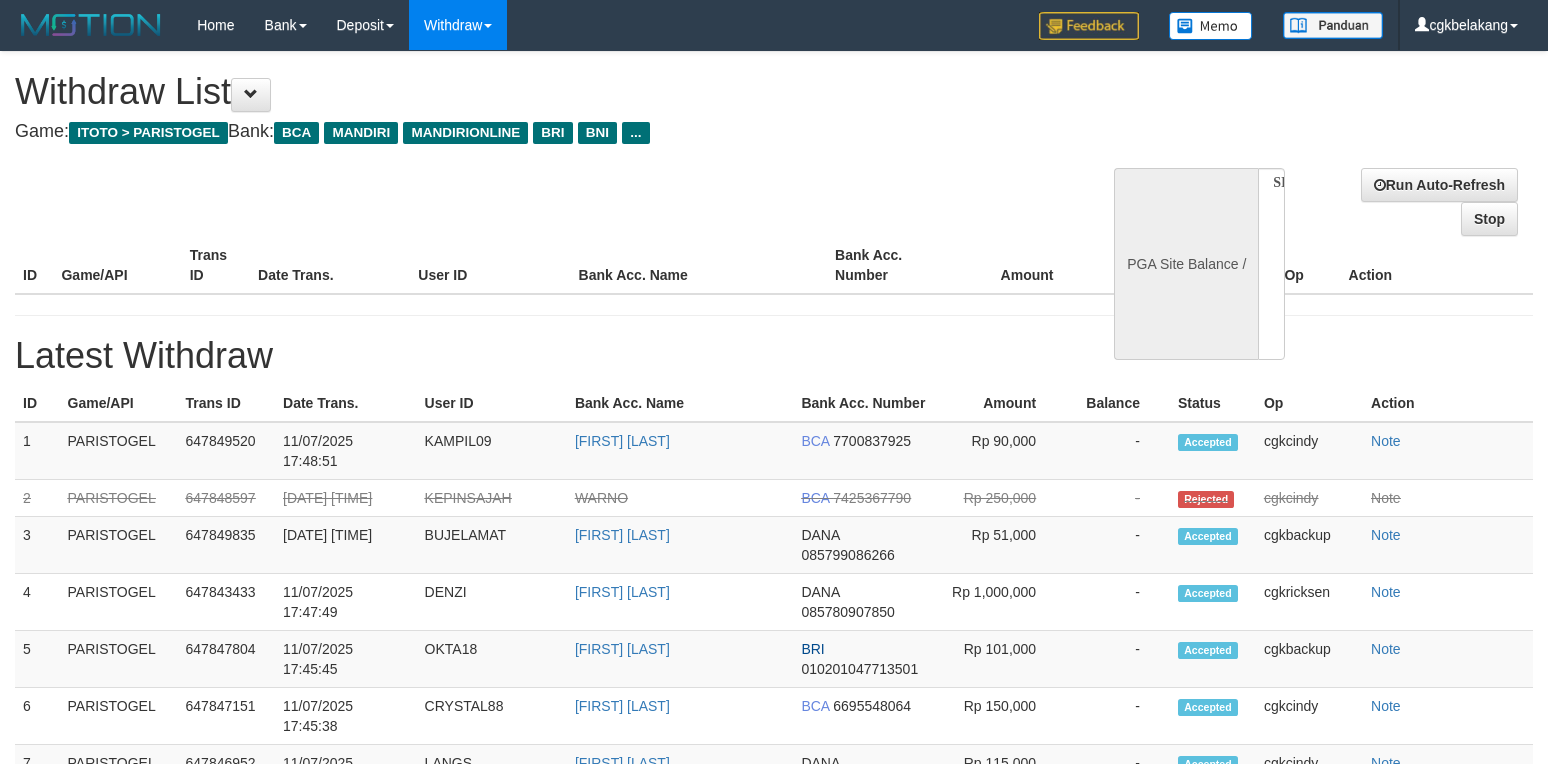 scroll, scrollTop: 0, scrollLeft: 0, axis: both 